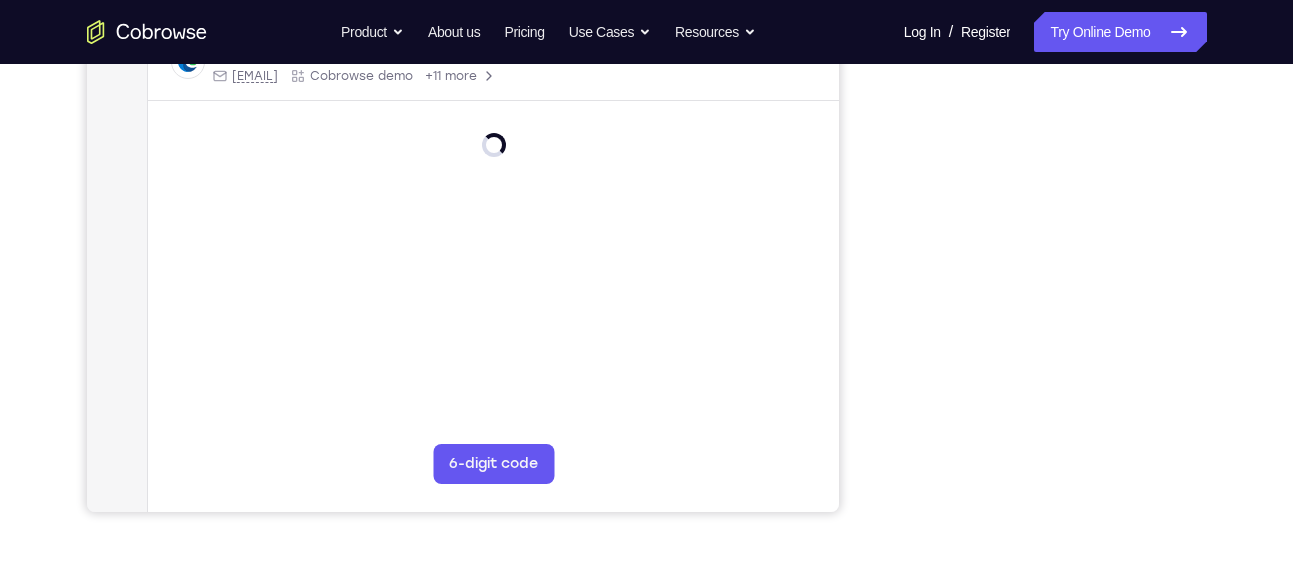 scroll, scrollTop: 371, scrollLeft: 0, axis: vertical 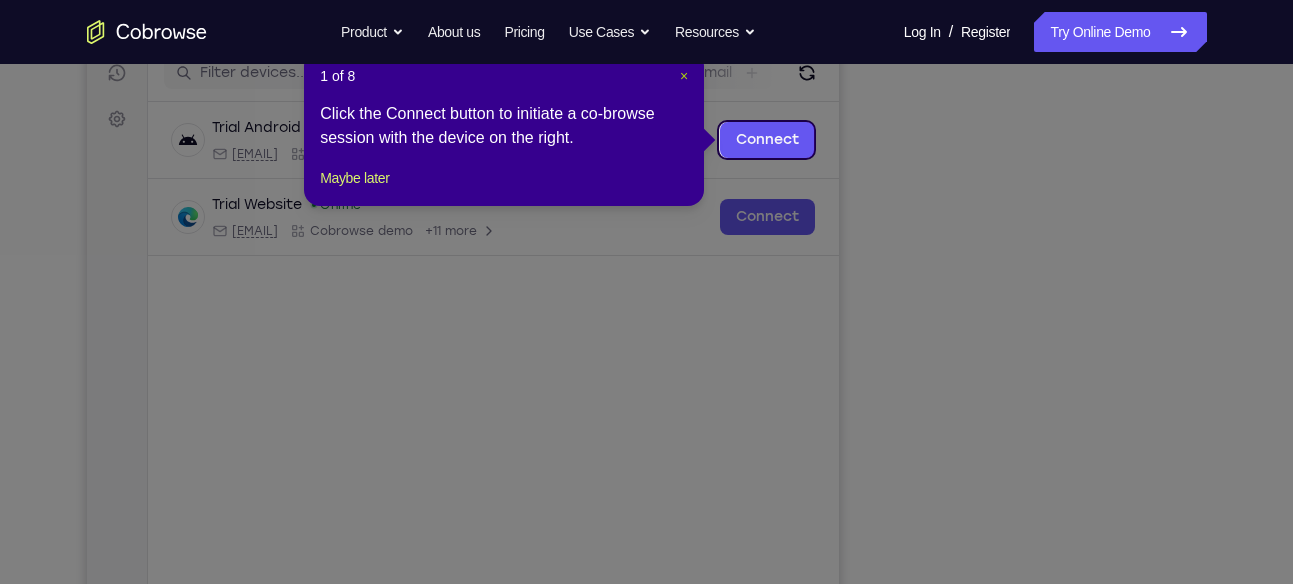 click on "×" at bounding box center [684, 76] 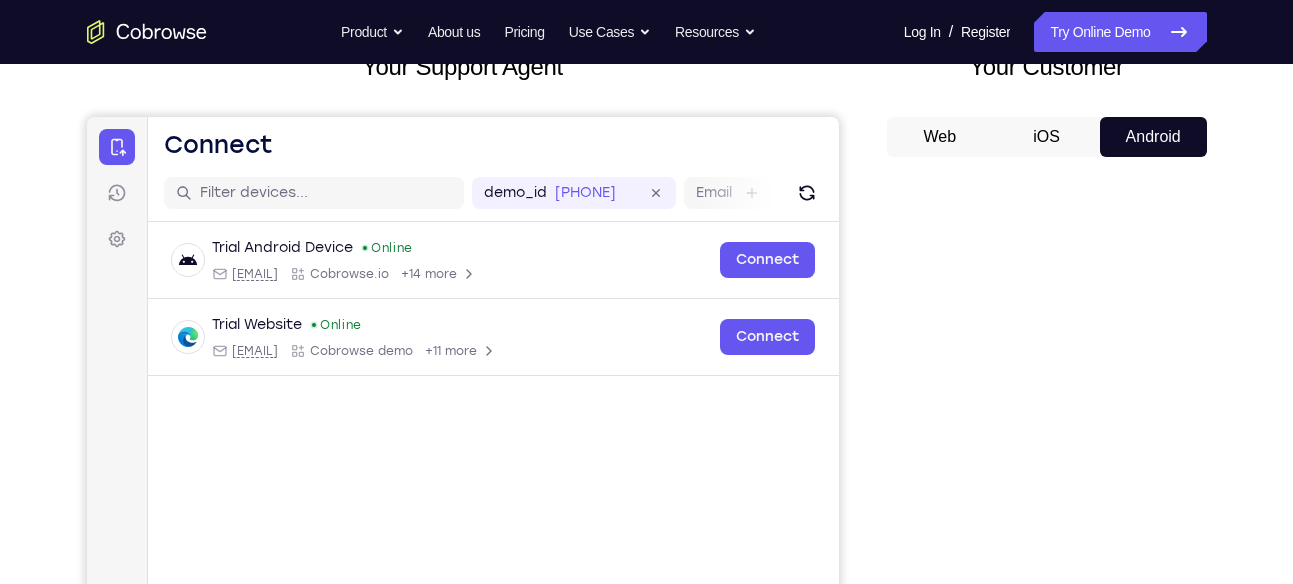 scroll, scrollTop: 142, scrollLeft: 0, axis: vertical 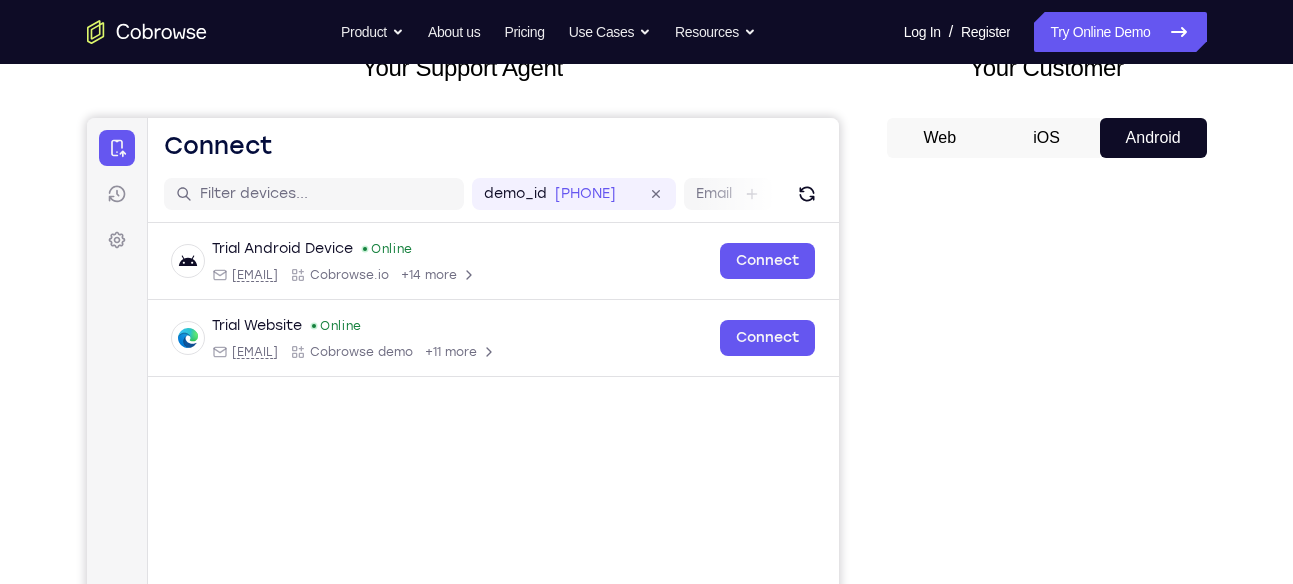 click on "Web" at bounding box center [940, 138] 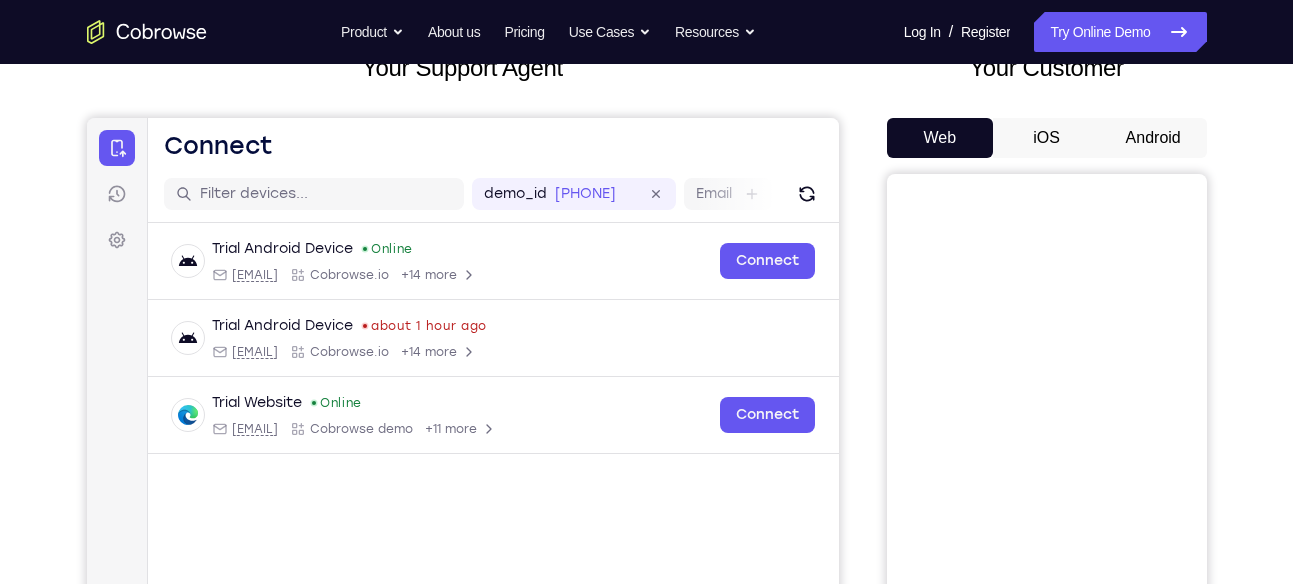 click on "Android" at bounding box center (1153, 138) 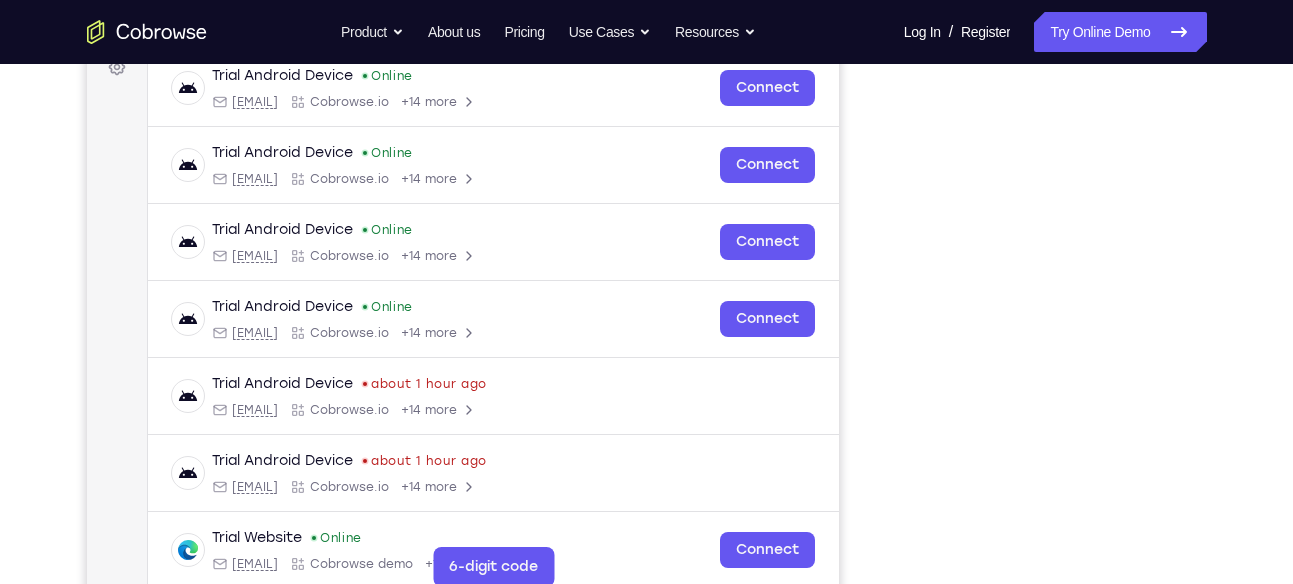 scroll, scrollTop: 314, scrollLeft: 0, axis: vertical 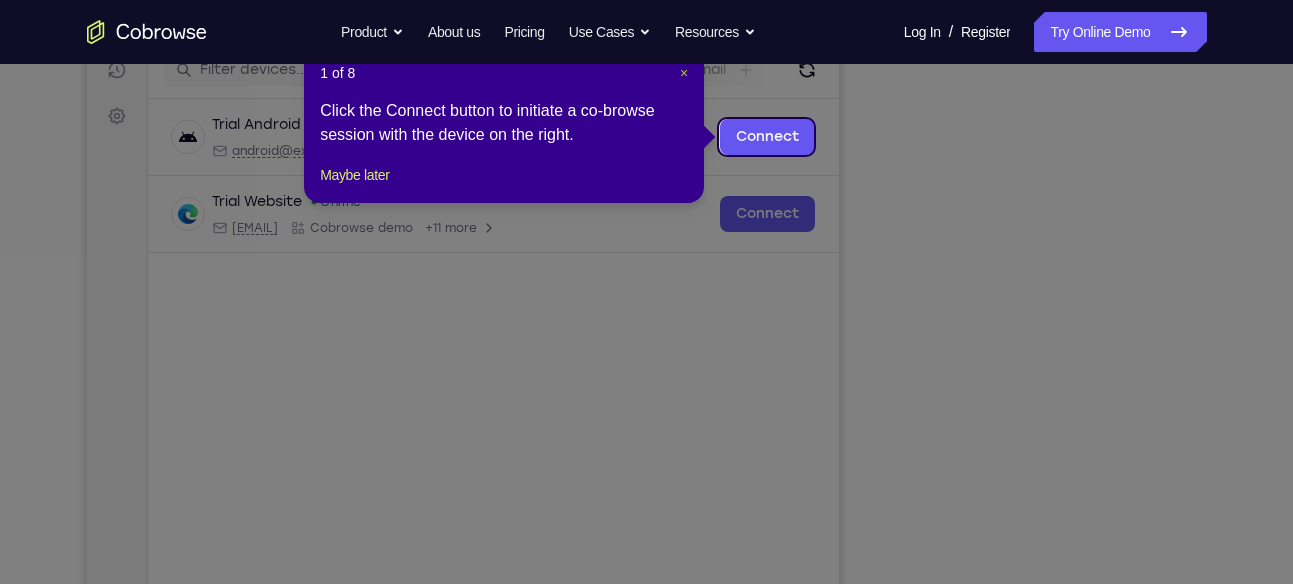 click on "×" at bounding box center (684, 73) 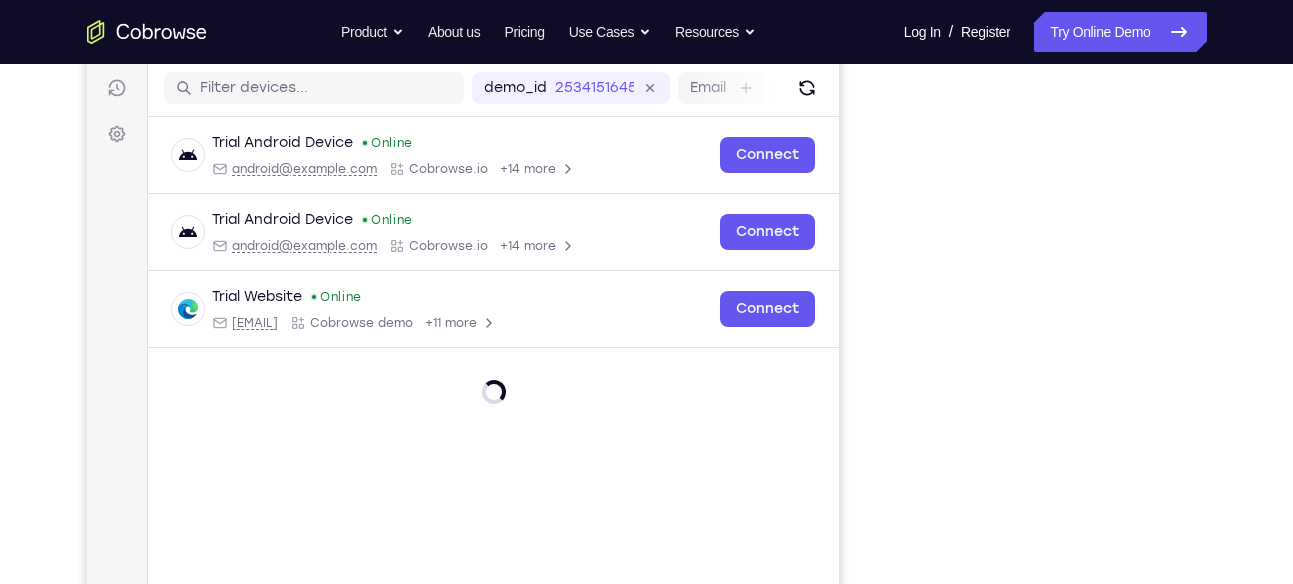scroll, scrollTop: 247, scrollLeft: 0, axis: vertical 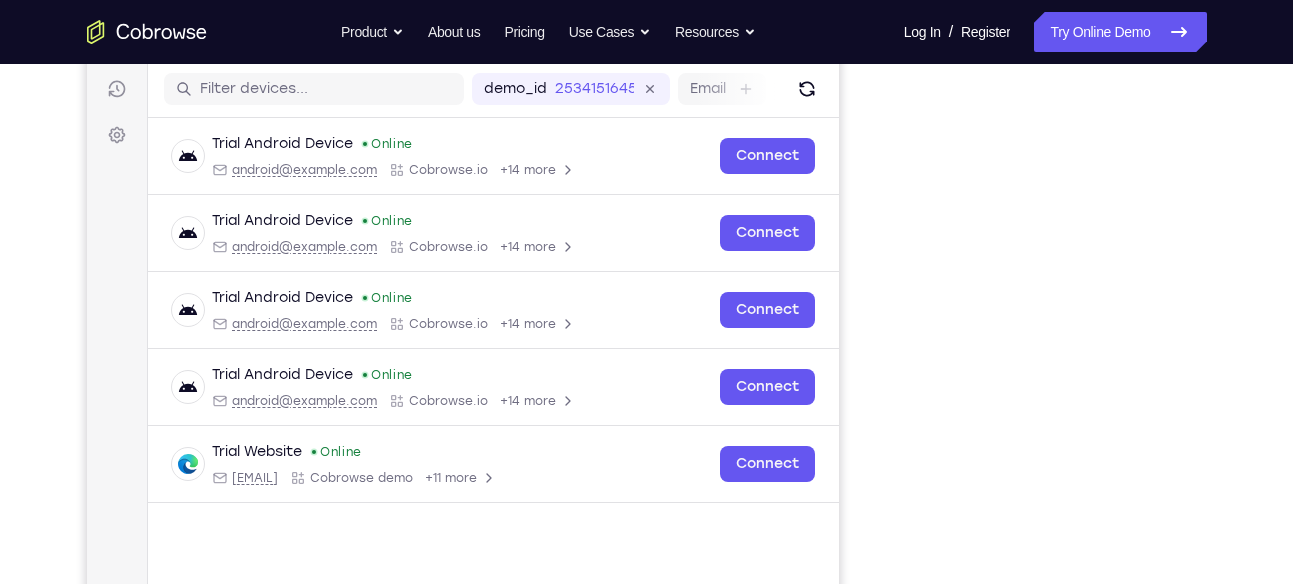 click on "Your Support Agent             Your Customer       Web   iOS   Android" at bounding box center (647, 314) 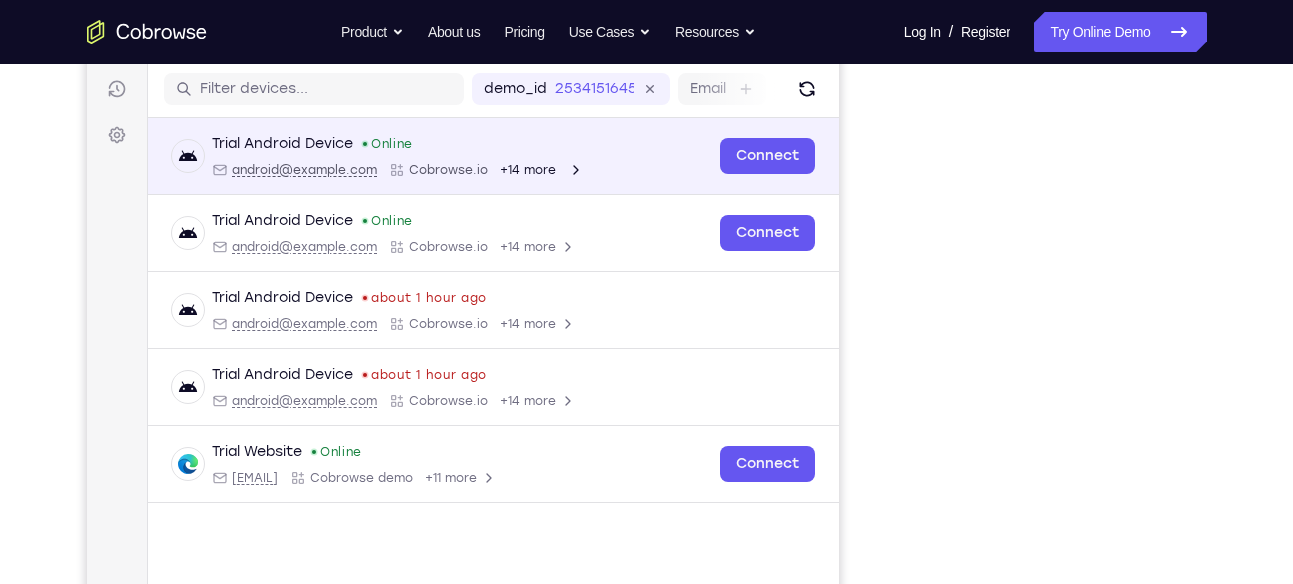 click on "Trial Android Device Online android@example.com Cobrowse.io +14 more android@example.com Cobrowse.io +14 more Connect" at bounding box center [492, 156] 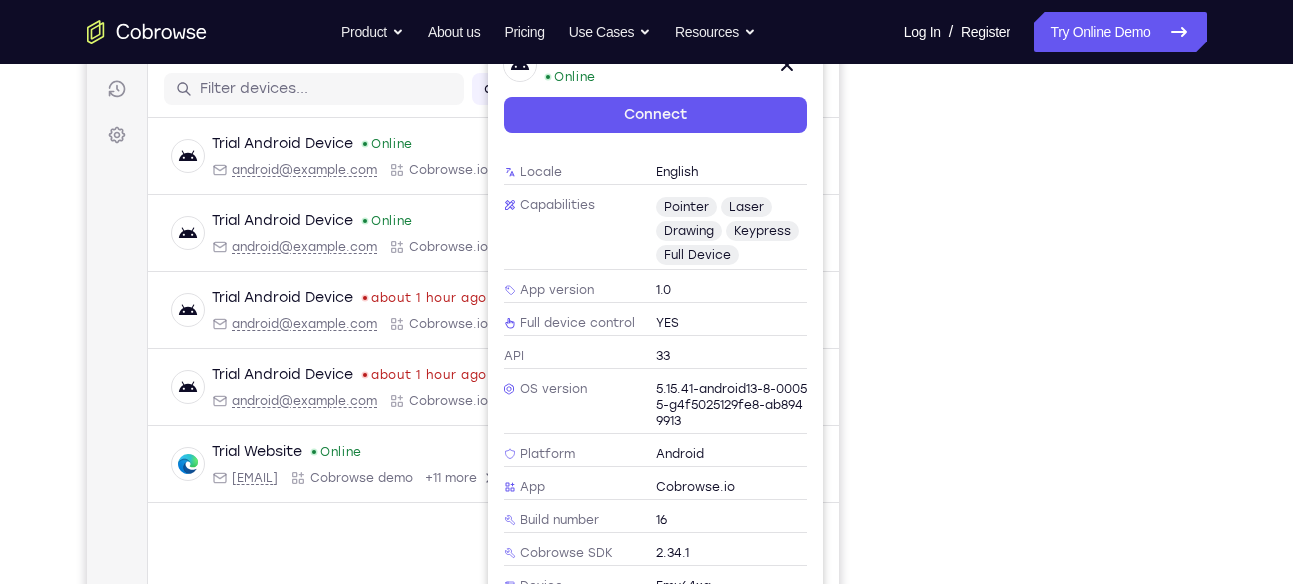 scroll, scrollTop: 180, scrollLeft: 0, axis: vertical 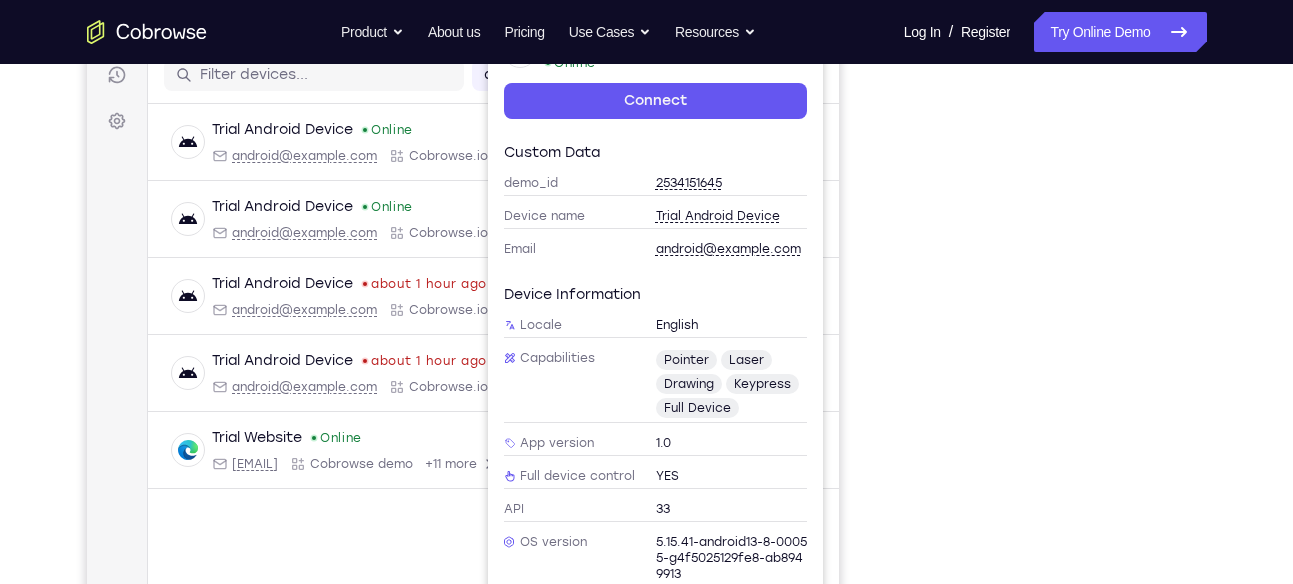 click on "Your Support Agent             Your Customer       Web   iOS   Android                         Next Steps   We’d be happy to give a product demo, answer any technical questions, or share best practices.          Create An Account             Contact Sales" at bounding box center (647, 462) 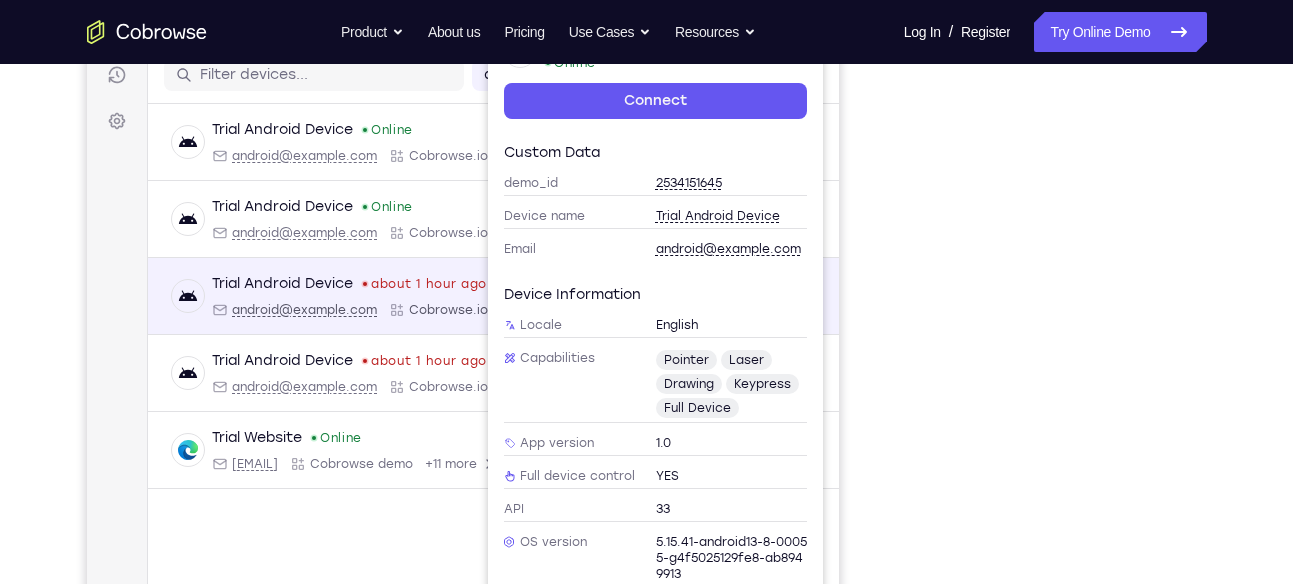 scroll, scrollTop: 0, scrollLeft: 0, axis: both 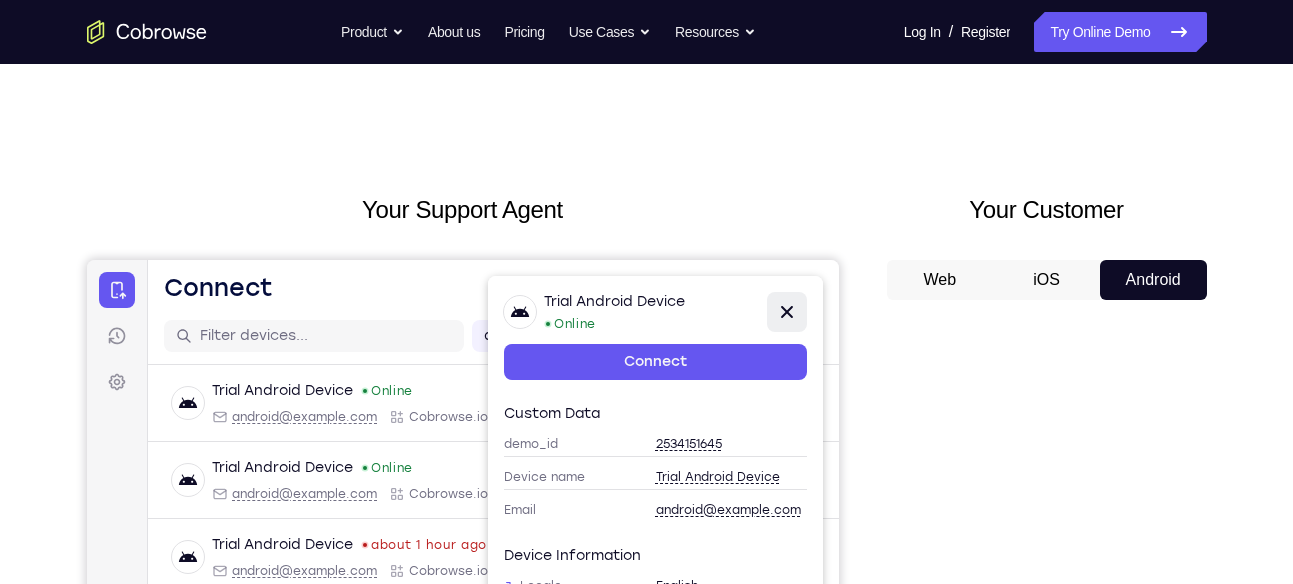 click 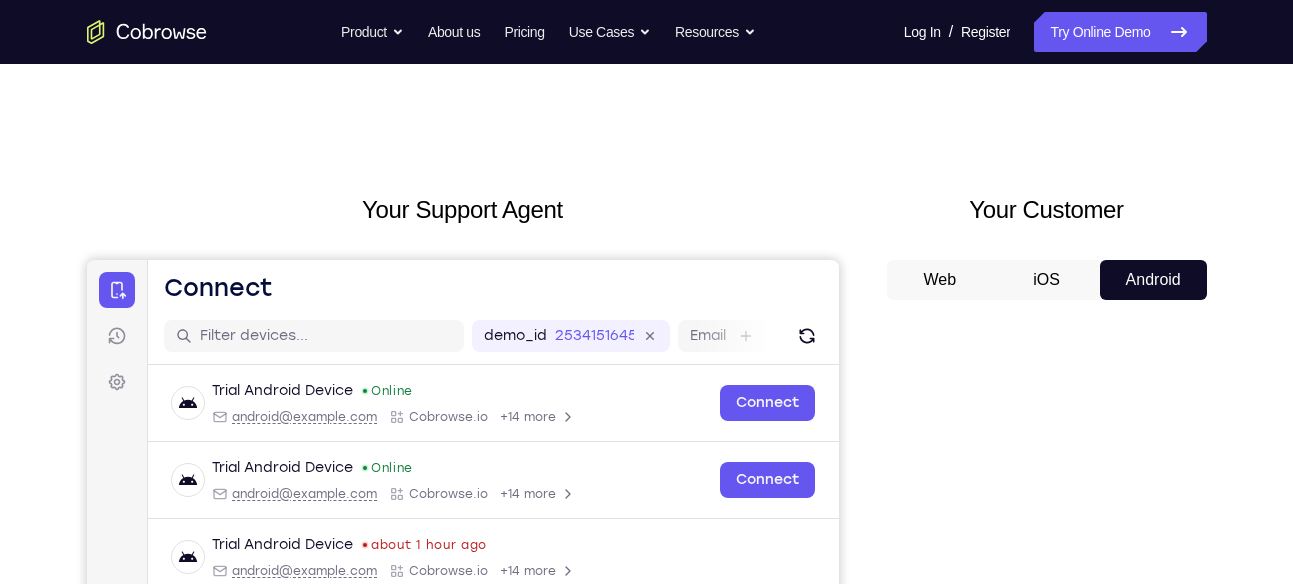 scroll, scrollTop: 72, scrollLeft: 0, axis: vertical 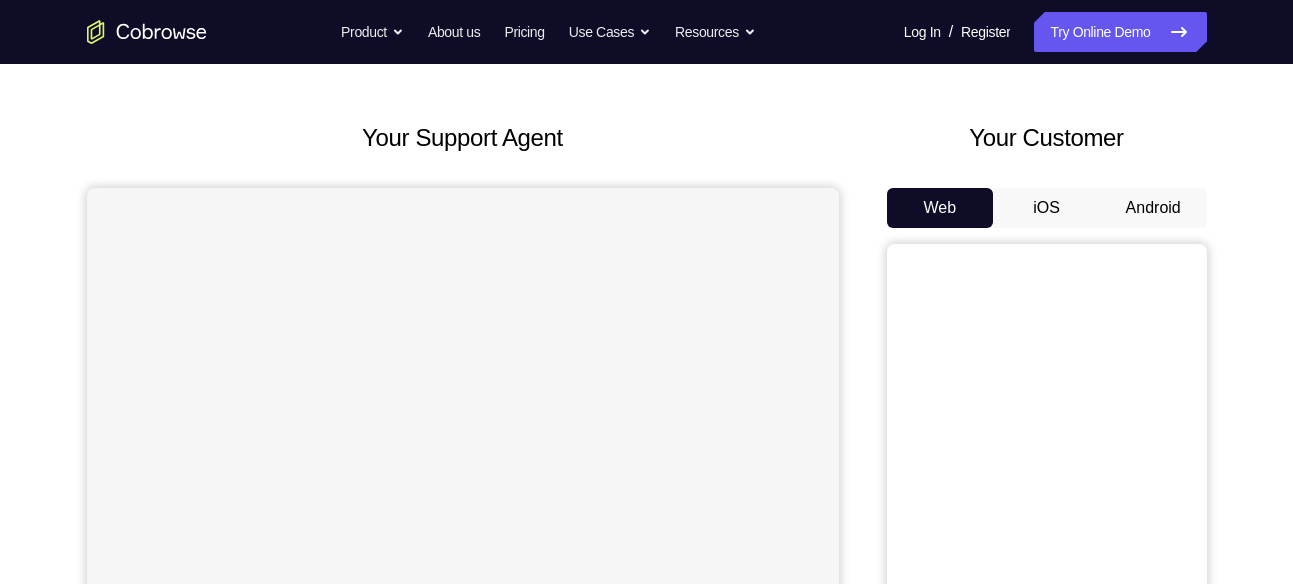 click on "Android" at bounding box center [1153, 208] 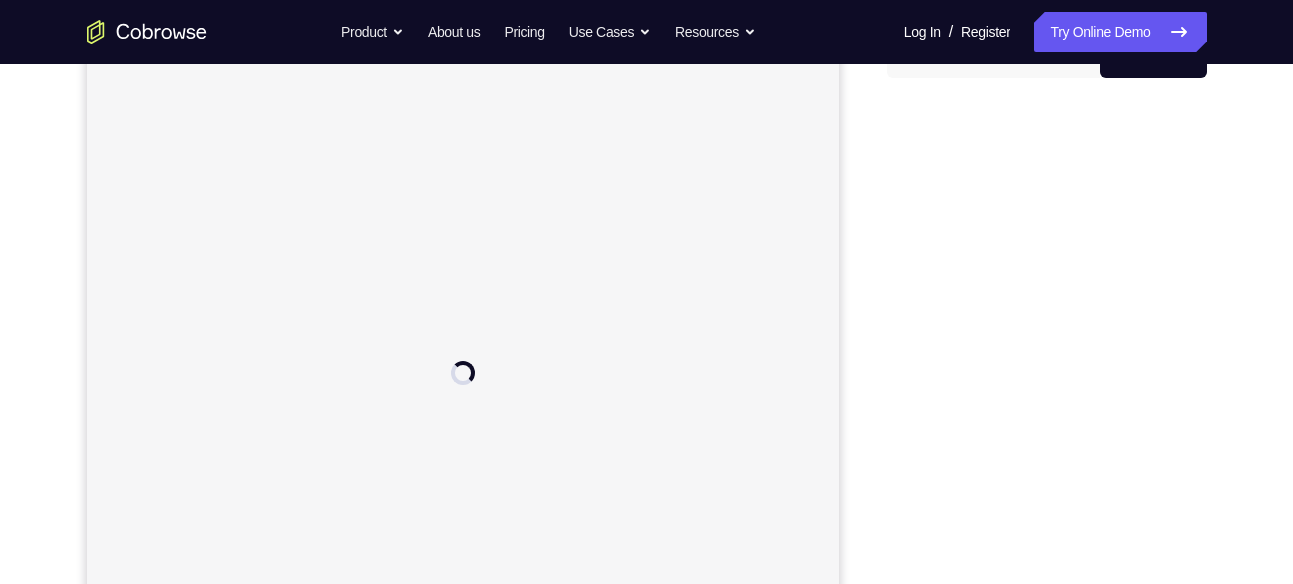 scroll, scrollTop: 221, scrollLeft: 0, axis: vertical 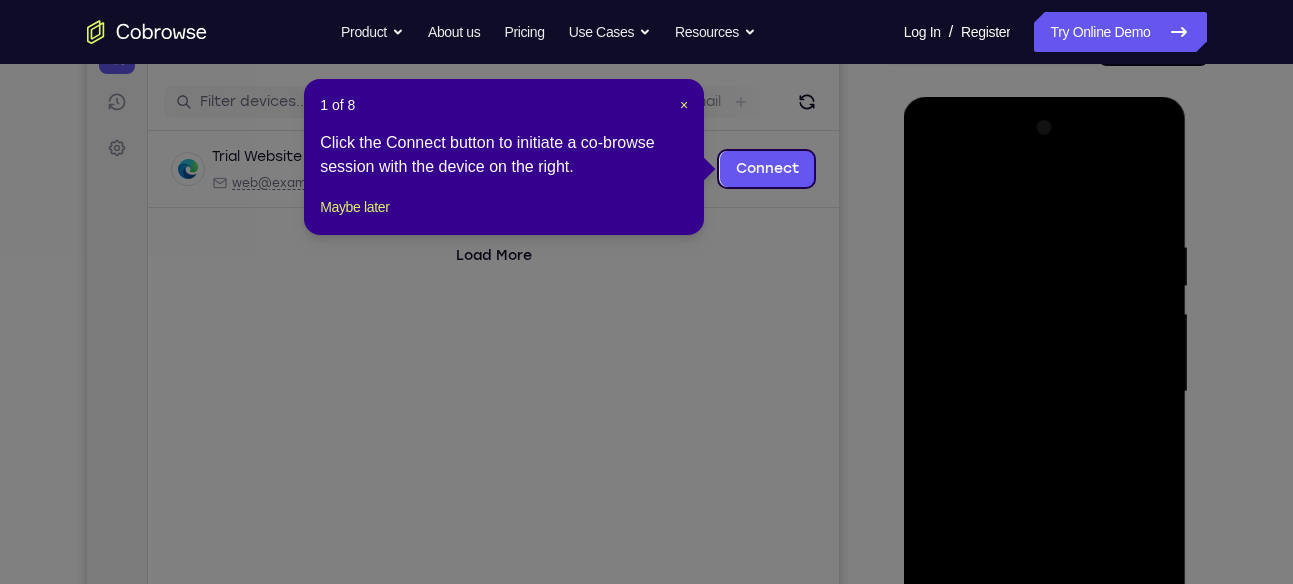 click on "1 of 8 ×" at bounding box center [504, 105] 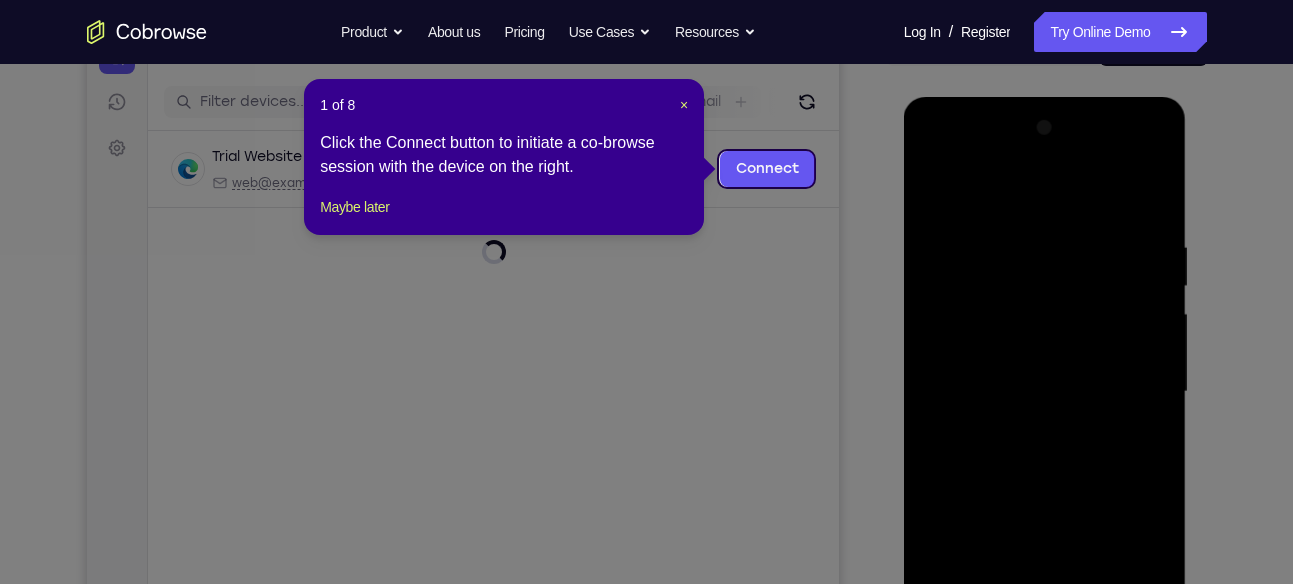 click on "1 of 8 ×   Click the Connect button to initiate a co-browse session with the device on the right.   Maybe later" at bounding box center [504, 157] 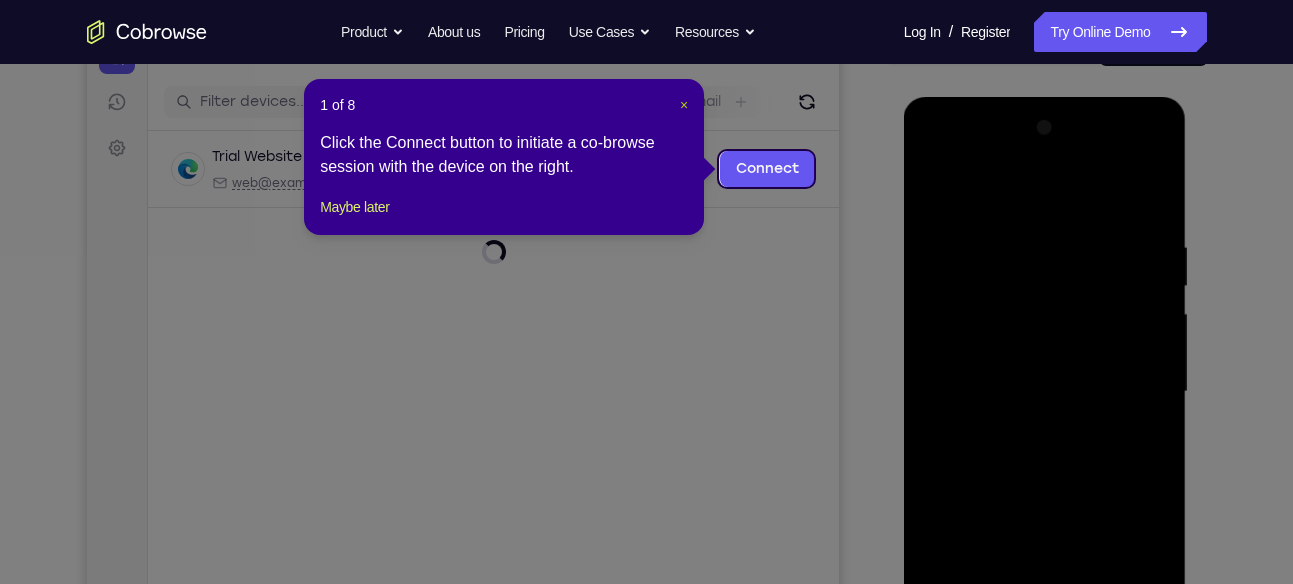 click on "×" at bounding box center (684, 105) 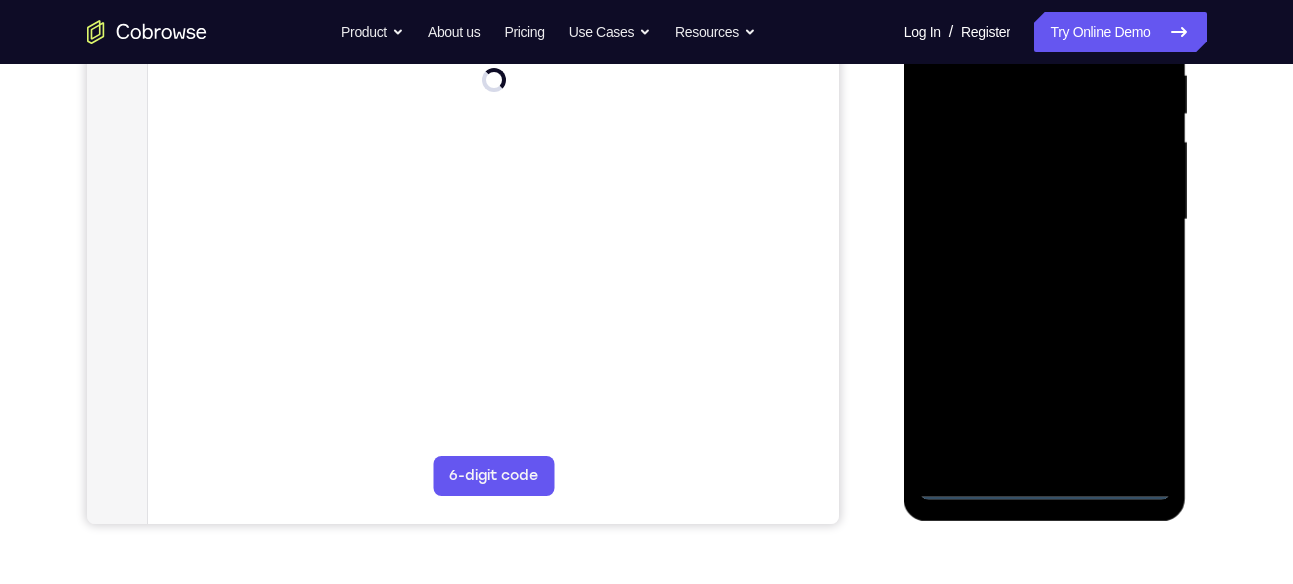 scroll, scrollTop: 409, scrollLeft: 0, axis: vertical 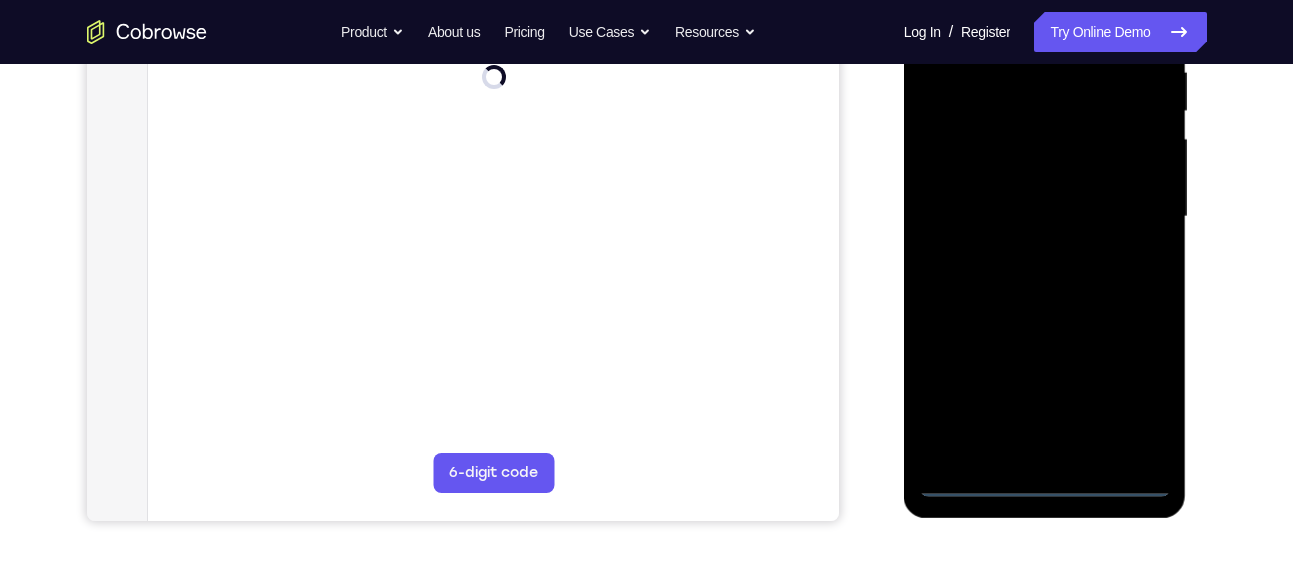 click at bounding box center (1045, 217) 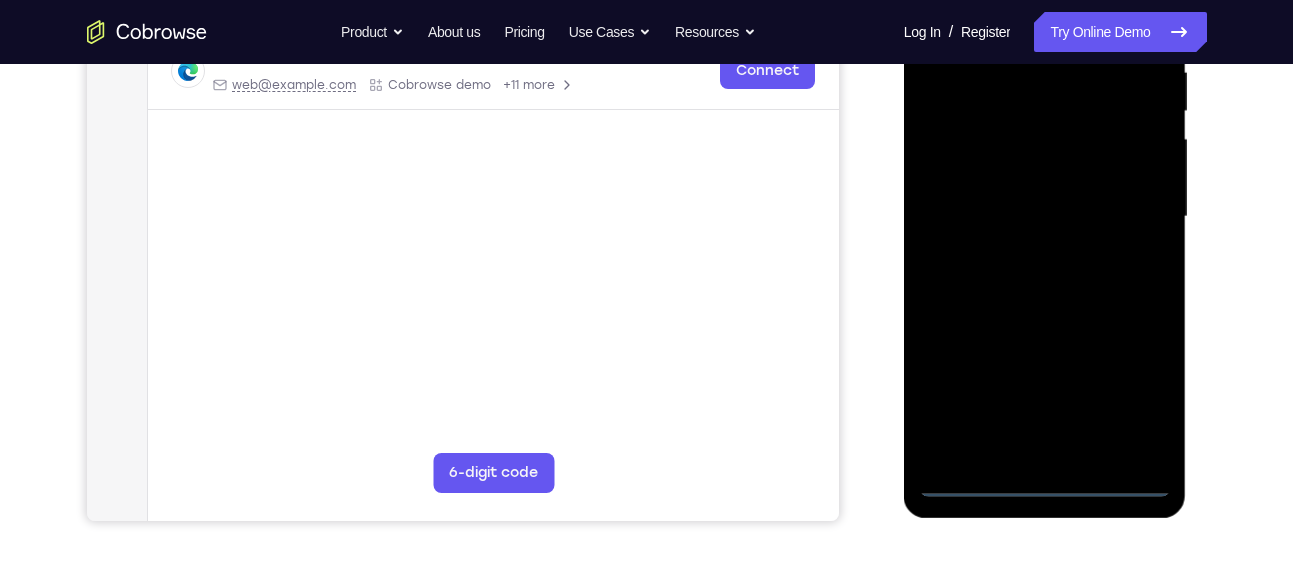 click at bounding box center (1045, 217) 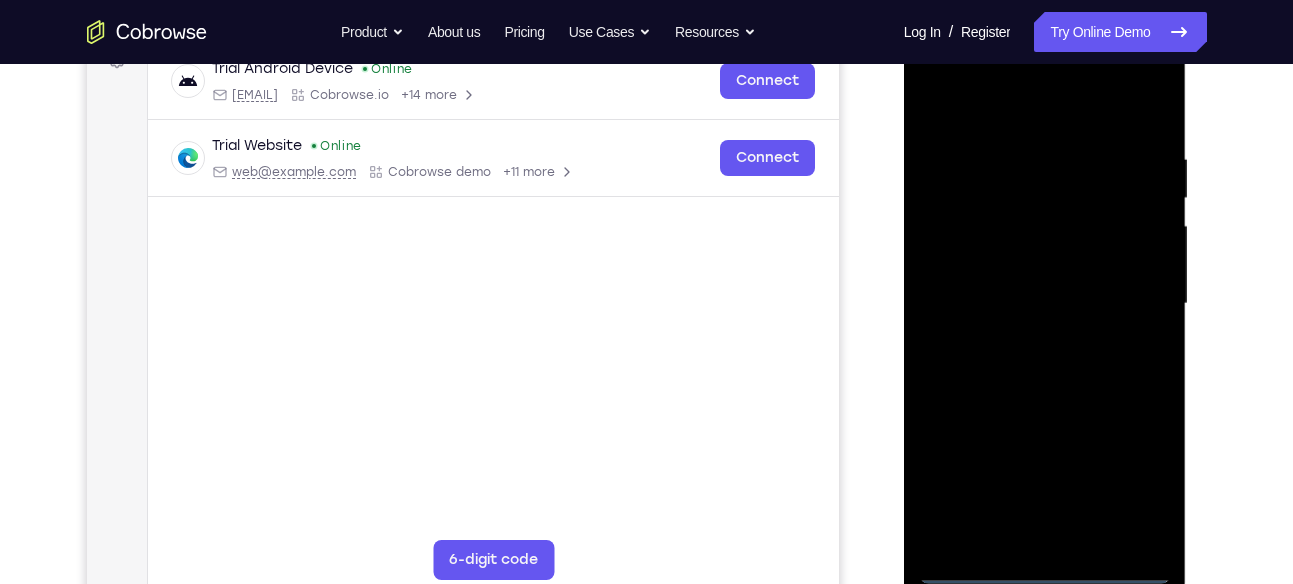 scroll, scrollTop: 321, scrollLeft: 0, axis: vertical 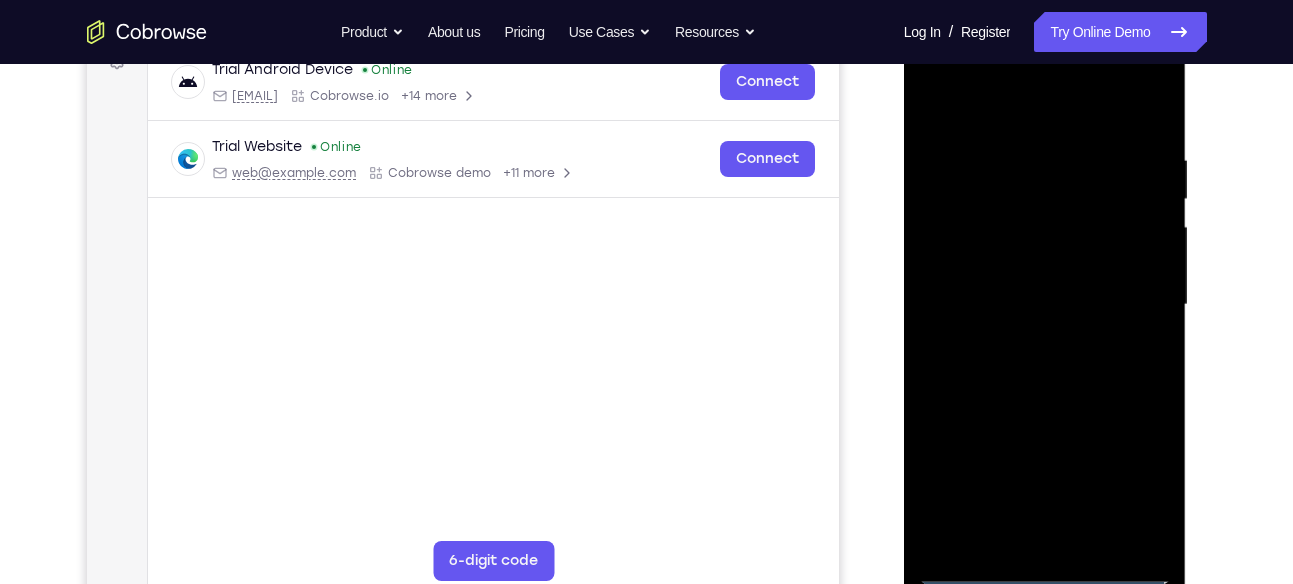 click at bounding box center (1045, 305) 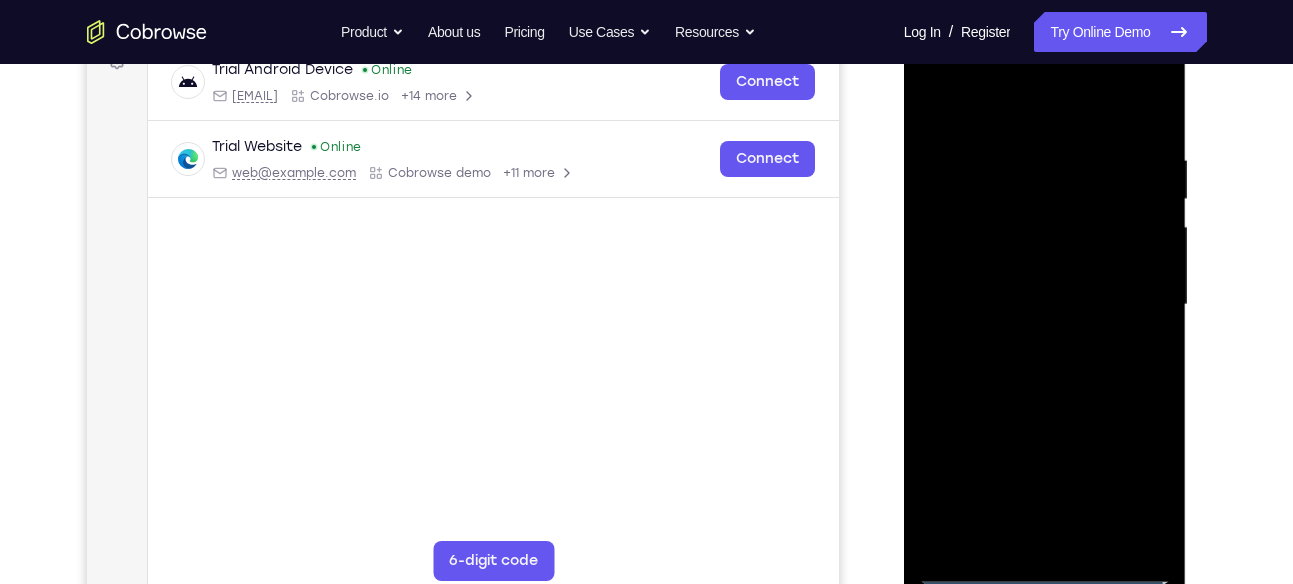 click at bounding box center [1045, 305] 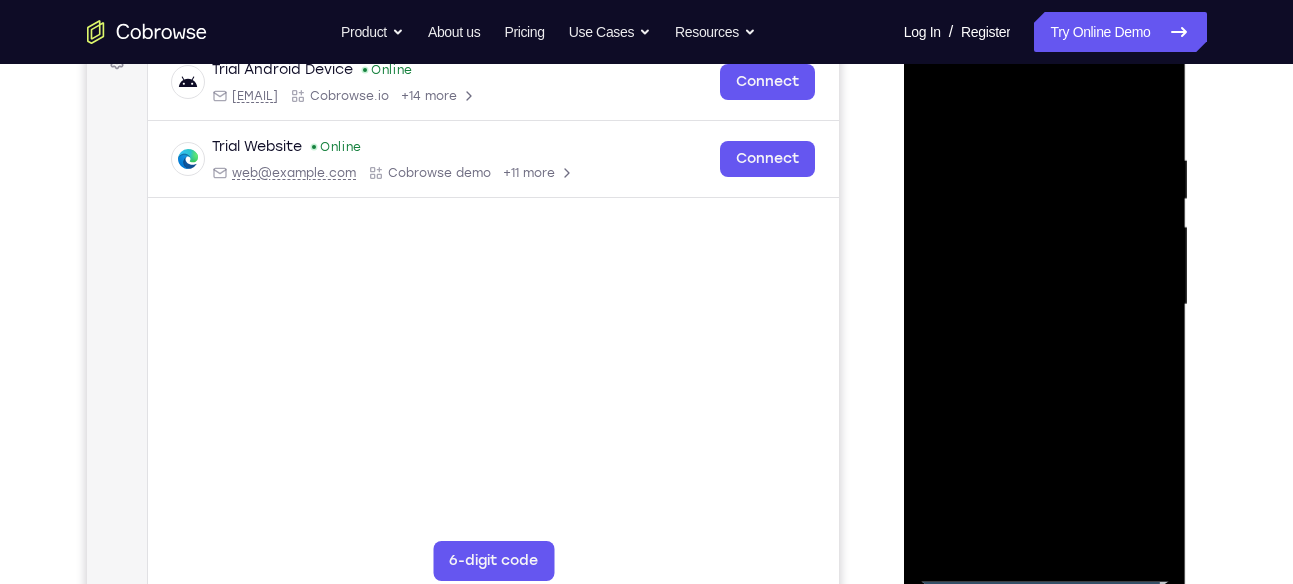 click at bounding box center (1045, 305) 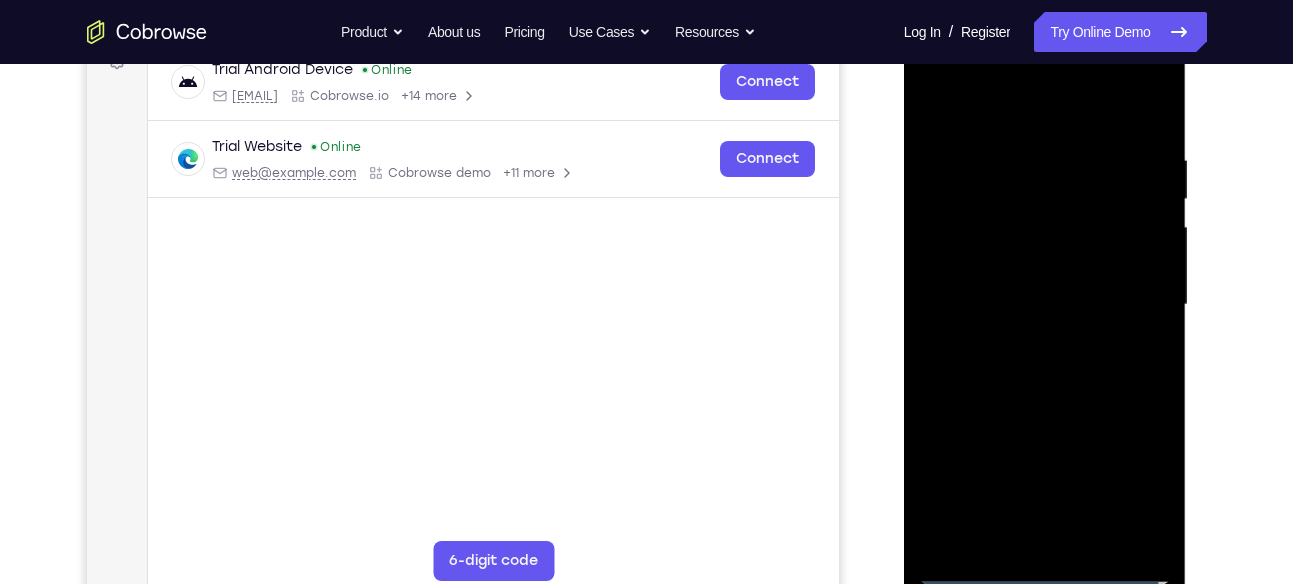click at bounding box center (1045, 305) 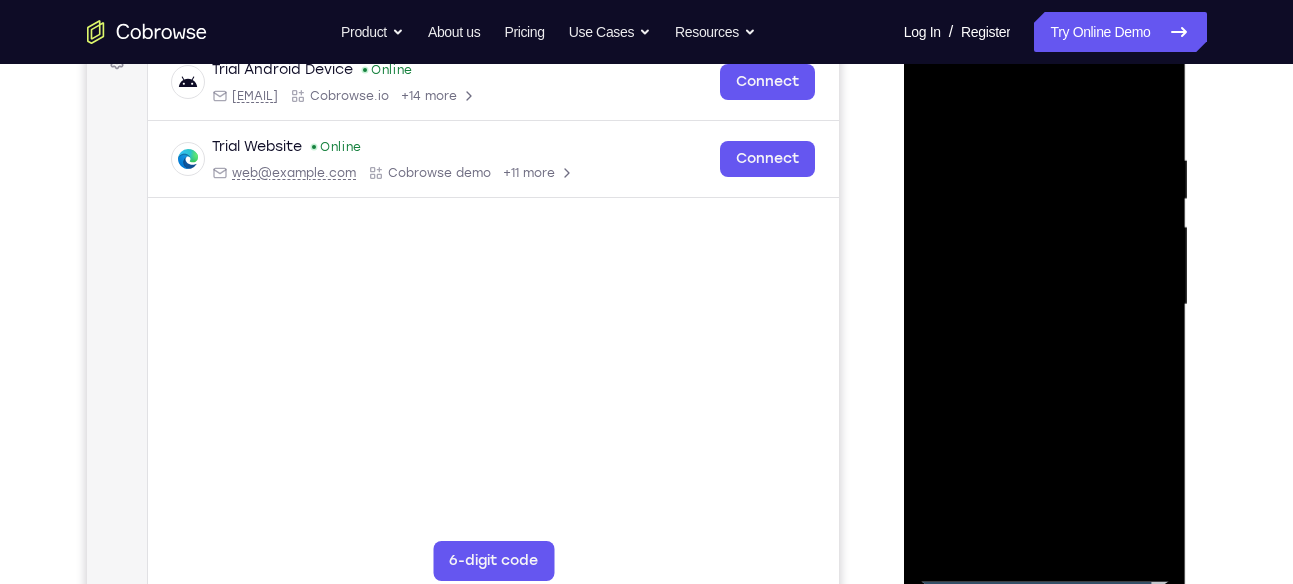click at bounding box center [1045, 305] 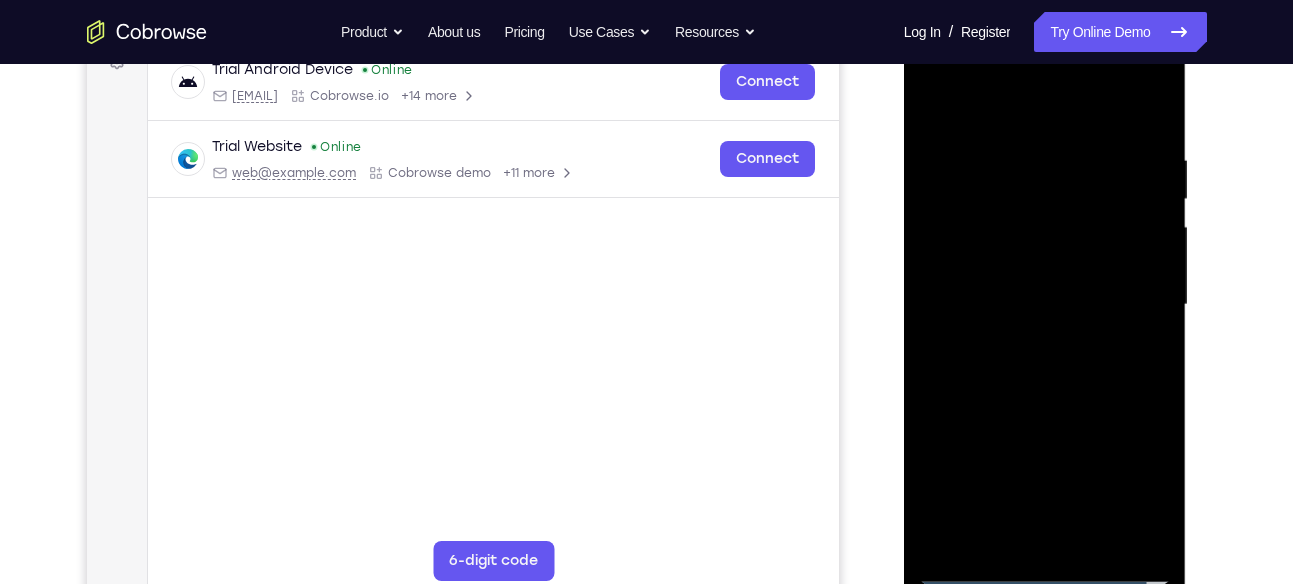 click at bounding box center (1045, 305) 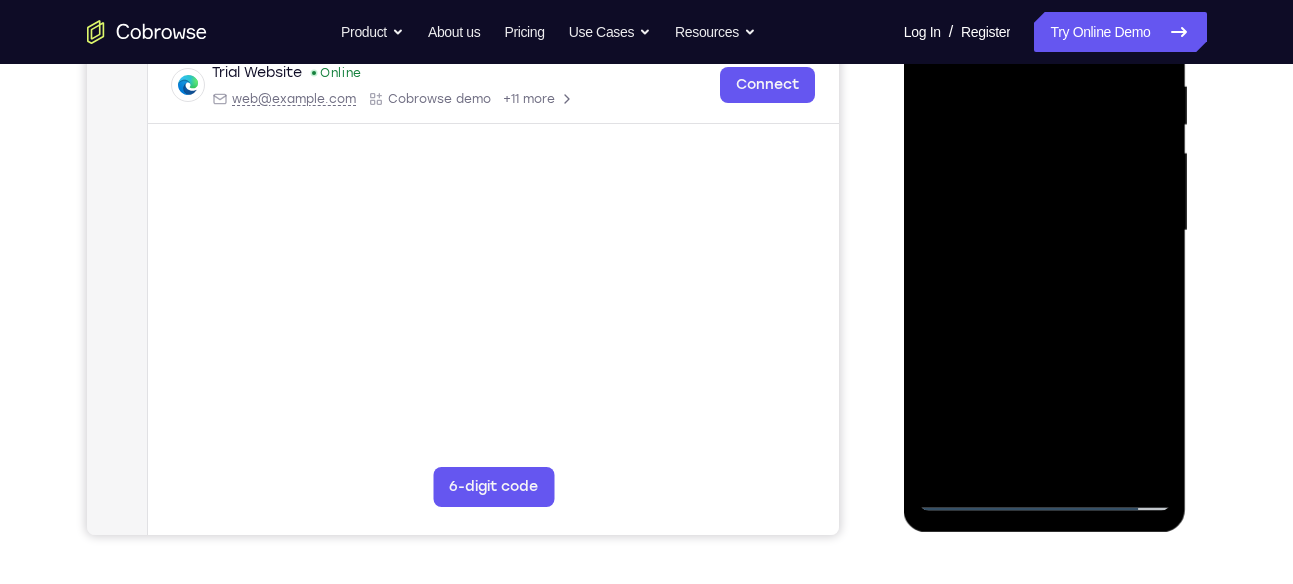 scroll, scrollTop: 442, scrollLeft: 0, axis: vertical 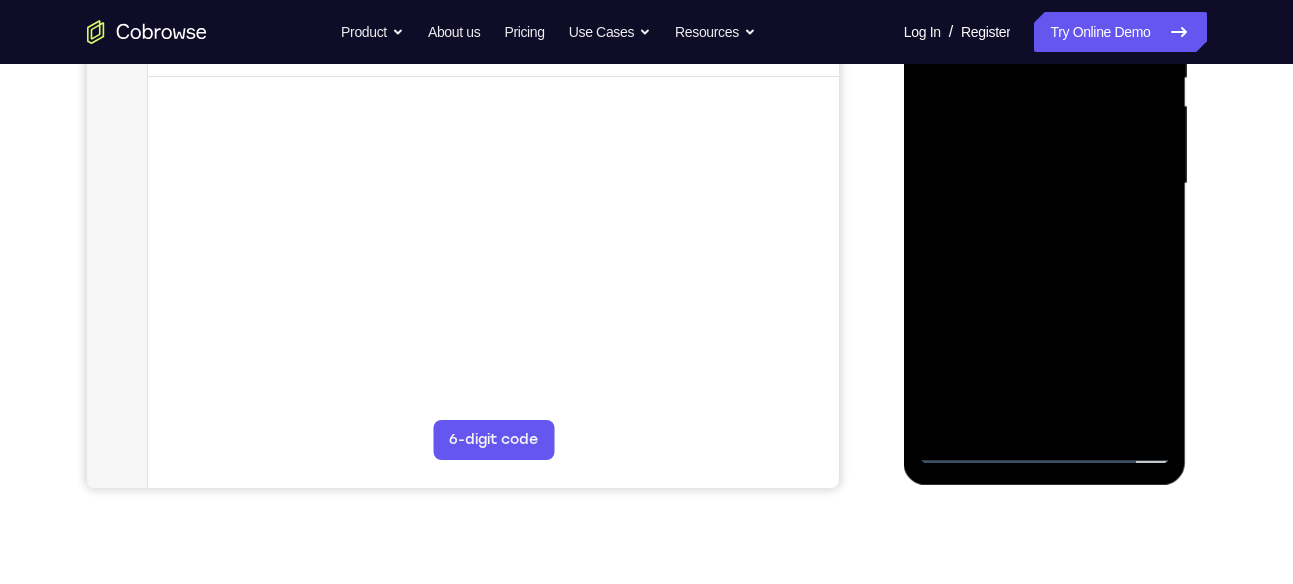 click at bounding box center [1045, 184] 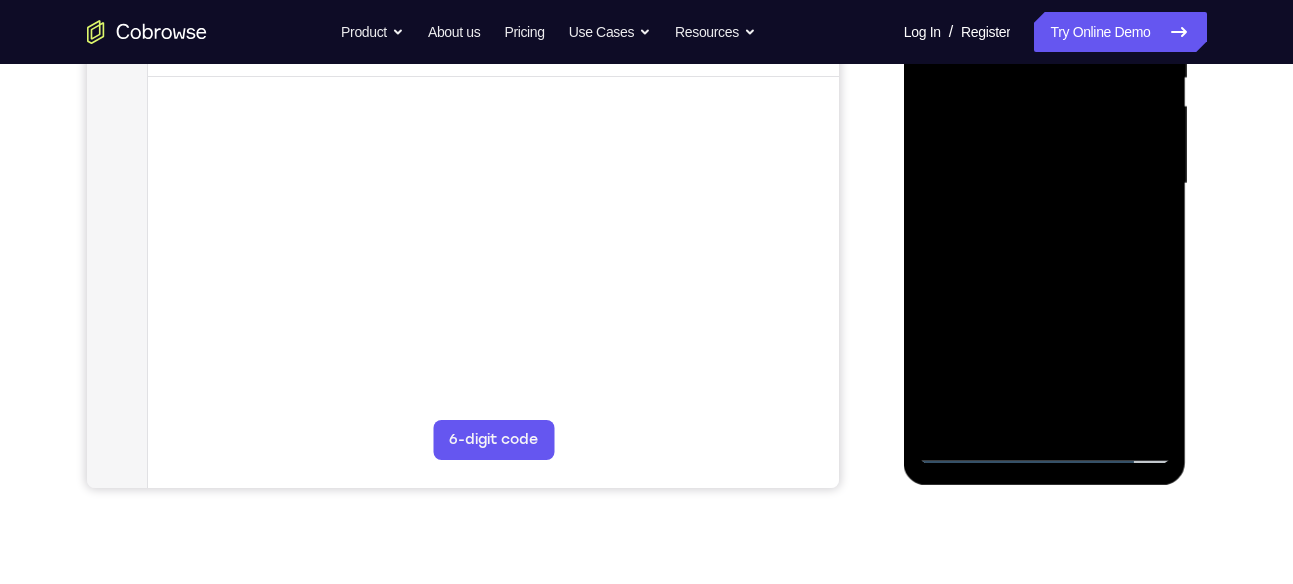 click at bounding box center (1045, 184) 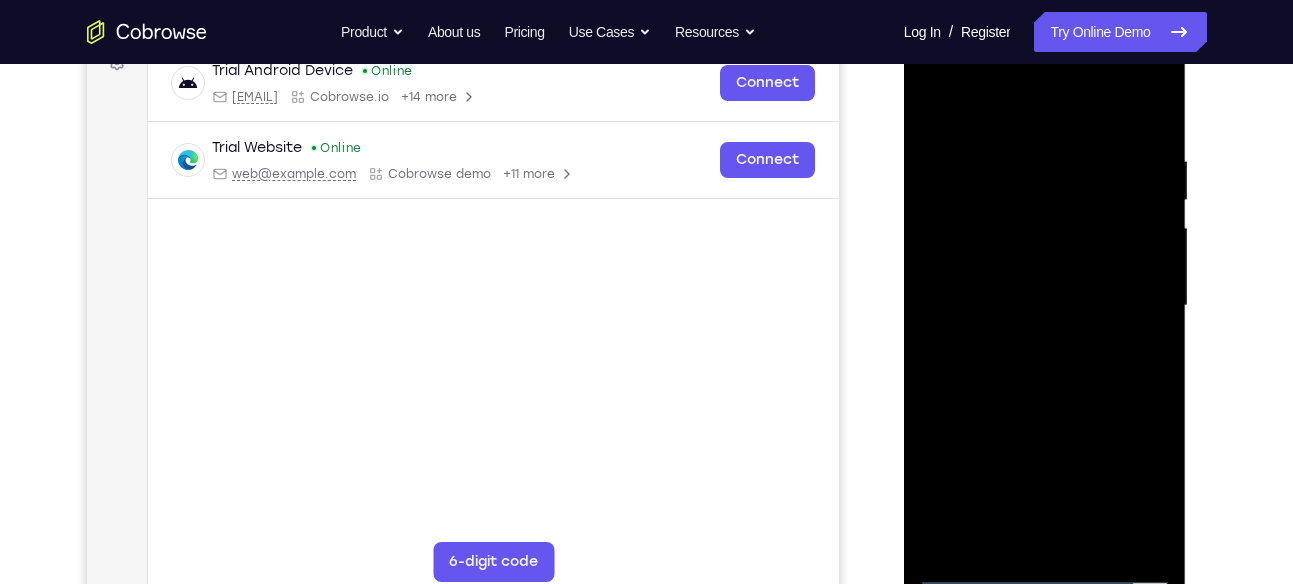 scroll, scrollTop: 312, scrollLeft: 0, axis: vertical 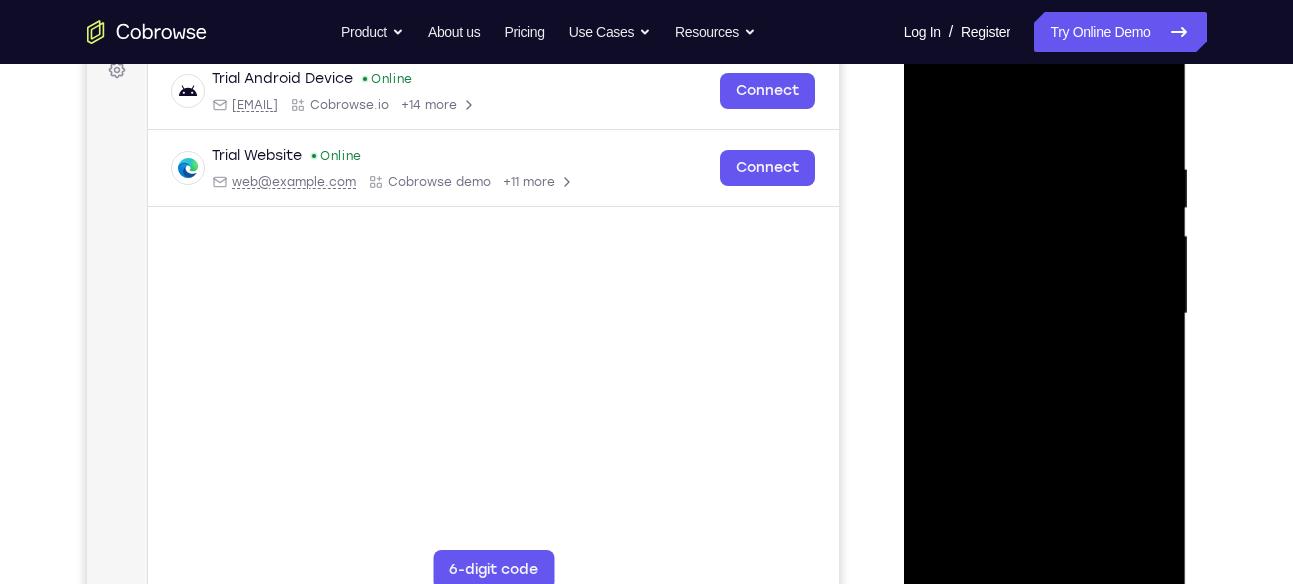 click at bounding box center (1045, 314) 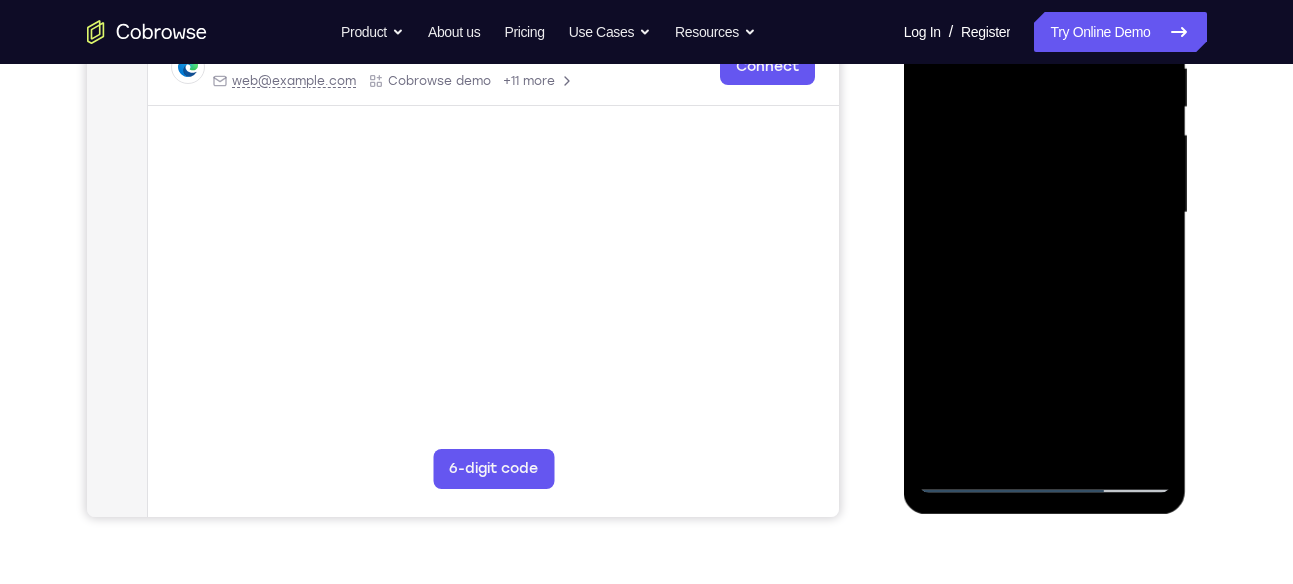 scroll, scrollTop: 431, scrollLeft: 0, axis: vertical 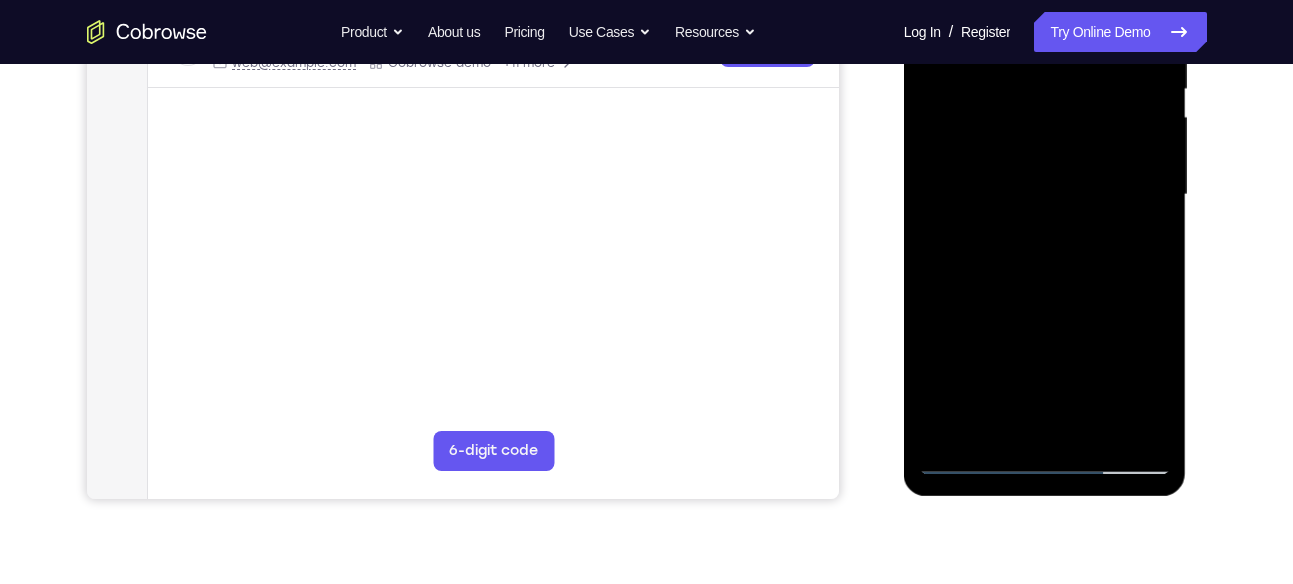 click at bounding box center [1045, 195] 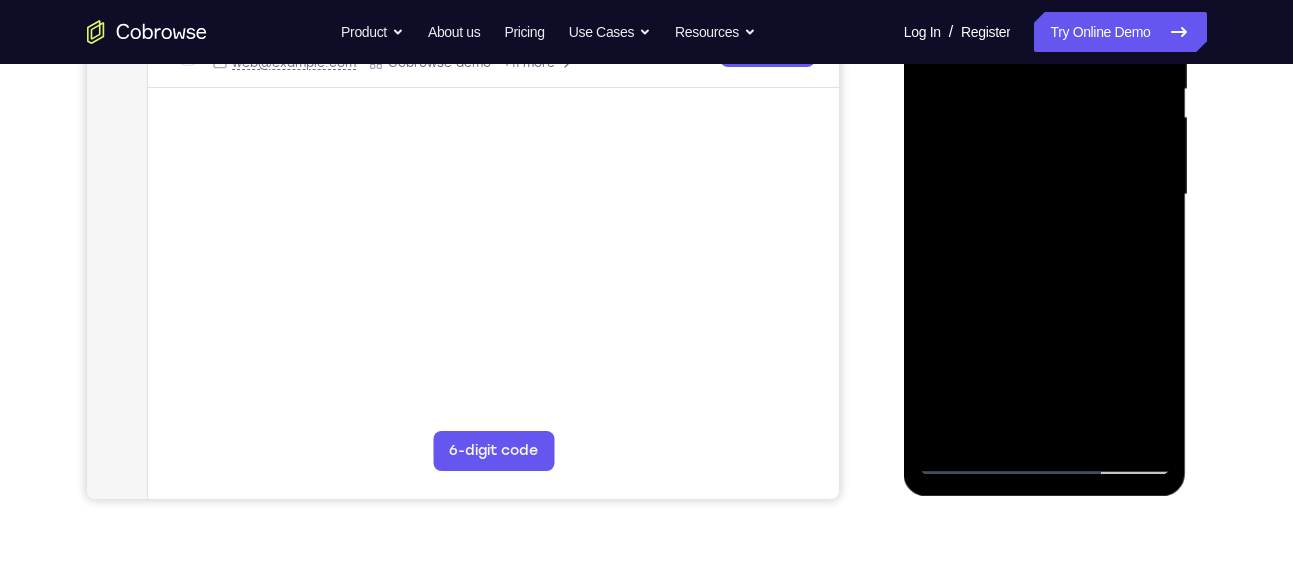 click at bounding box center (1045, 195) 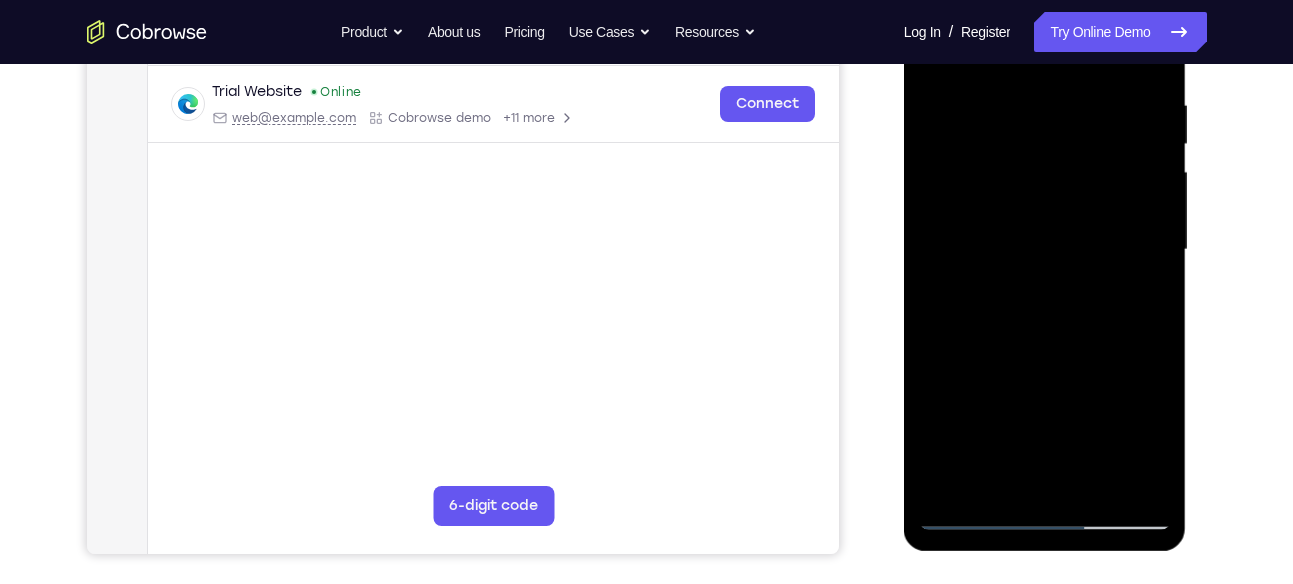 scroll, scrollTop: 401, scrollLeft: 0, axis: vertical 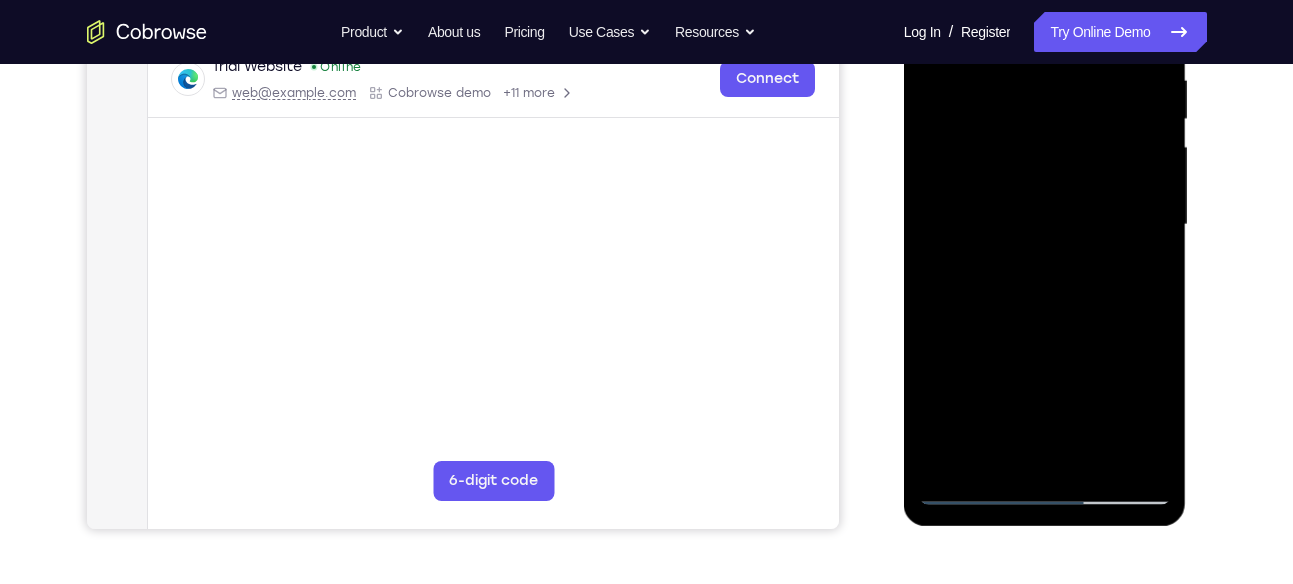 click at bounding box center [1045, 225] 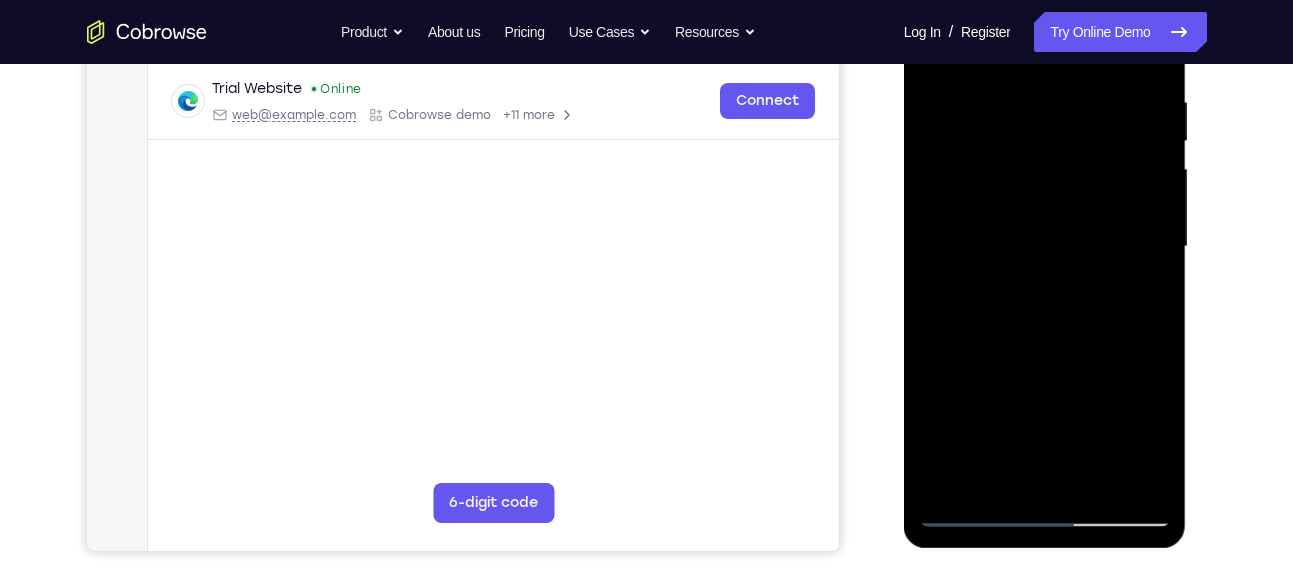 scroll, scrollTop: 380, scrollLeft: 0, axis: vertical 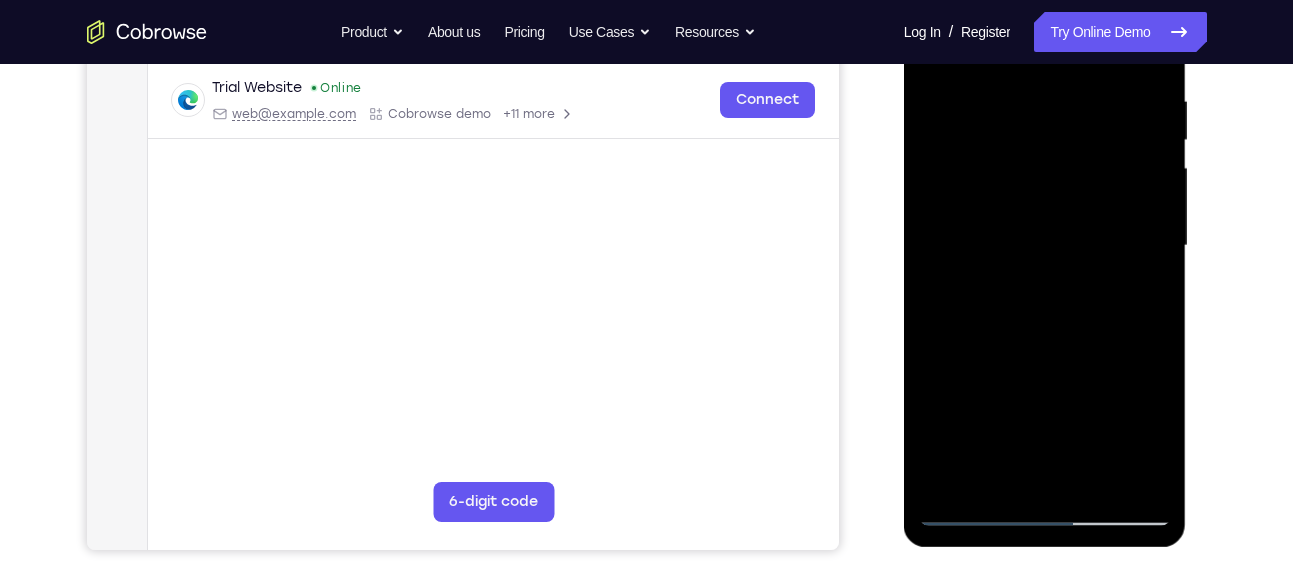 click at bounding box center (1045, 246) 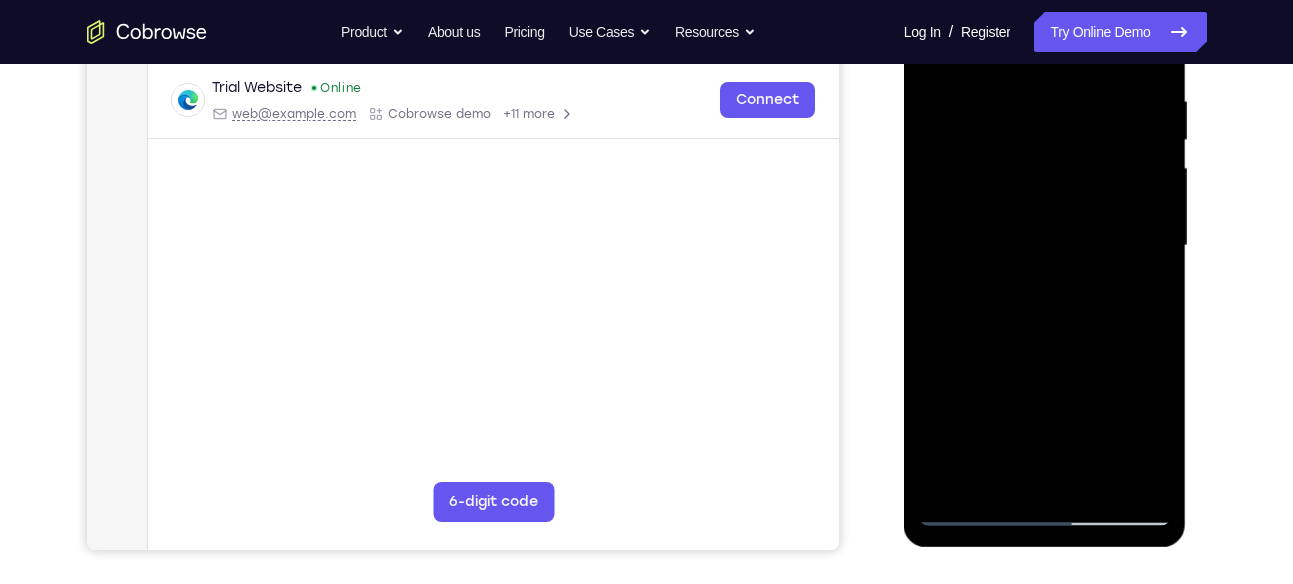 click at bounding box center [1045, 246] 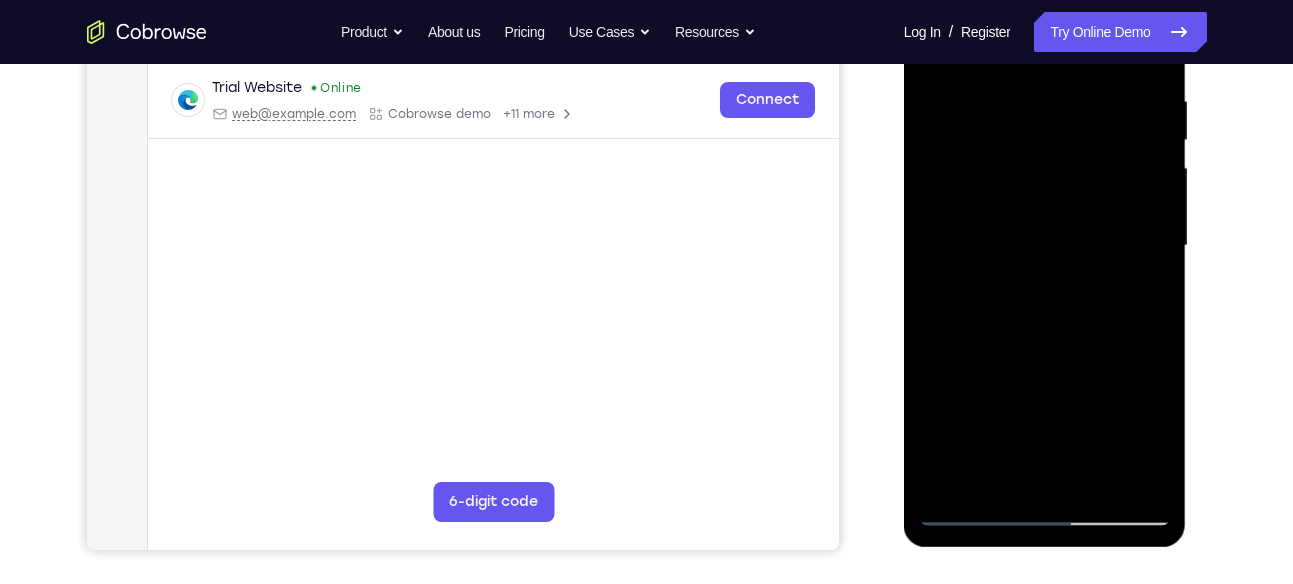 click at bounding box center [1045, 246] 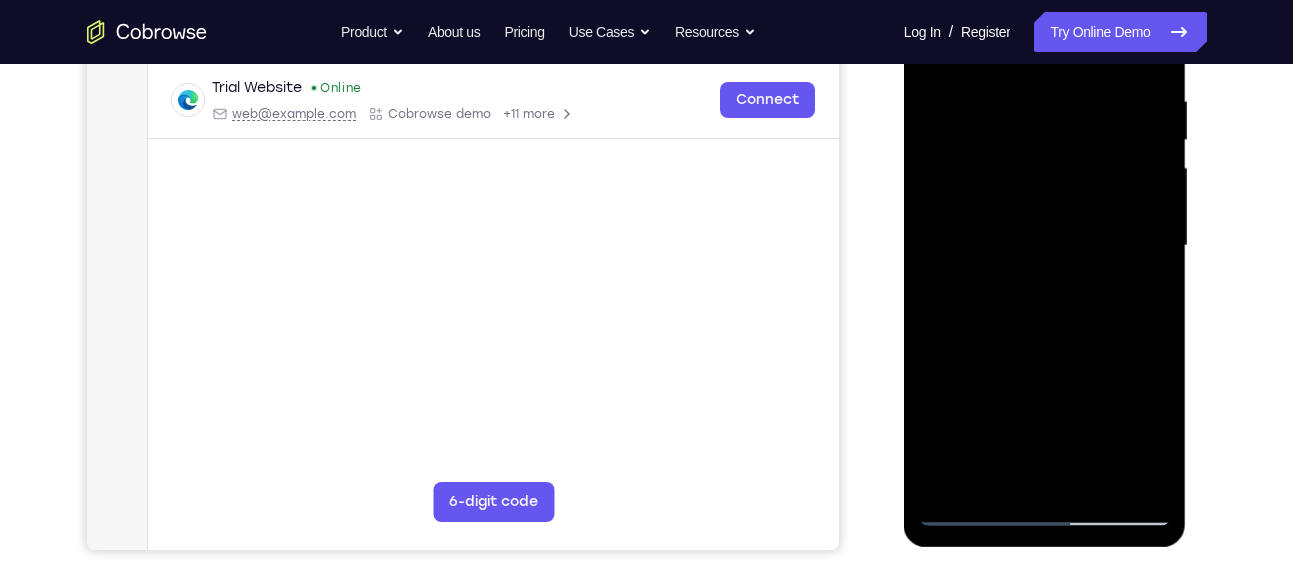 click at bounding box center (1045, 246) 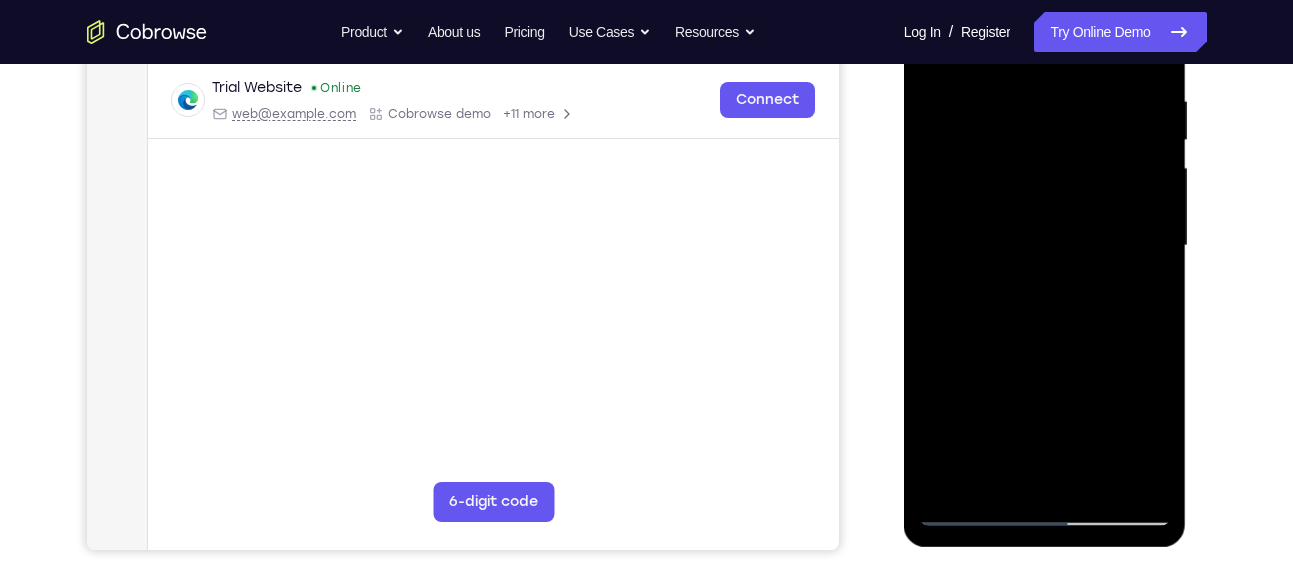 scroll, scrollTop: 357, scrollLeft: 0, axis: vertical 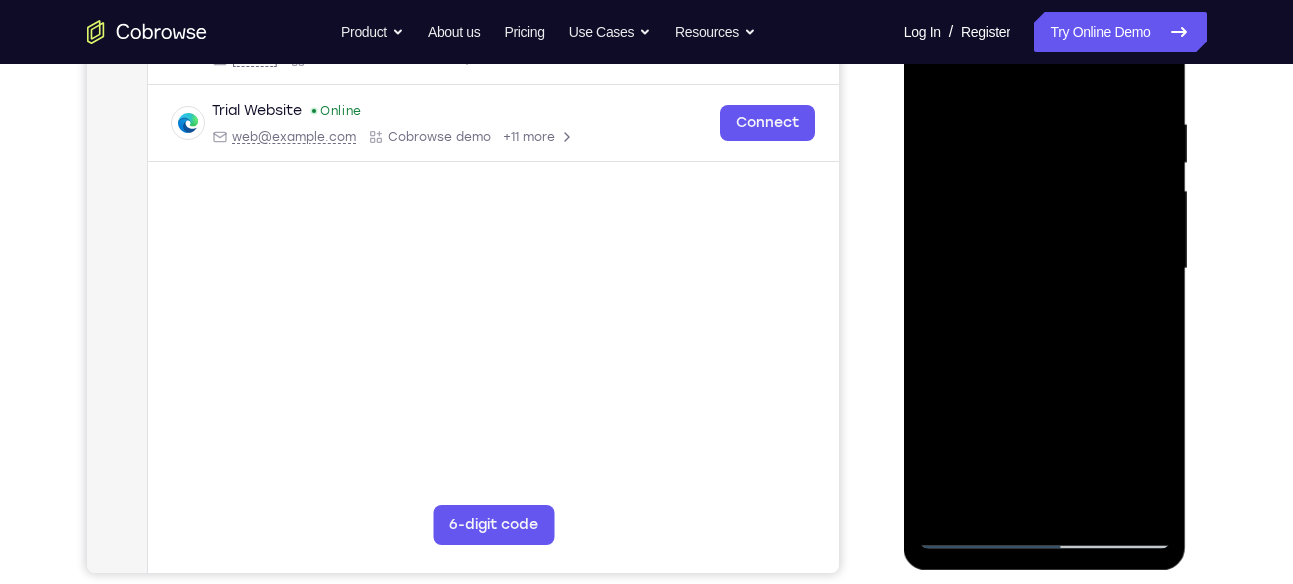 click at bounding box center [1045, 269] 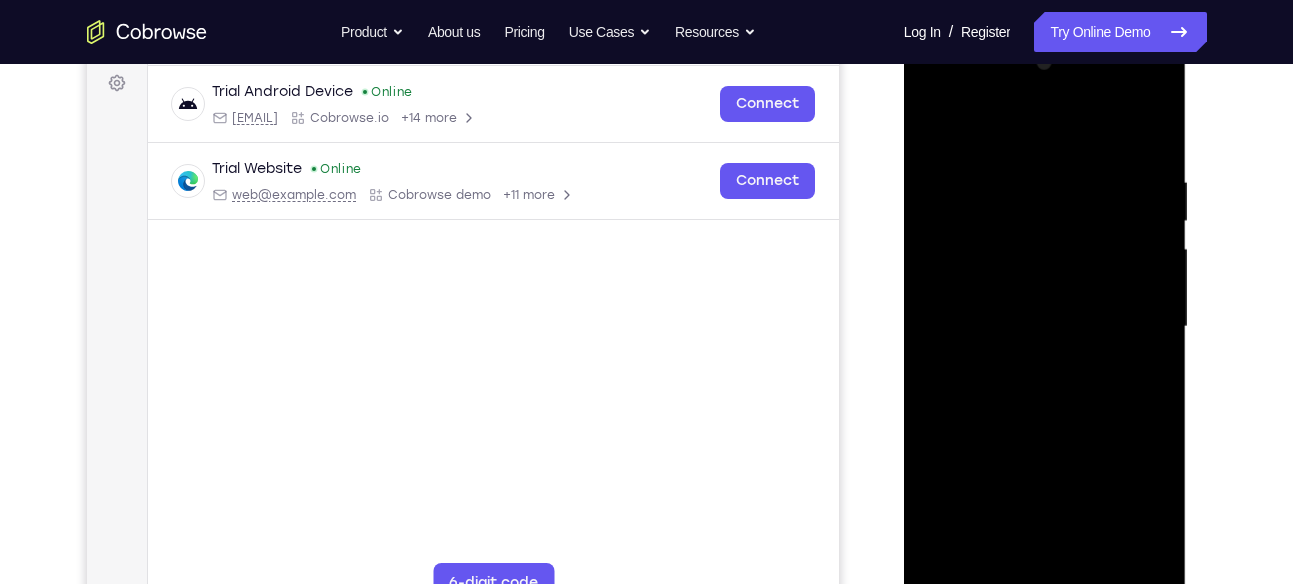 scroll, scrollTop: 298, scrollLeft: 0, axis: vertical 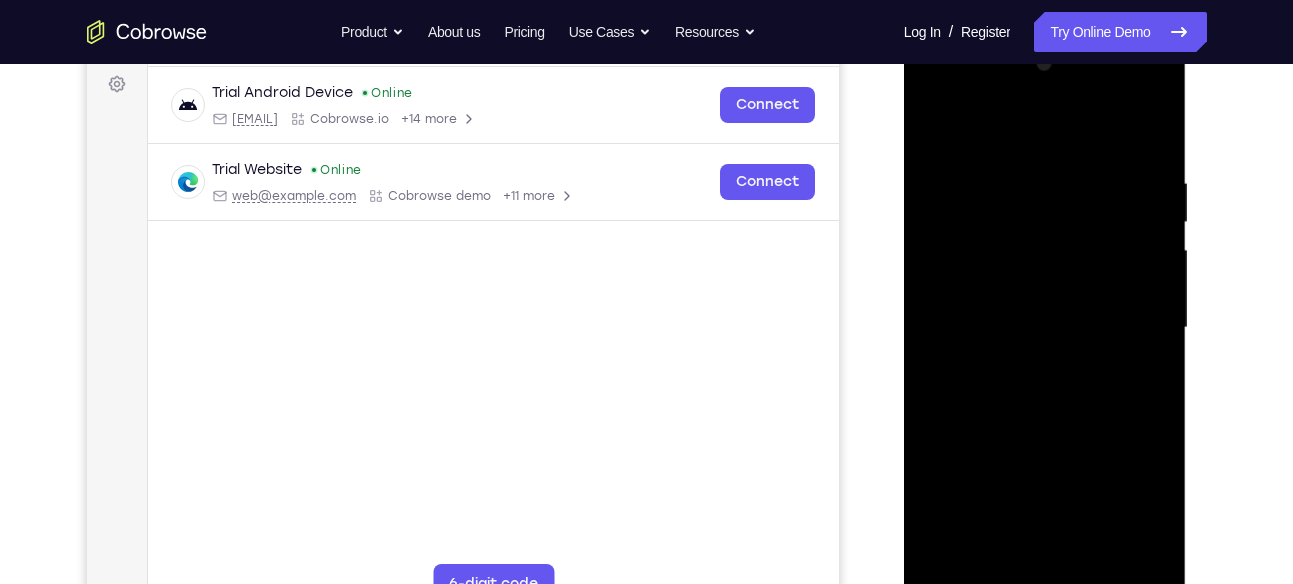 click at bounding box center [1045, 328] 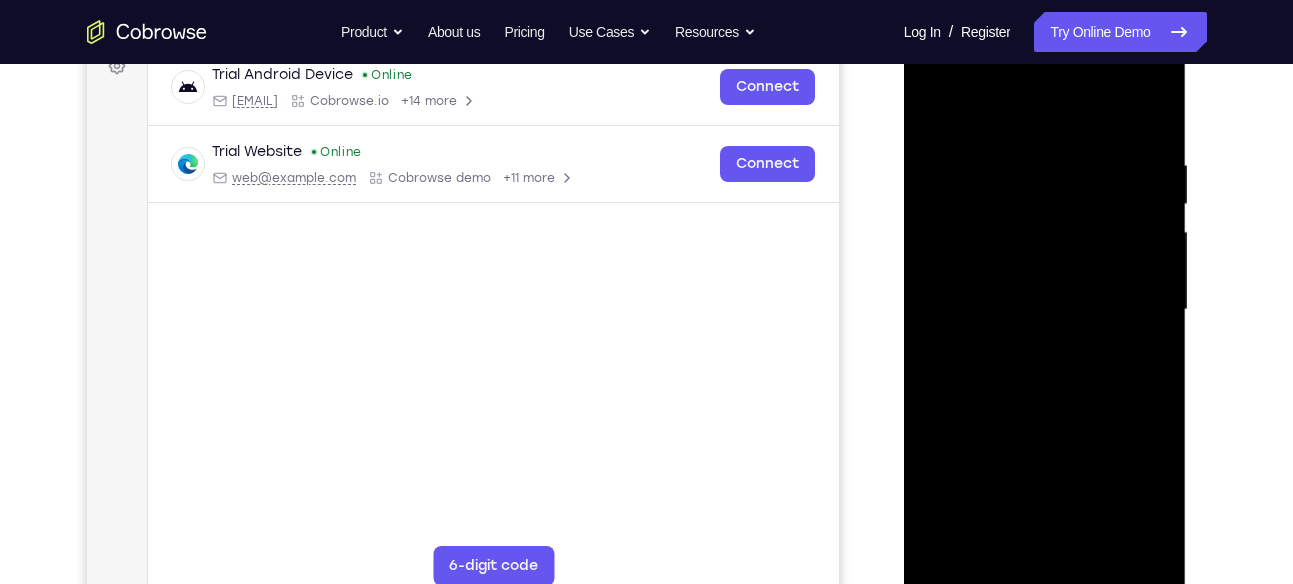 scroll, scrollTop: 331, scrollLeft: 0, axis: vertical 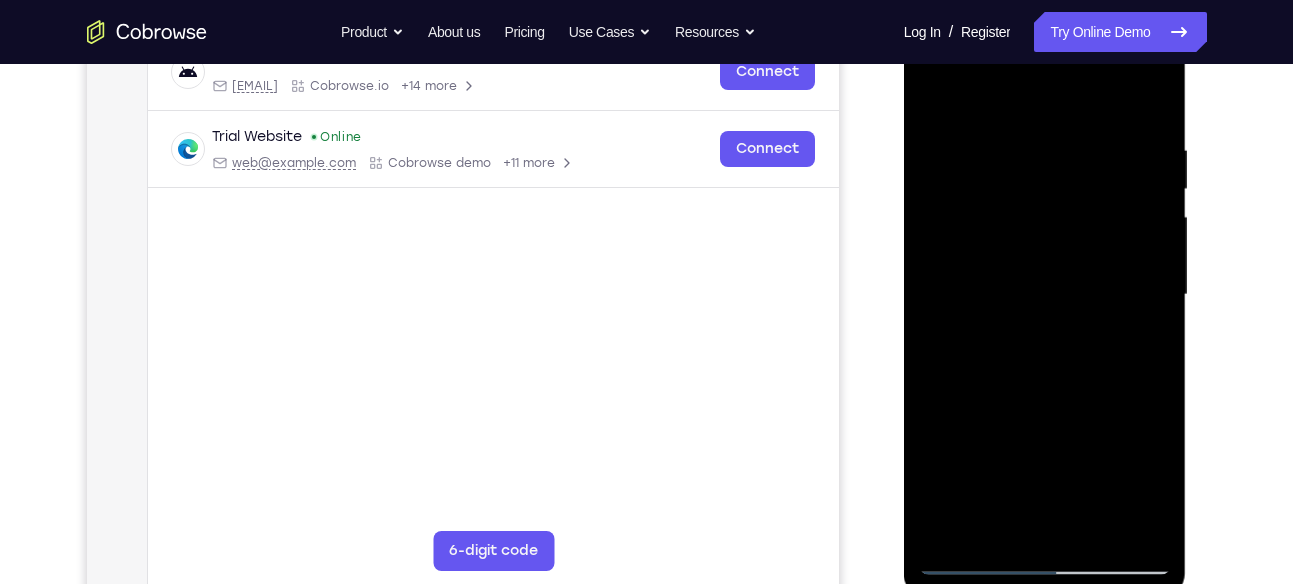 click at bounding box center [1045, 295] 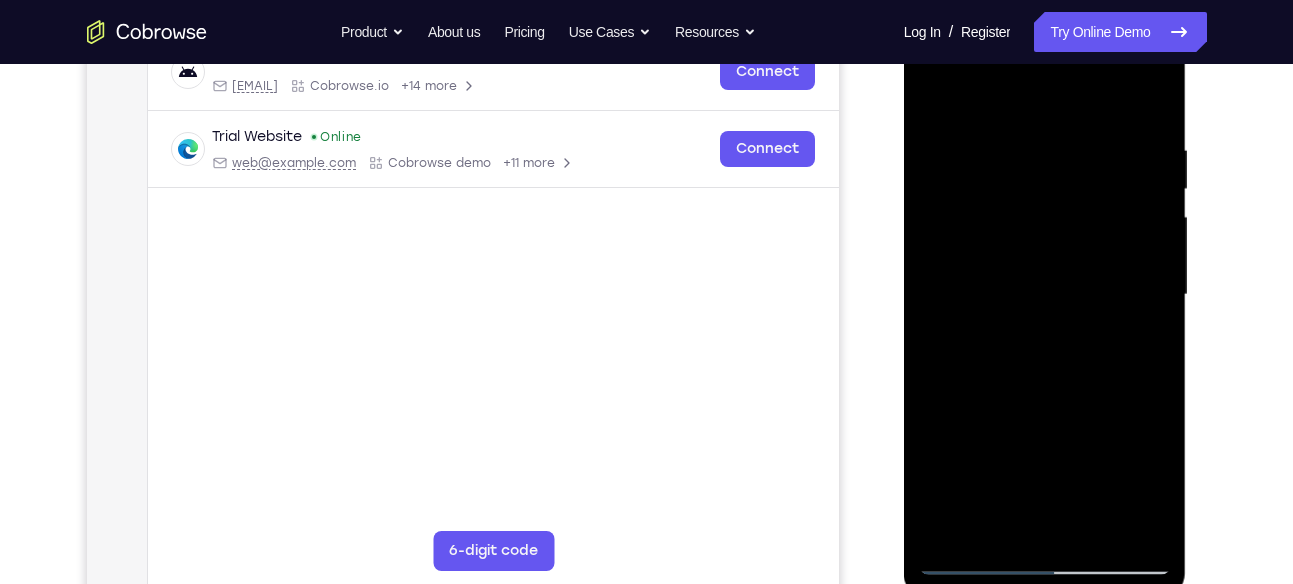 click at bounding box center [1045, 295] 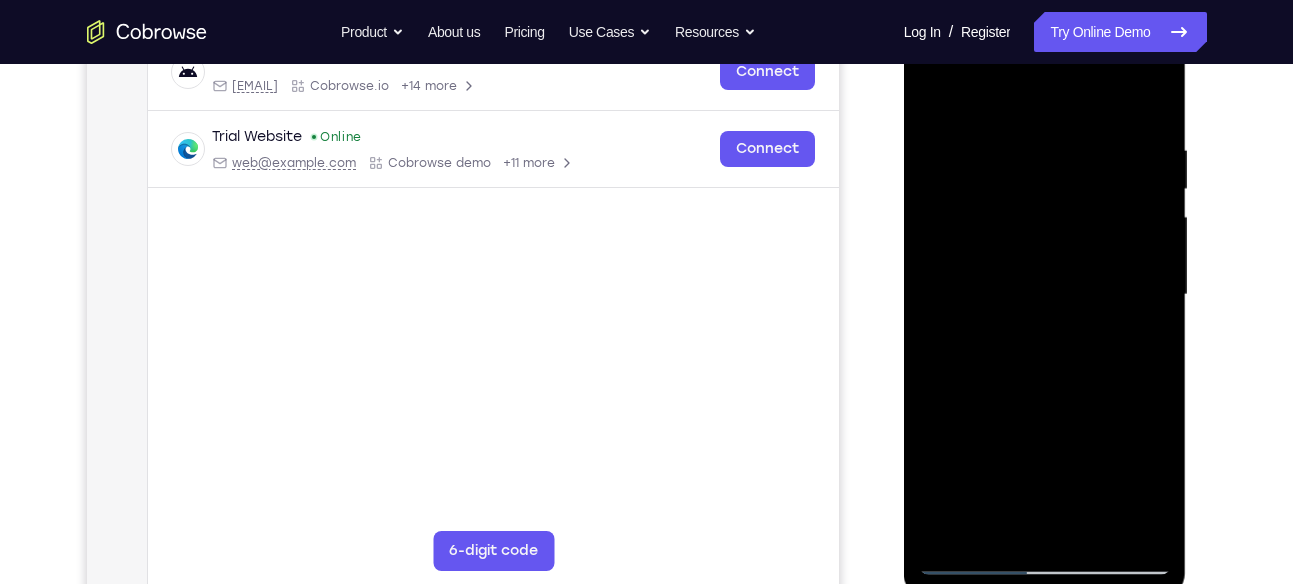 click at bounding box center (1045, 295) 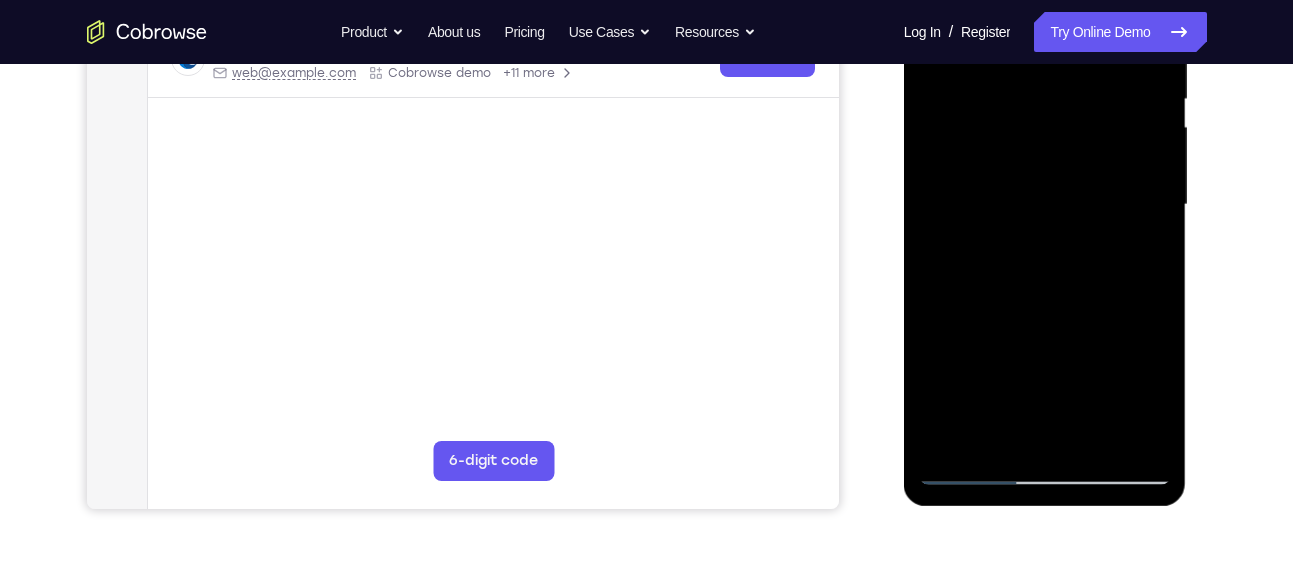 scroll, scrollTop: 422, scrollLeft: 0, axis: vertical 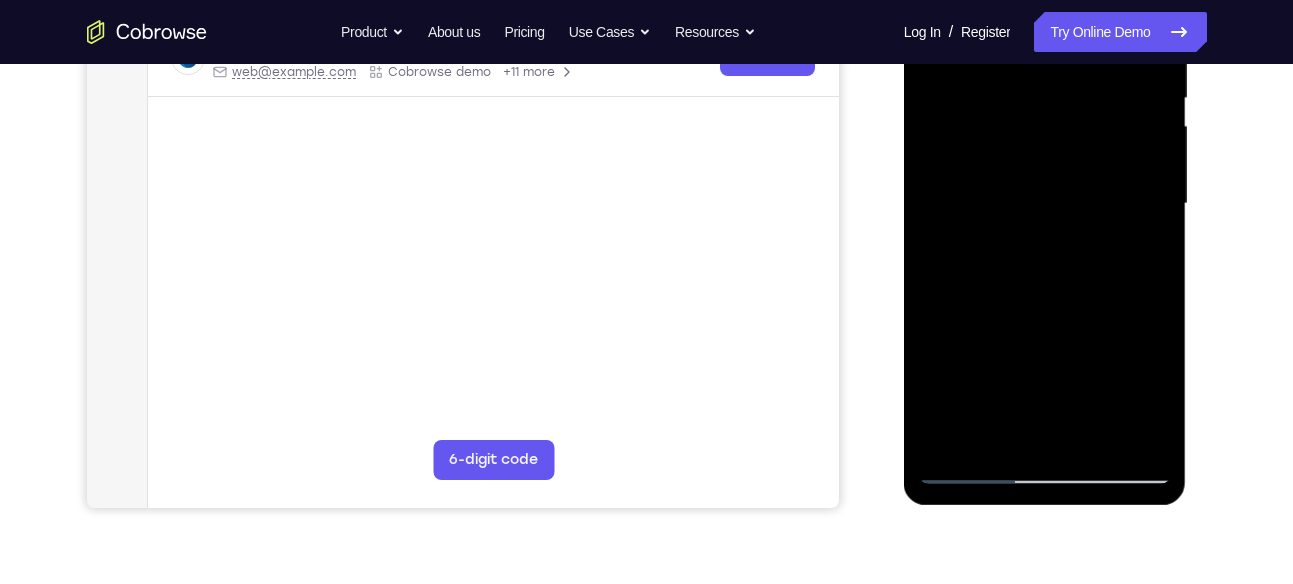 click at bounding box center [1045, 204] 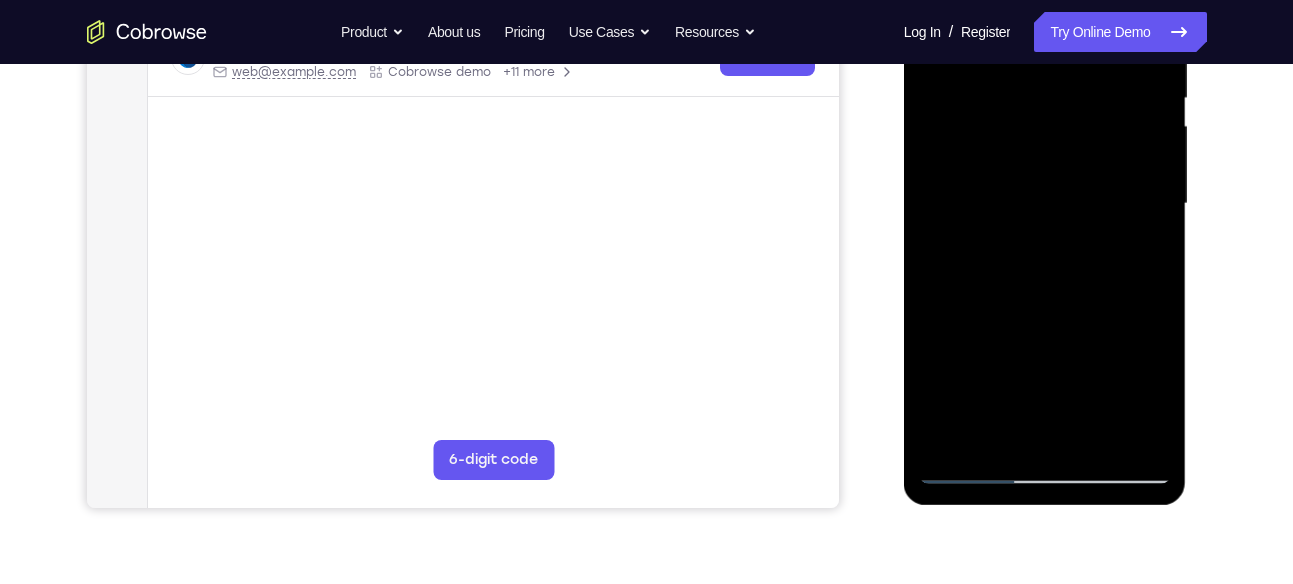 click at bounding box center (1045, 204) 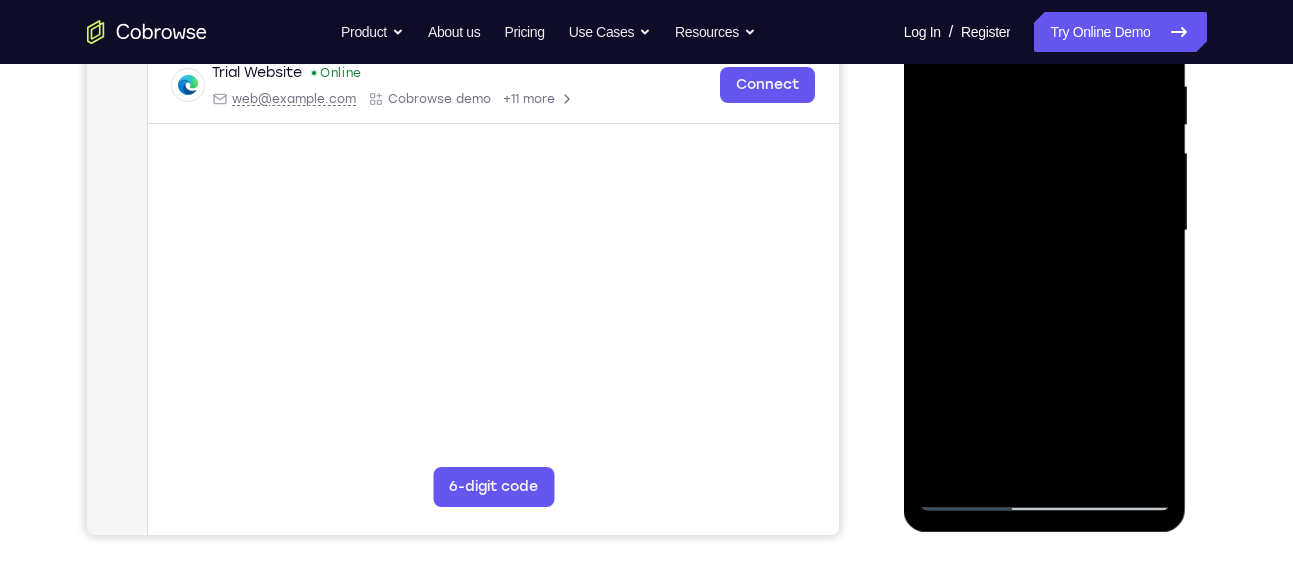 scroll, scrollTop: 379, scrollLeft: 0, axis: vertical 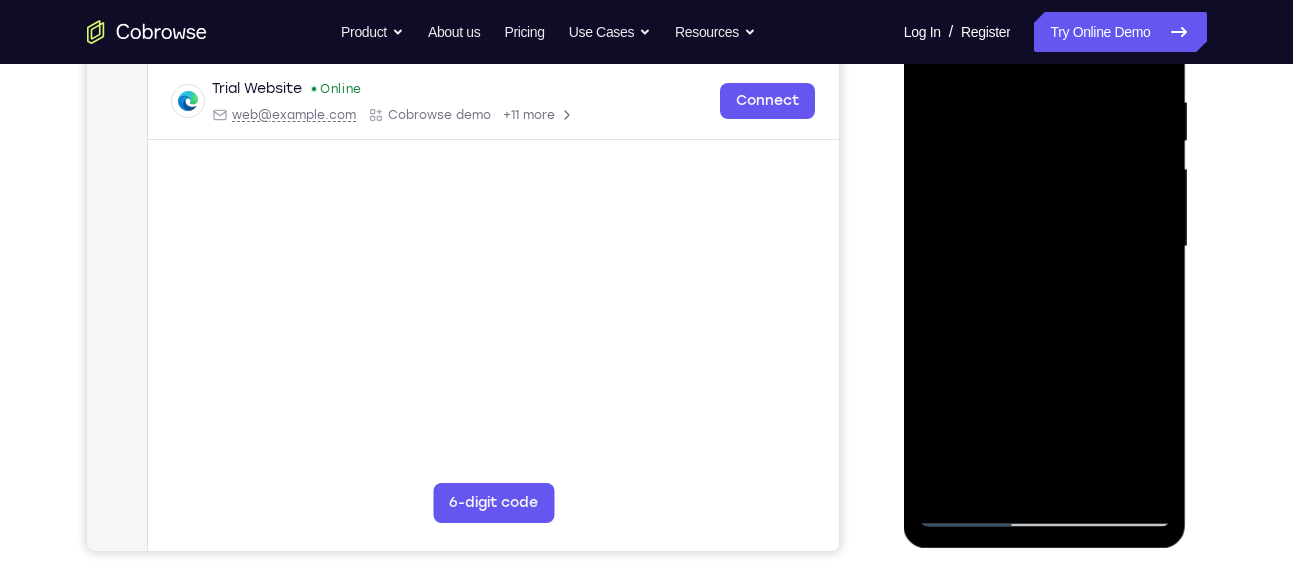 click at bounding box center (1045, 247) 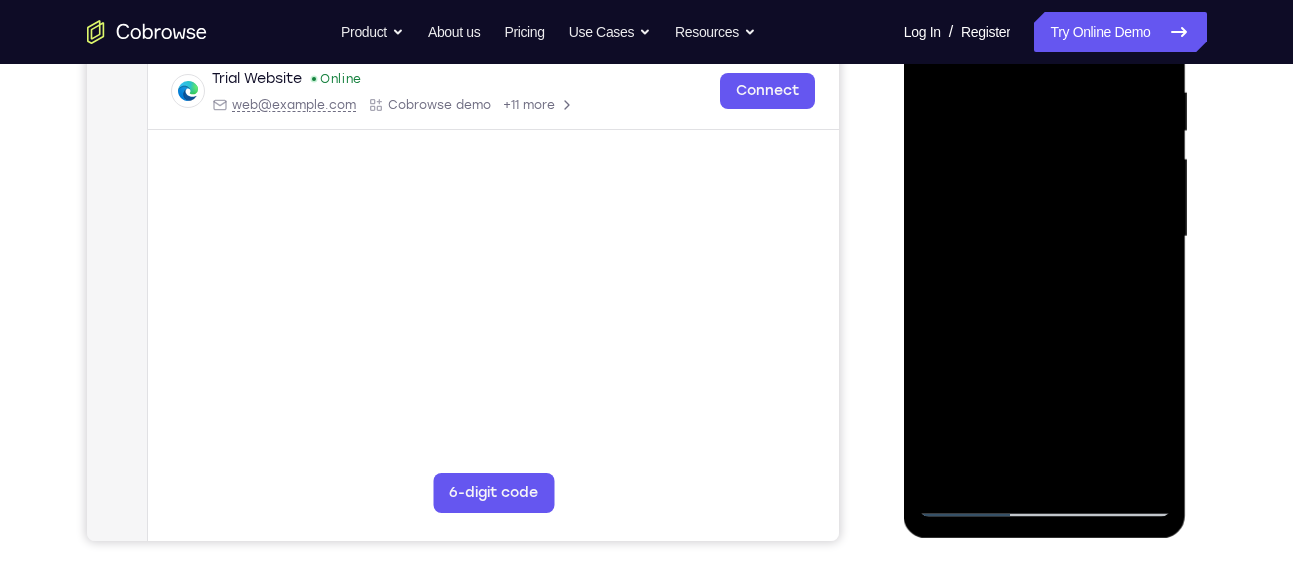 scroll, scrollTop: 400, scrollLeft: 0, axis: vertical 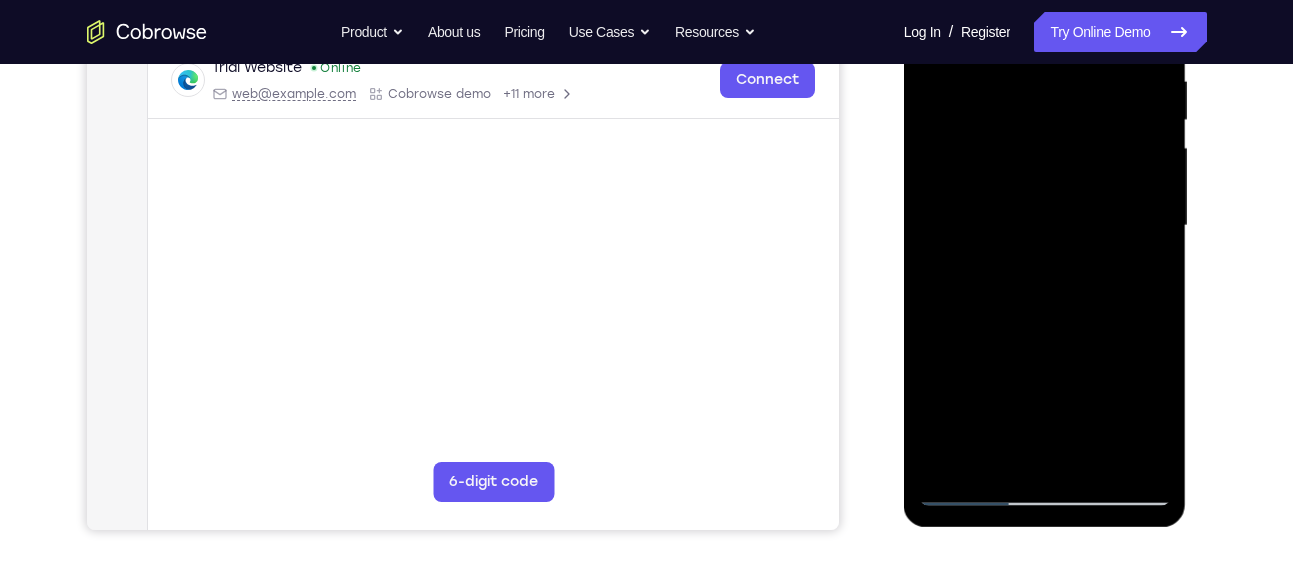click at bounding box center [1045, 226] 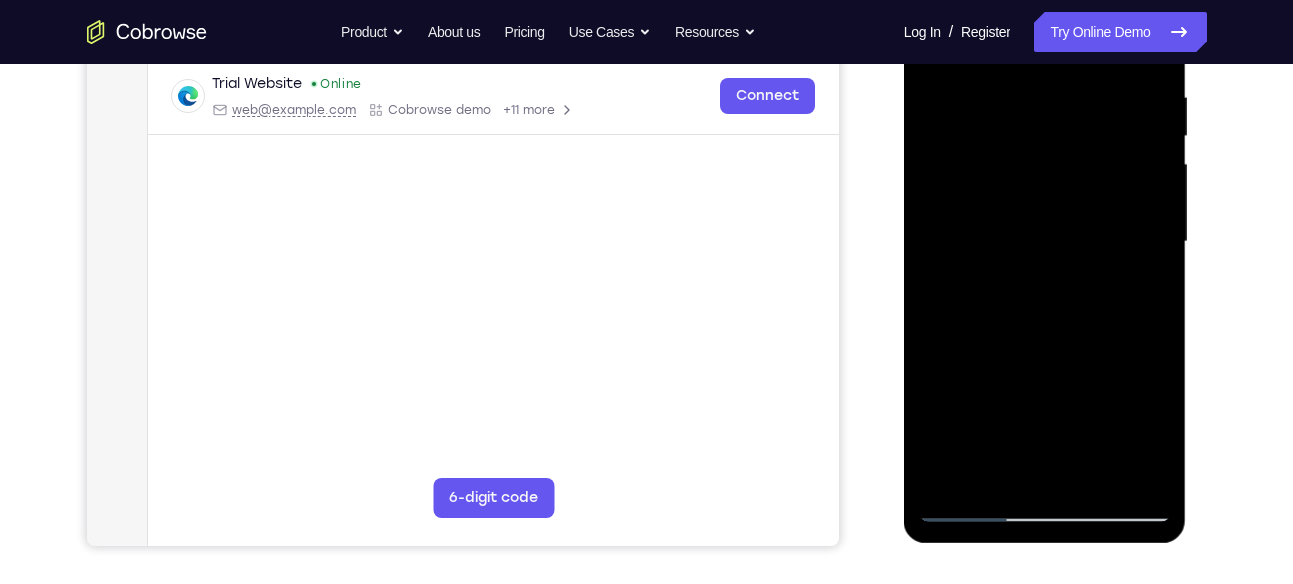 scroll, scrollTop: 378, scrollLeft: 0, axis: vertical 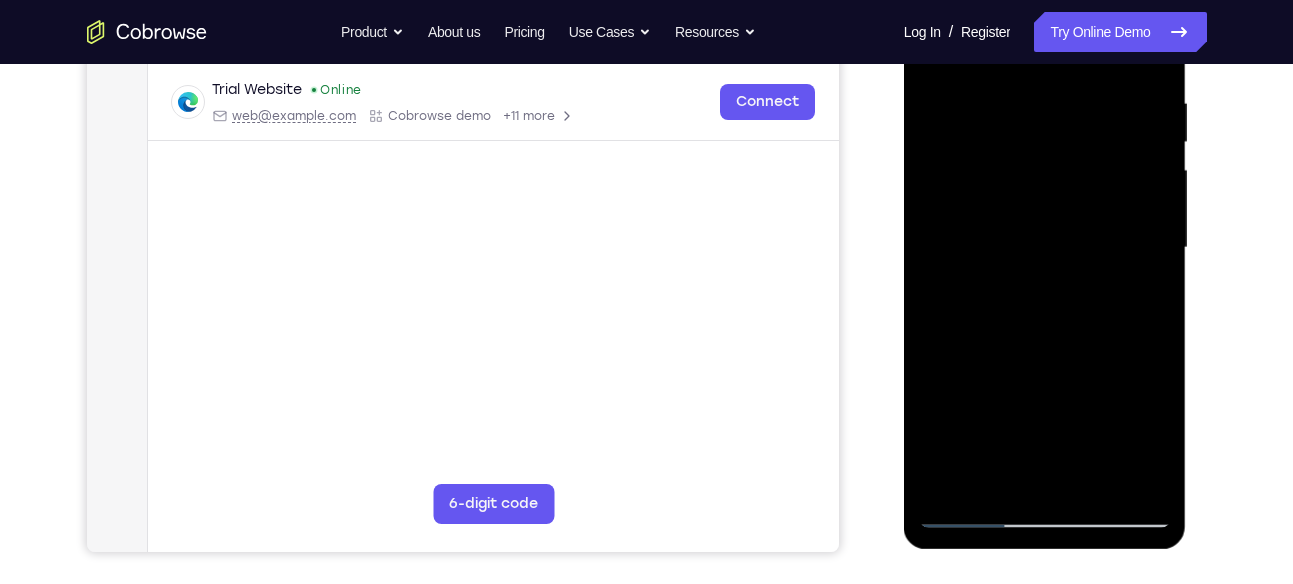 click at bounding box center (1045, 248) 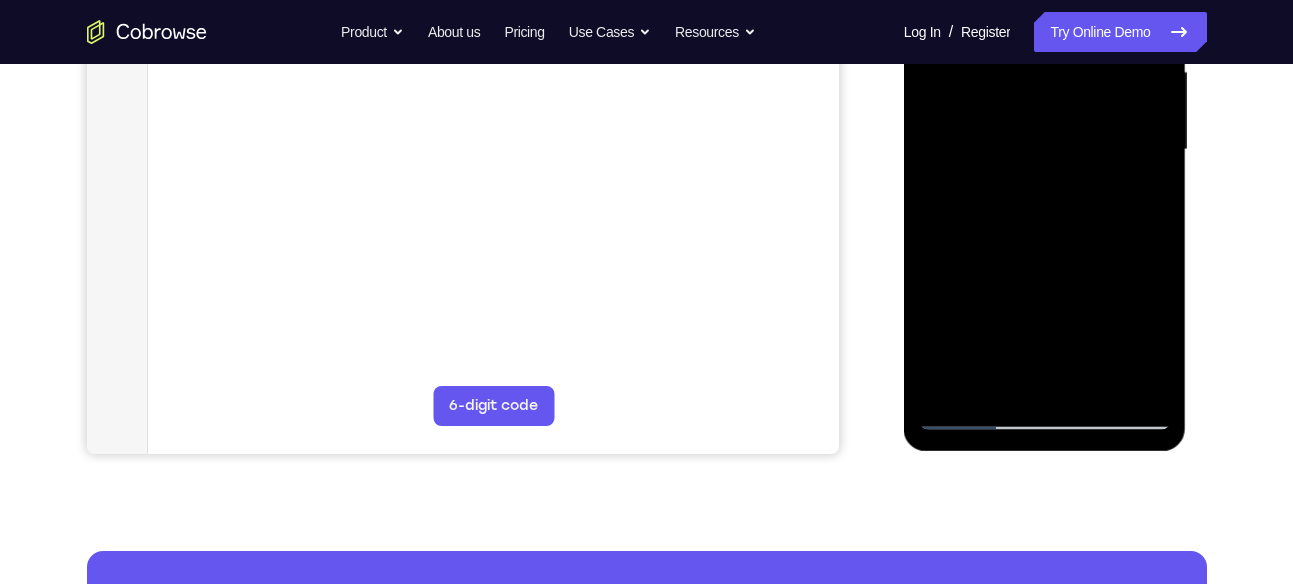 scroll, scrollTop: 486, scrollLeft: 0, axis: vertical 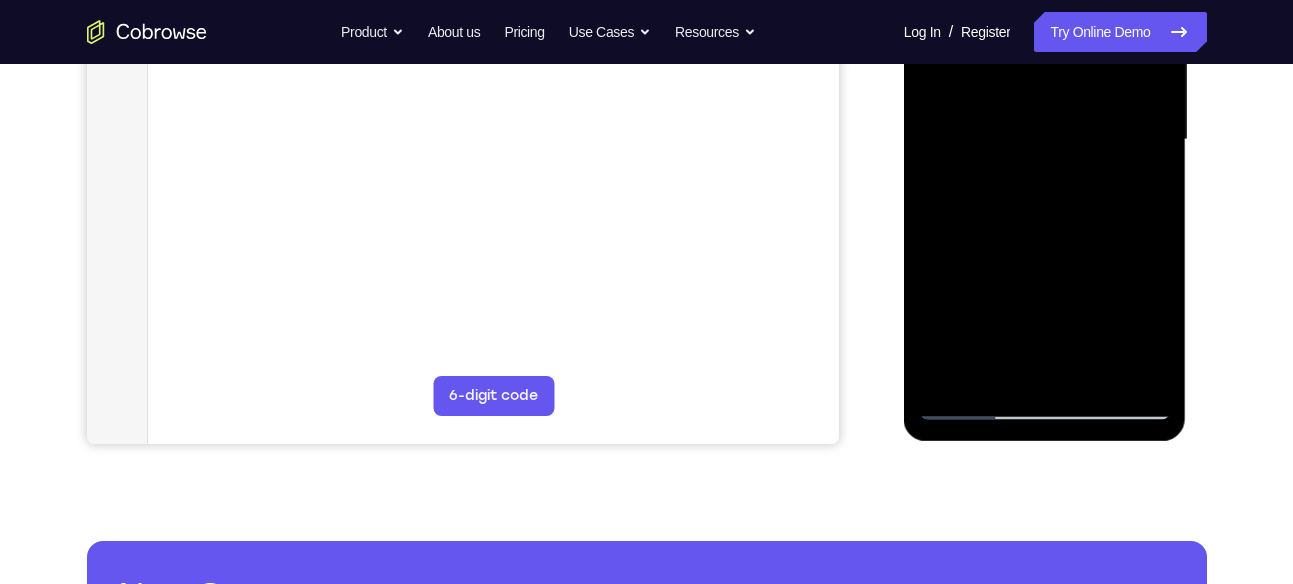 click at bounding box center (1045, 140) 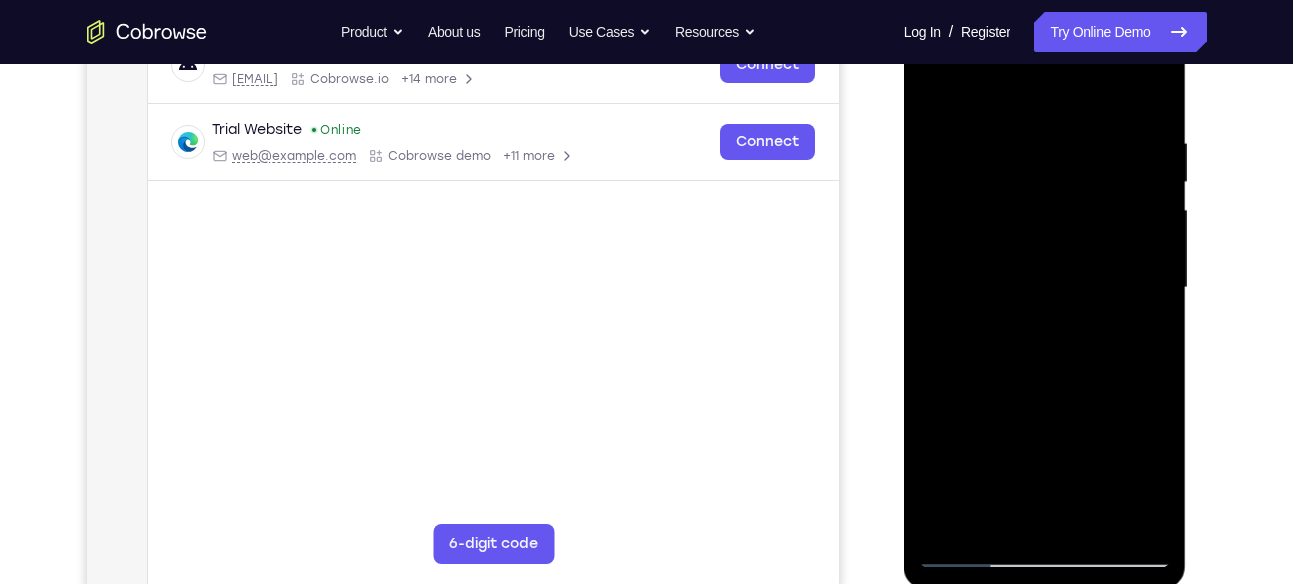 scroll, scrollTop: 335, scrollLeft: 0, axis: vertical 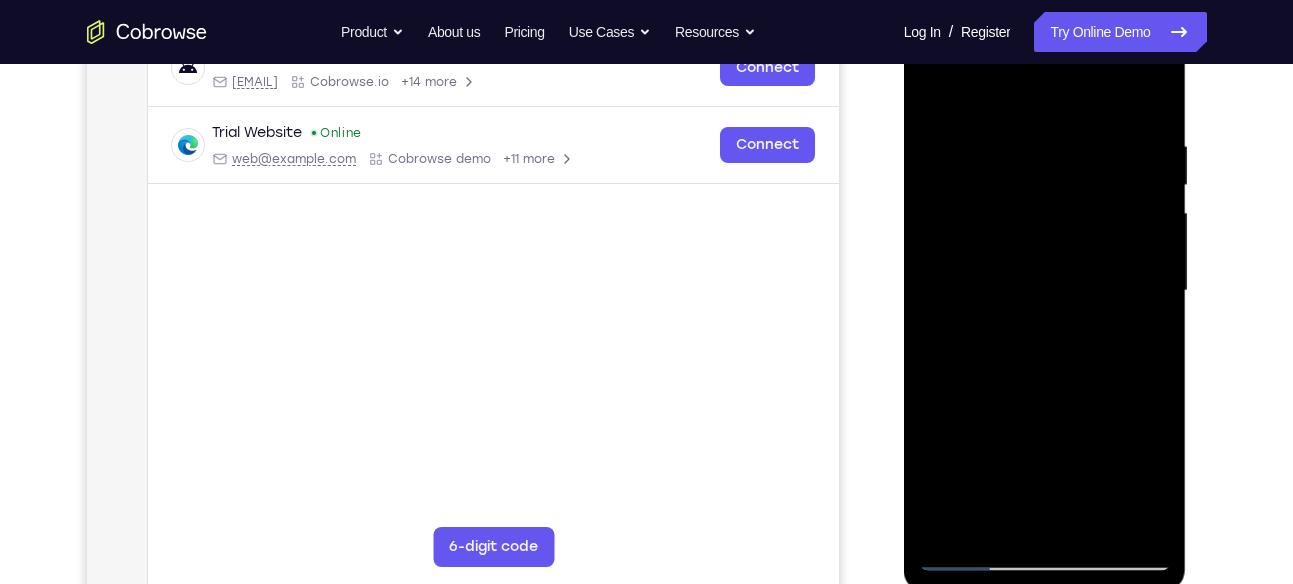 click at bounding box center (1045, 291) 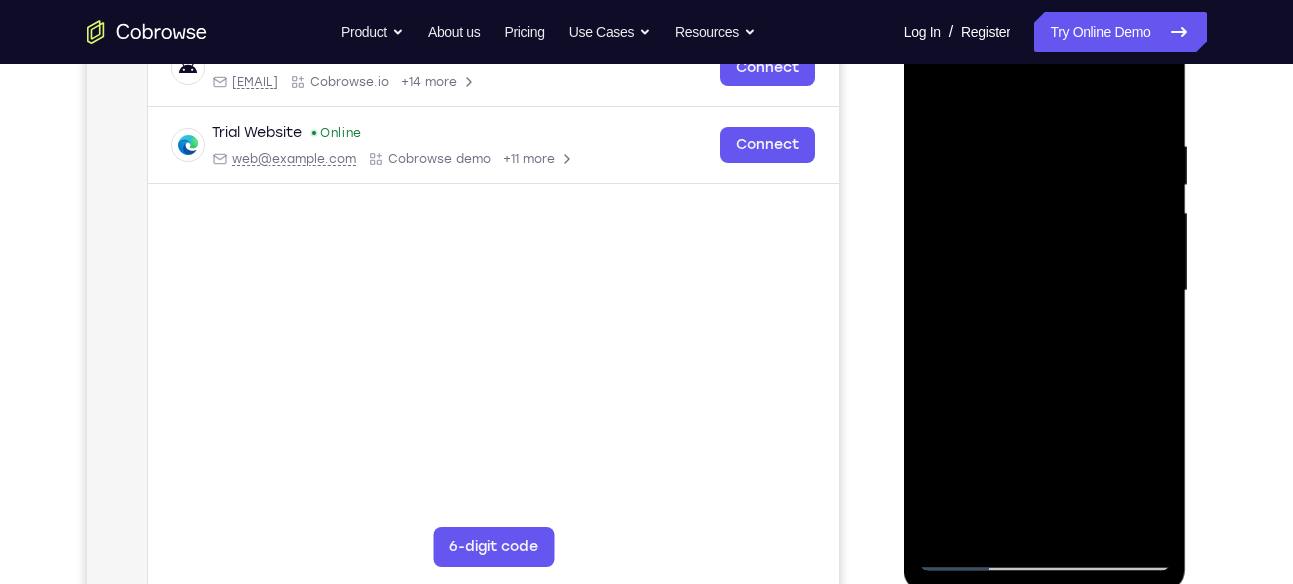 scroll, scrollTop: 299, scrollLeft: 0, axis: vertical 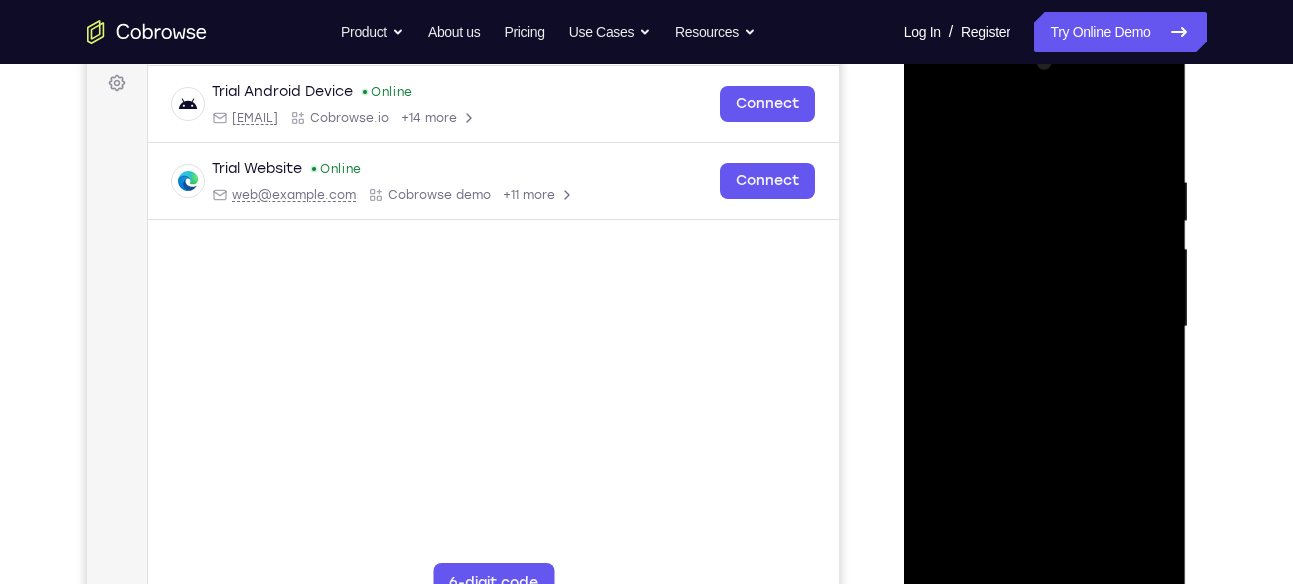 click at bounding box center [1045, 327] 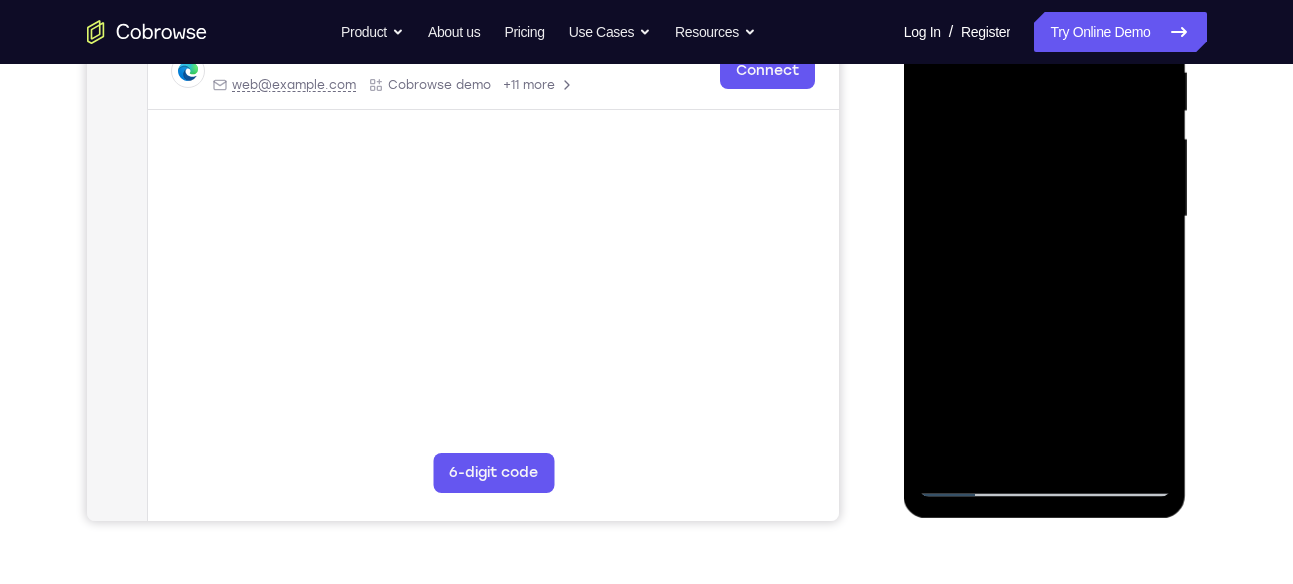 scroll, scrollTop: 410, scrollLeft: 0, axis: vertical 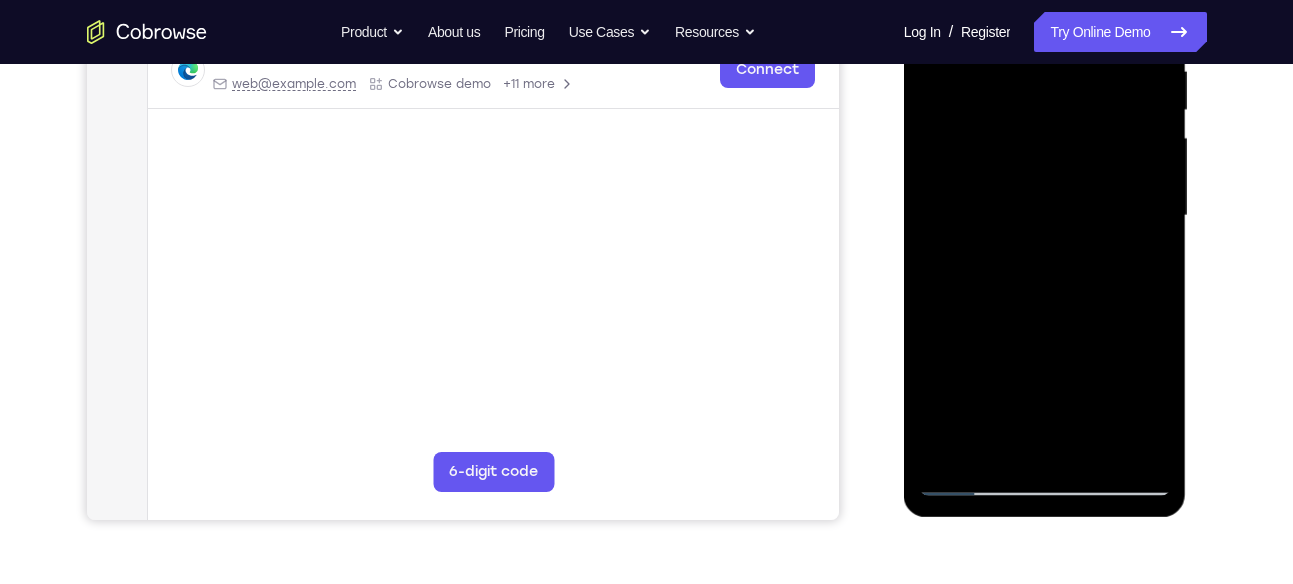 click at bounding box center [1045, 216] 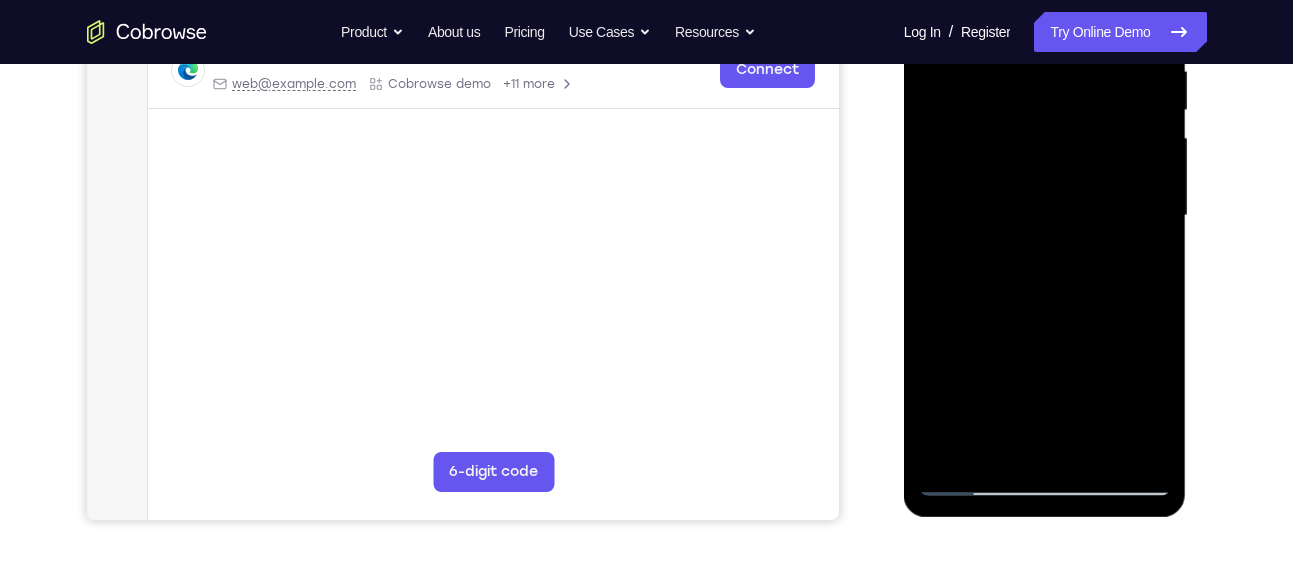 click at bounding box center (1045, 216) 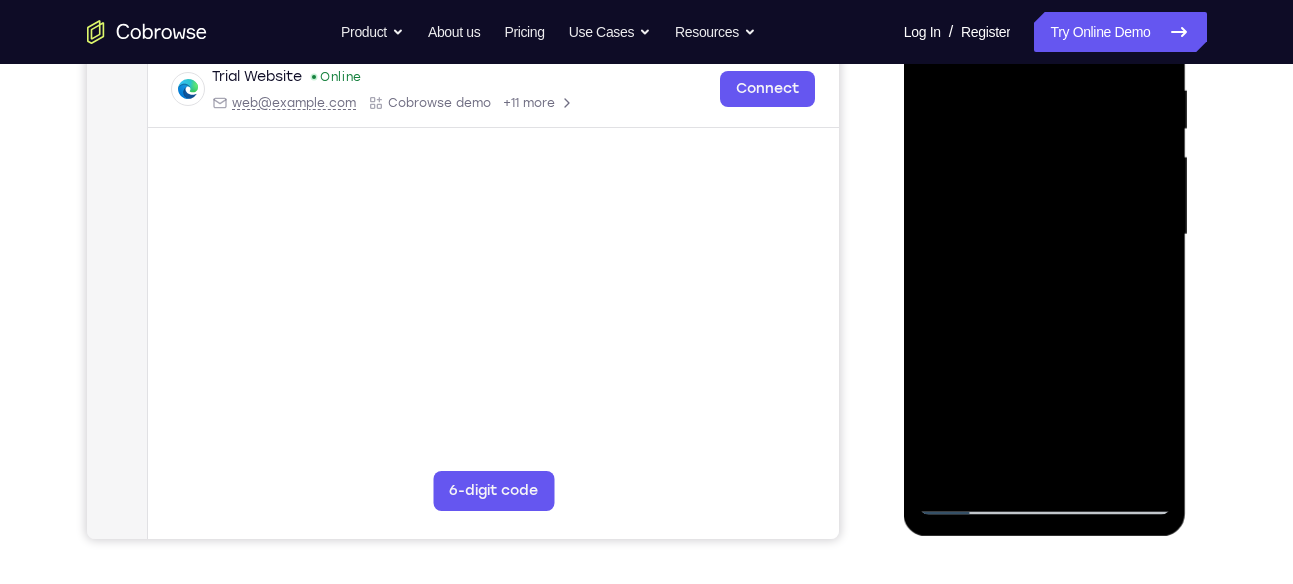 scroll, scrollTop: 340, scrollLeft: 0, axis: vertical 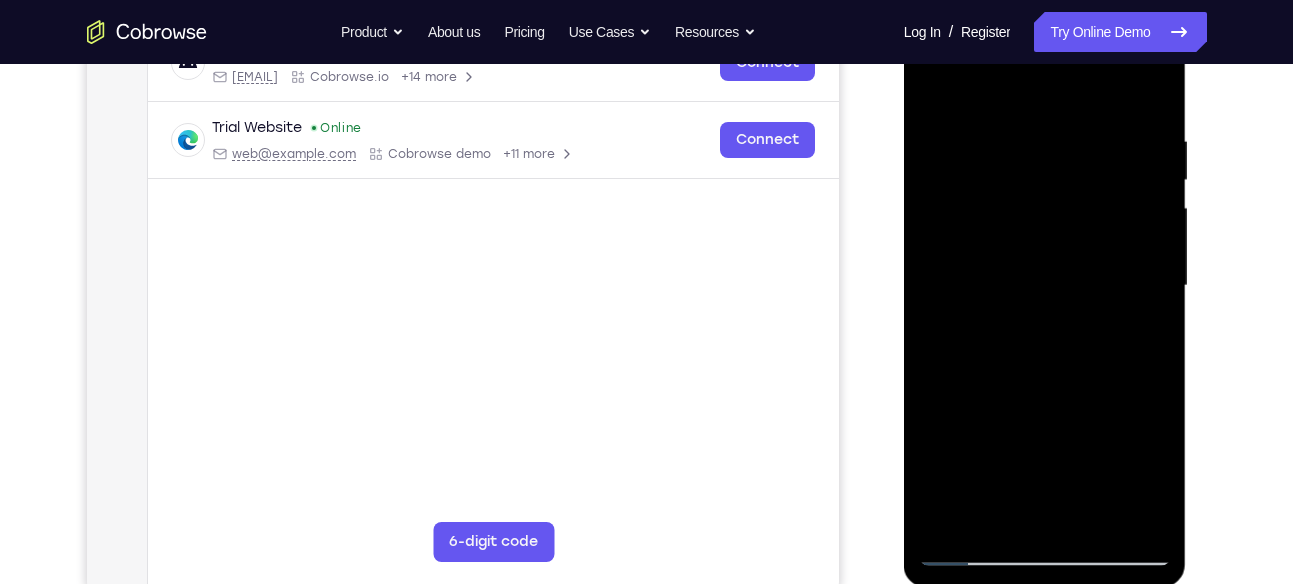 click at bounding box center [1045, 286] 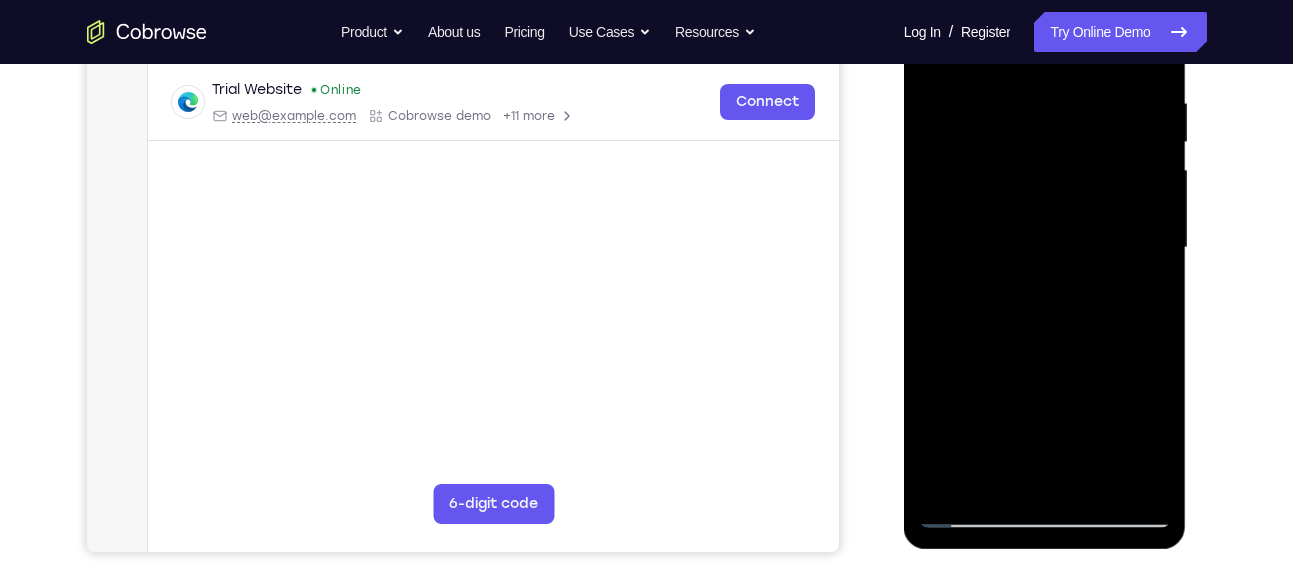 scroll, scrollTop: 365, scrollLeft: 0, axis: vertical 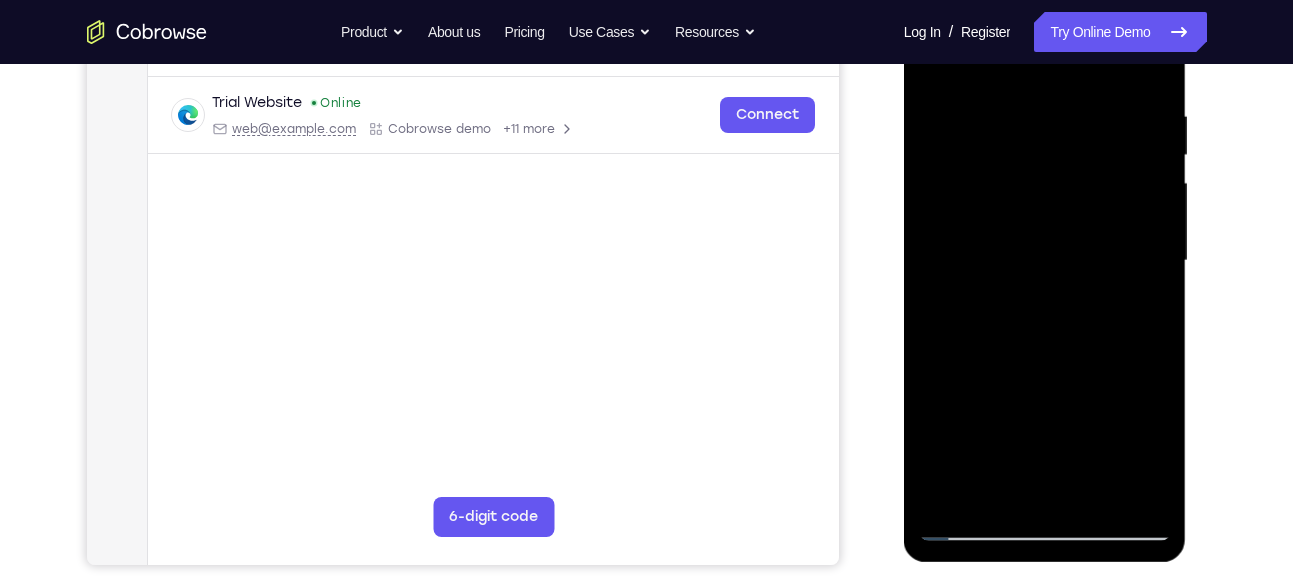 click at bounding box center (1045, 261) 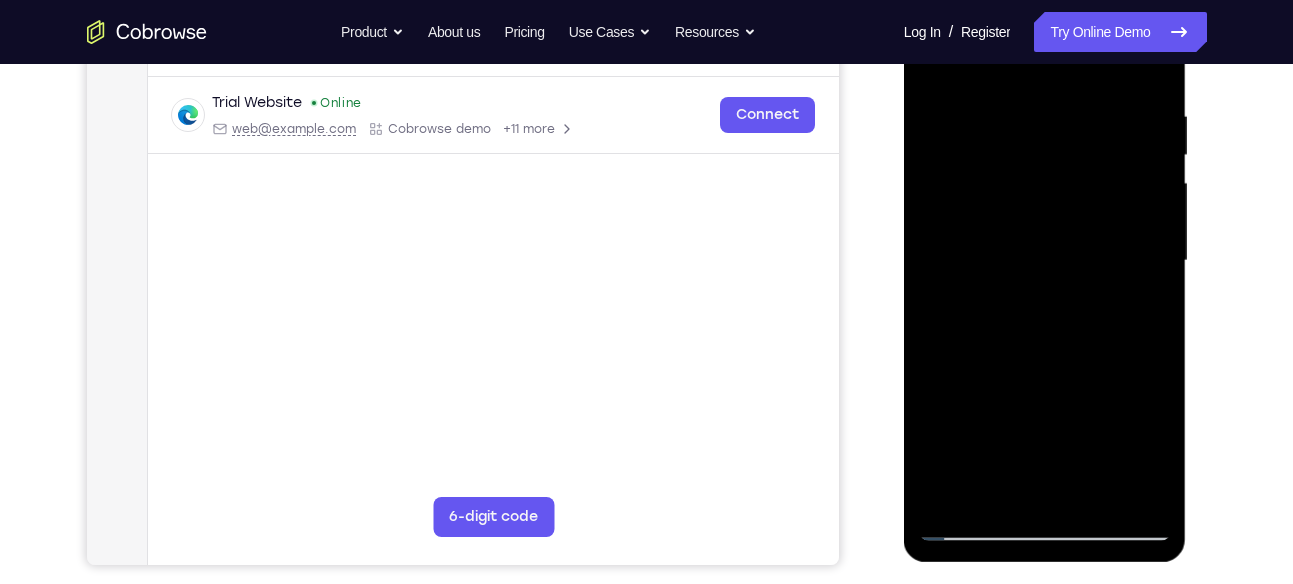 click at bounding box center [1045, 261] 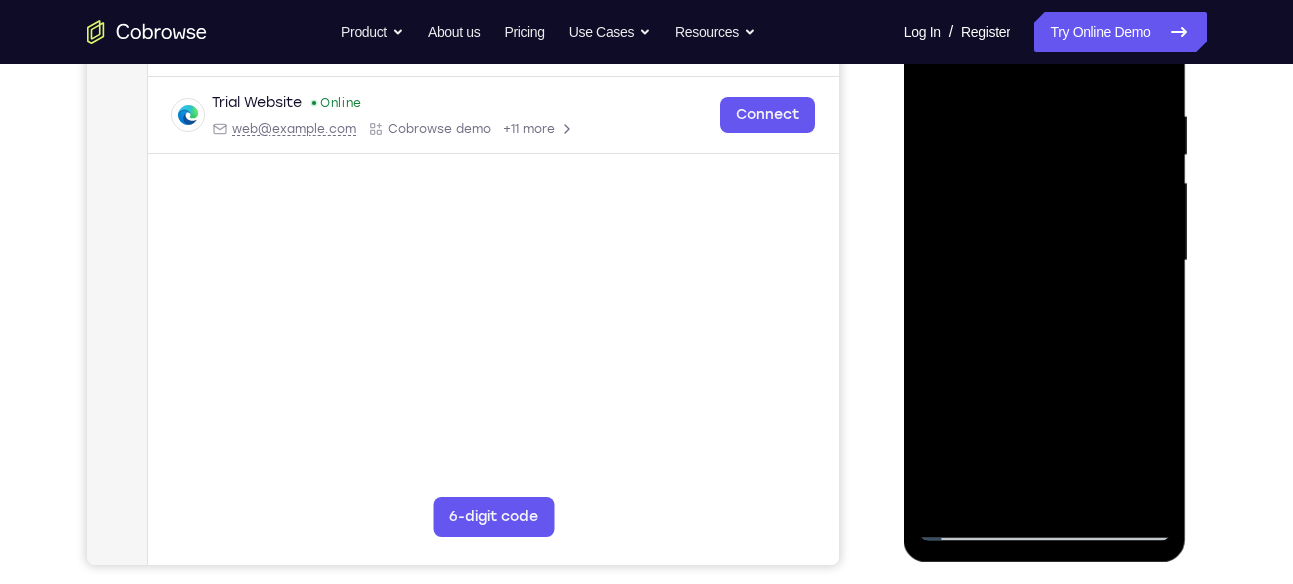 click at bounding box center (1045, 261) 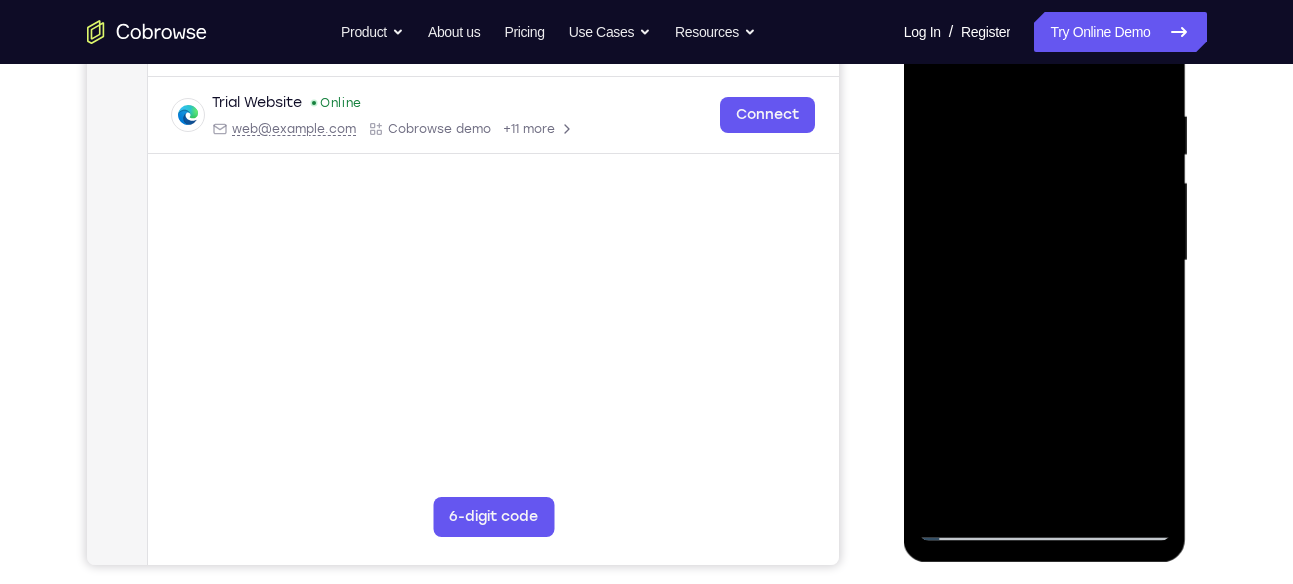 click at bounding box center [1045, 261] 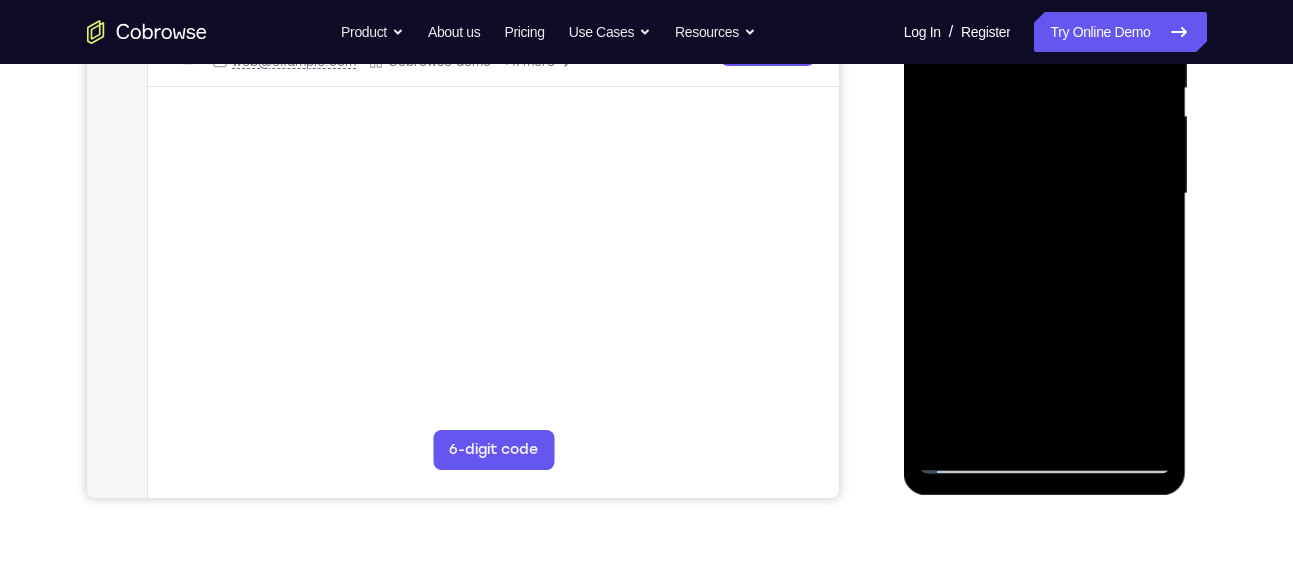 scroll, scrollTop: 438, scrollLeft: 0, axis: vertical 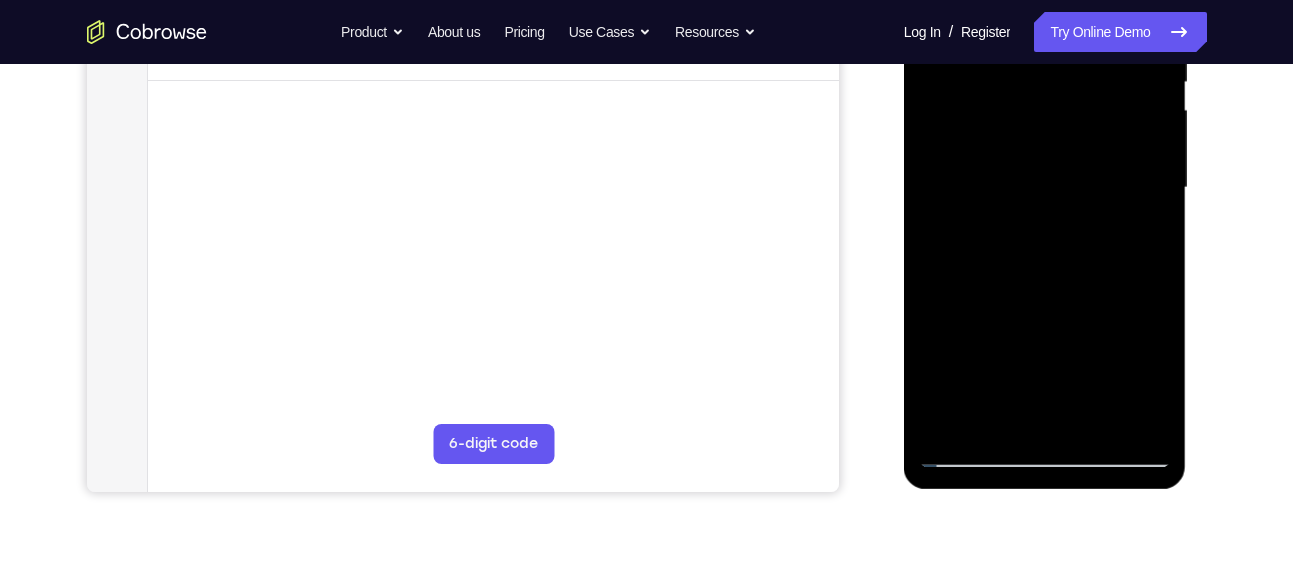 click at bounding box center (1045, 188) 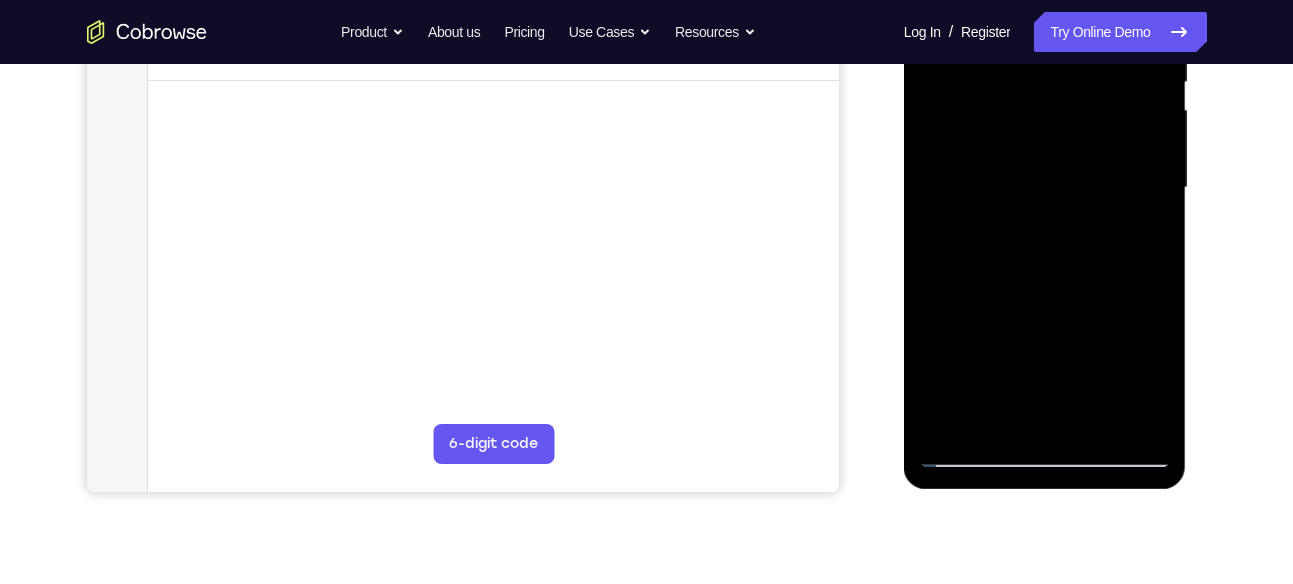 click at bounding box center [1045, 188] 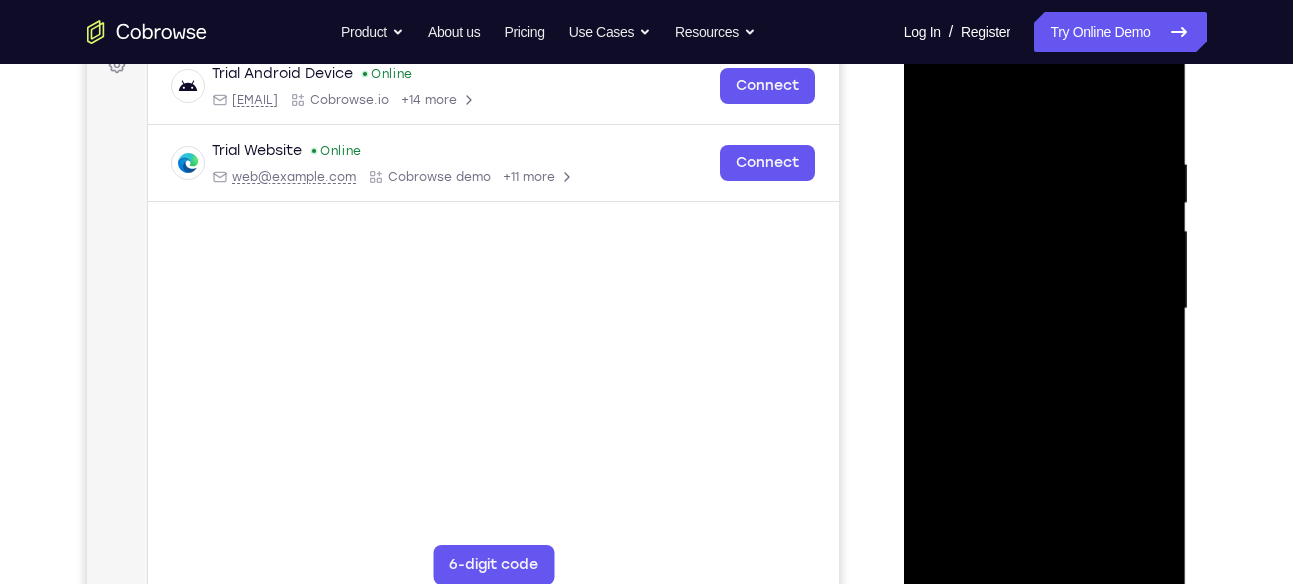 scroll, scrollTop: 316, scrollLeft: 0, axis: vertical 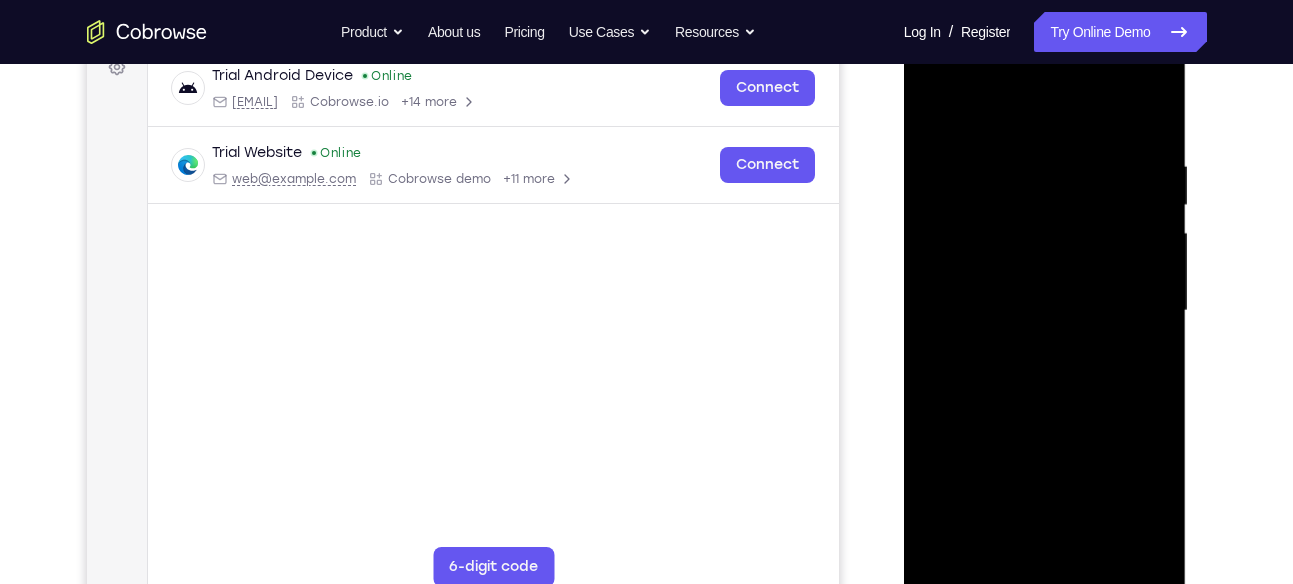 click at bounding box center [1045, 311] 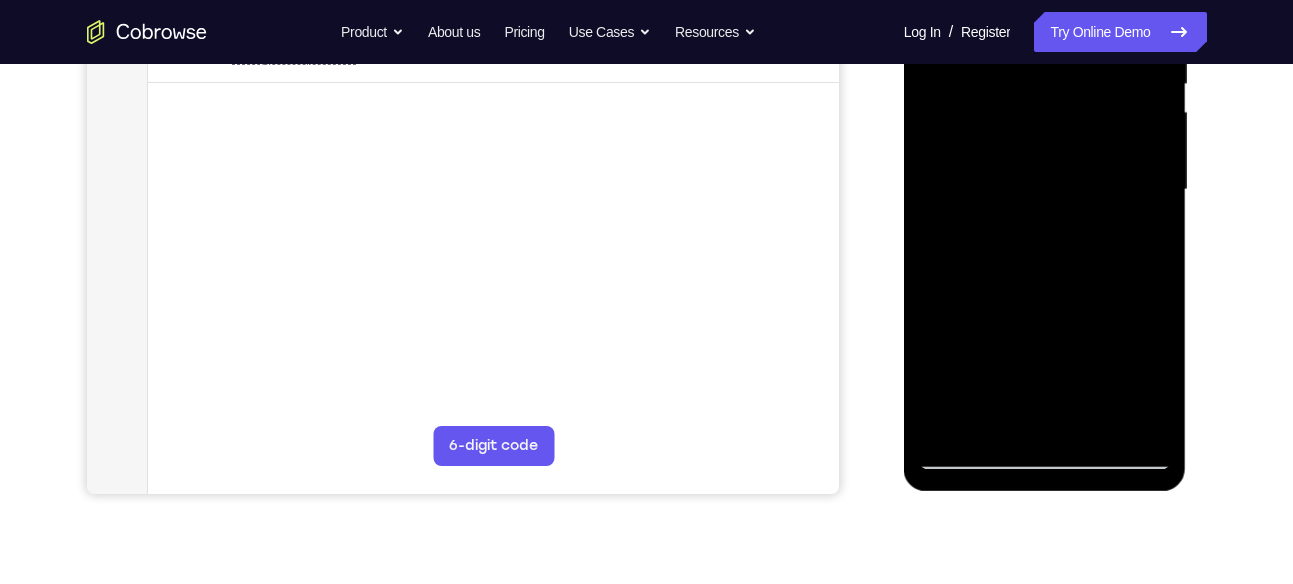 scroll, scrollTop: 438, scrollLeft: 0, axis: vertical 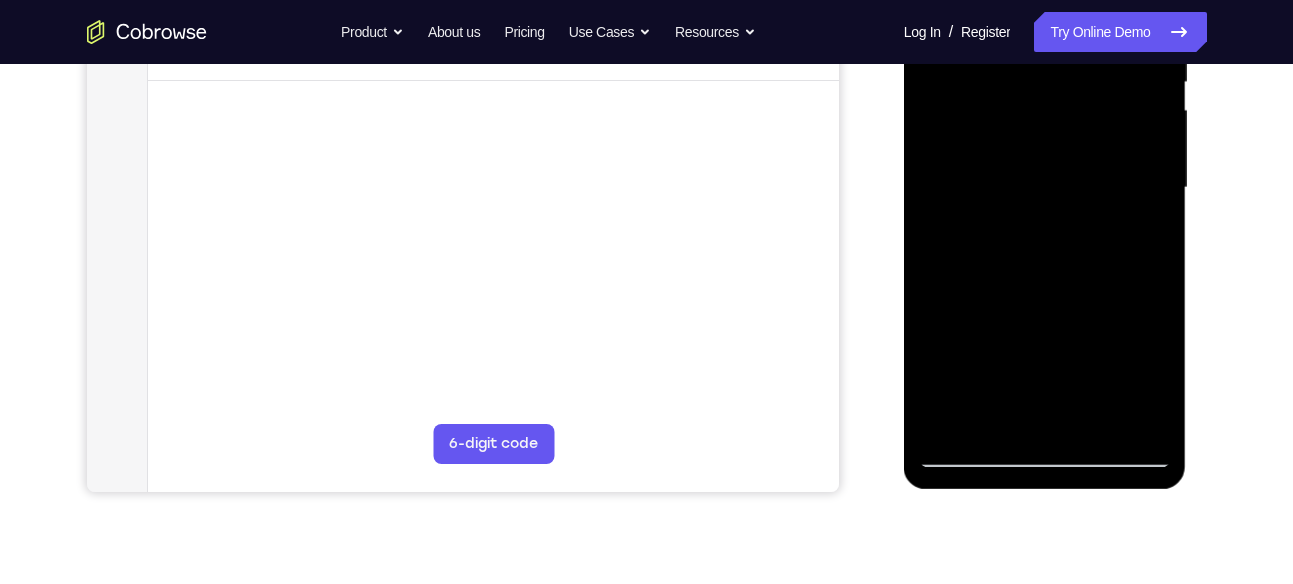 click at bounding box center (1045, 188) 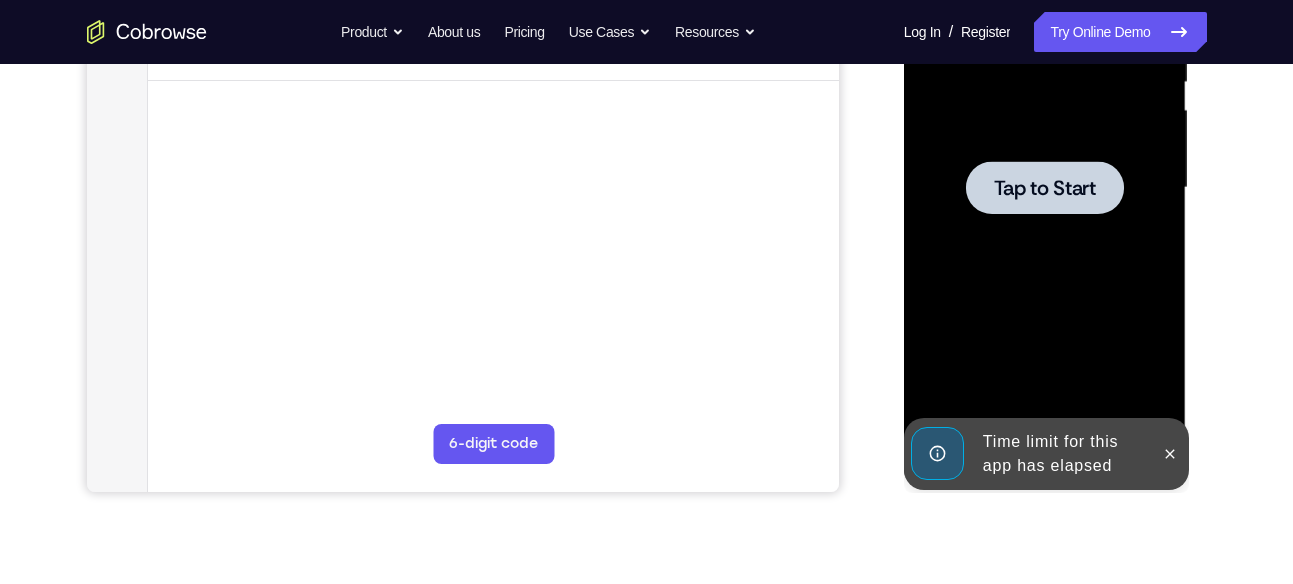 click at bounding box center (1045, 188) 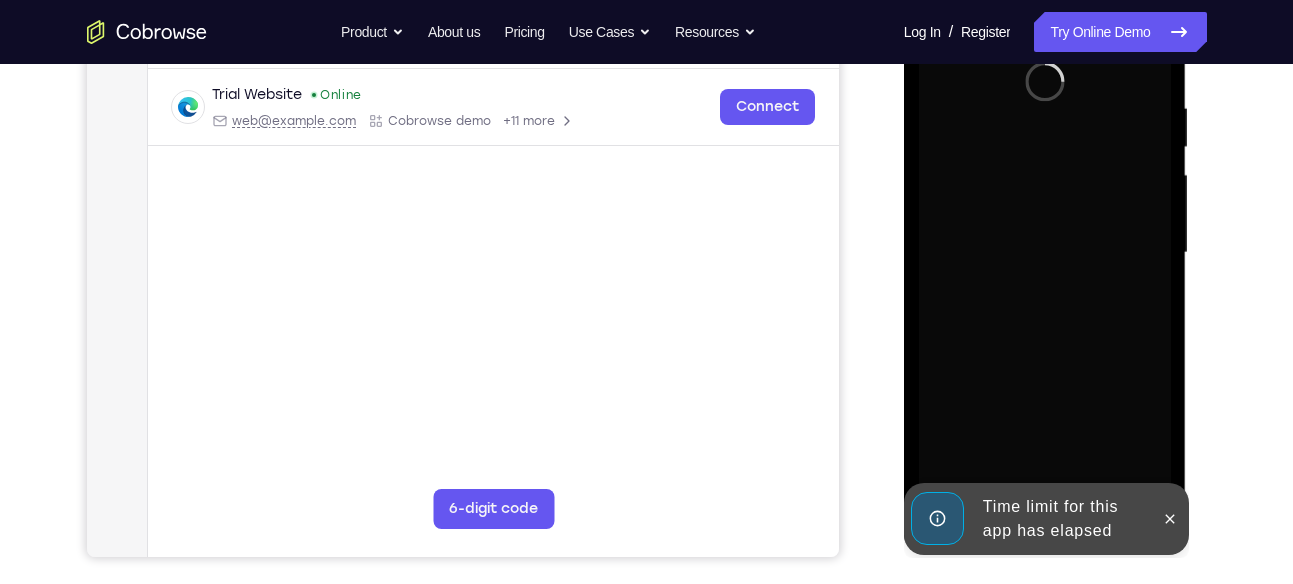 scroll, scrollTop: 372, scrollLeft: 0, axis: vertical 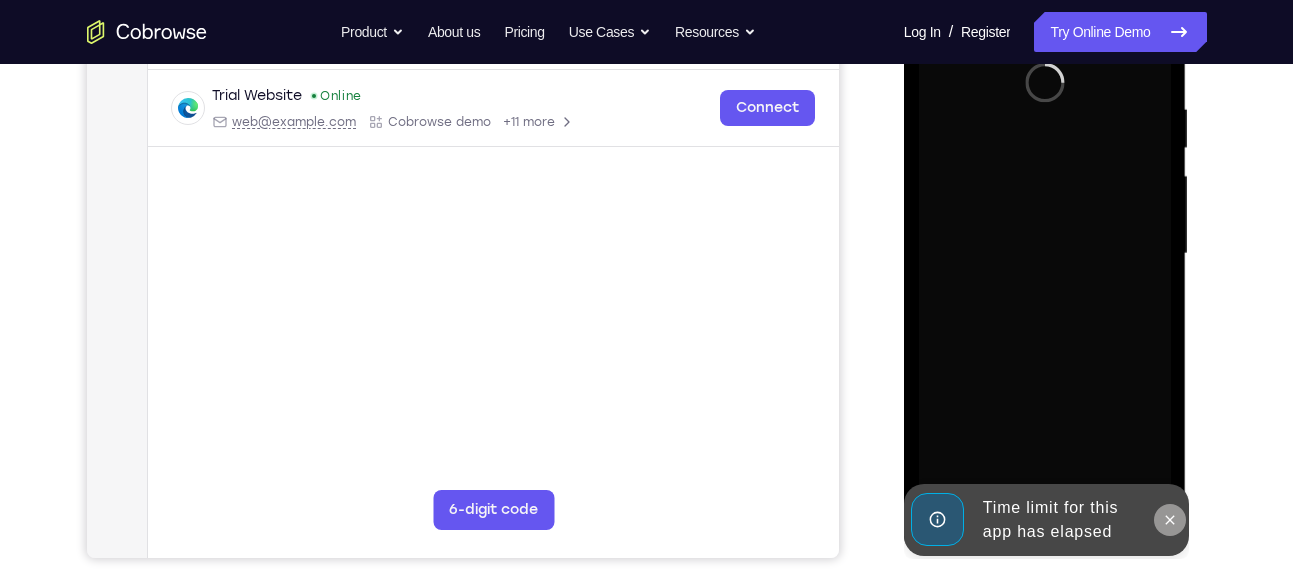 click 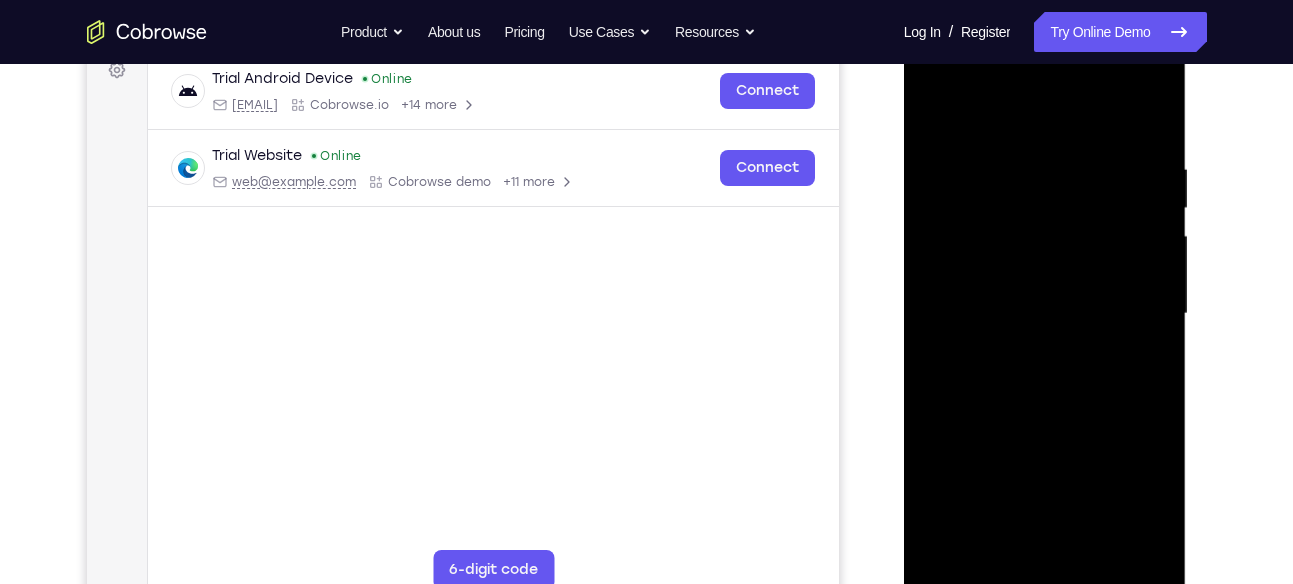 scroll, scrollTop: 398, scrollLeft: 0, axis: vertical 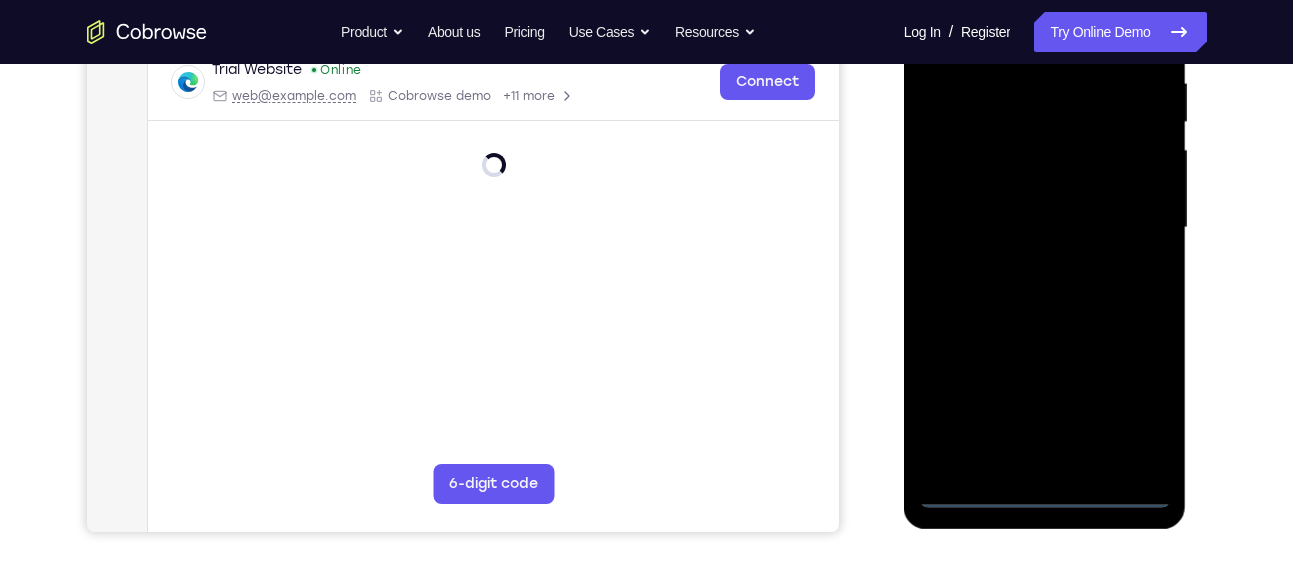 click at bounding box center [1045, 228] 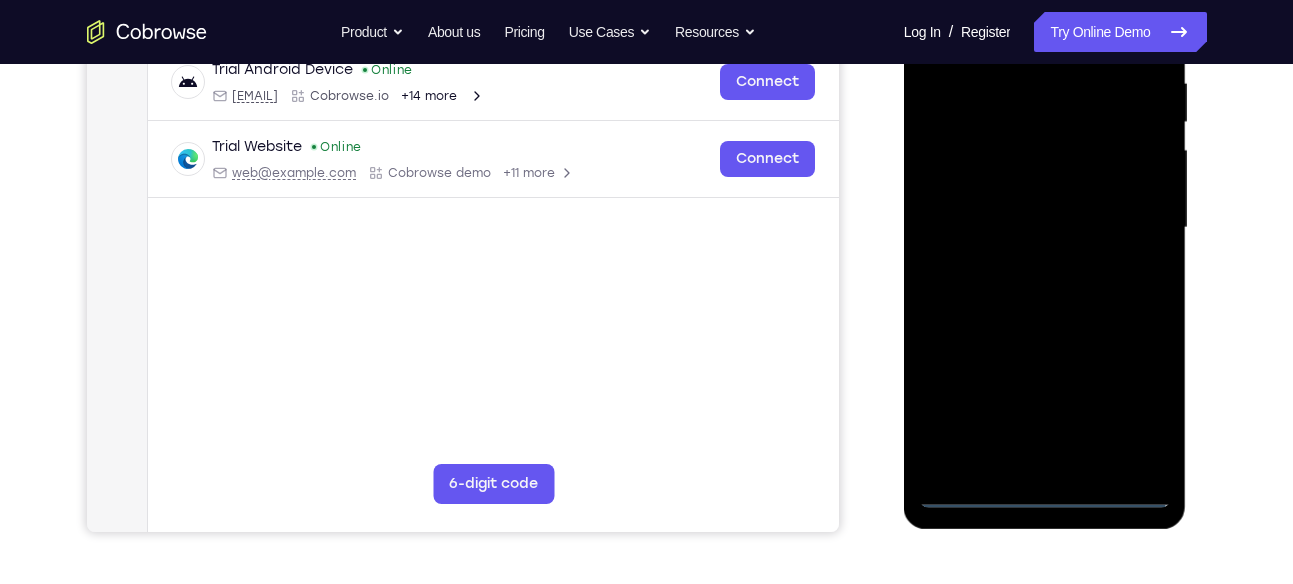 click at bounding box center [1045, 228] 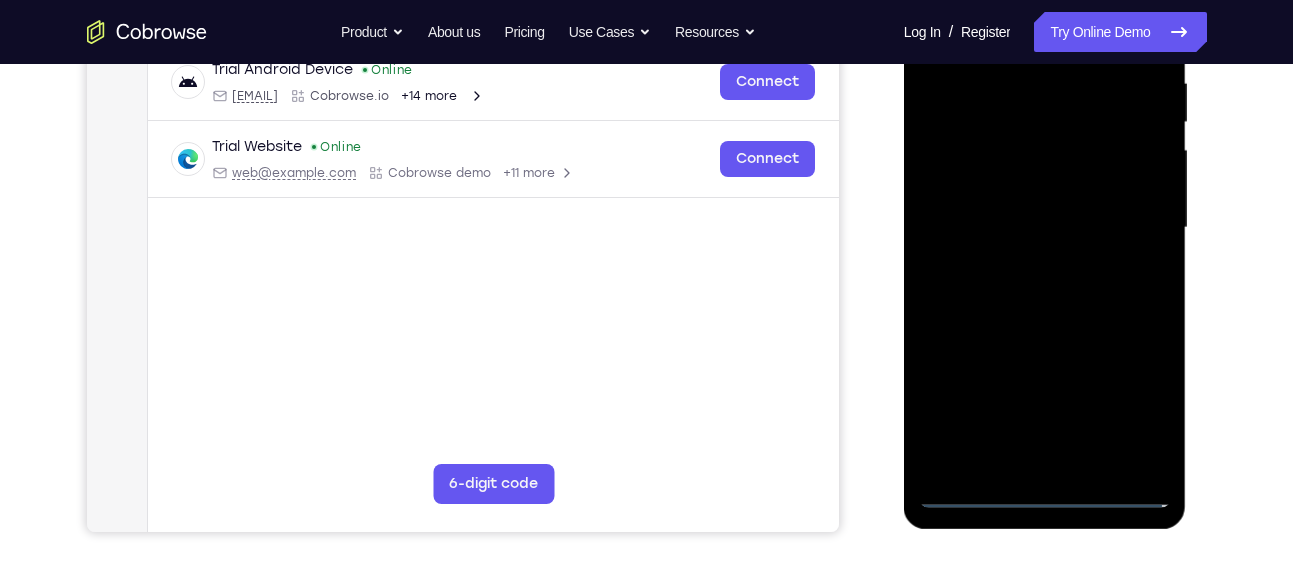 scroll, scrollTop: 254, scrollLeft: 0, axis: vertical 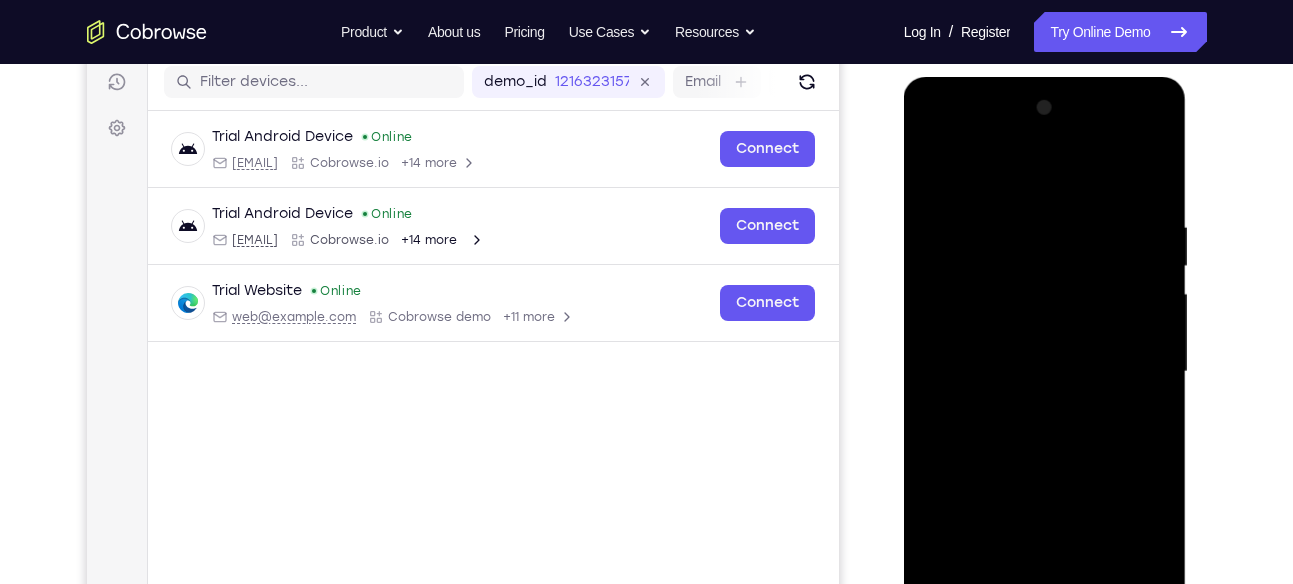 click at bounding box center (1045, 372) 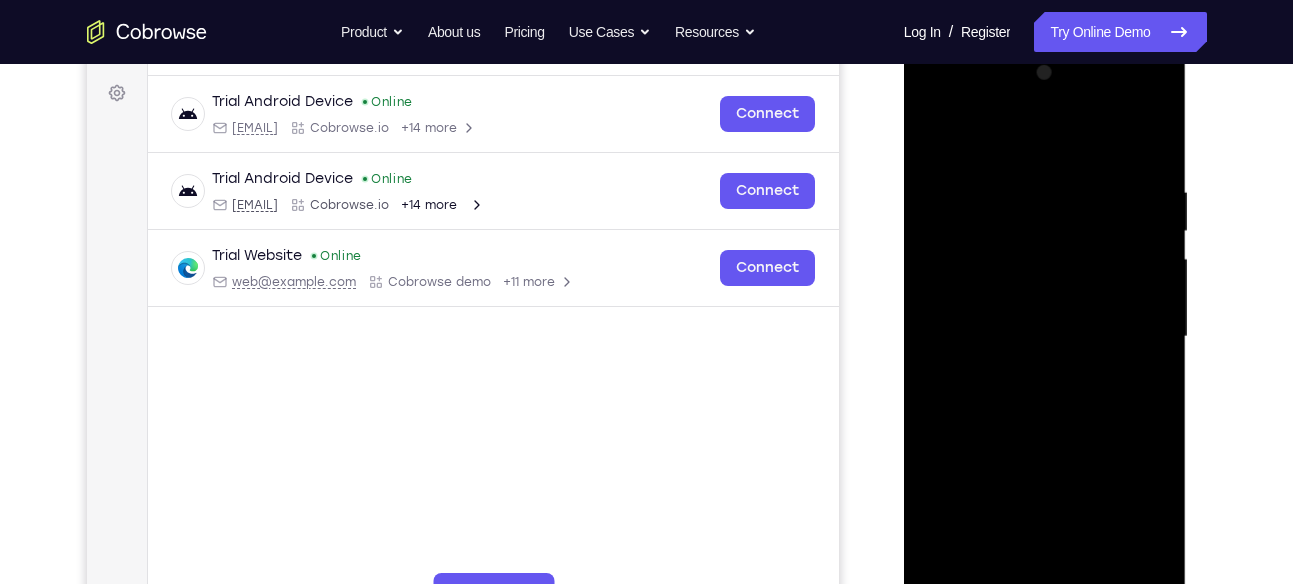 scroll, scrollTop: 299, scrollLeft: 0, axis: vertical 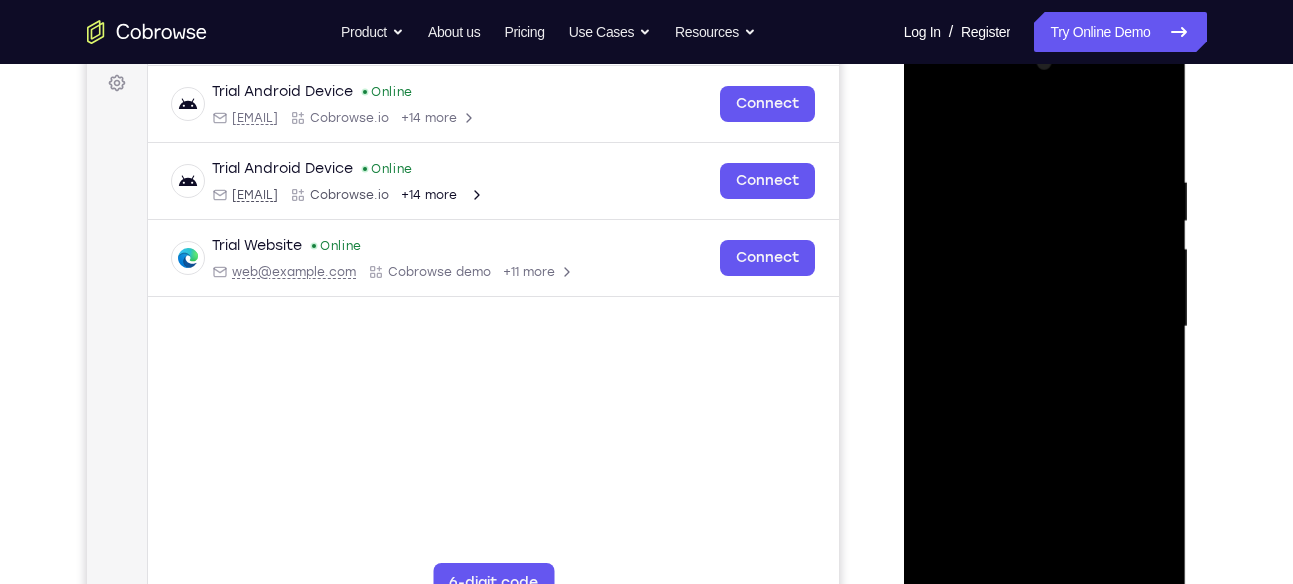 click at bounding box center [1045, 327] 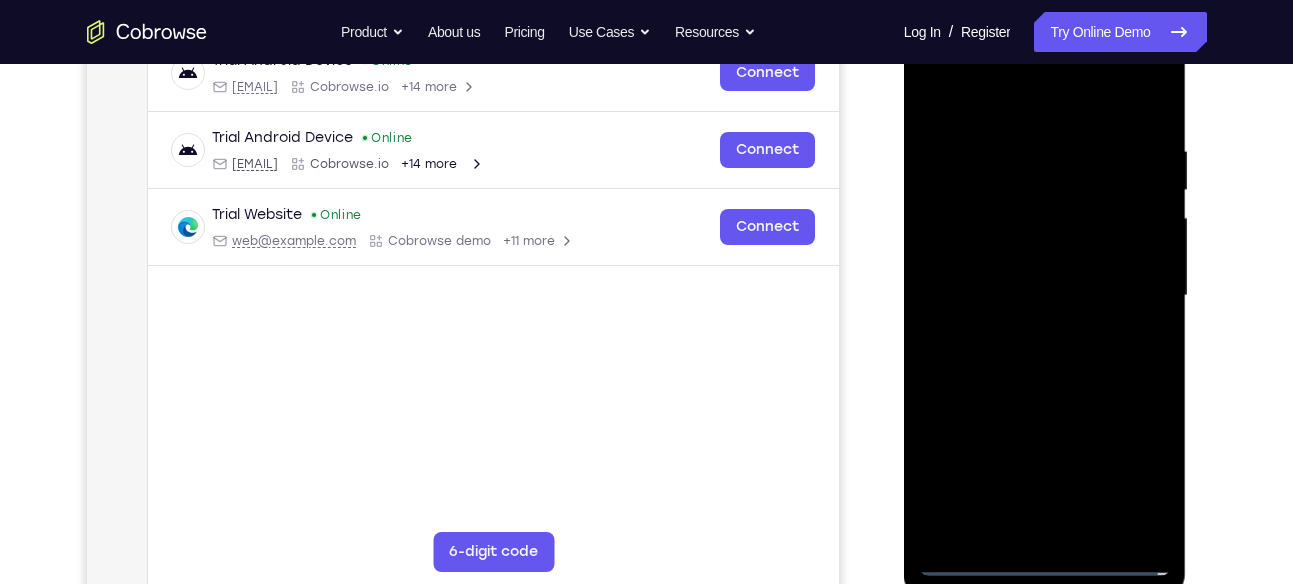 scroll, scrollTop: 331, scrollLeft: 0, axis: vertical 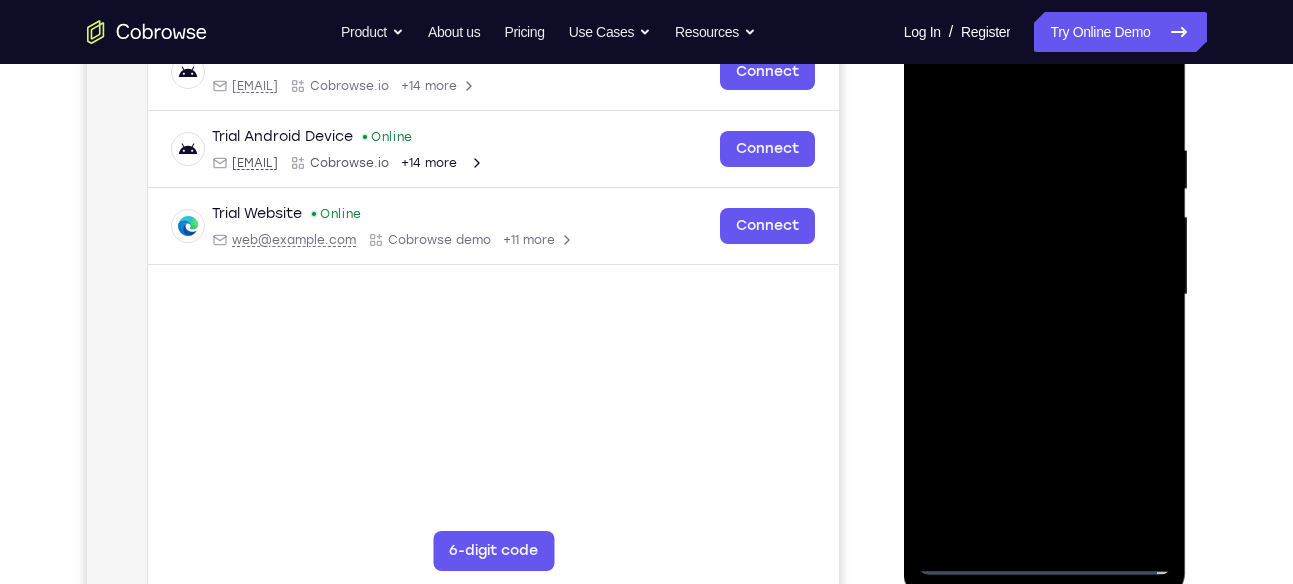 click at bounding box center (1045, 295) 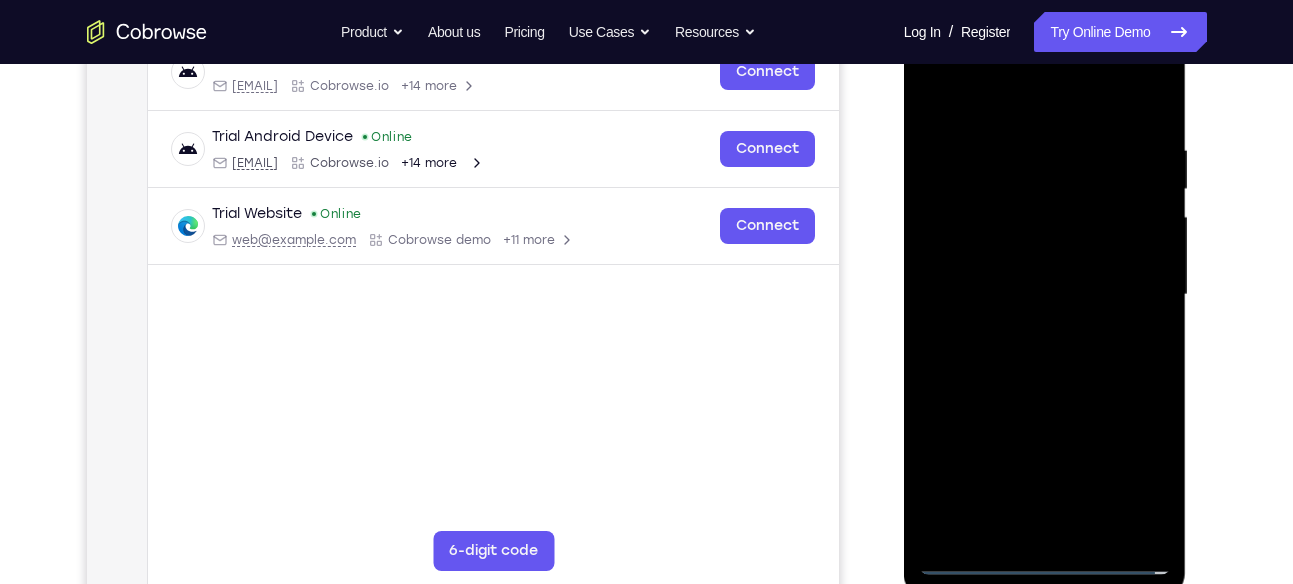 click at bounding box center (1045, 295) 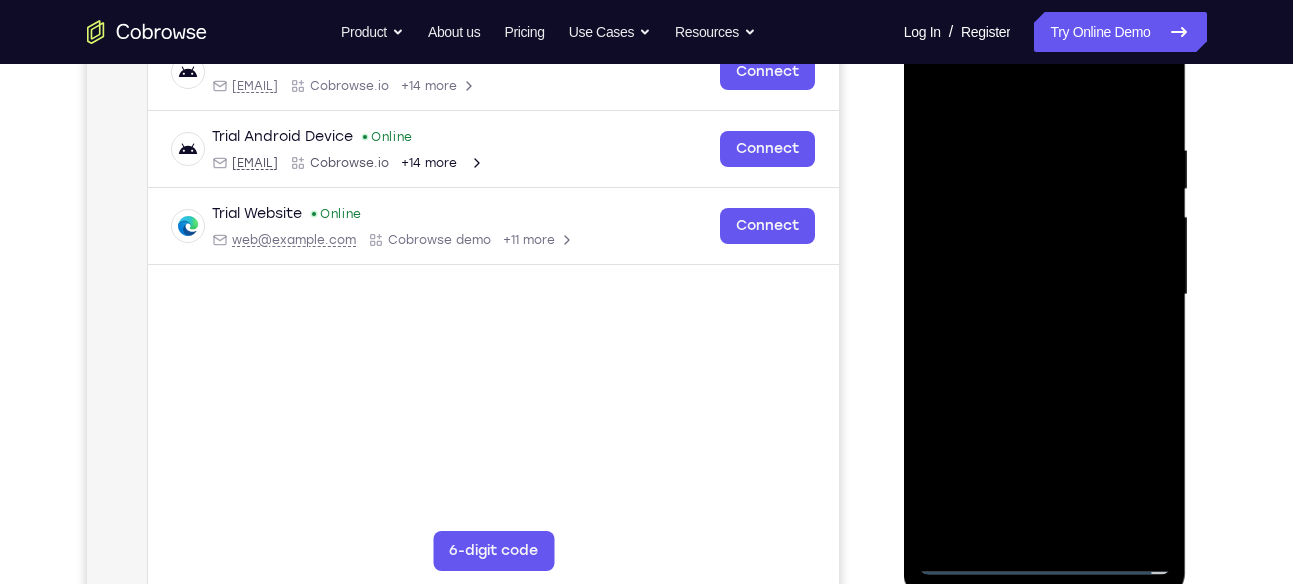 click at bounding box center (1045, 295) 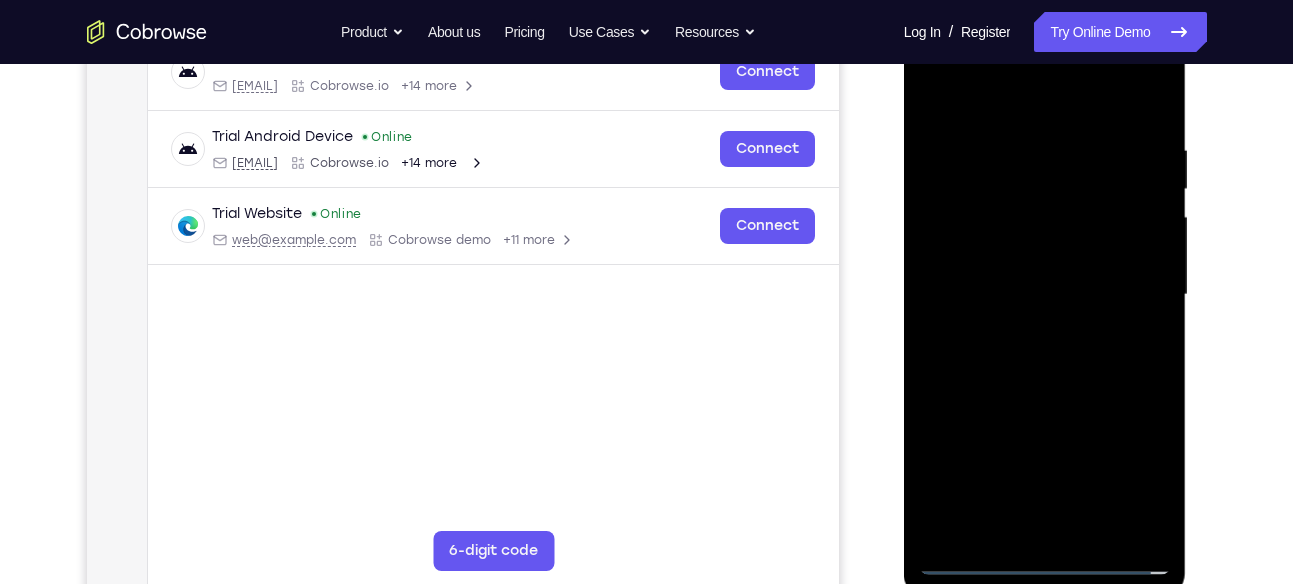click at bounding box center [1045, 295] 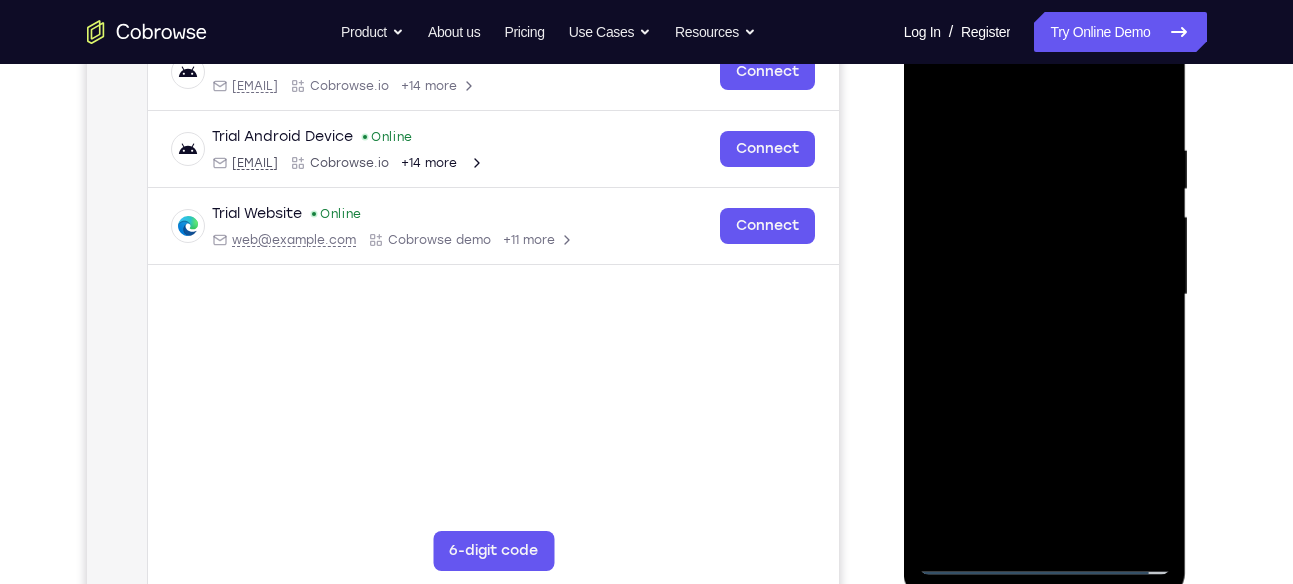 click at bounding box center [1045, 295] 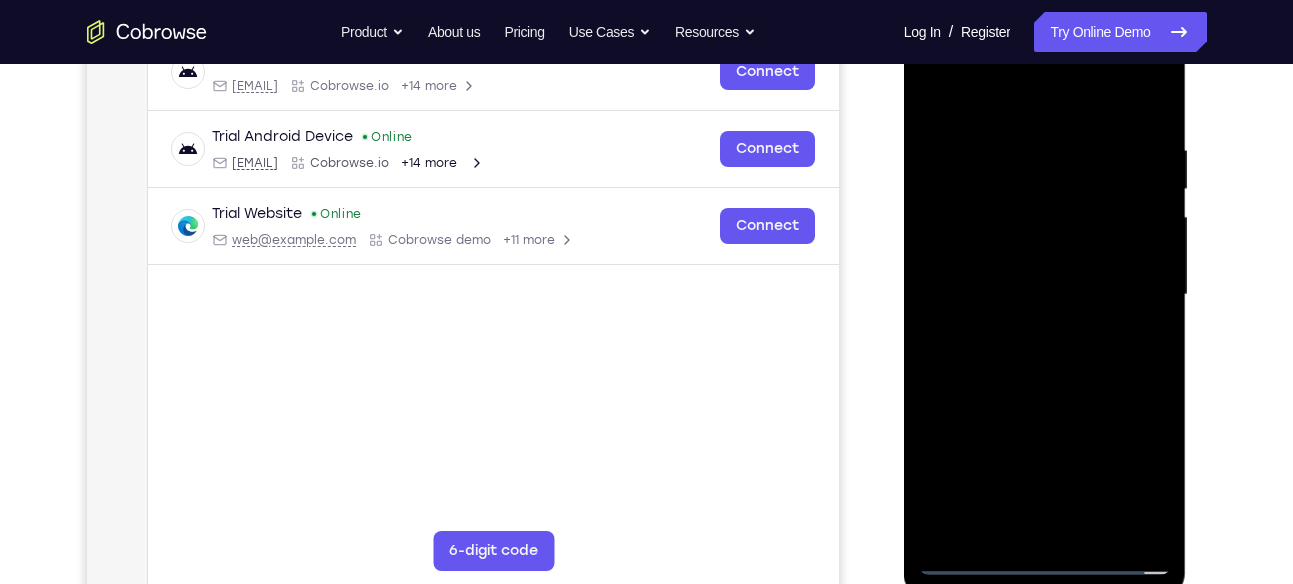 click at bounding box center (1045, 295) 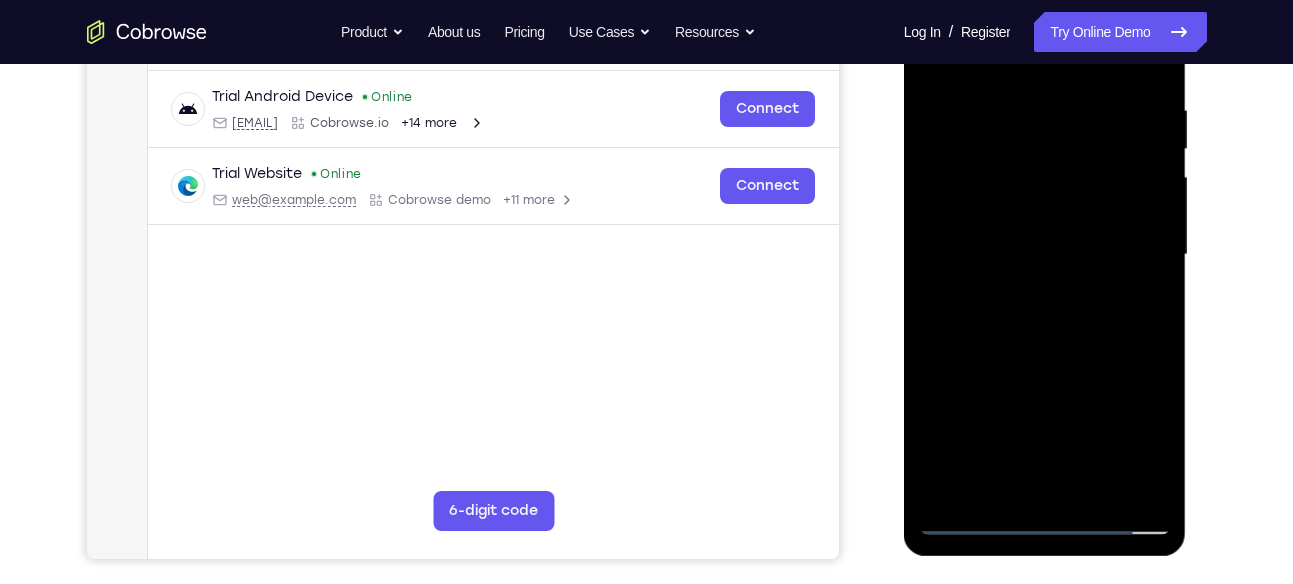 scroll, scrollTop: 372, scrollLeft: 0, axis: vertical 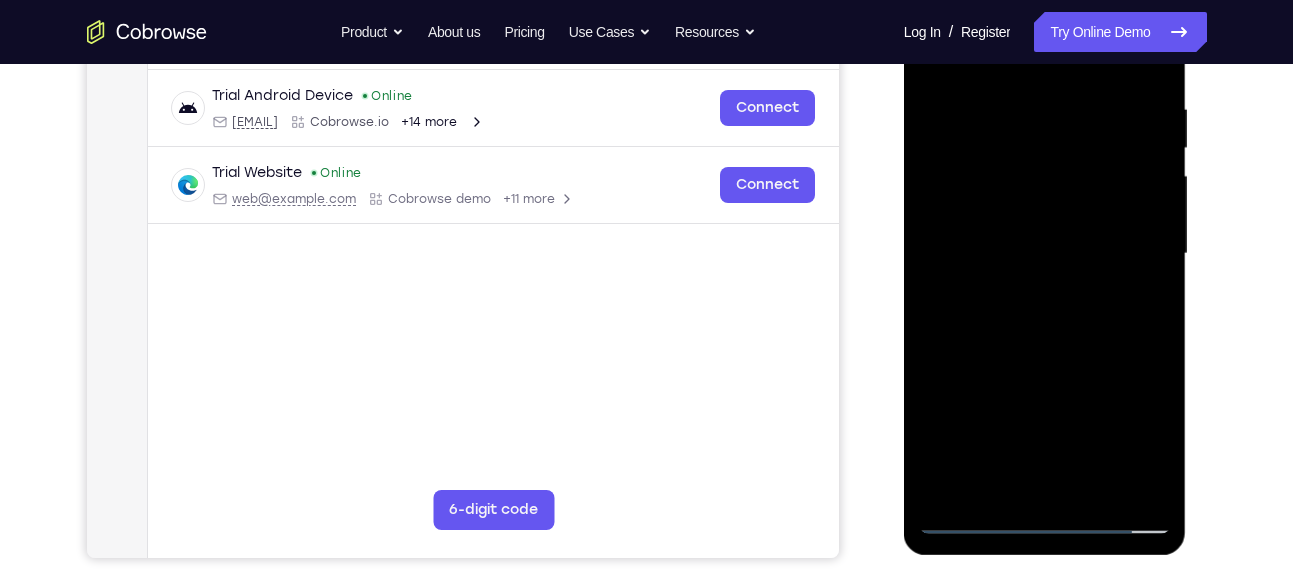 click at bounding box center [1045, 254] 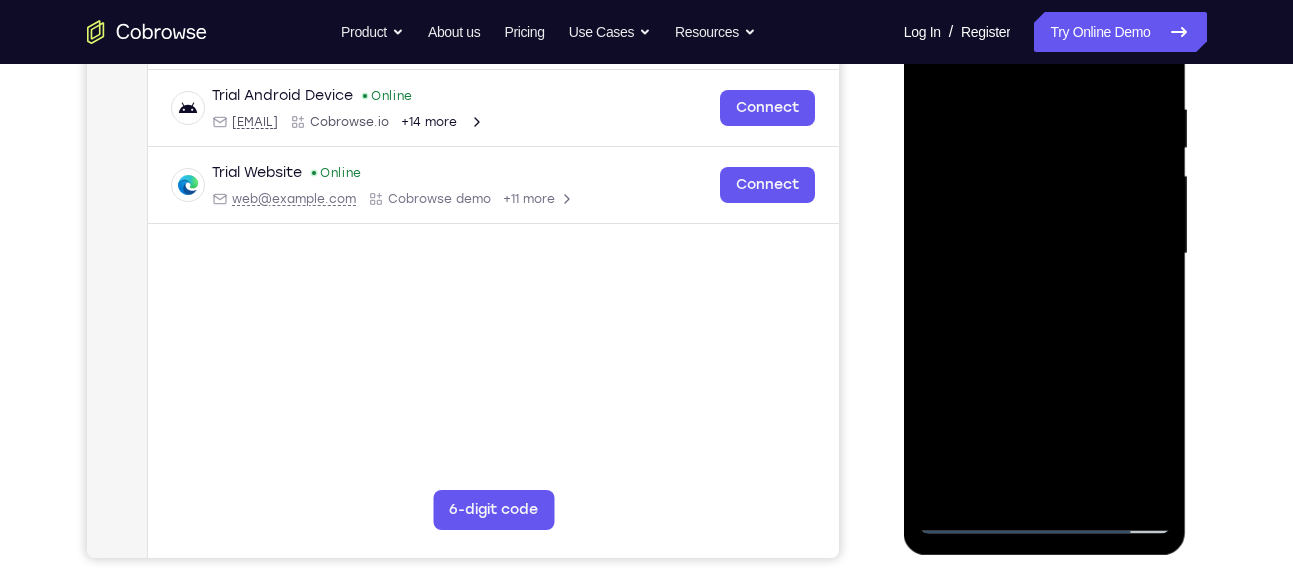 scroll, scrollTop: 398, scrollLeft: 0, axis: vertical 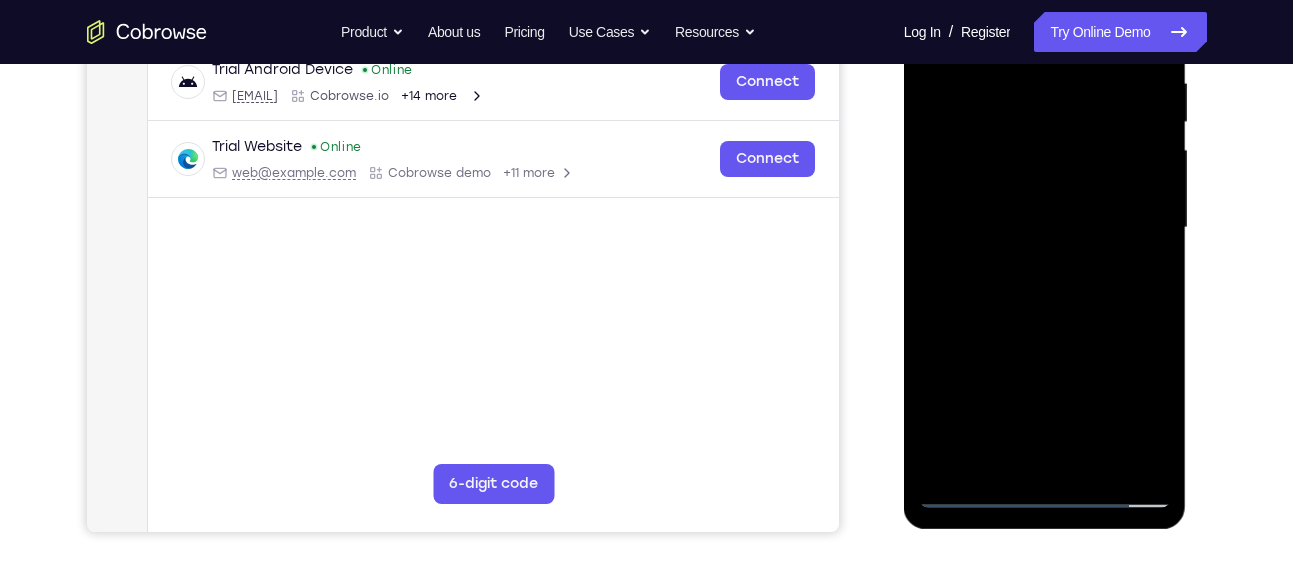 click at bounding box center [1045, 228] 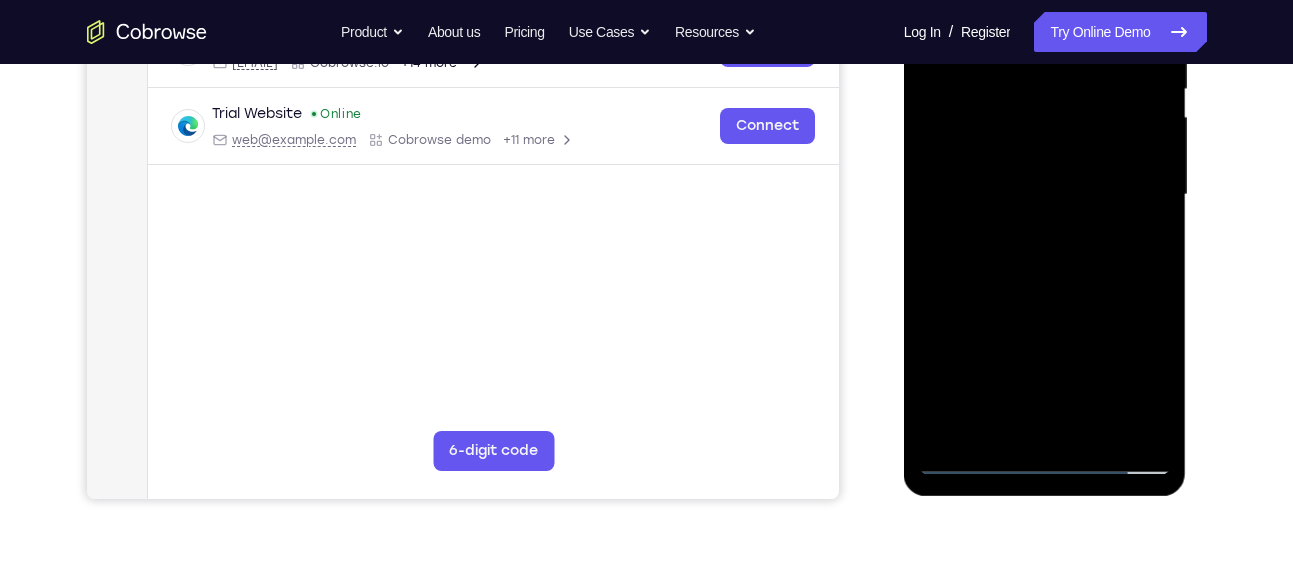 scroll, scrollTop: 436, scrollLeft: 0, axis: vertical 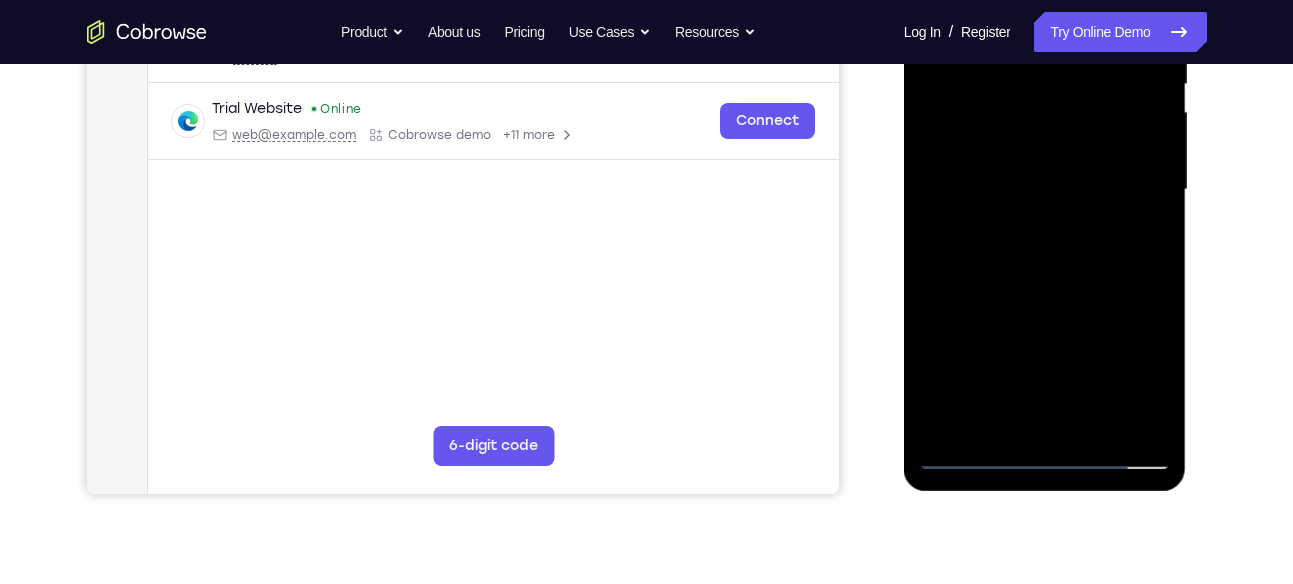 drag, startPoint x: 1091, startPoint y: 341, endPoint x: 1088, endPoint y: 299, distance: 42.107006 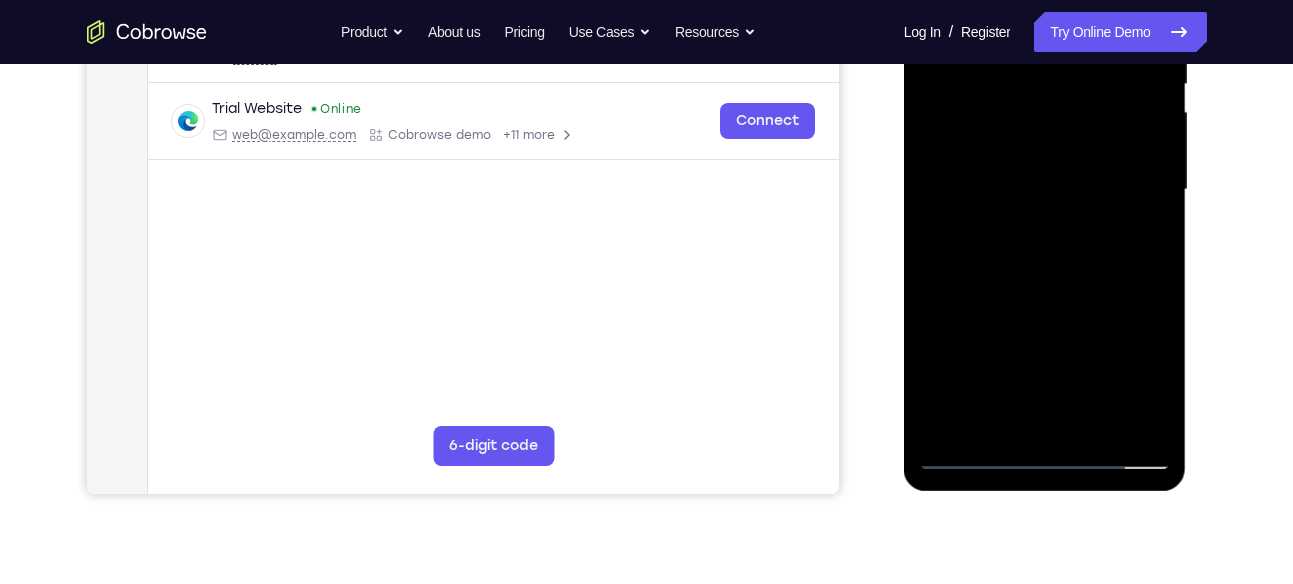 click at bounding box center (1045, 190) 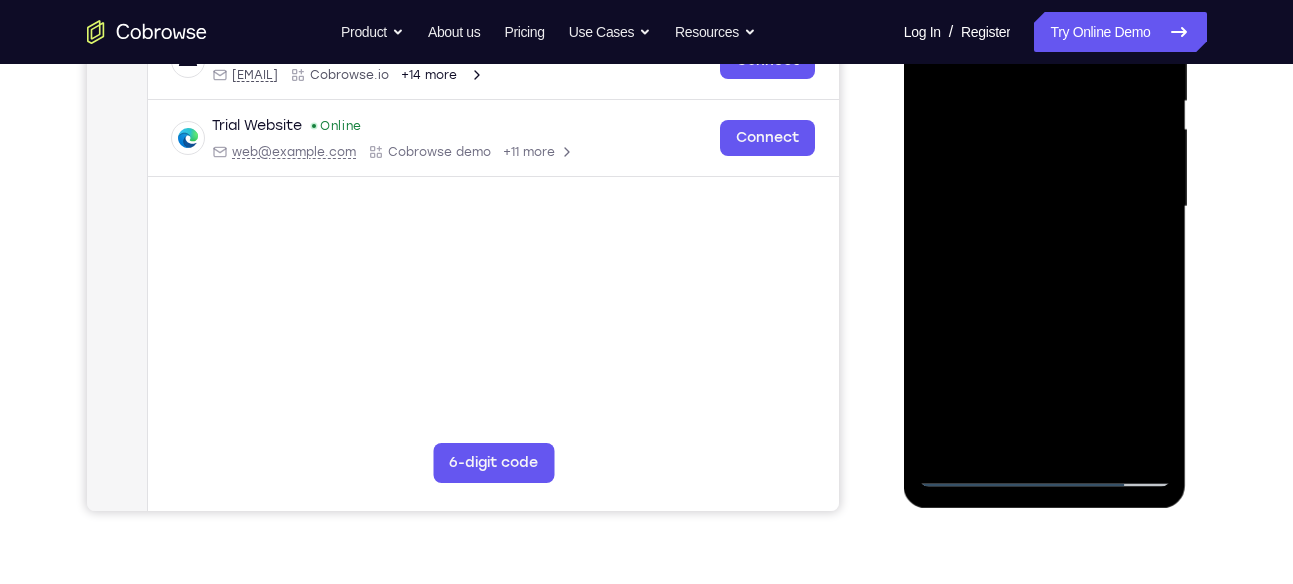 scroll, scrollTop: 418, scrollLeft: 0, axis: vertical 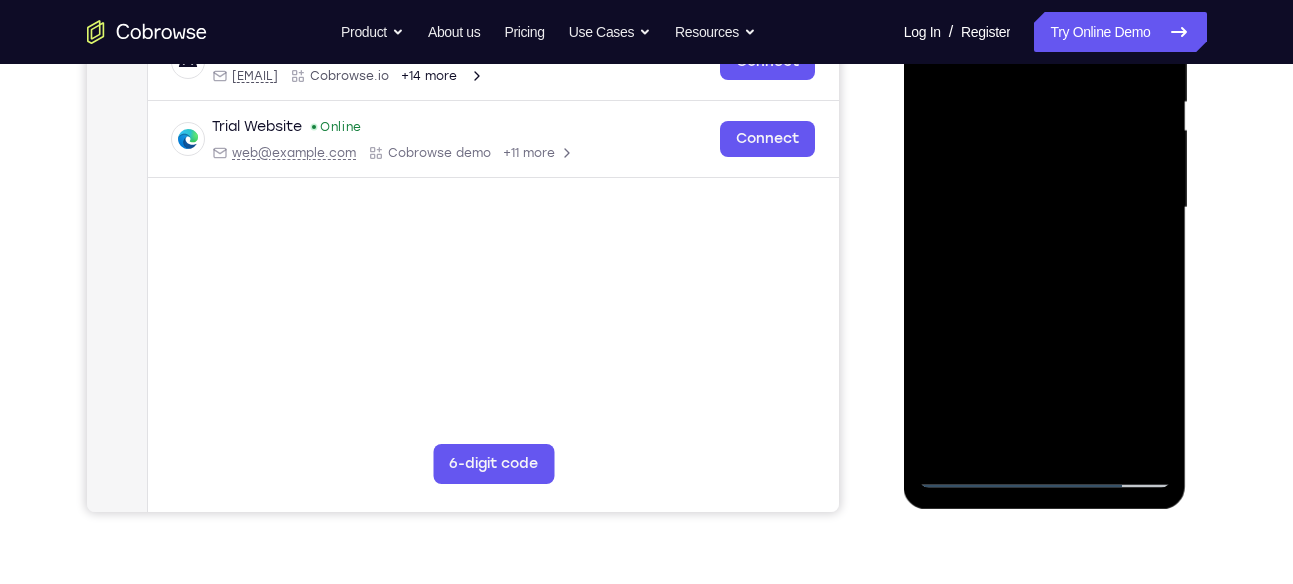 click at bounding box center (1045, 208) 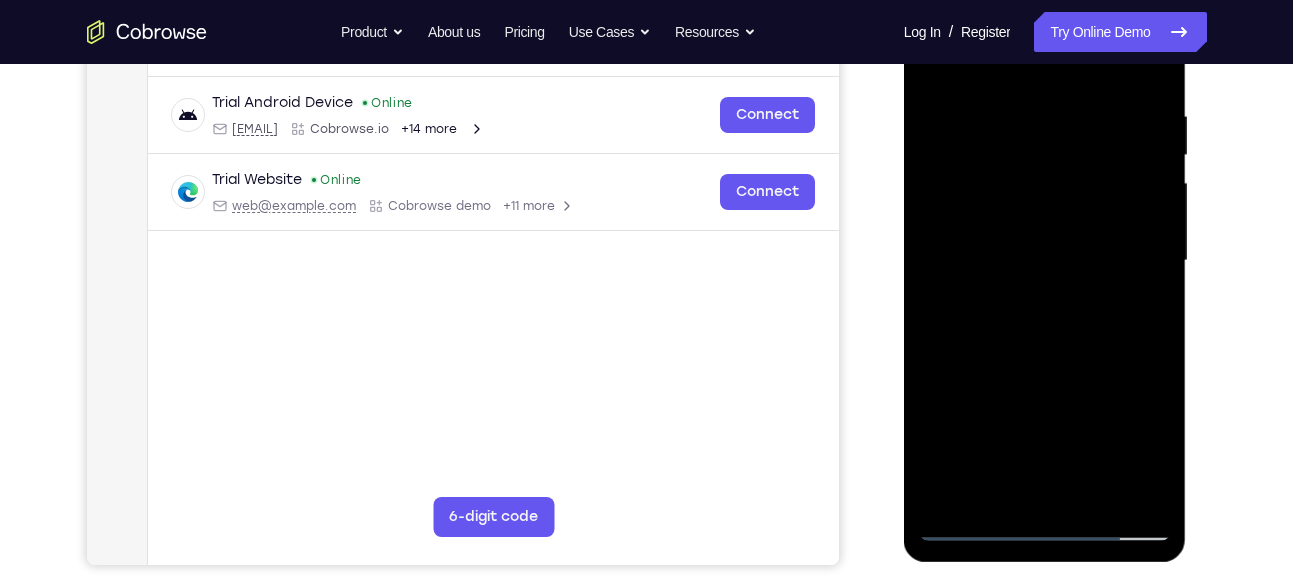 scroll, scrollTop: 349, scrollLeft: 0, axis: vertical 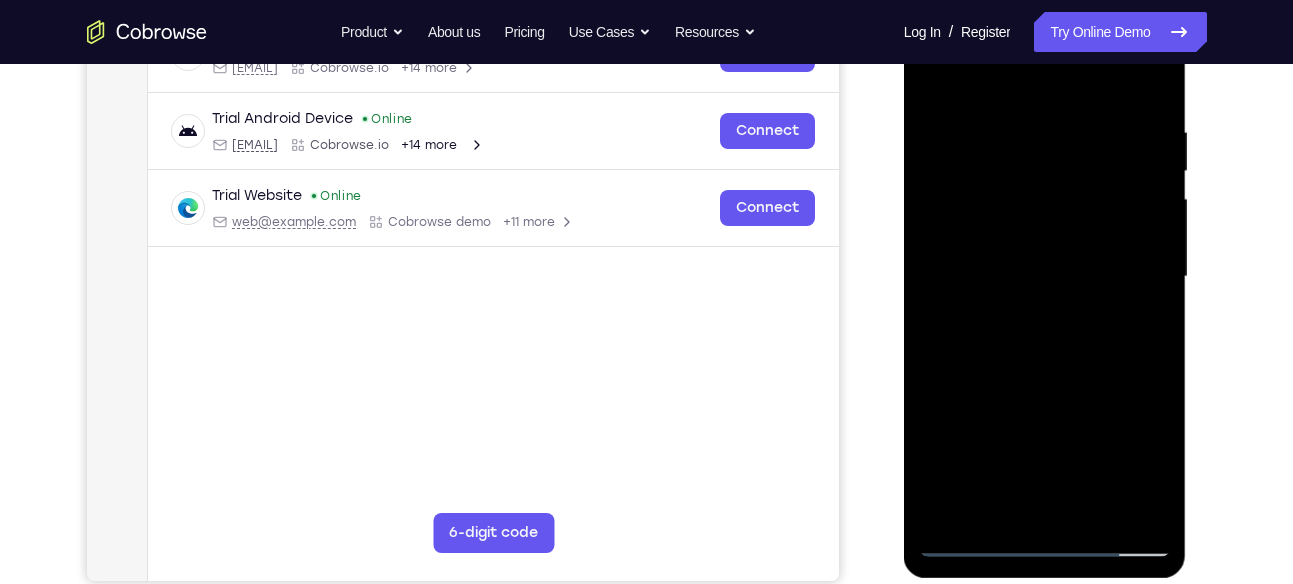 click at bounding box center [1045, 277] 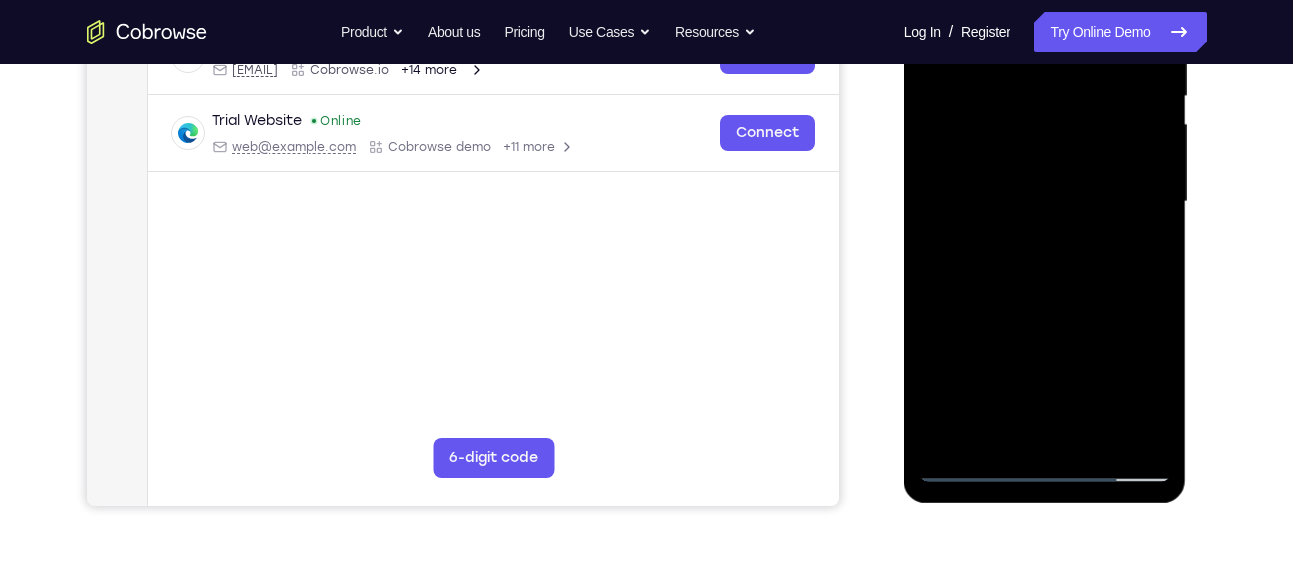scroll, scrollTop: 430, scrollLeft: 0, axis: vertical 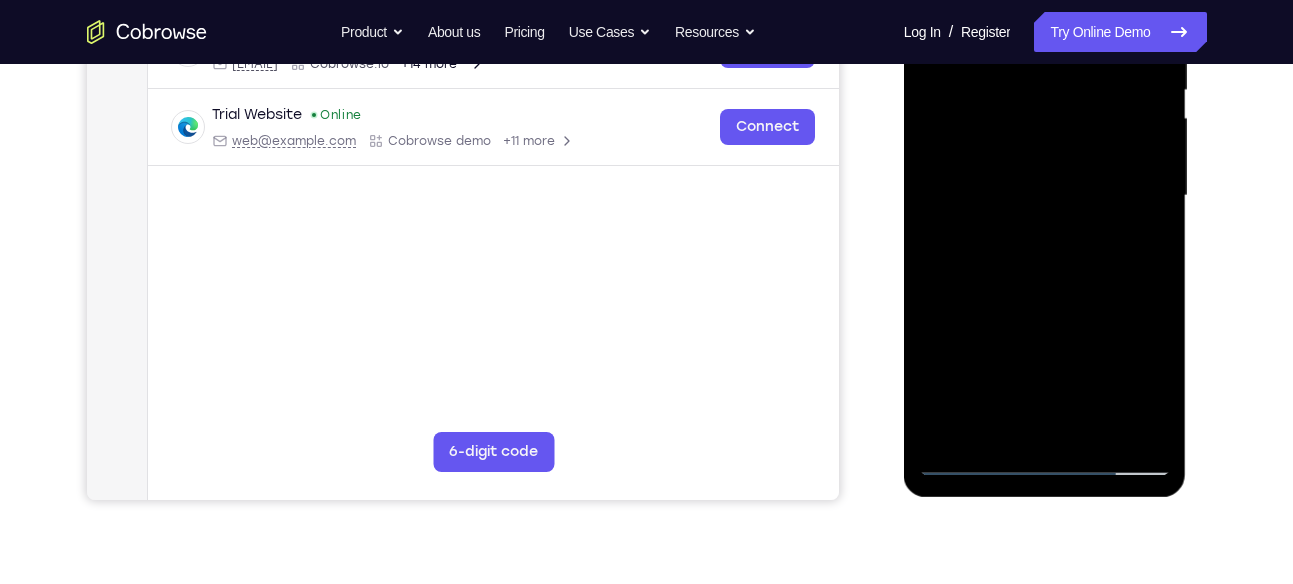 drag, startPoint x: 1096, startPoint y: 327, endPoint x: 1091, endPoint y: 280, distance: 47.26521 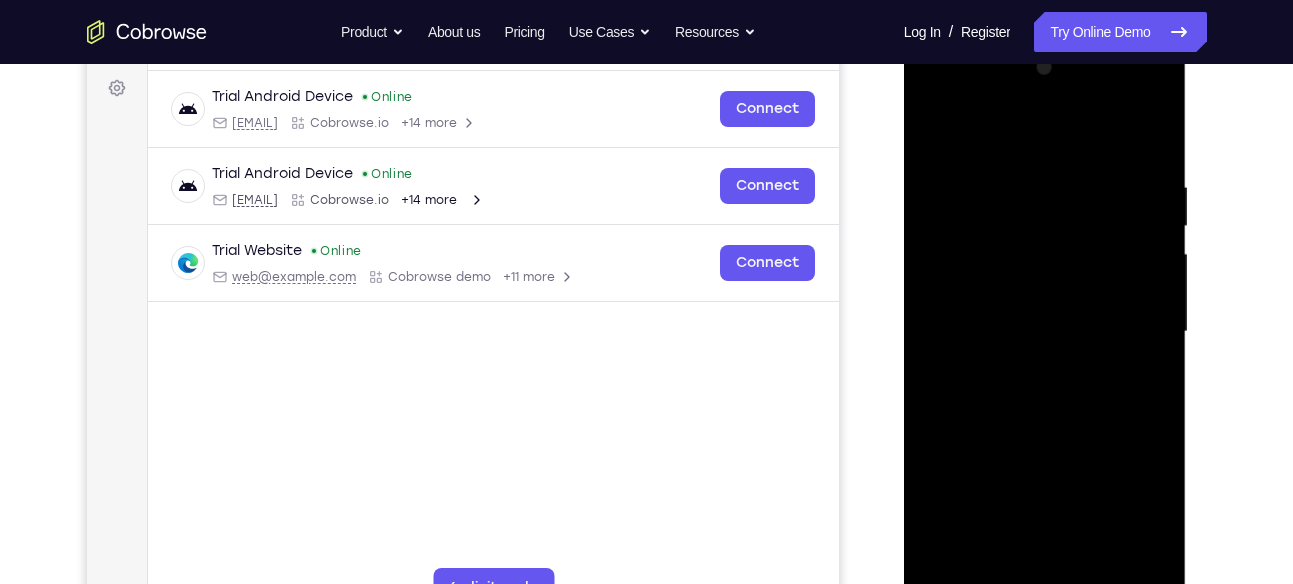 scroll, scrollTop: 288, scrollLeft: 0, axis: vertical 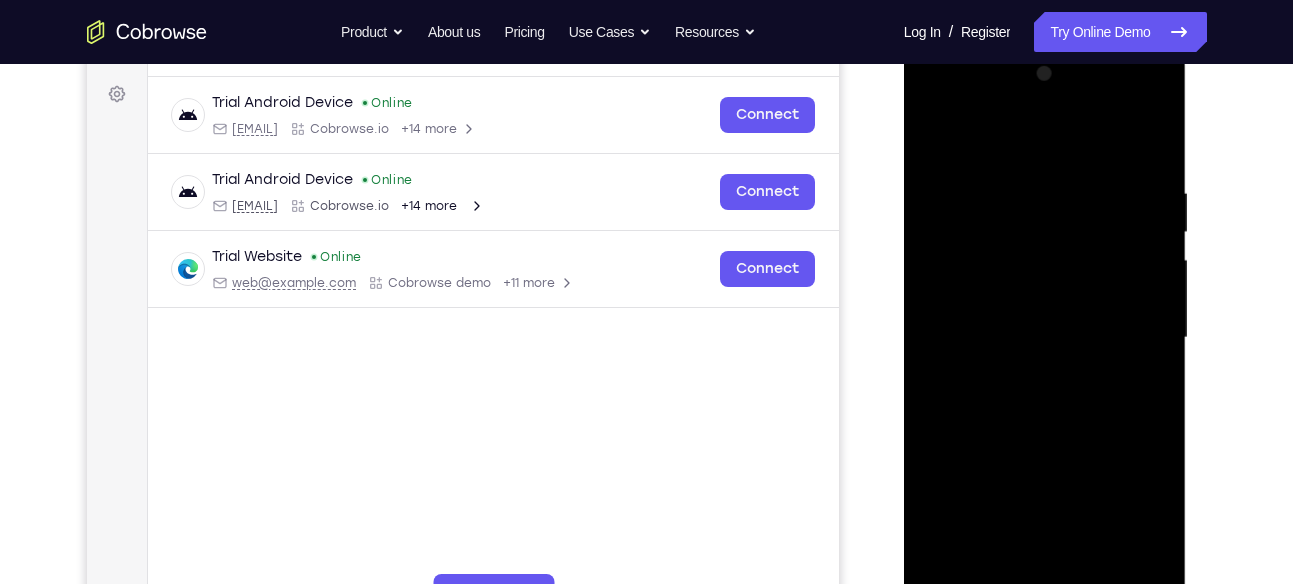 drag, startPoint x: 1030, startPoint y: 148, endPoint x: 1021, endPoint y: 54, distance: 94.42987 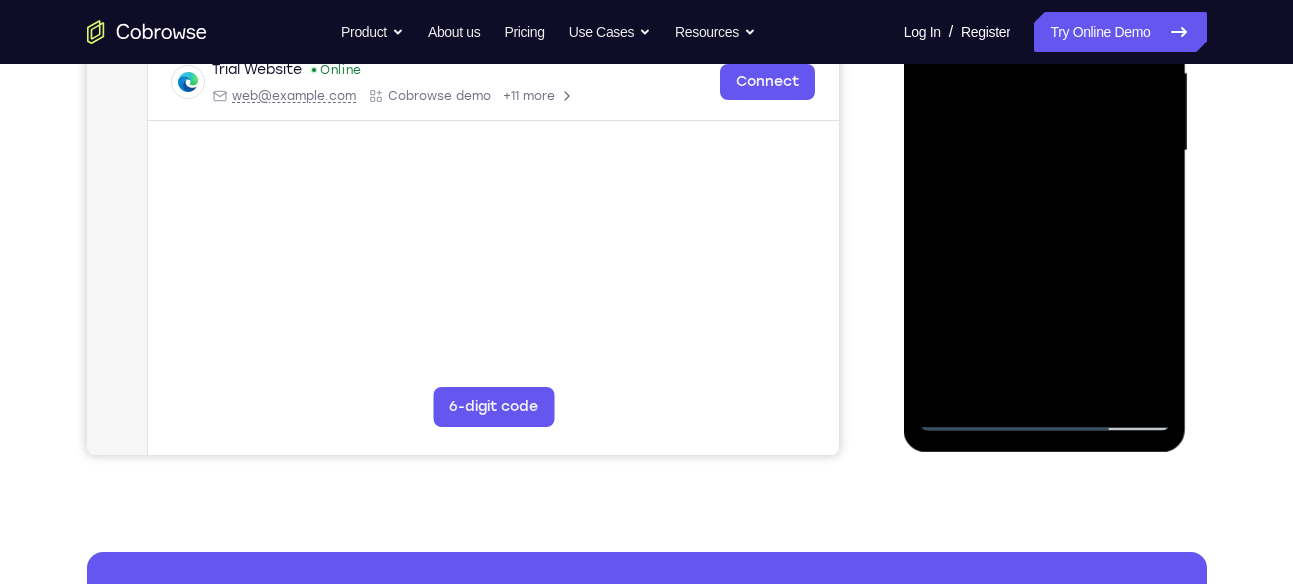 scroll, scrollTop: 243, scrollLeft: 0, axis: vertical 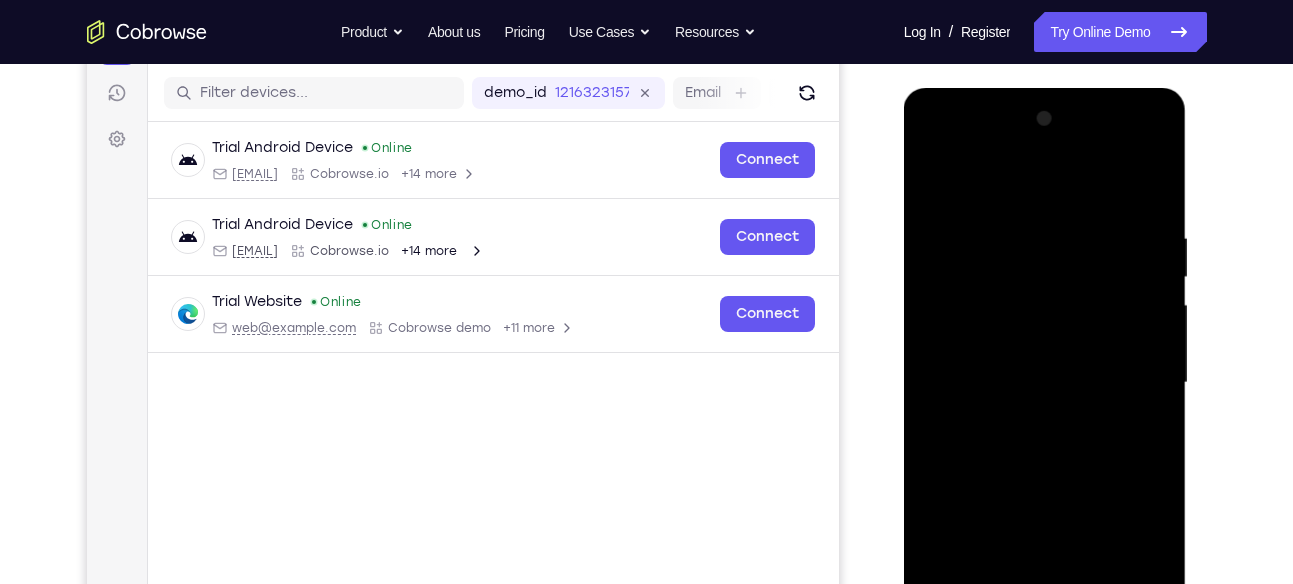 drag, startPoint x: 1052, startPoint y: 273, endPoint x: 1037, endPoint y: 369, distance: 97.16481 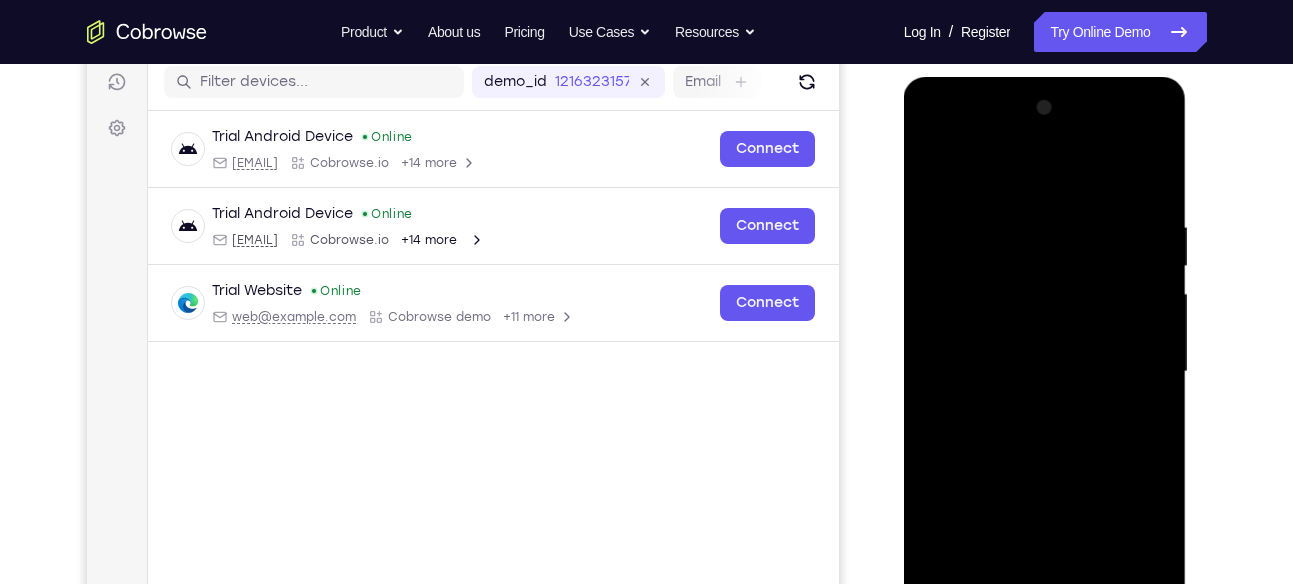 click at bounding box center [1045, 372] 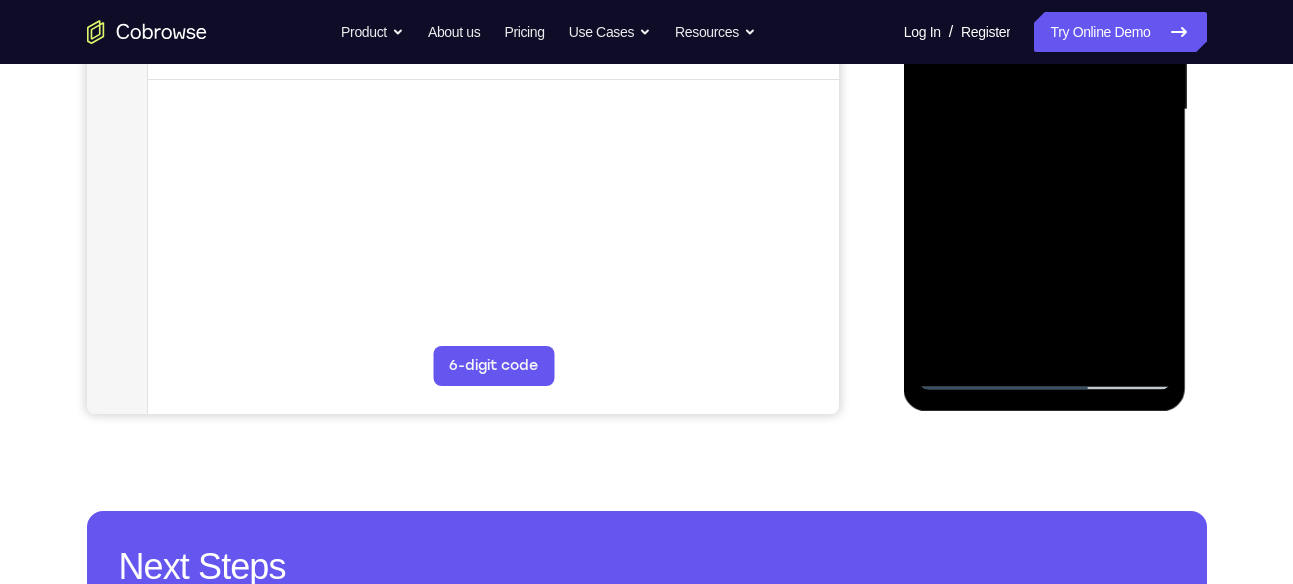 scroll, scrollTop: 515, scrollLeft: 0, axis: vertical 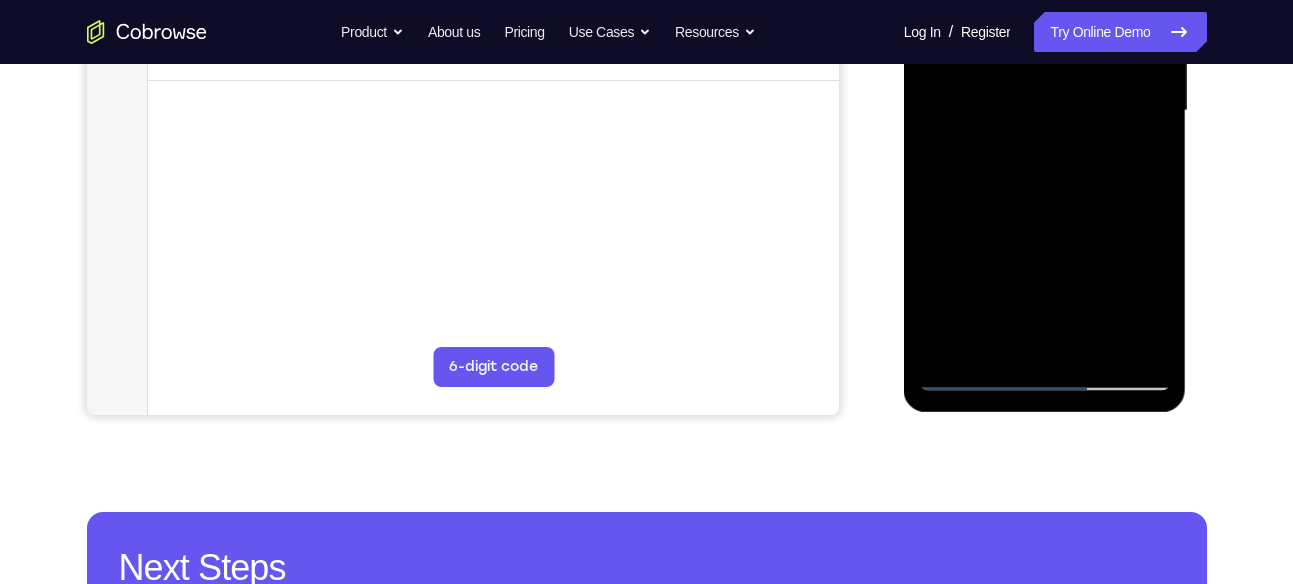 drag, startPoint x: 1066, startPoint y: 260, endPoint x: 1075, endPoint y: 158, distance: 102.396286 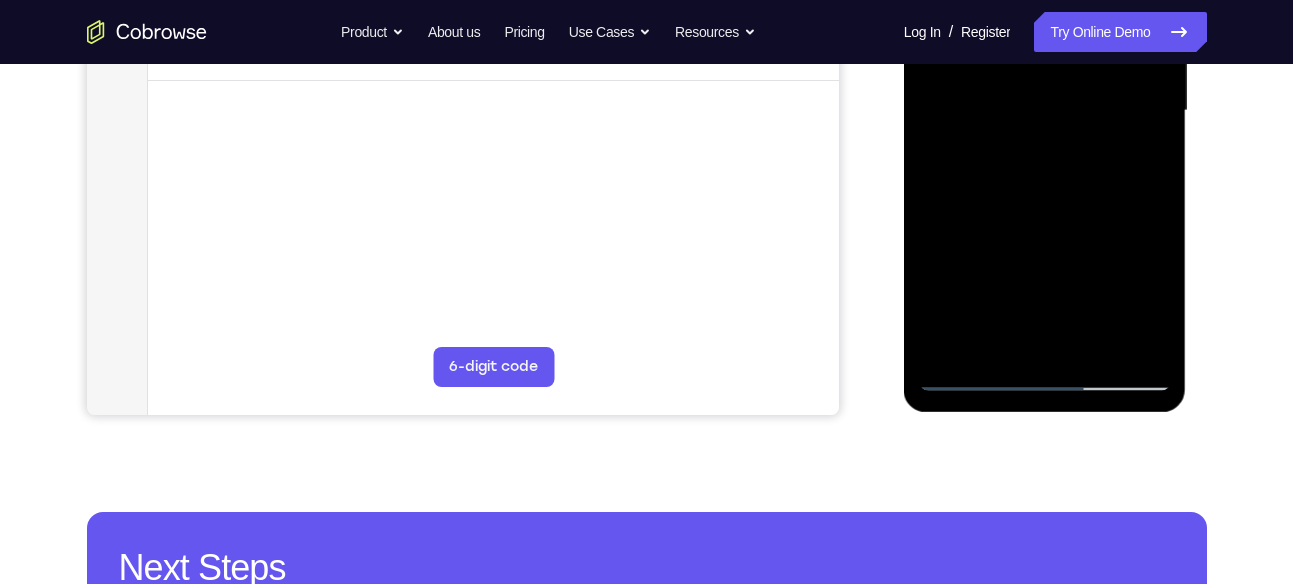 drag, startPoint x: 1091, startPoint y: 228, endPoint x: 1088, endPoint y: 170, distance: 58.077534 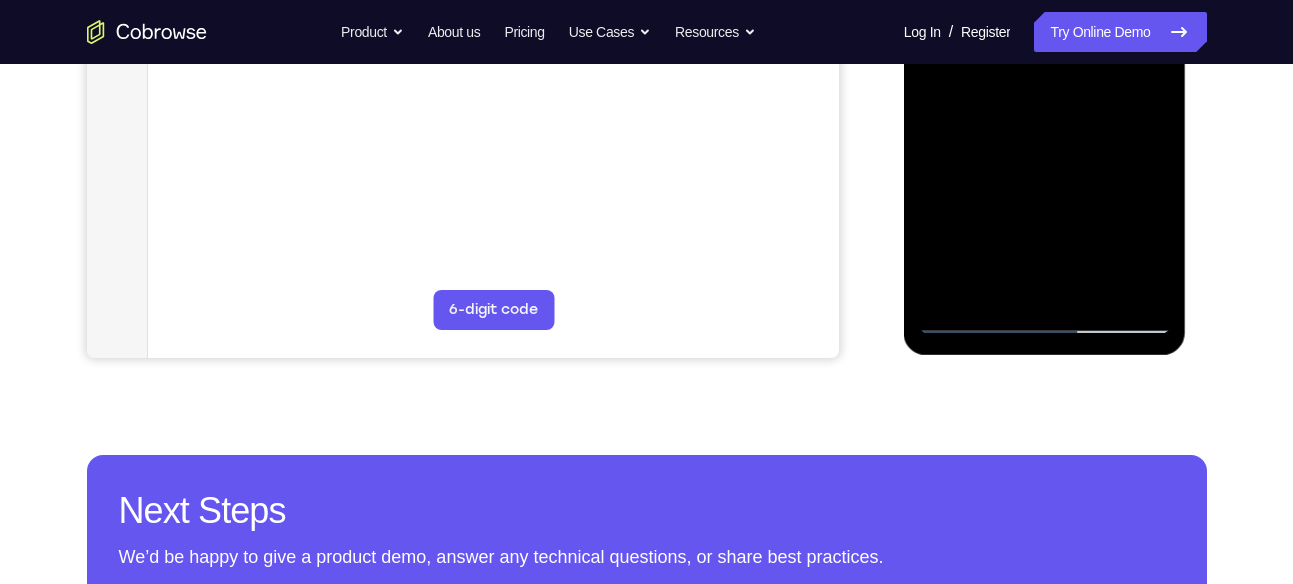 scroll, scrollTop: 546, scrollLeft: 0, axis: vertical 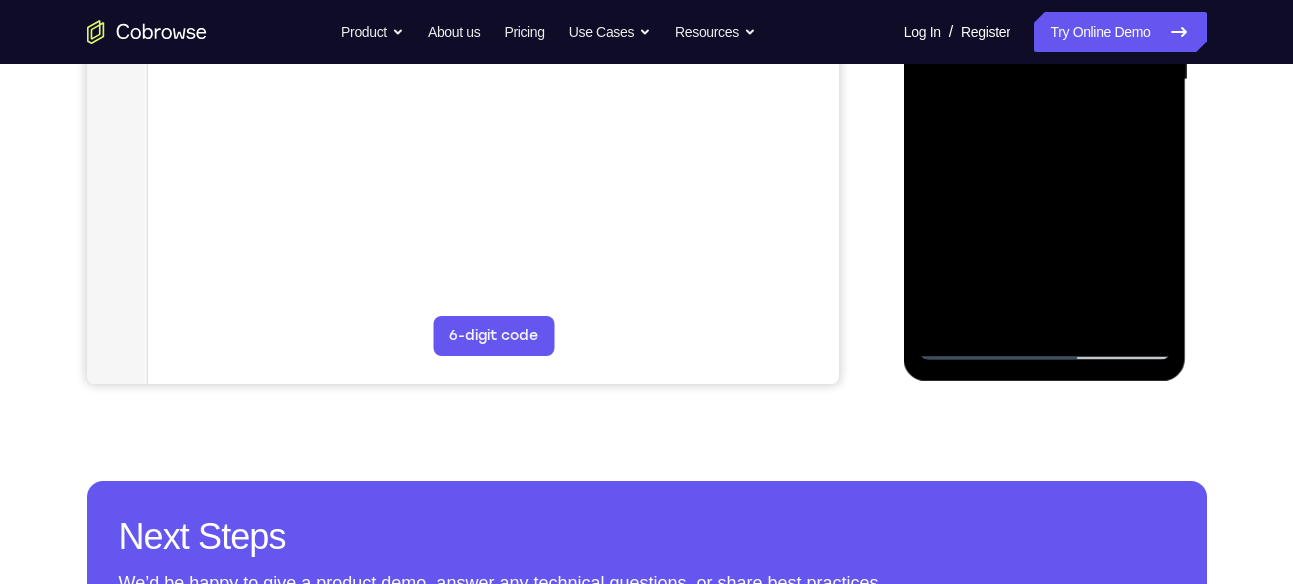 drag, startPoint x: 1048, startPoint y: 261, endPoint x: 1049, endPoint y: 158, distance: 103.00485 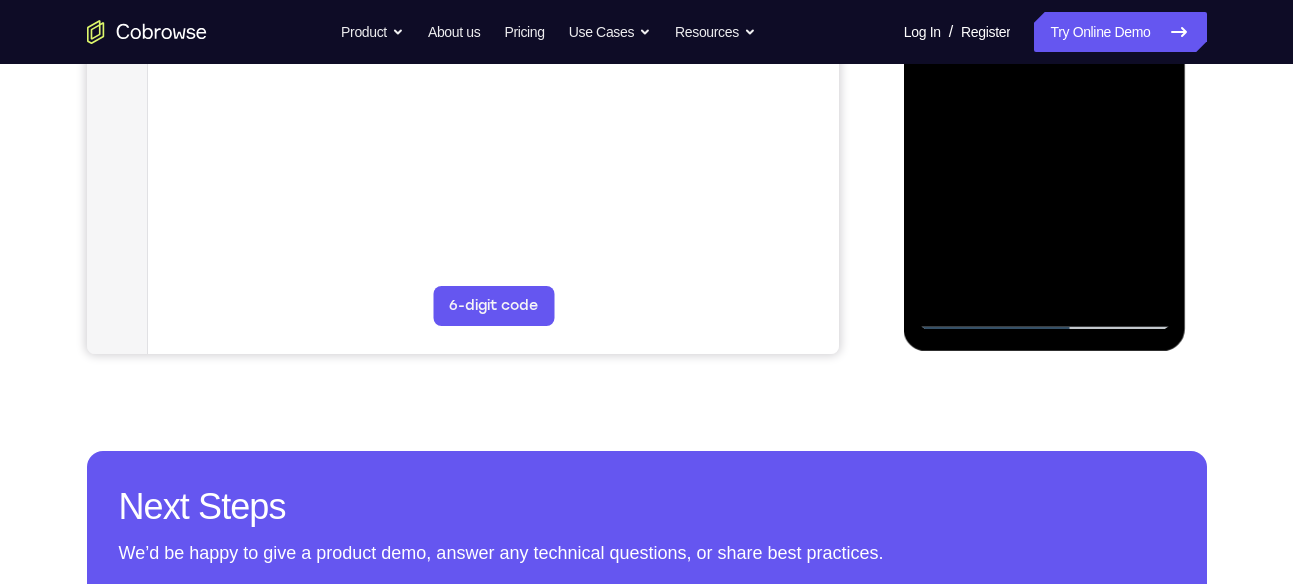 scroll, scrollTop: 575, scrollLeft: 0, axis: vertical 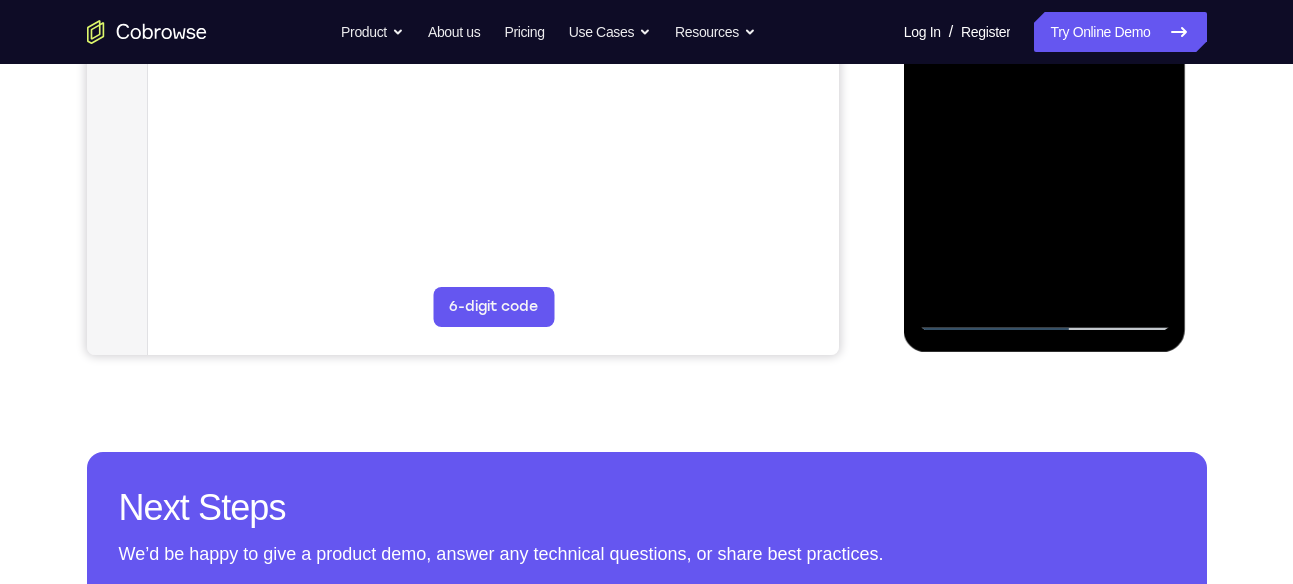 drag, startPoint x: 1075, startPoint y: 232, endPoint x: 1074, endPoint y: 171, distance: 61.008198 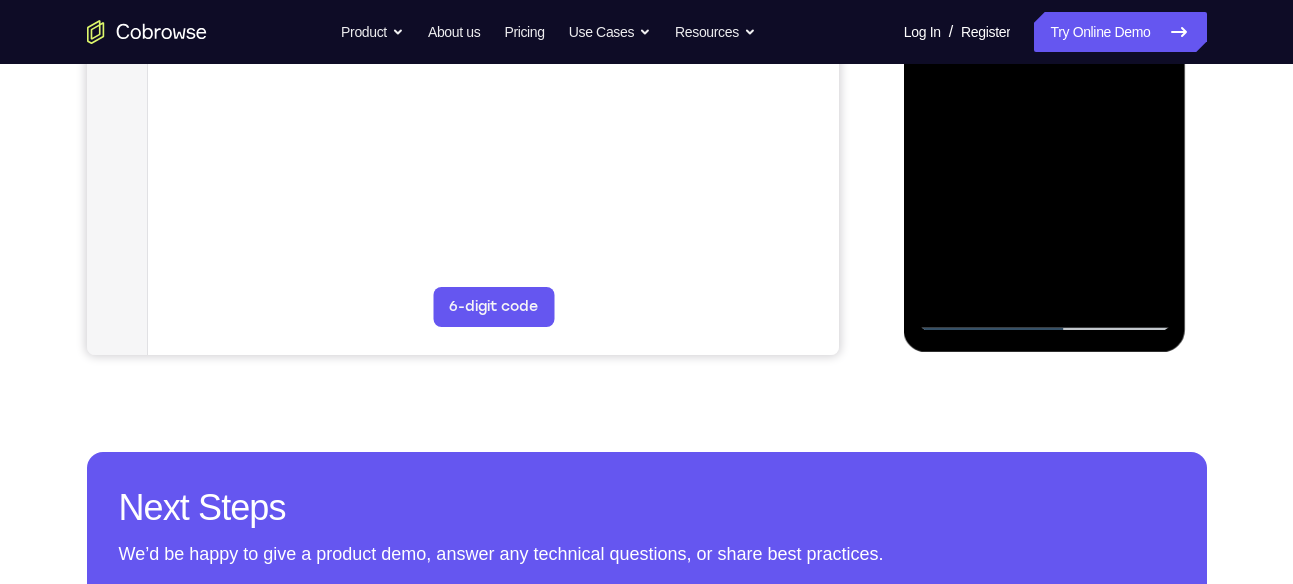 click at bounding box center (1045, 51) 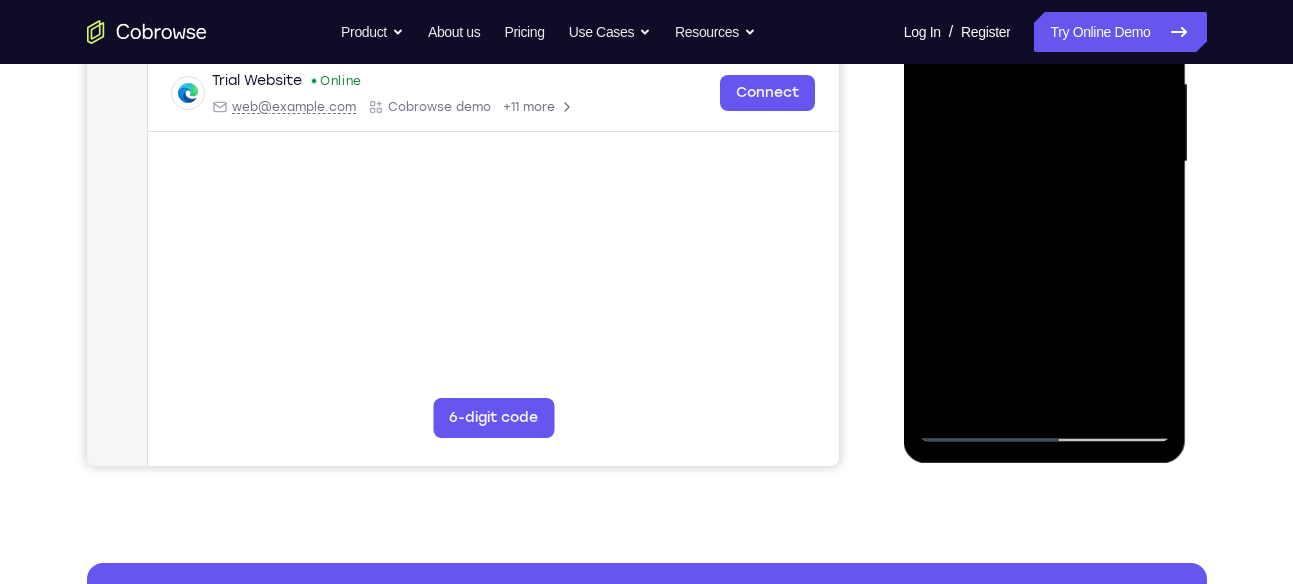 scroll, scrollTop: 465, scrollLeft: 0, axis: vertical 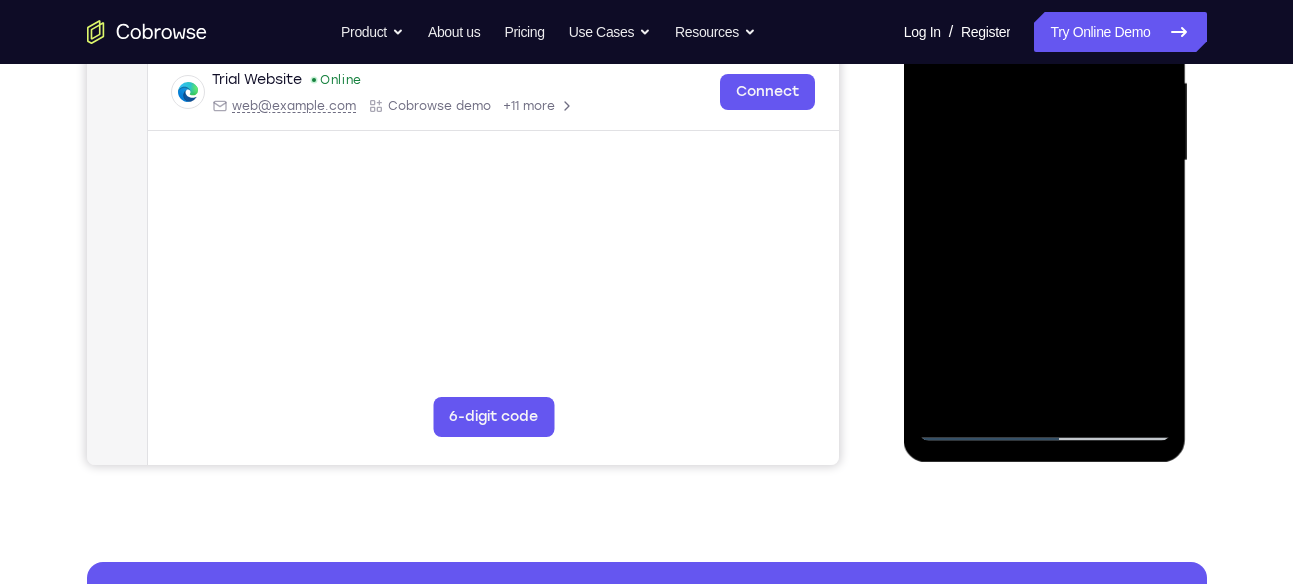 click at bounding box center (1045, 161) 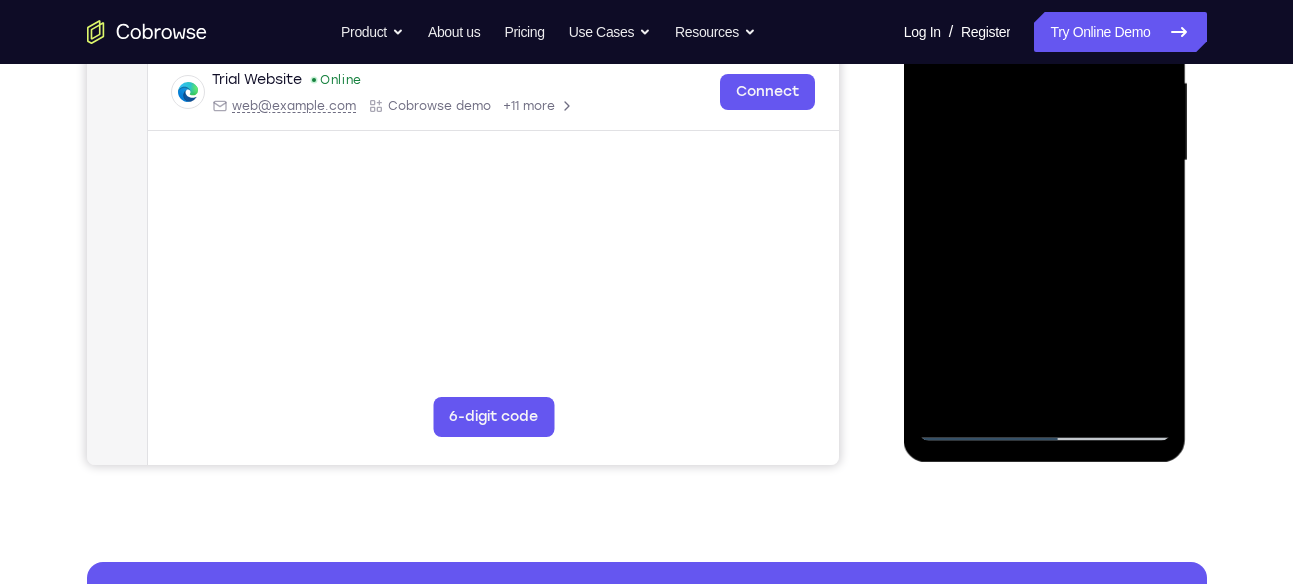 click at bounding box center (1045, 161) 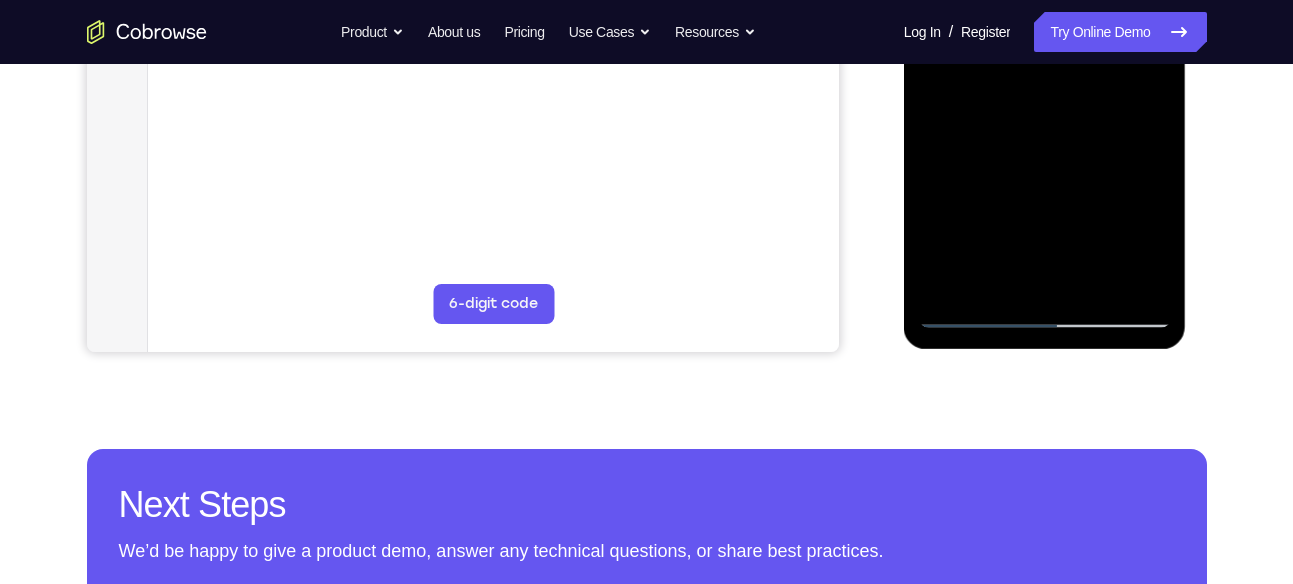 scroll, scrollTop: 582, scrollLeft: 0, axis: vertical 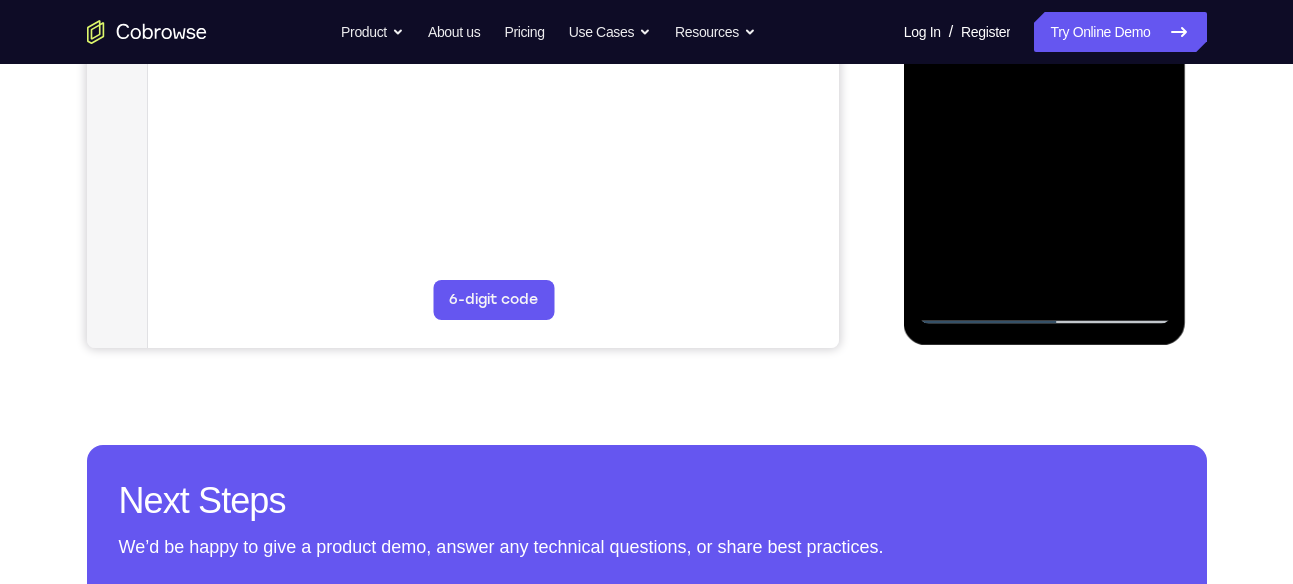 click at bounding box center (1045, 44) 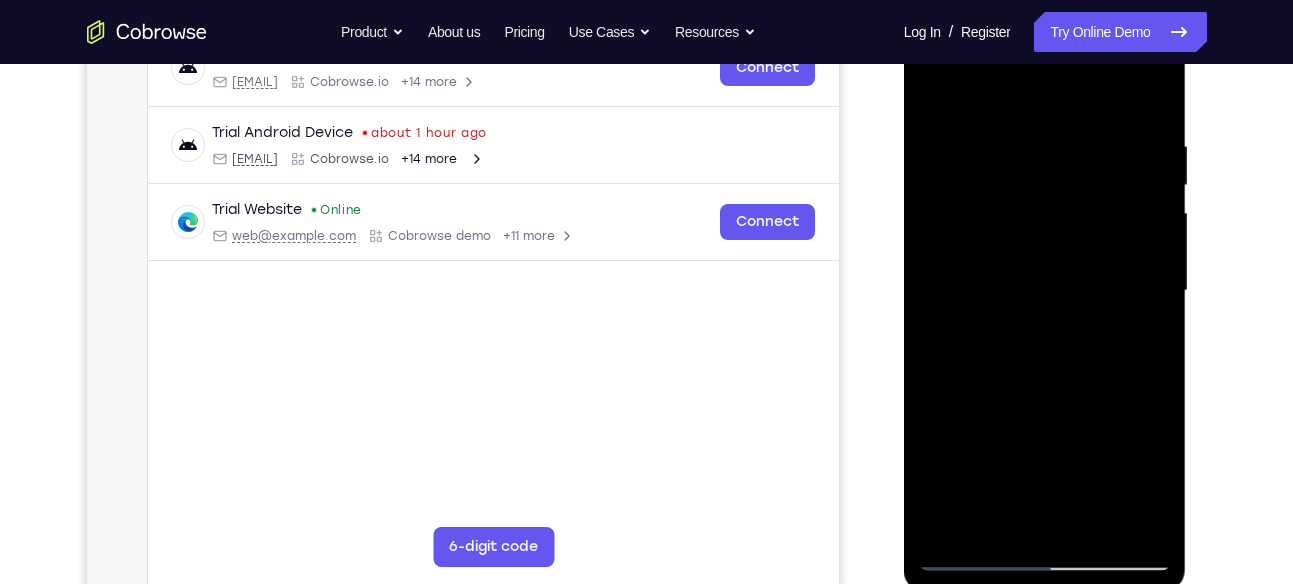 scroll, scrollTop: 327, scrollLeft: 0, axis: vertical 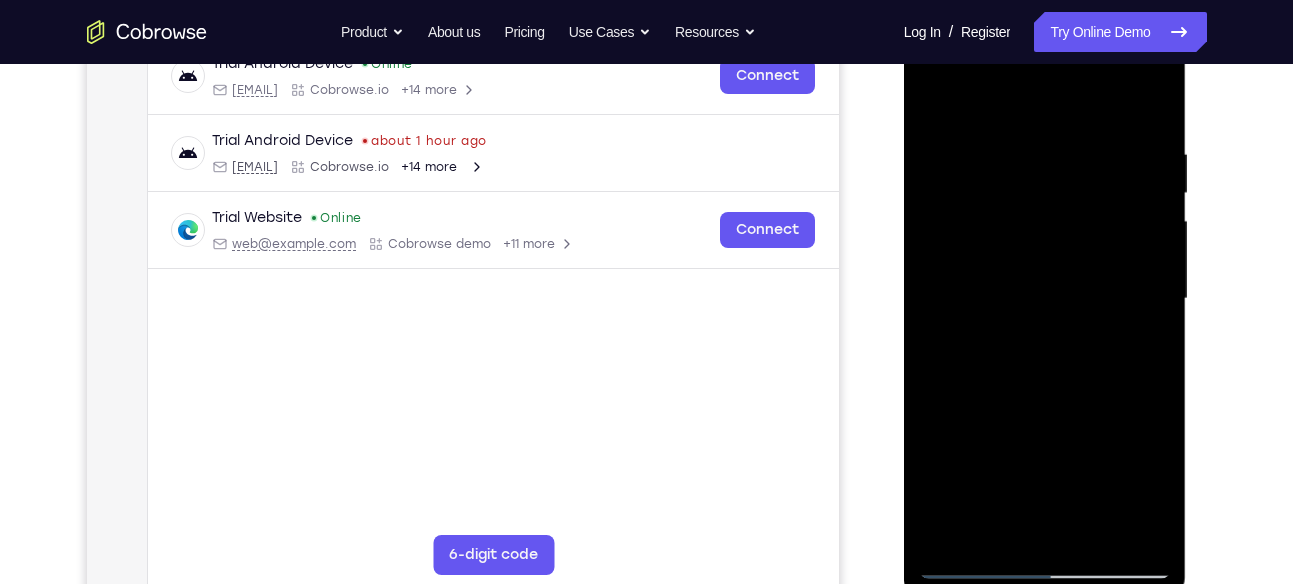 click at bounding box center [1045, 299] 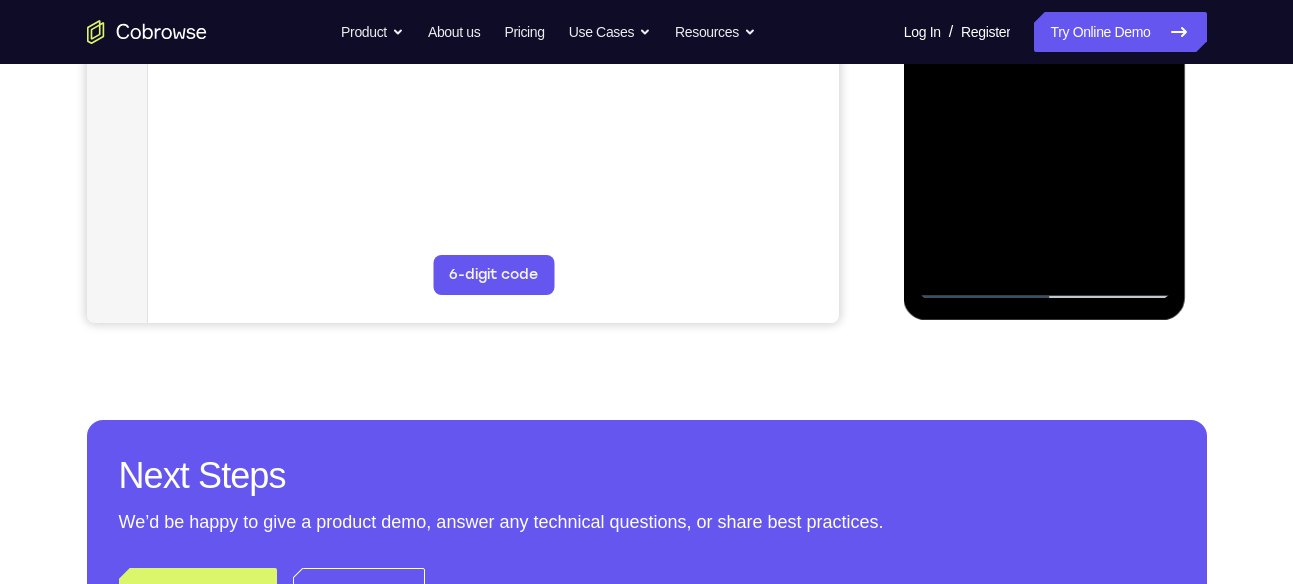 scroll, scrollTop: 608, scrollLeft: 0, axis: vertical 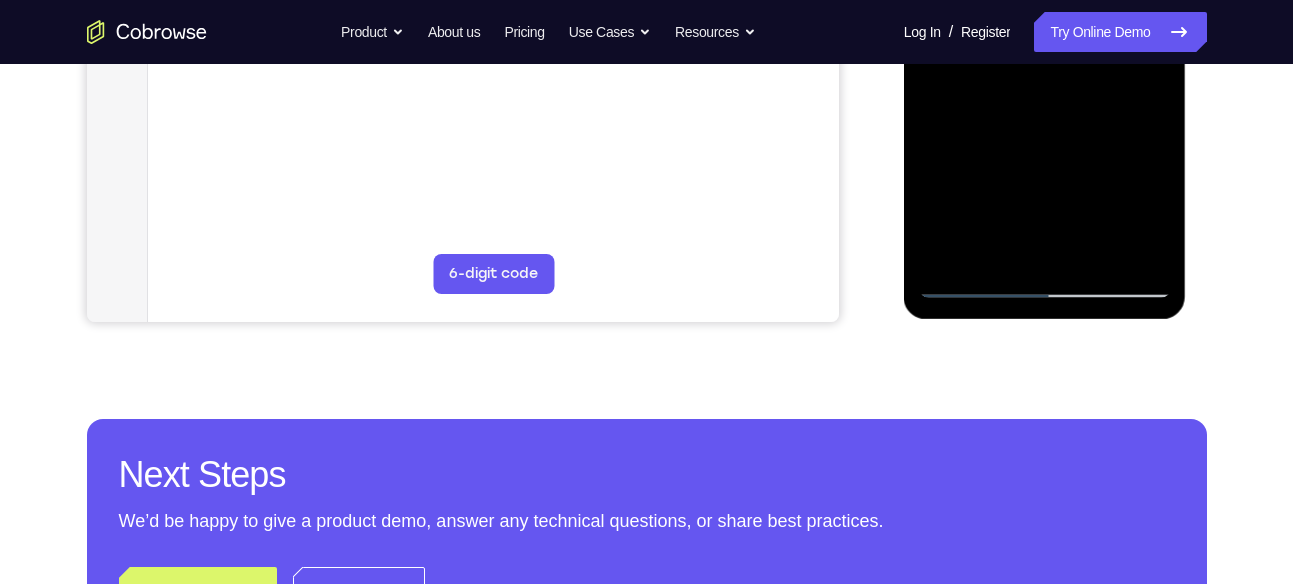 click at bounding box center [1045, 18] 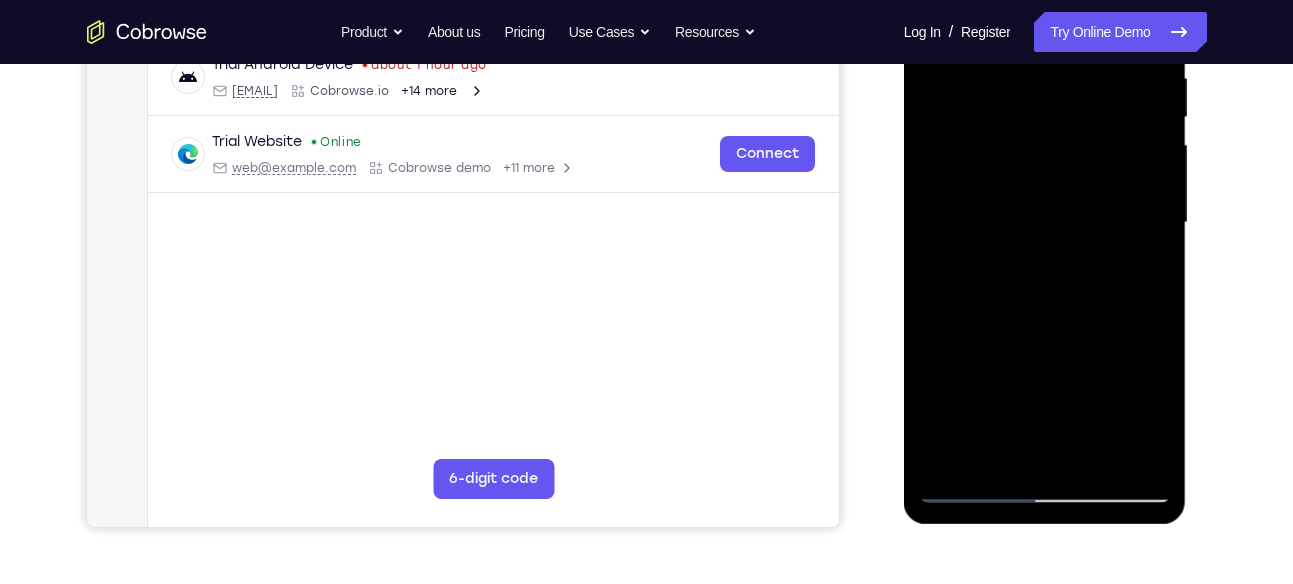 scroll, scrollTop: 424, scrollLeft: 0, axis: vertical 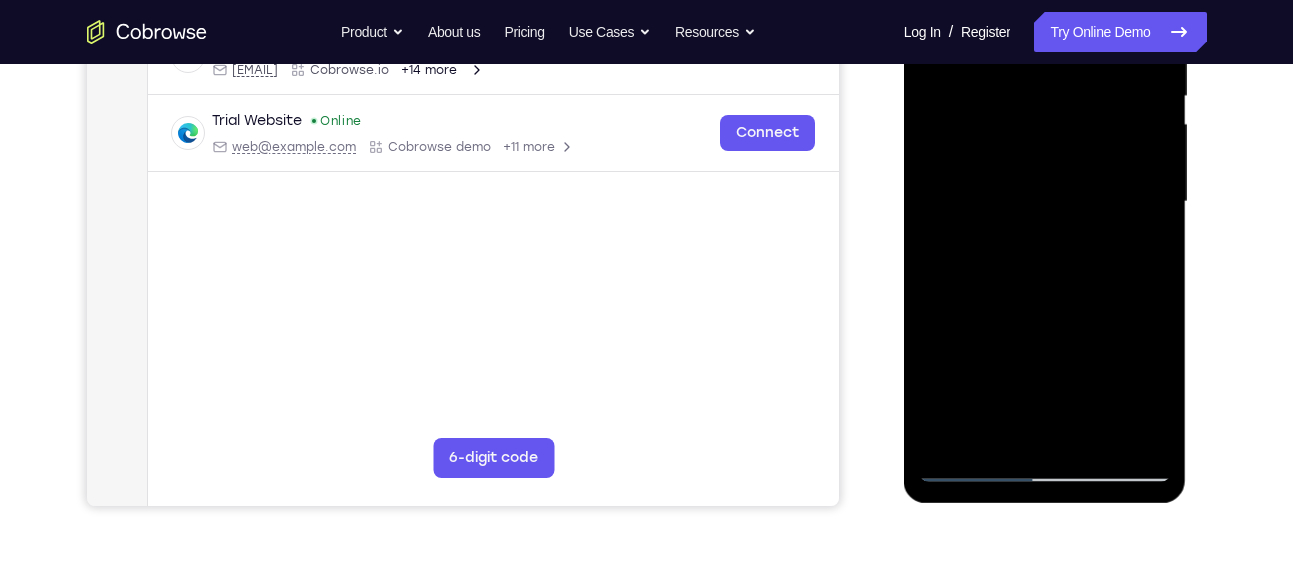 click at bounding box center (1045, 202) 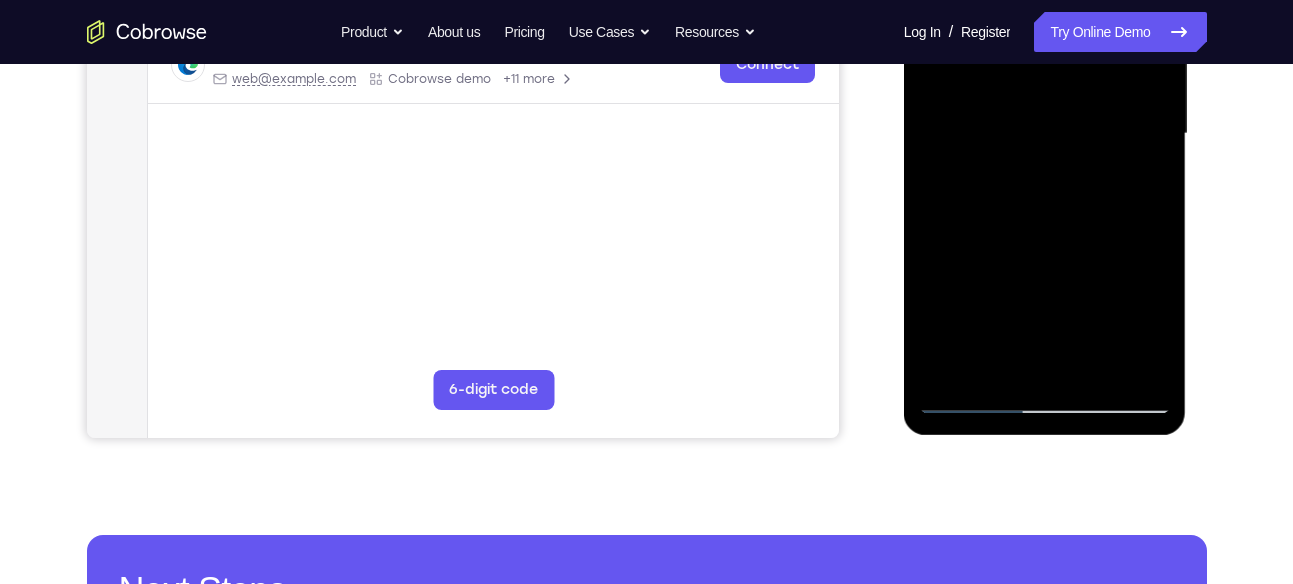 scroll, scrollTop: 493, scrollLeft: 0, axis: vertical 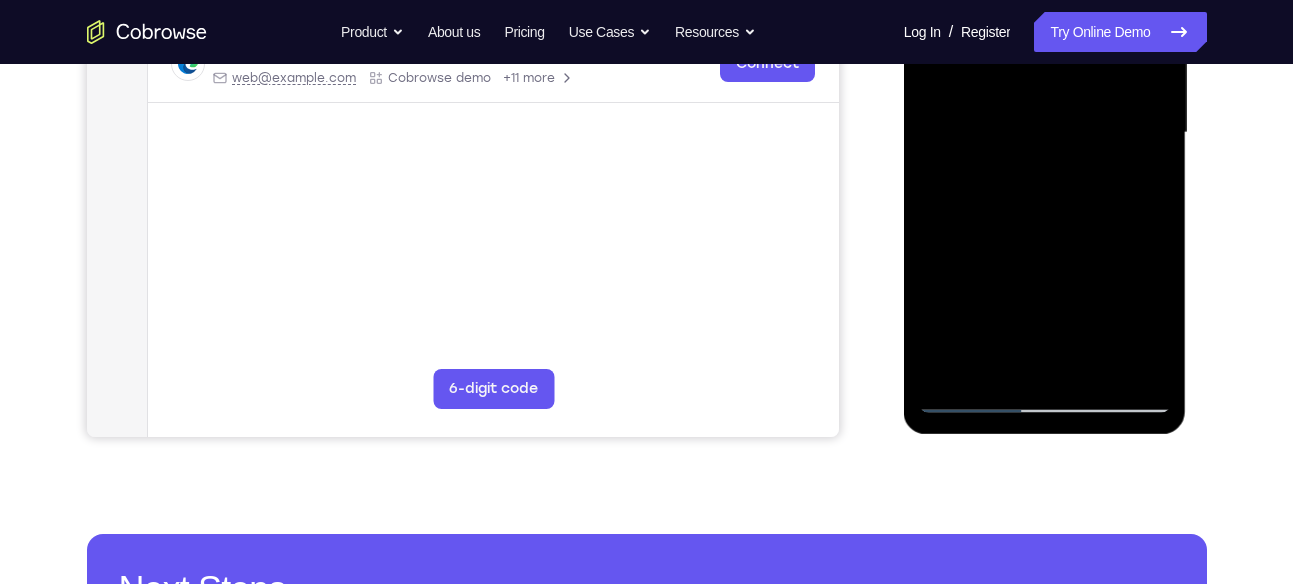 click at bounding box center [1045, 133] 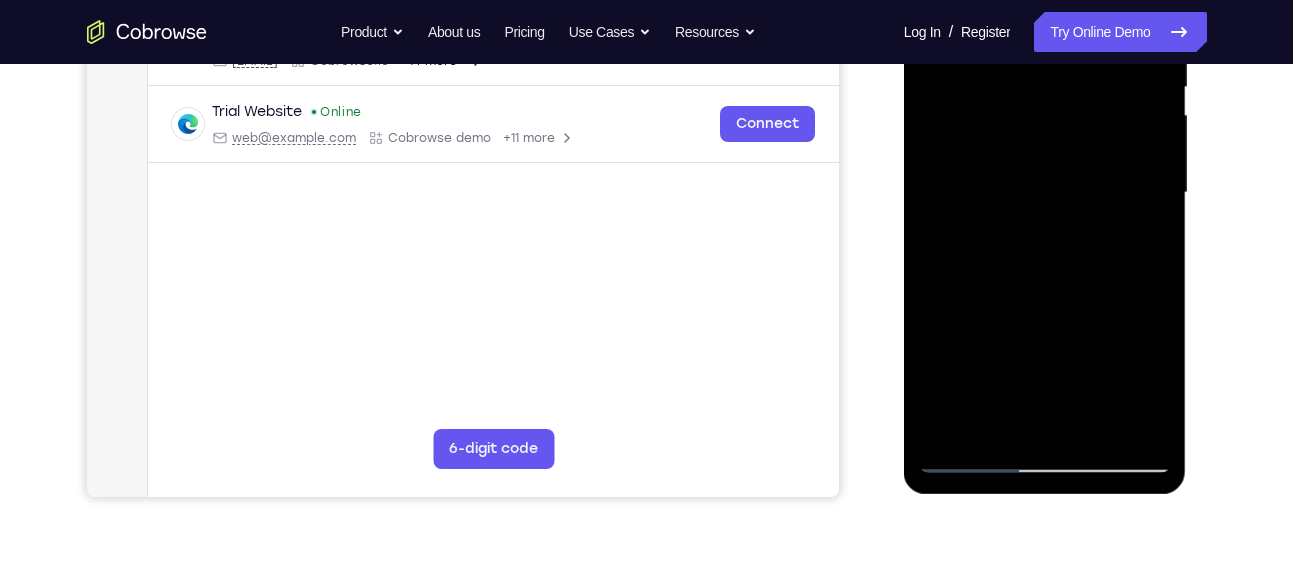 scroll, scrollTop: 431, scrollLeft: 0, axis: vertical 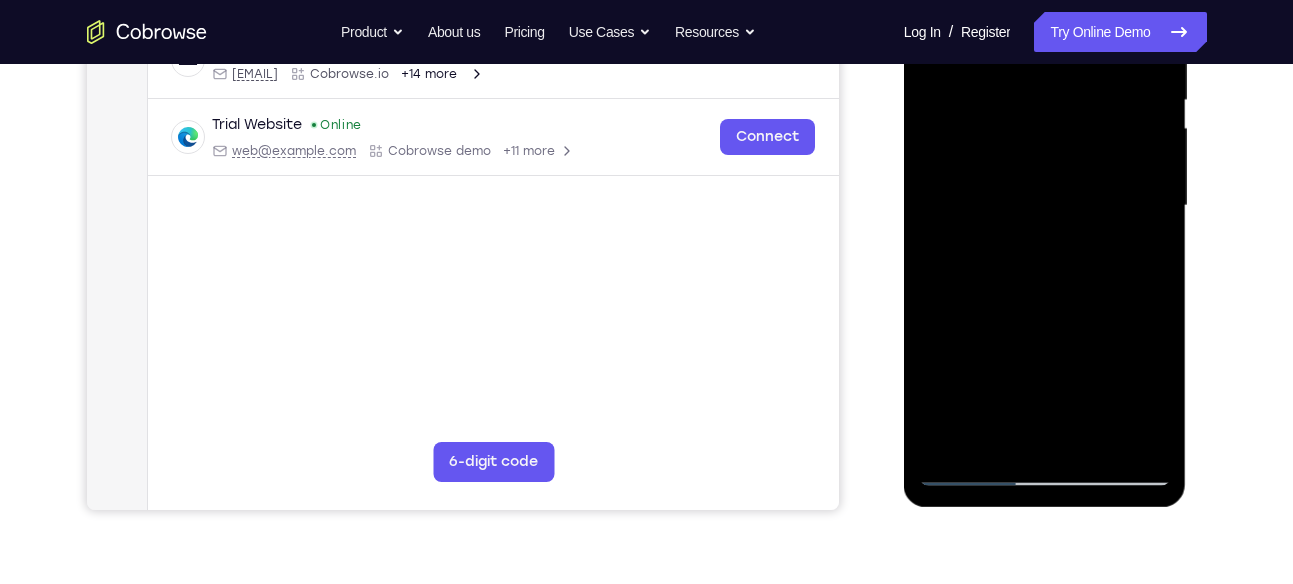 click at bounding box center (1045, 206) 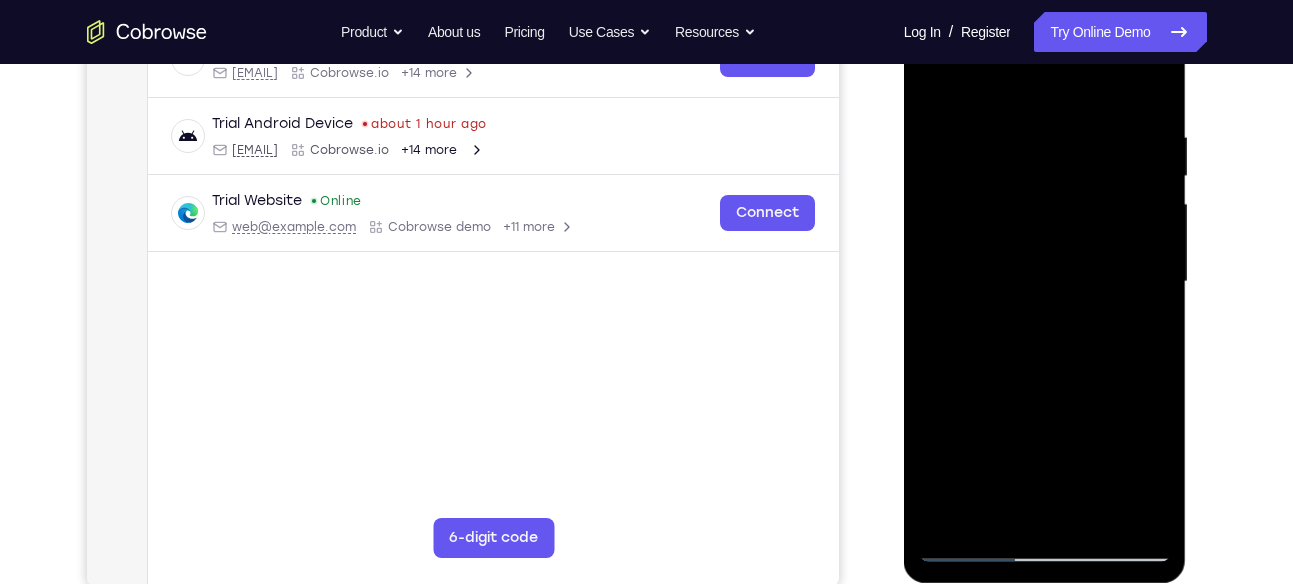 scroll, scrollTop: 343, scrollLeft: 0, axis: vertical 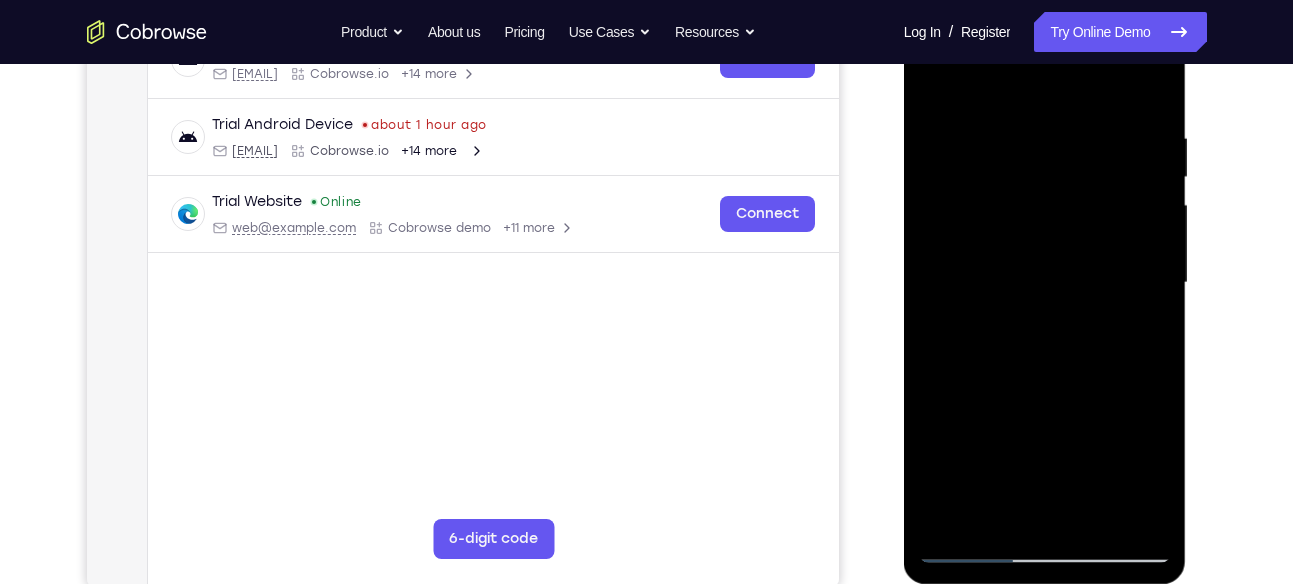 click at bounding box center [1045, 283] 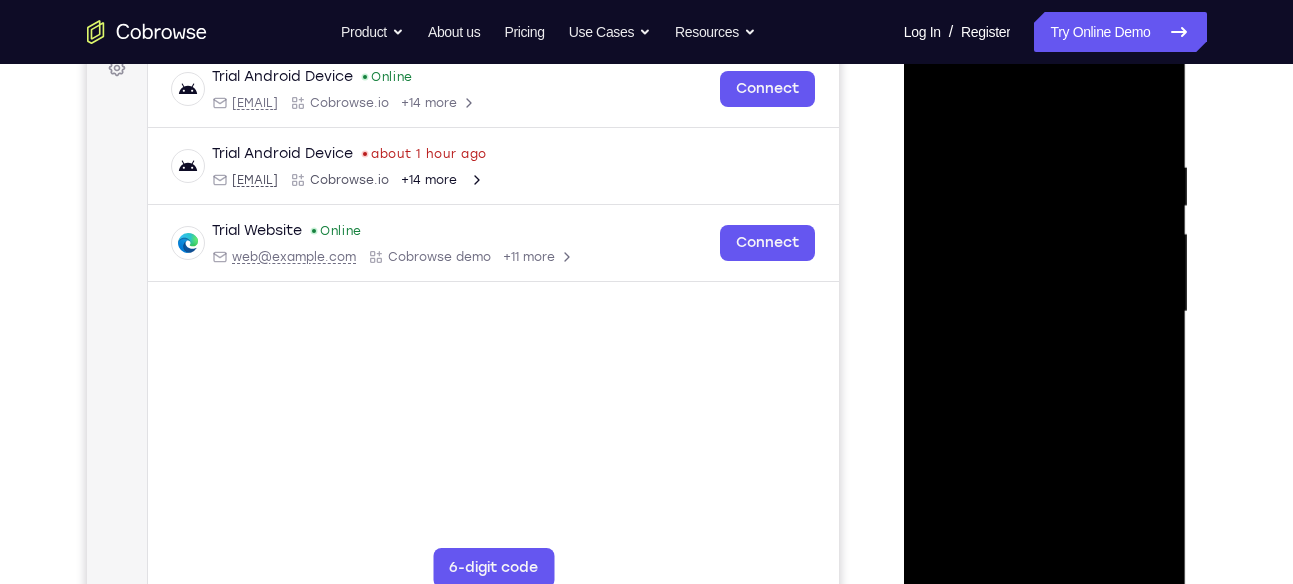 scroll, scrollTop: 313, scrollLeft: 0, axis: vertical 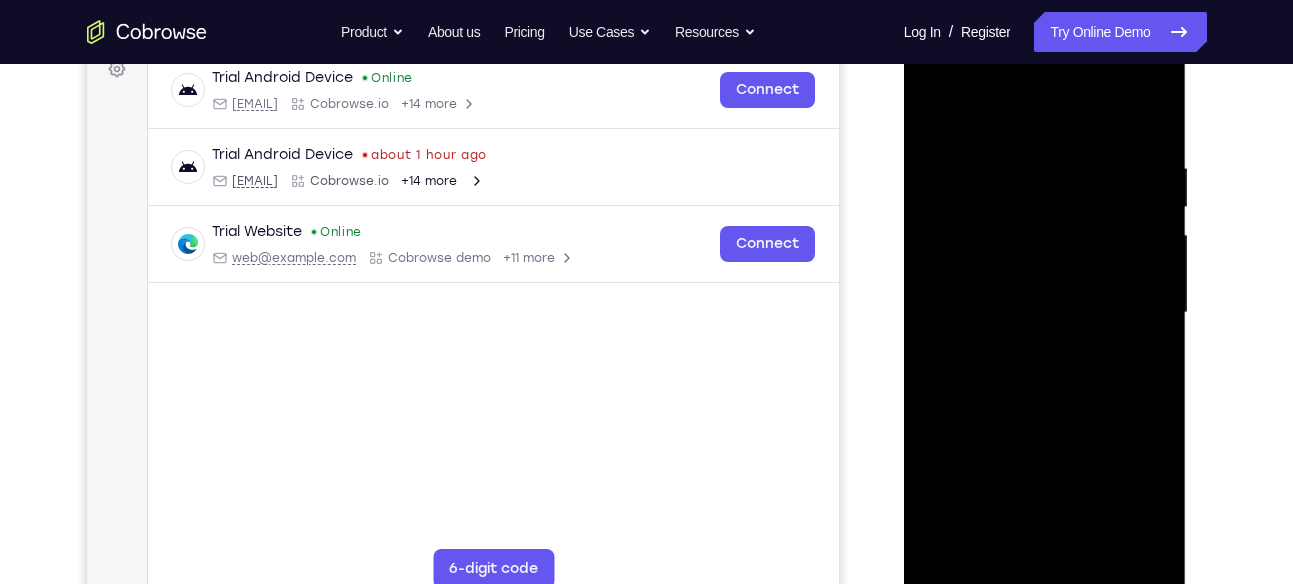 click at bounding box center [1045, 313] 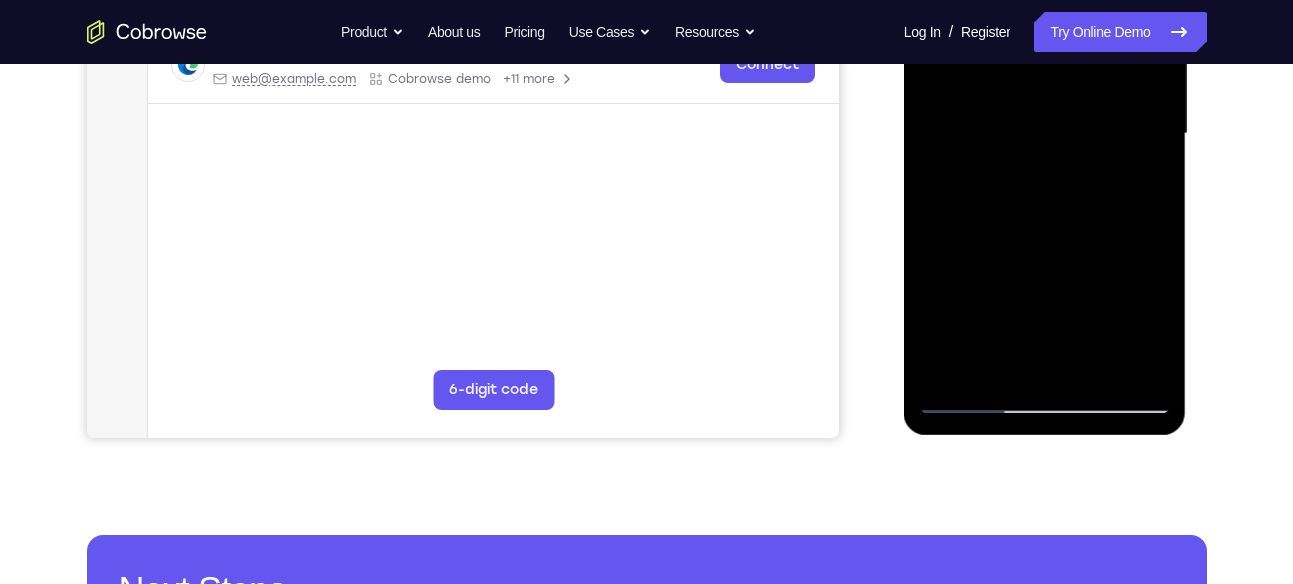 scroll, scrollTop: 491, scrollLeft: 0, axis: vertical 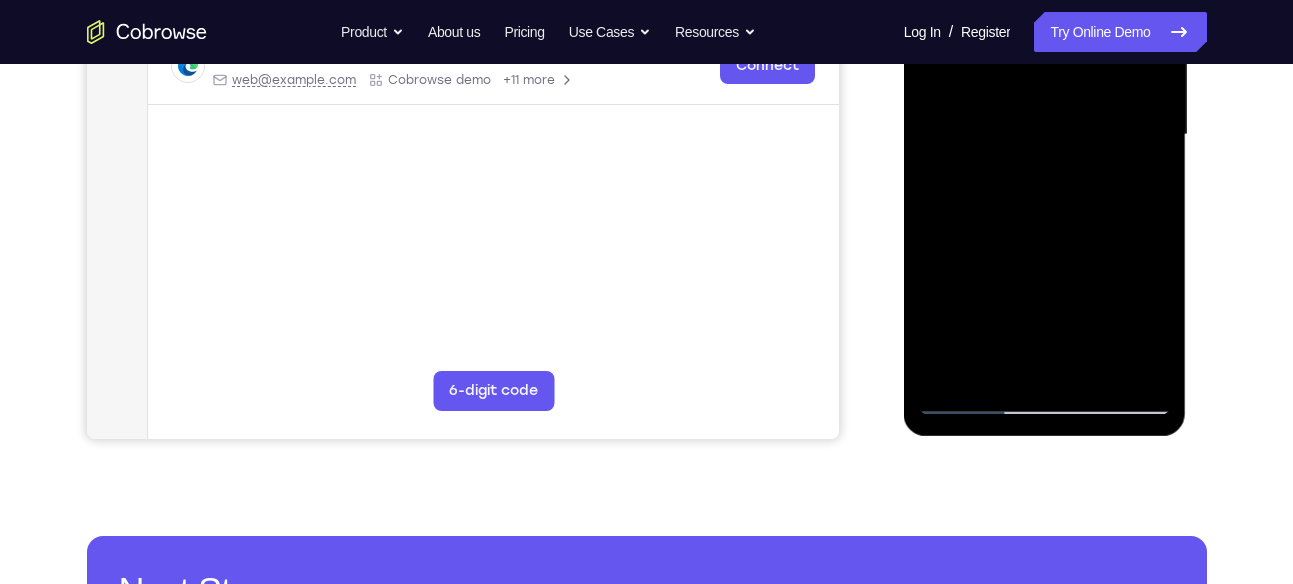 click at bounding box center [1045, 135] 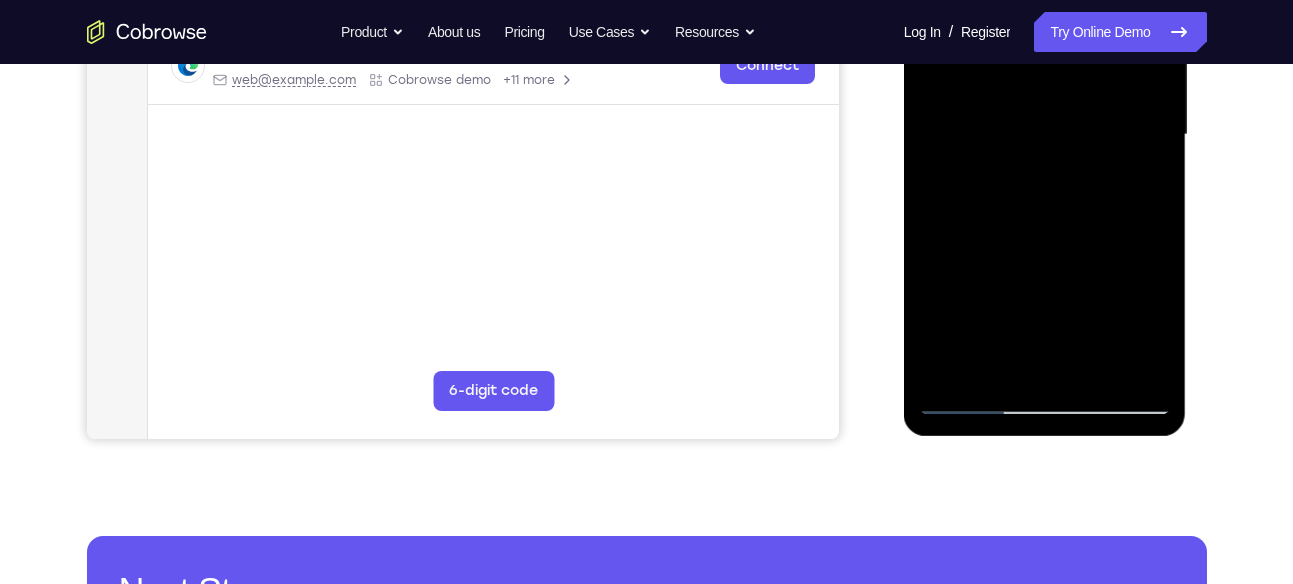 scroll, scrollTop: 458, scrollLeft: 0, axis: vertical 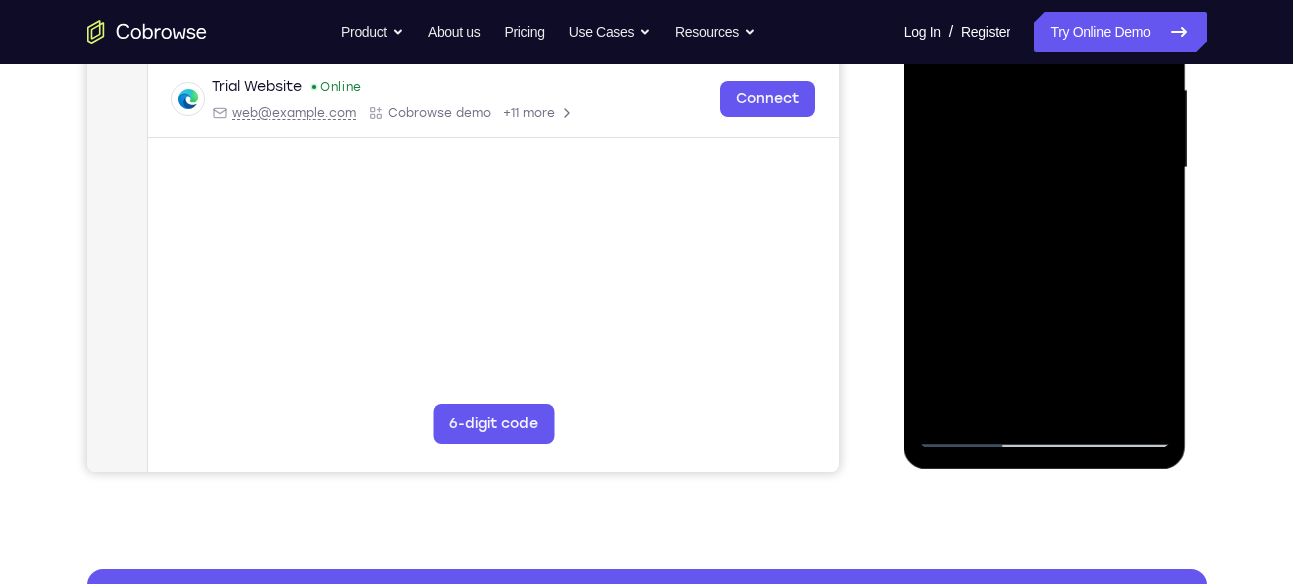 click at bounding box center [1045, 168] 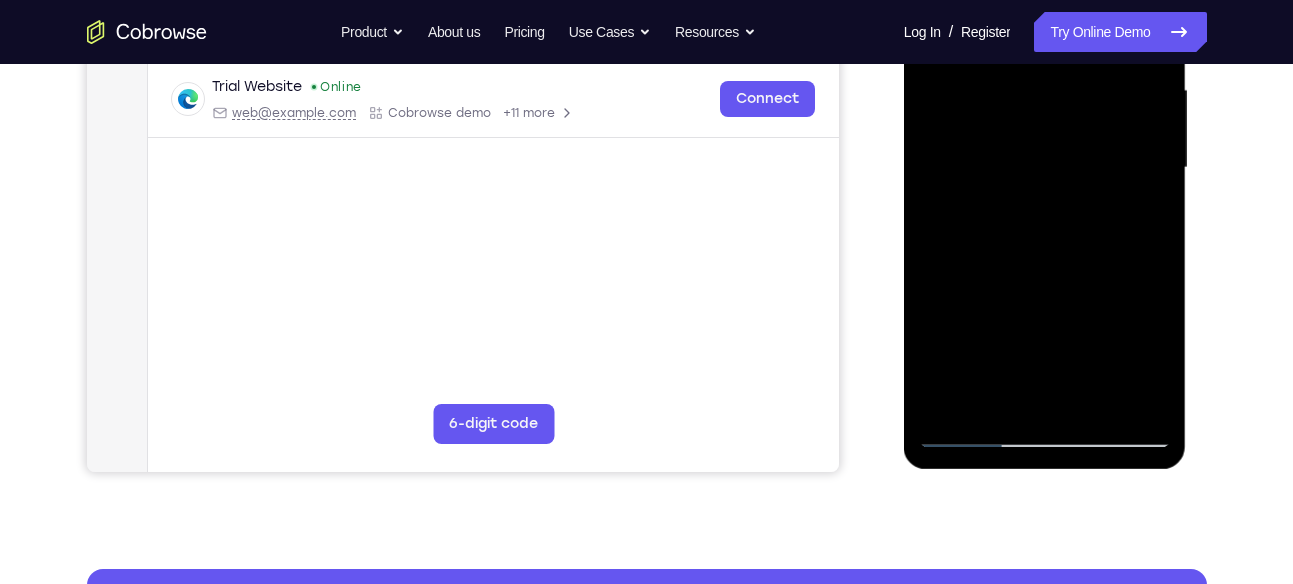 click at bounding box center (1045, 168) 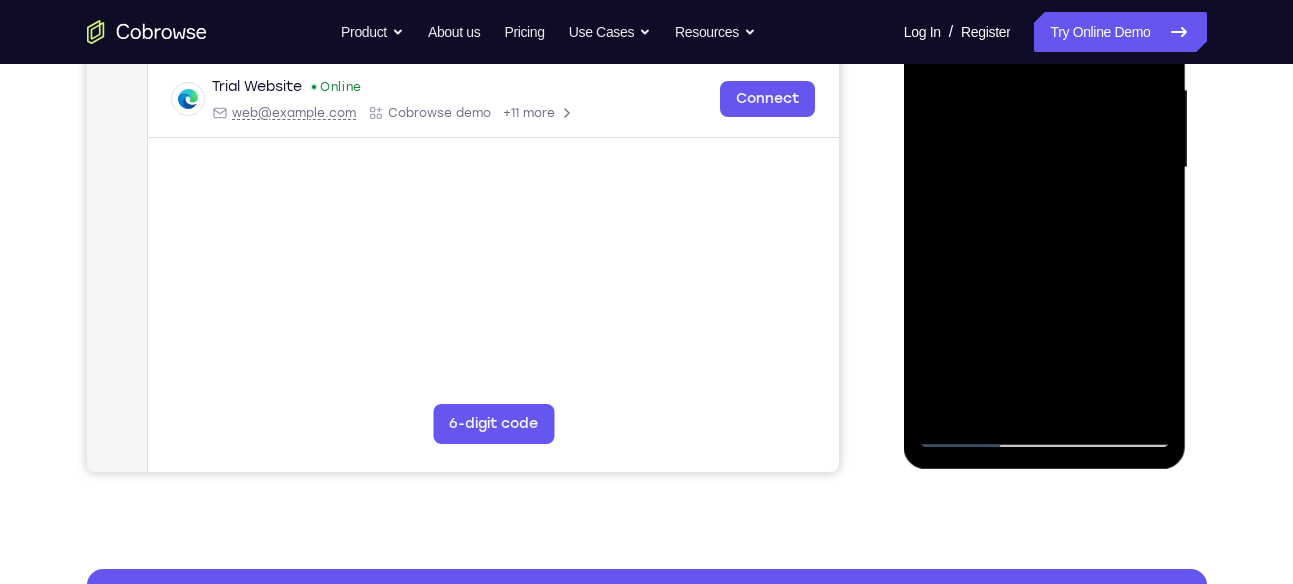 click at bounding box center (1045, 168) 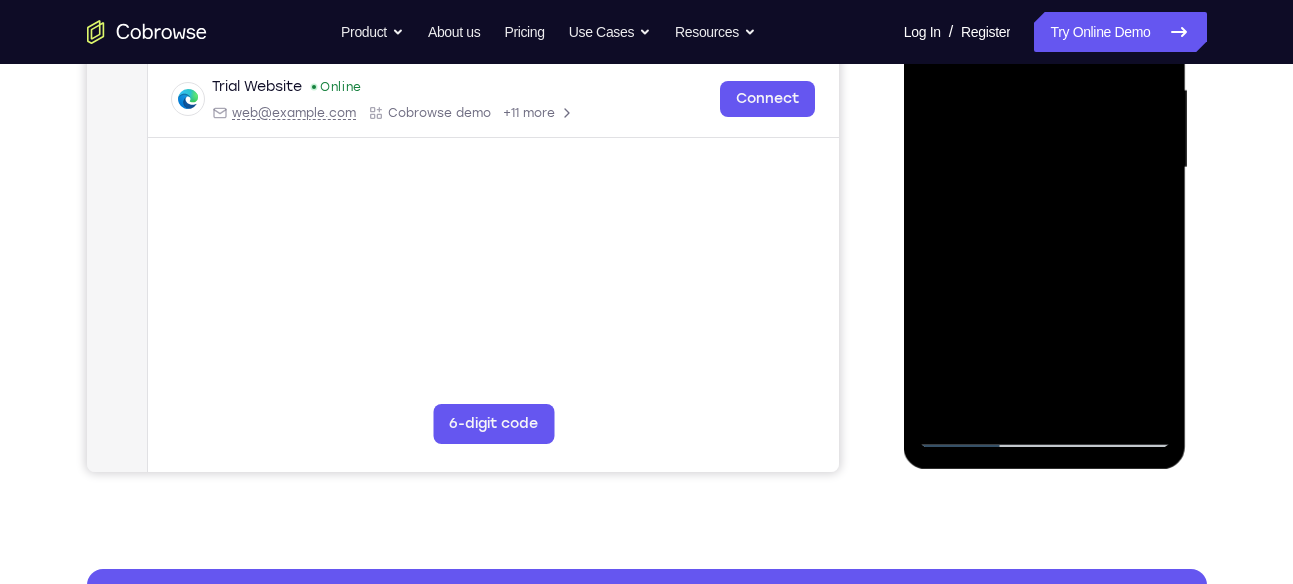 click at bounding box center (1045, 168) 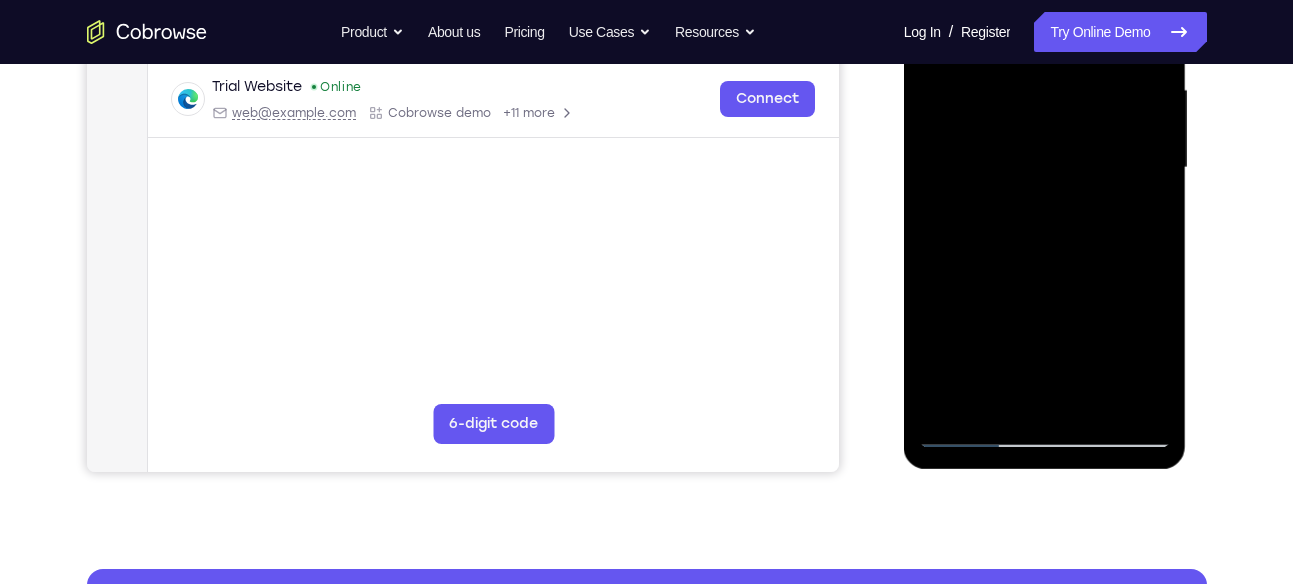 click at bounding box center (1045, 168) 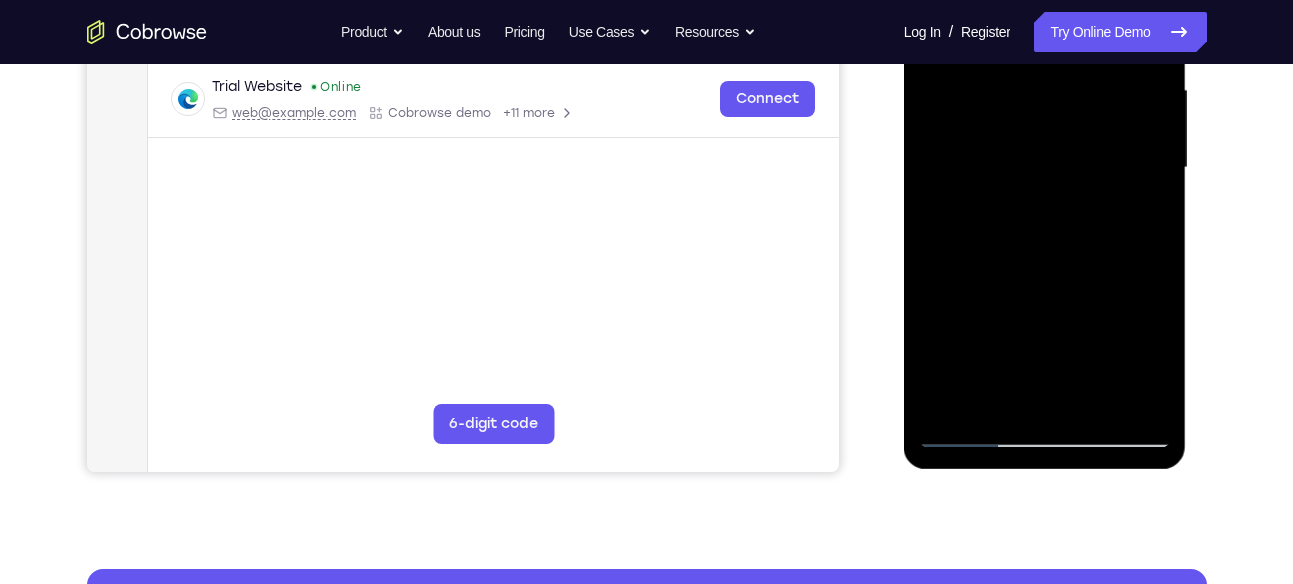 click at bounding box center (1045, 168) 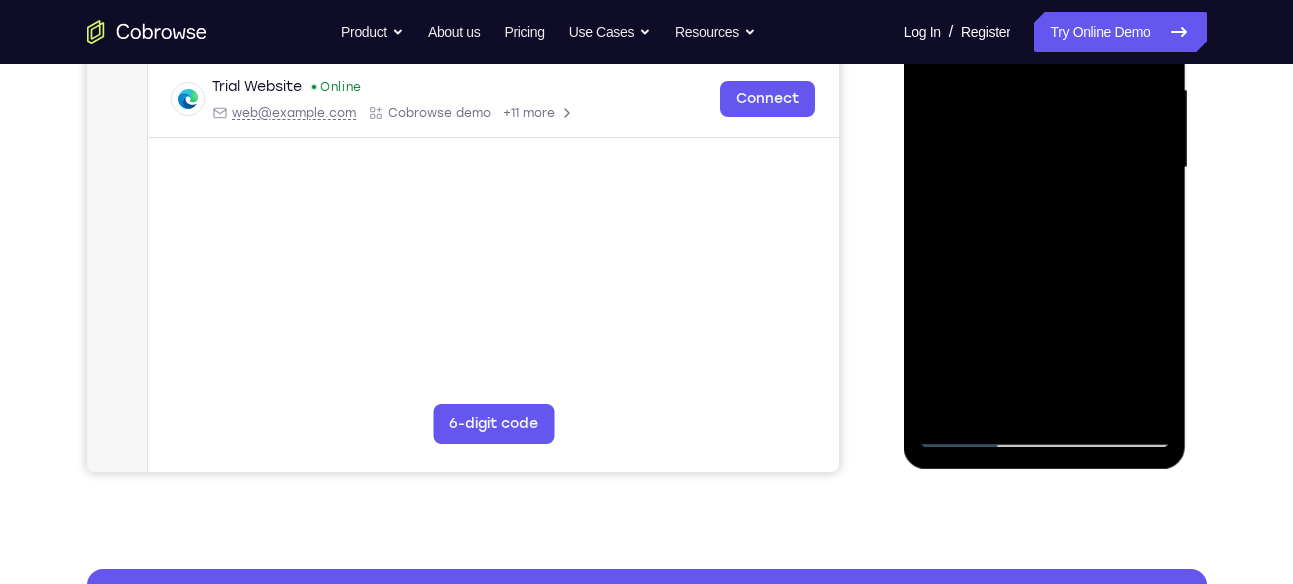 click at bounding box center [1045, 168] 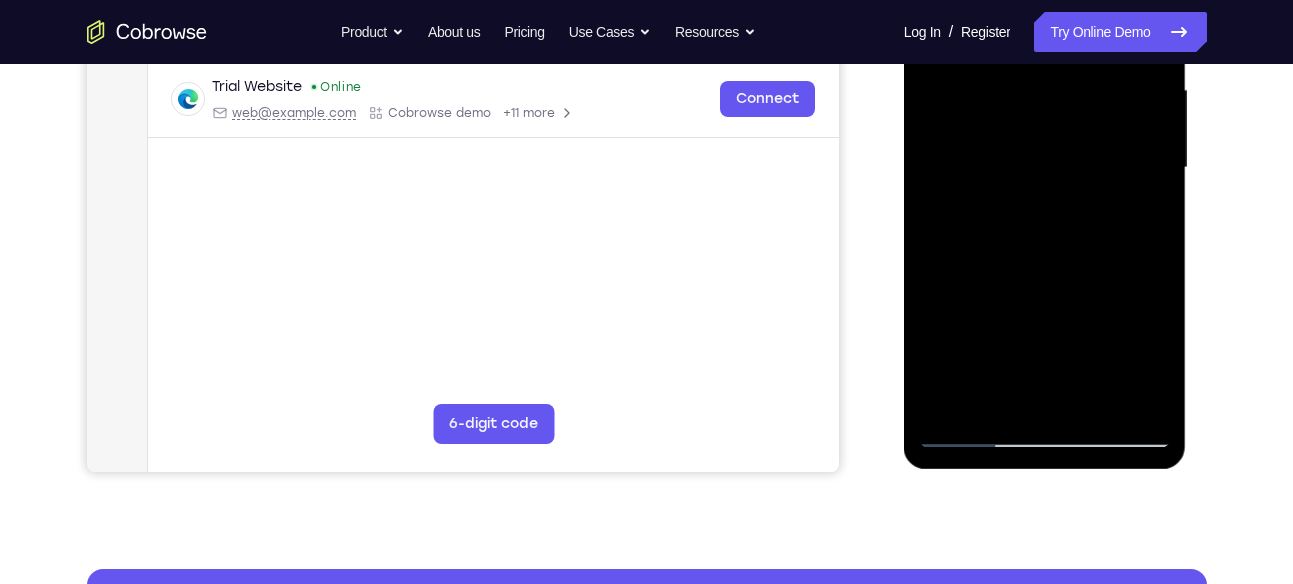 click at bounding box center (1045, 168) 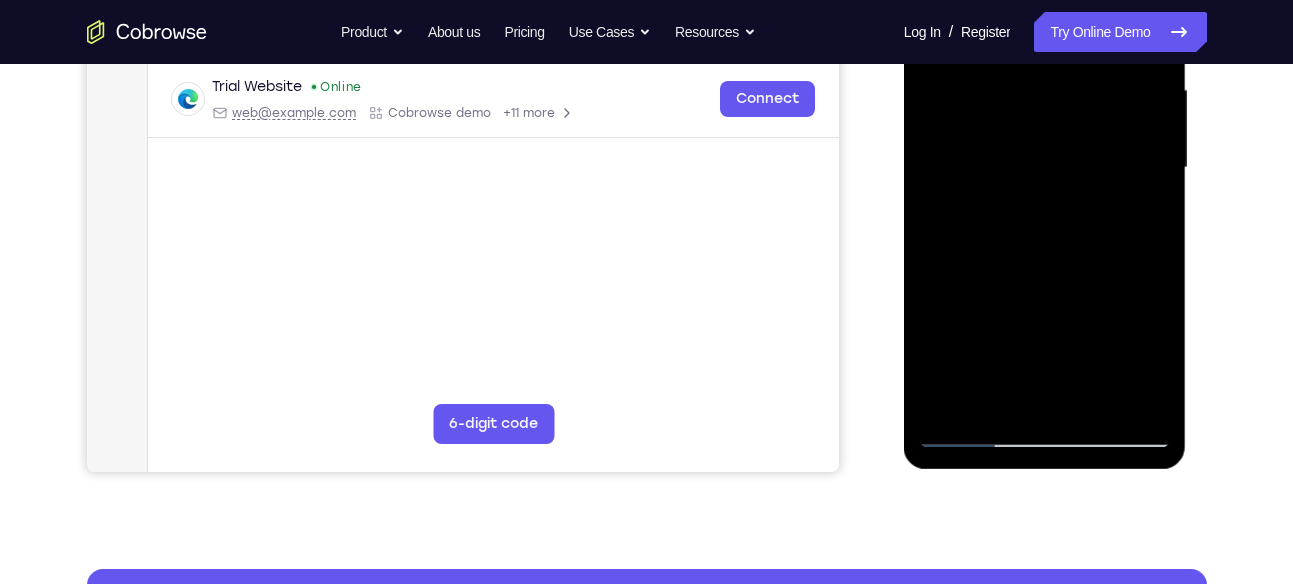 click at bounding box center (1045, 168) 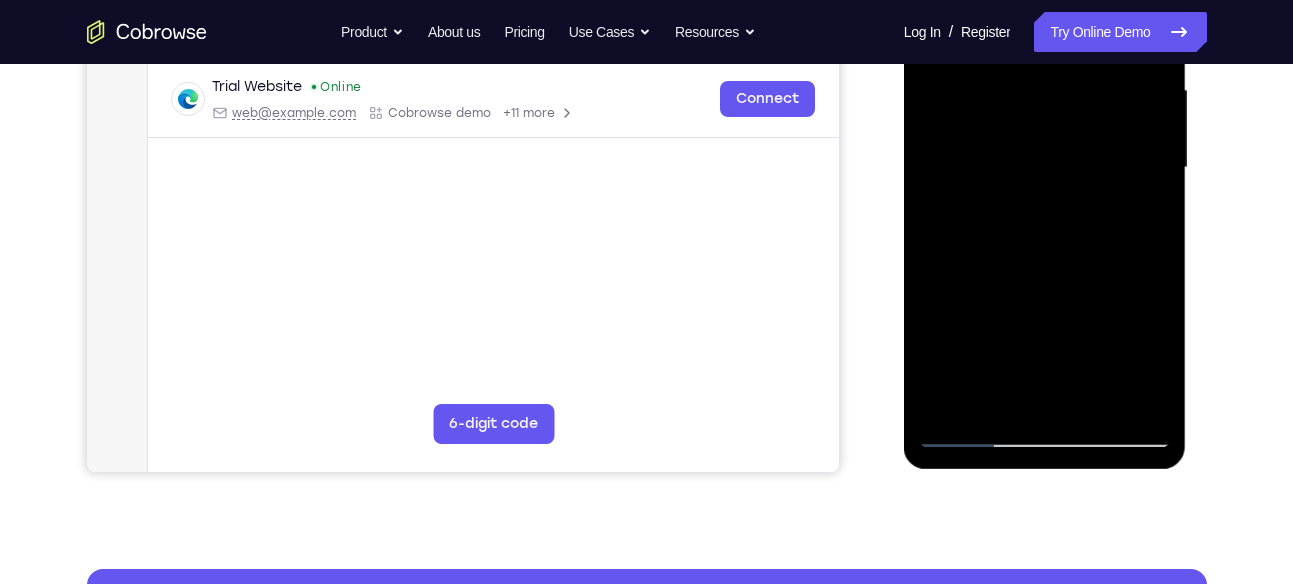 click at bounding box center (1045, 168) 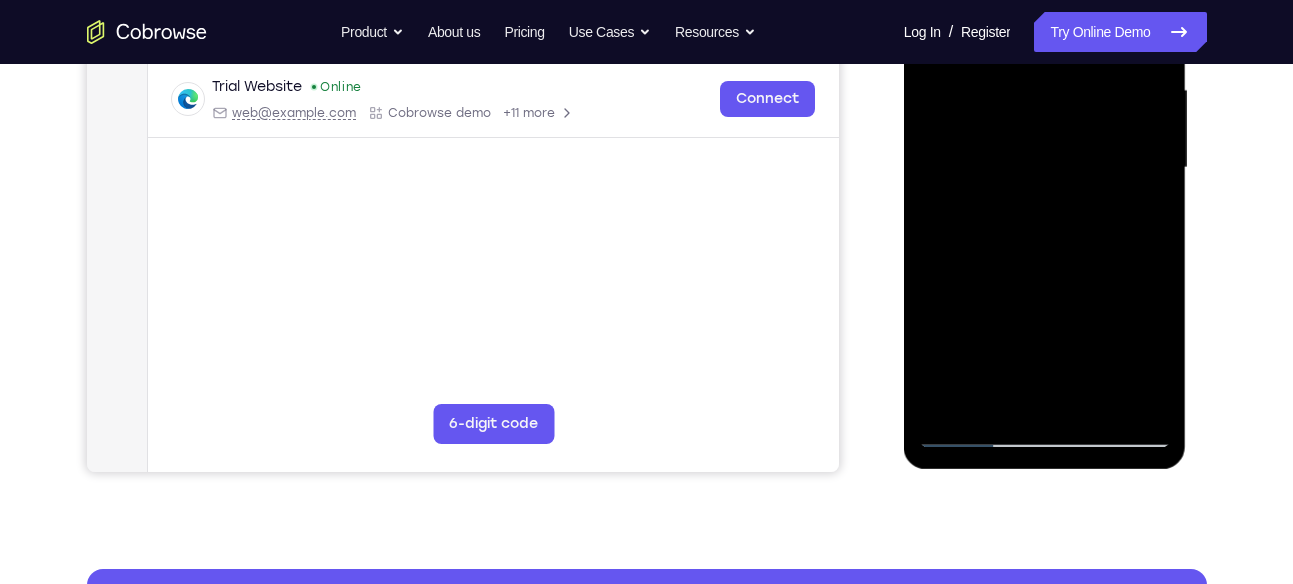 click at bounding box center (1045, 168) 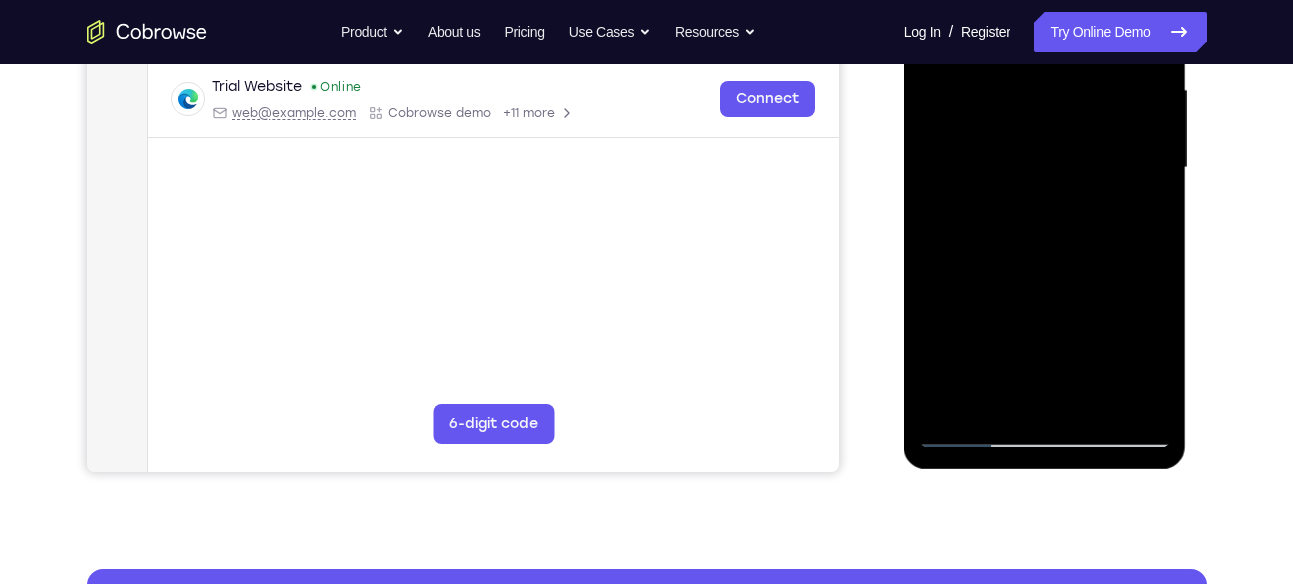 click at bounding box center [1045, 168] 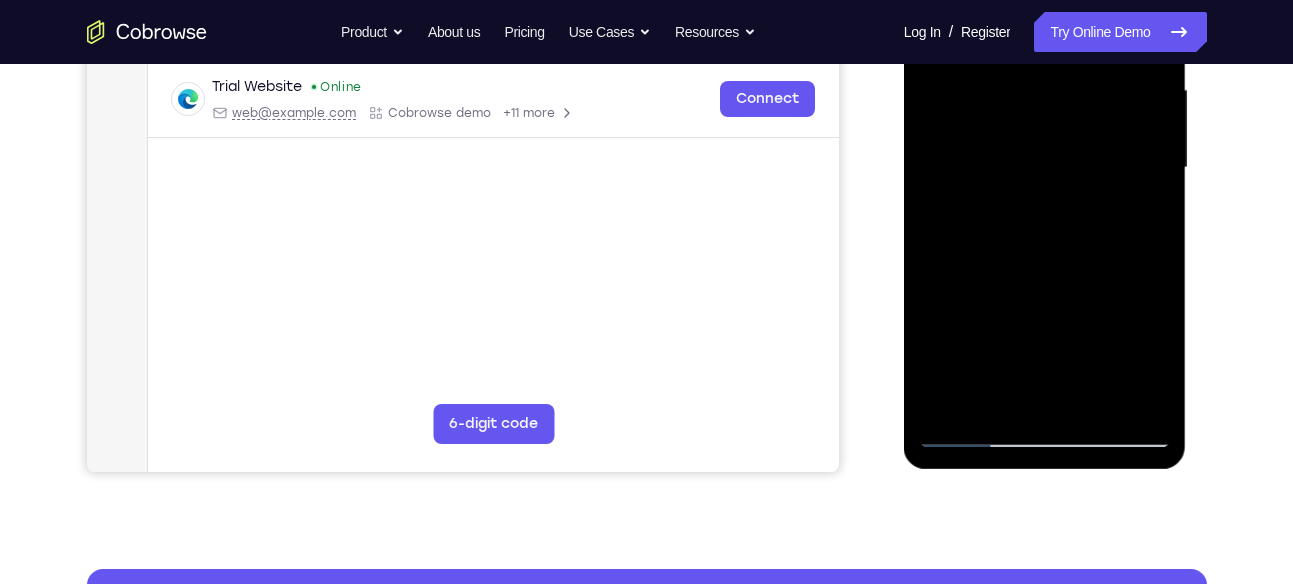 click at bounding box center (1045, 168) 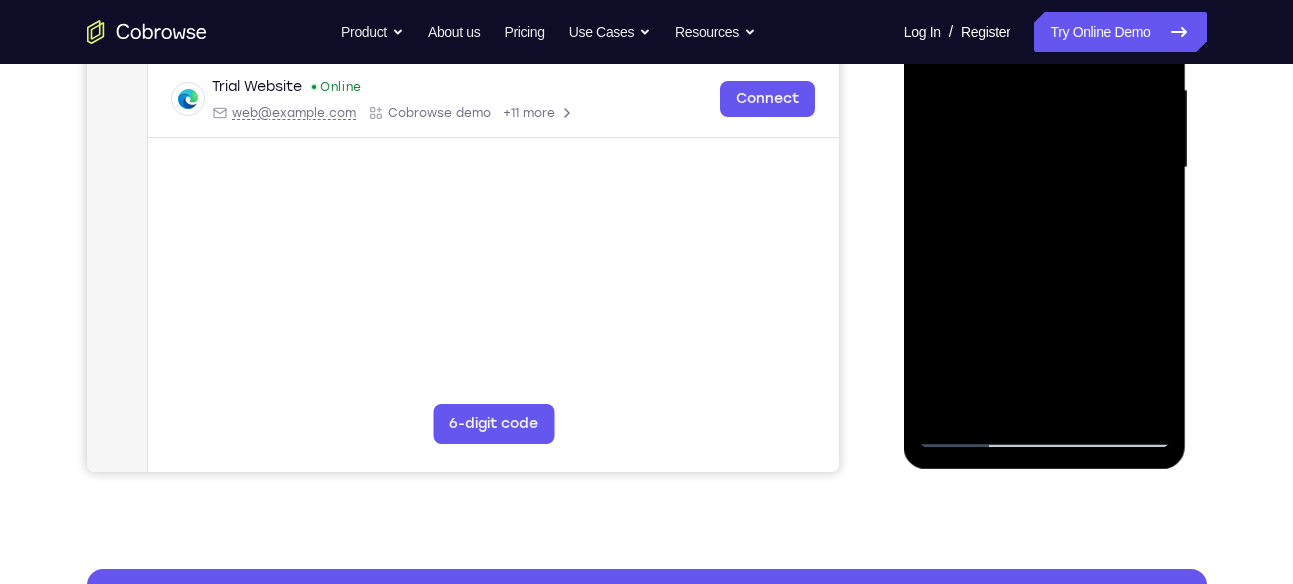 click at bounding box center (1045, 168) 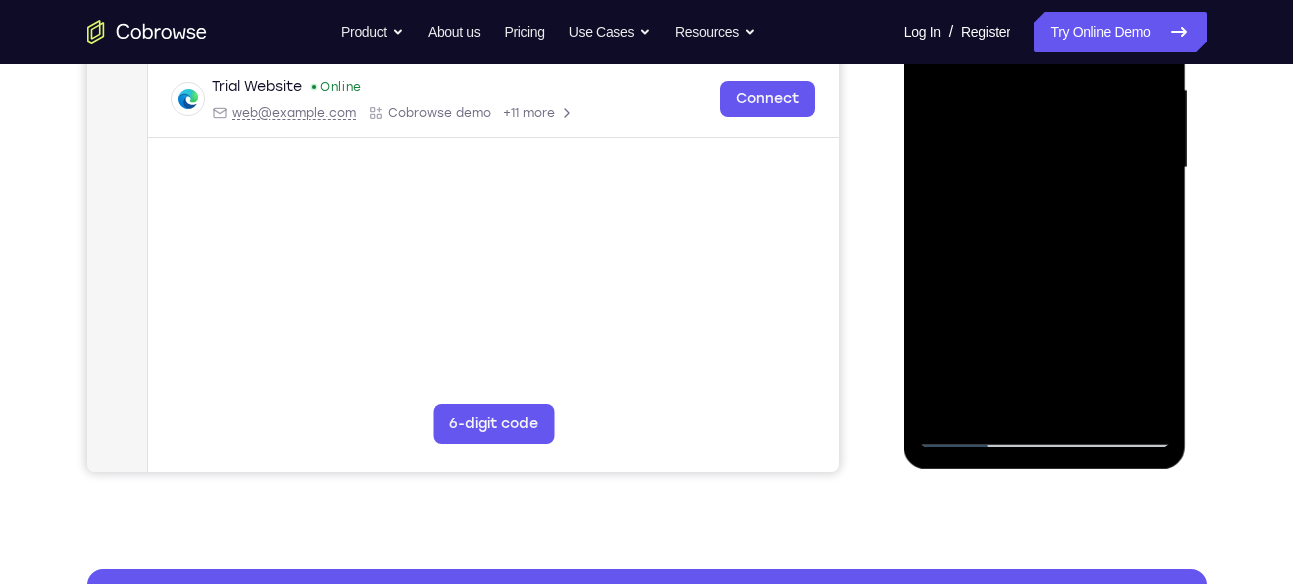 click at bounding box center (1045, 168) 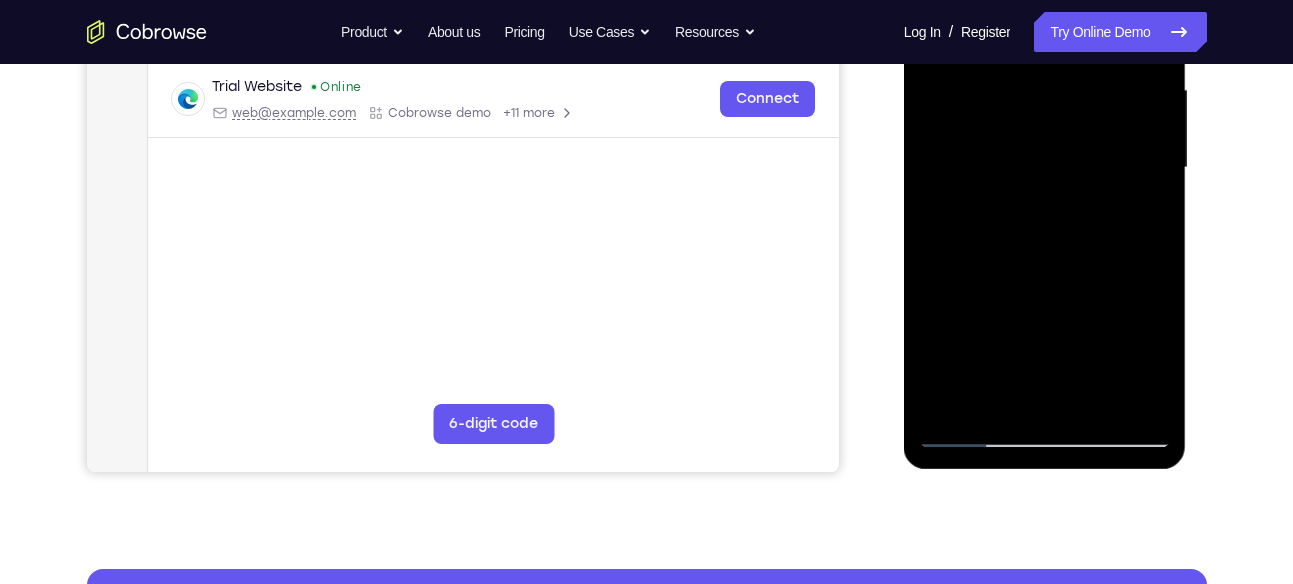 click at bounding box center [1045, 168] 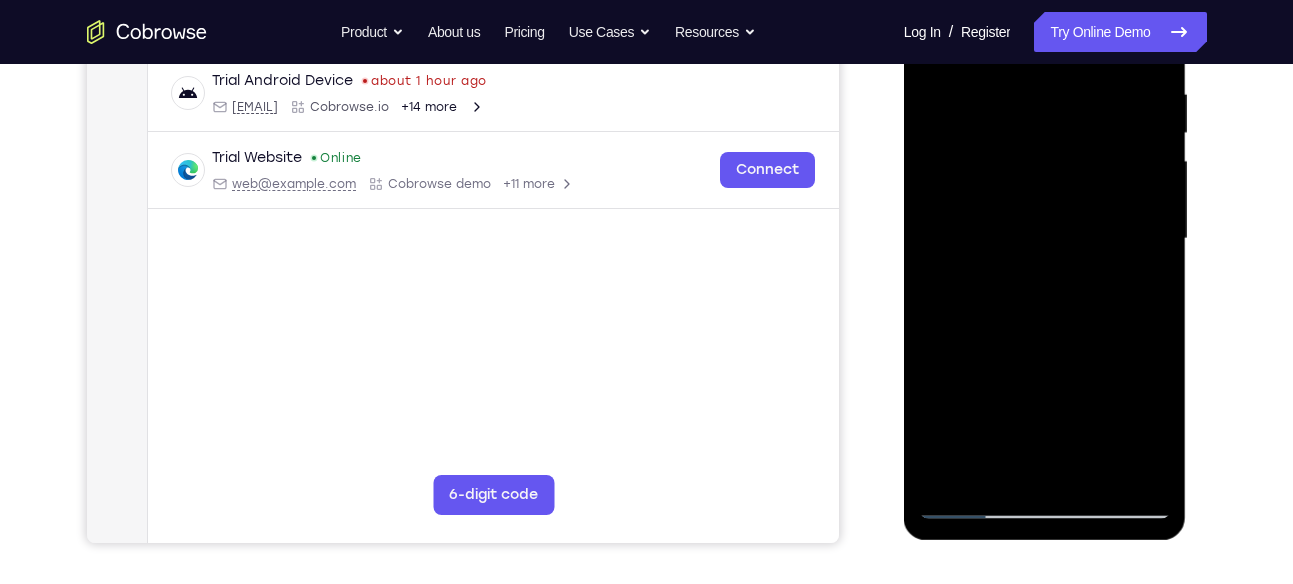 scroll, scrollTop: 373, scrollLeft: 0, axis: vertical 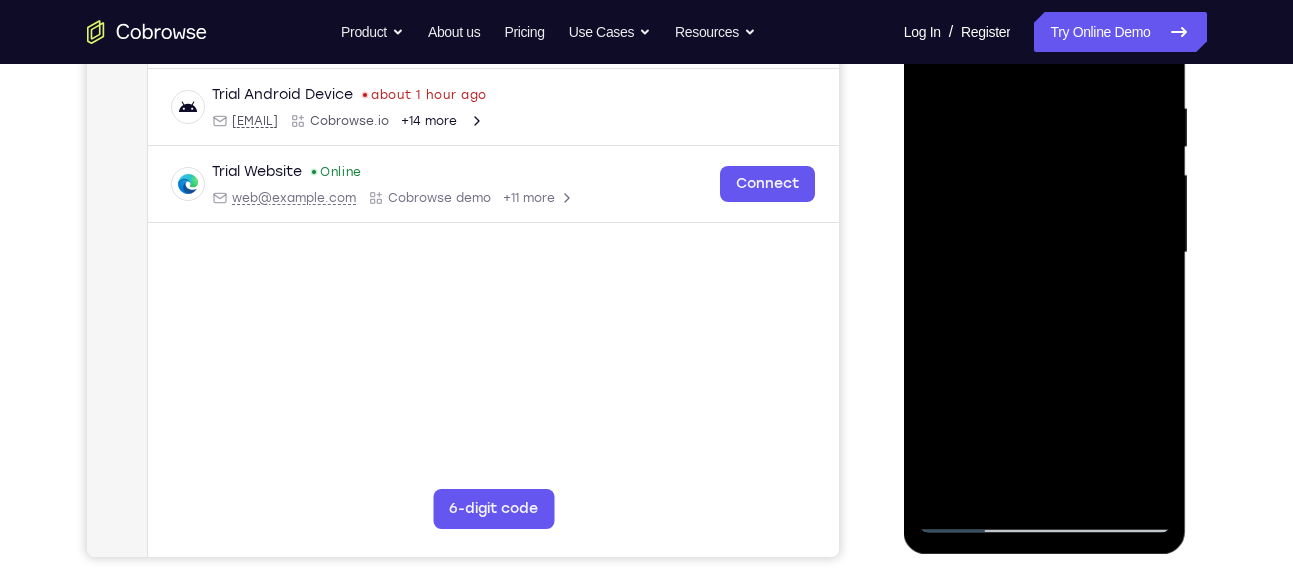 click at bounding box center [1045, 253] 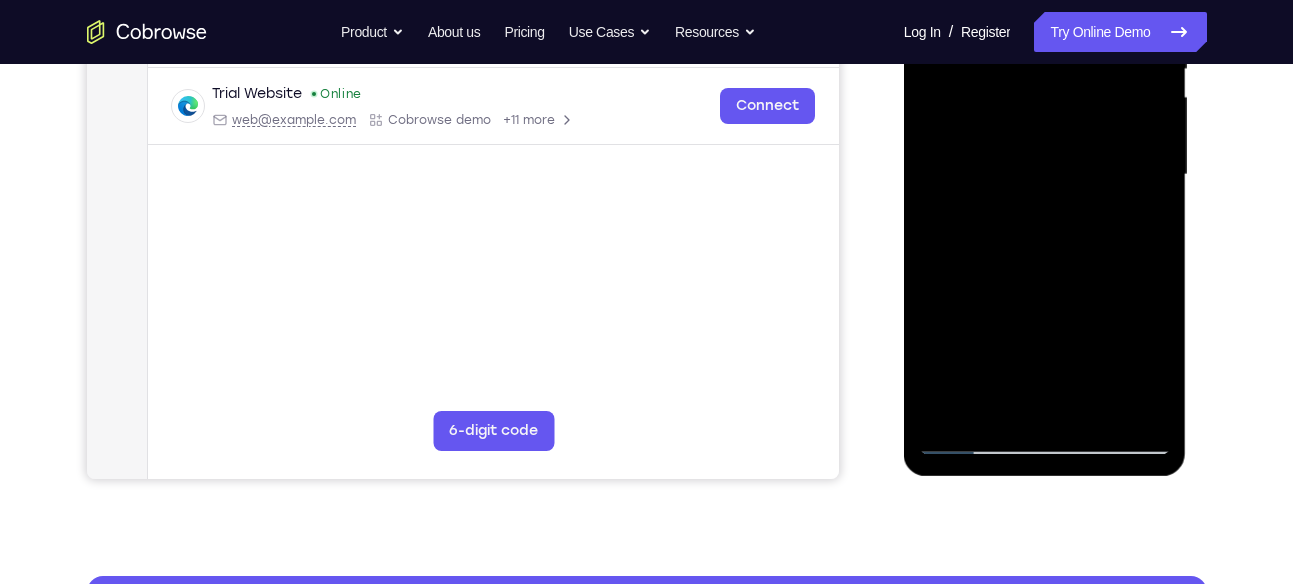 scroll, scrollTop: 449, scrollLeft: 0, axis: vertical 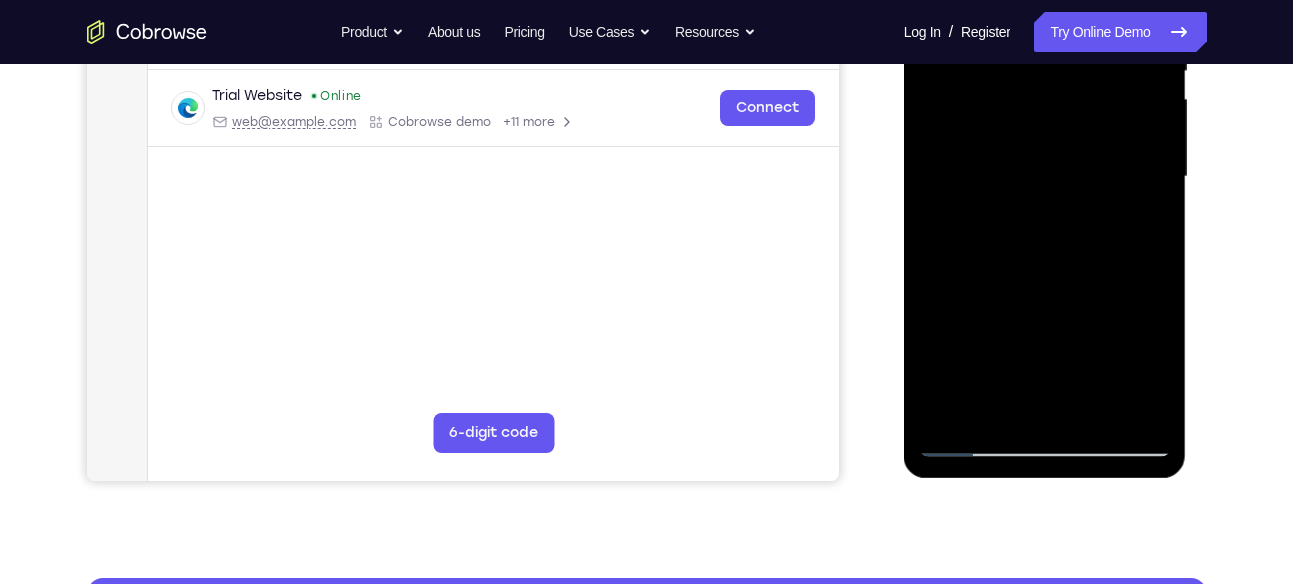 click at bounding box center [1045, 177] 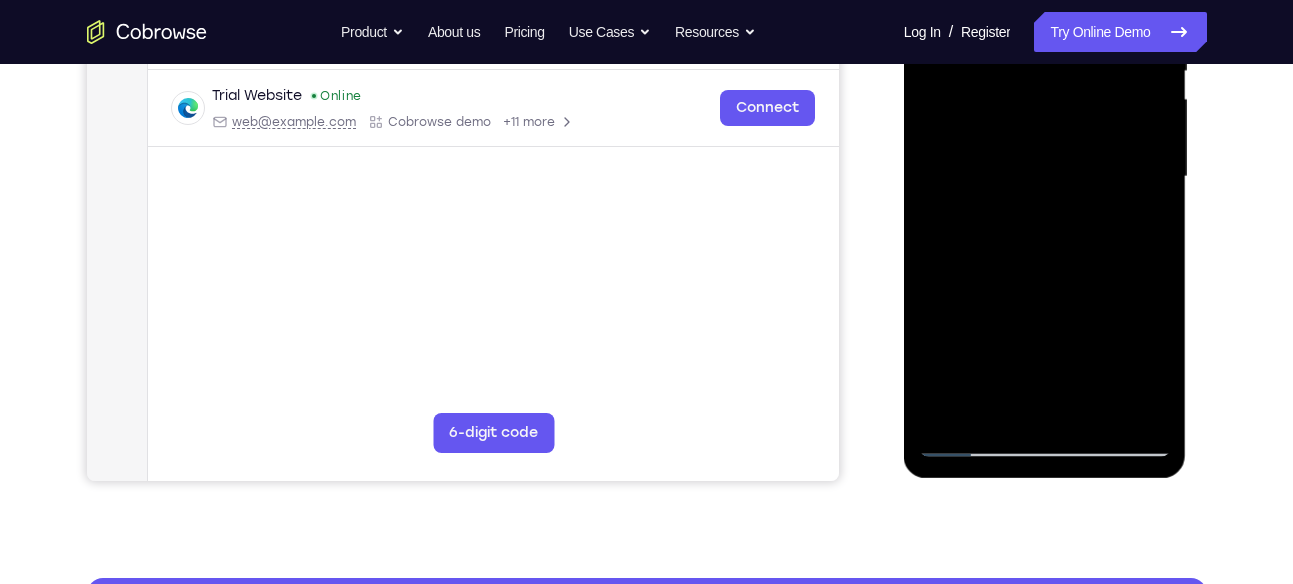 click at bounding box center (1045, 177) 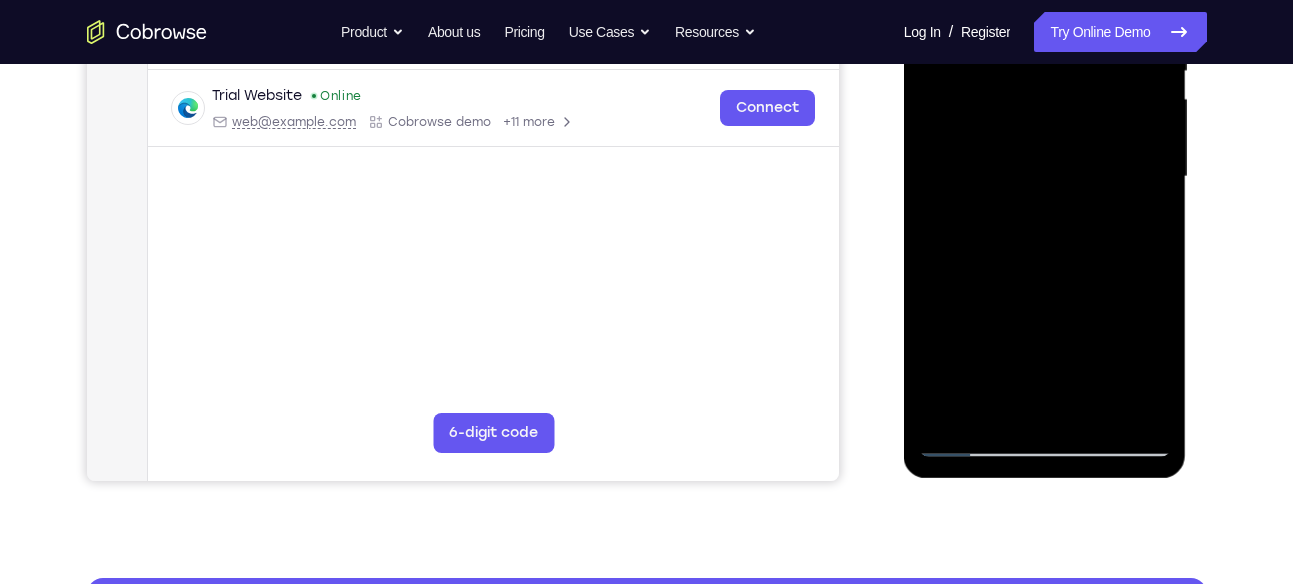 scroll, scrollTop: 496, scrollLeft: 0, axis: vertical 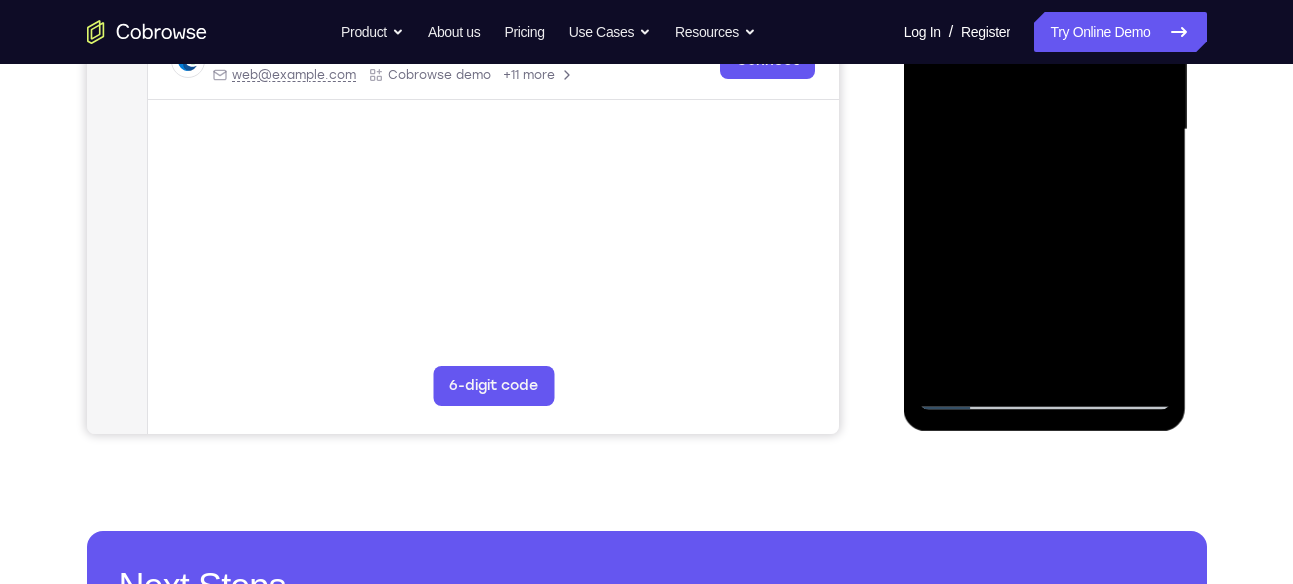 click at bounding box center [1045, 130] 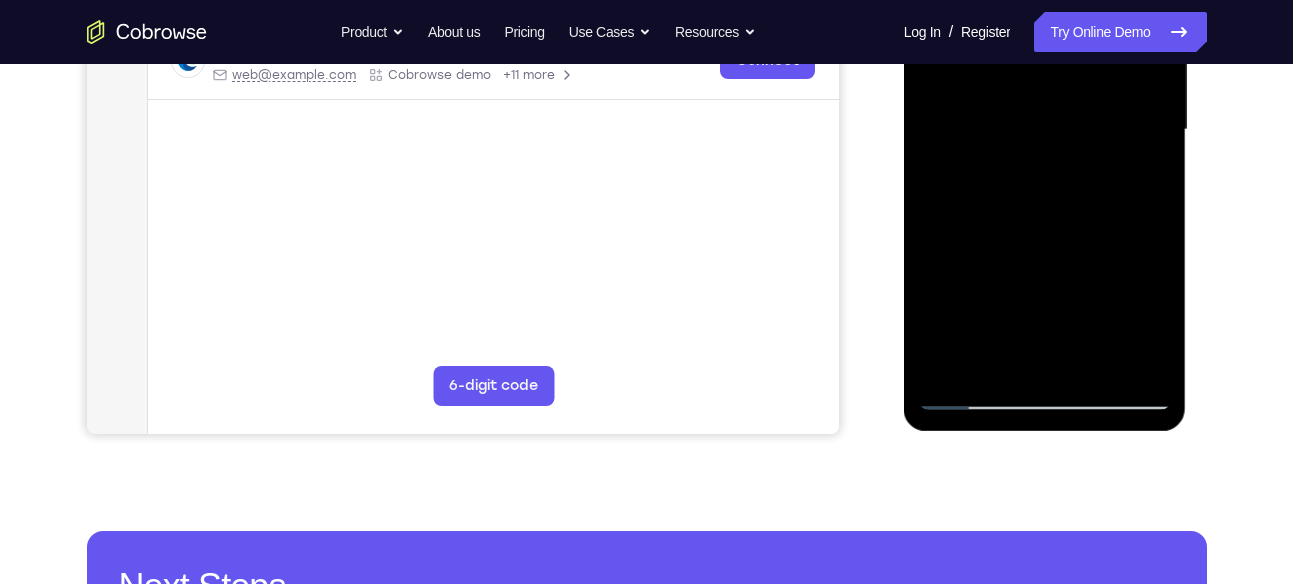 click at bounding box center [1045, 130] 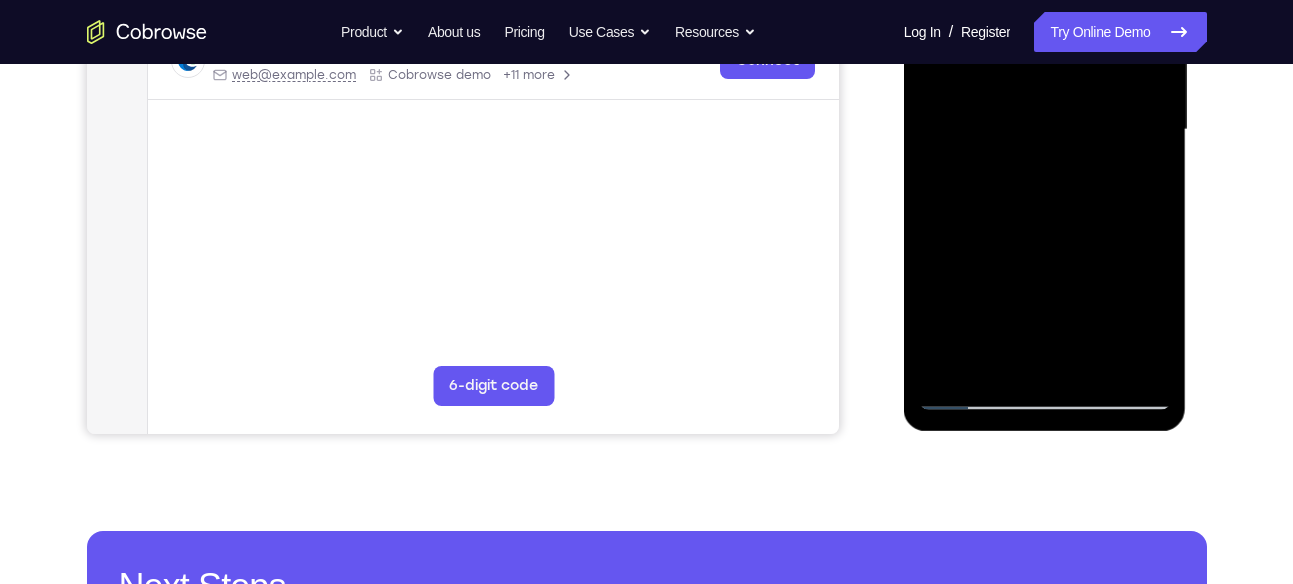 click at bounding box center (1045, 130) 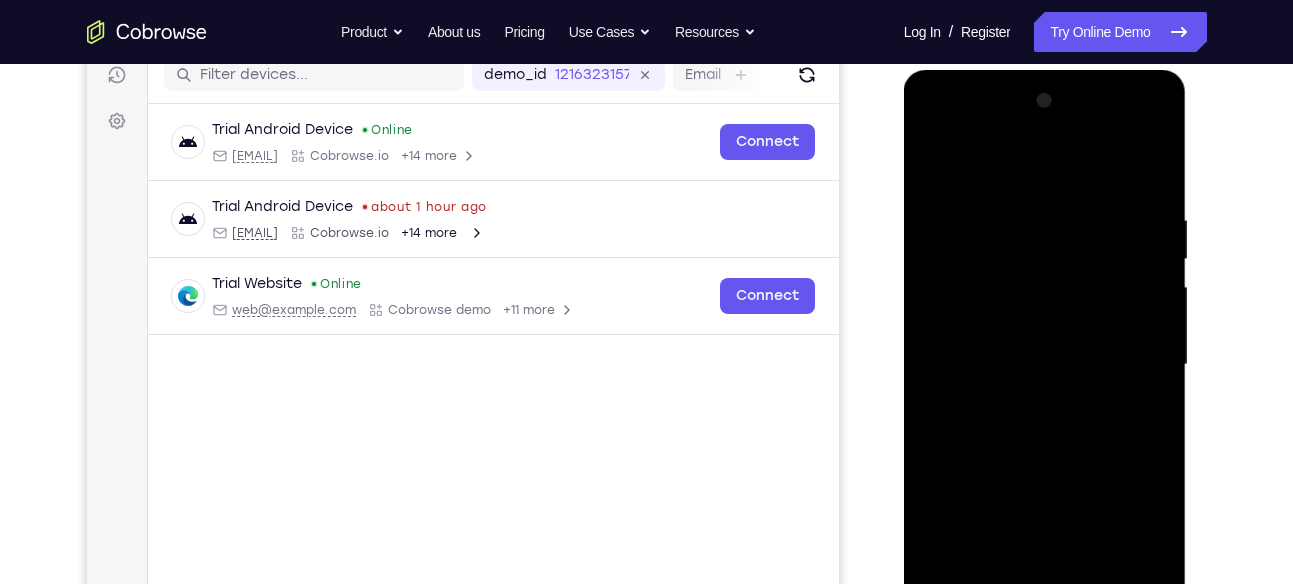 scroll, scrollTop: 259, scrollLeft: 0, axis: vertical 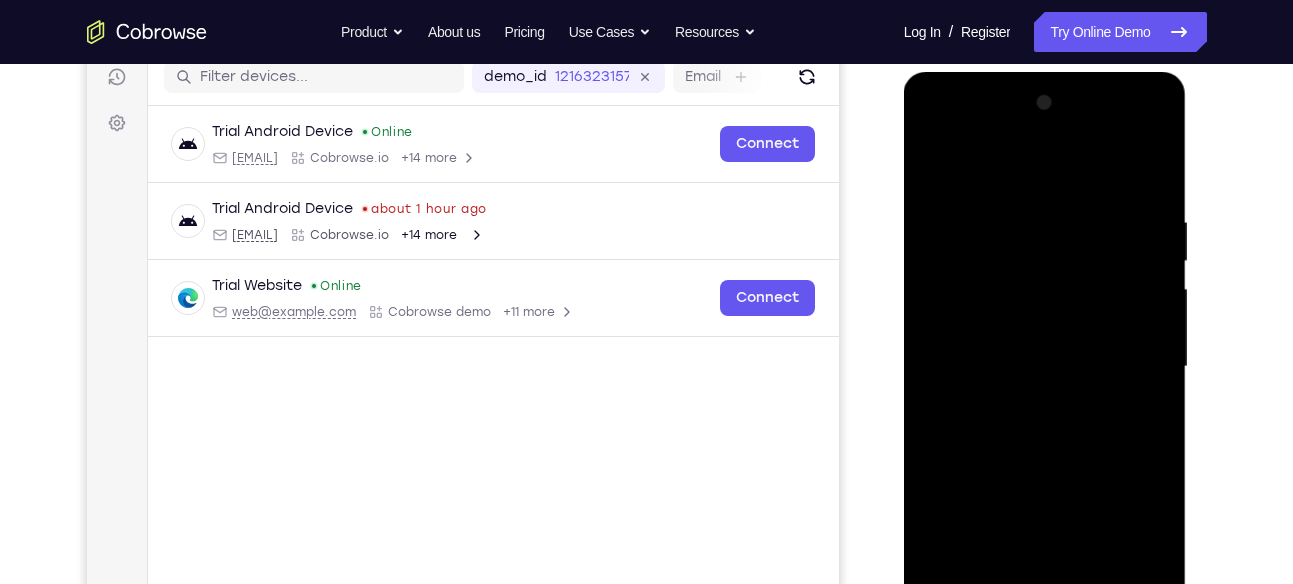 click at bounding box center (1045, 367) 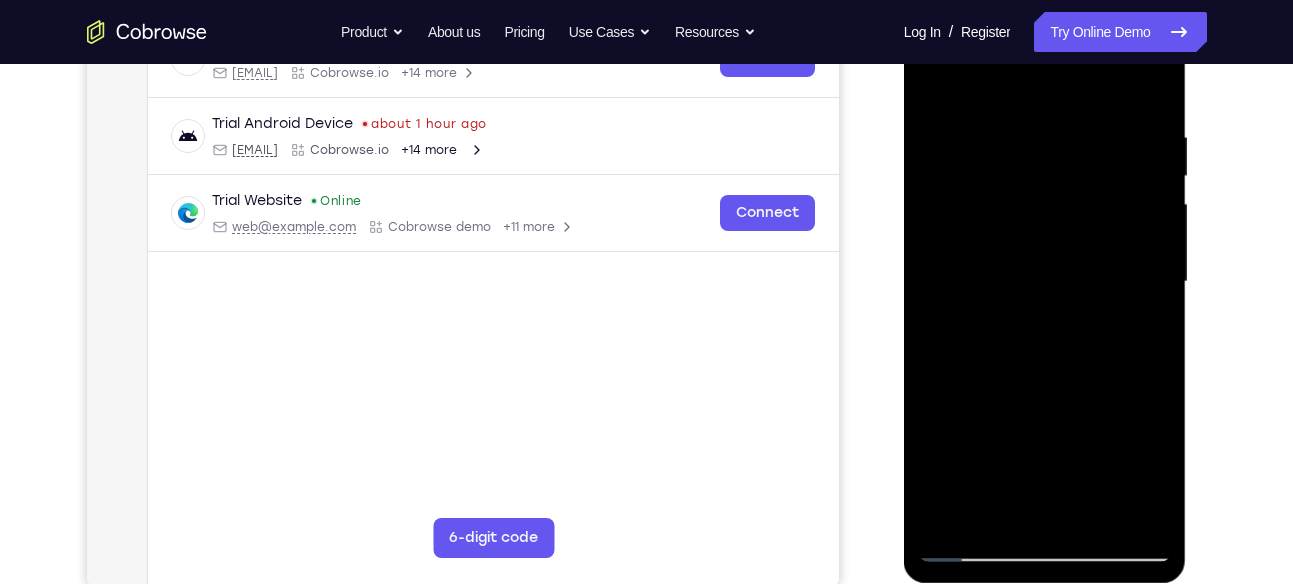 scroll, scrollTop: 338, scrollLeft: 0, axis: vertical 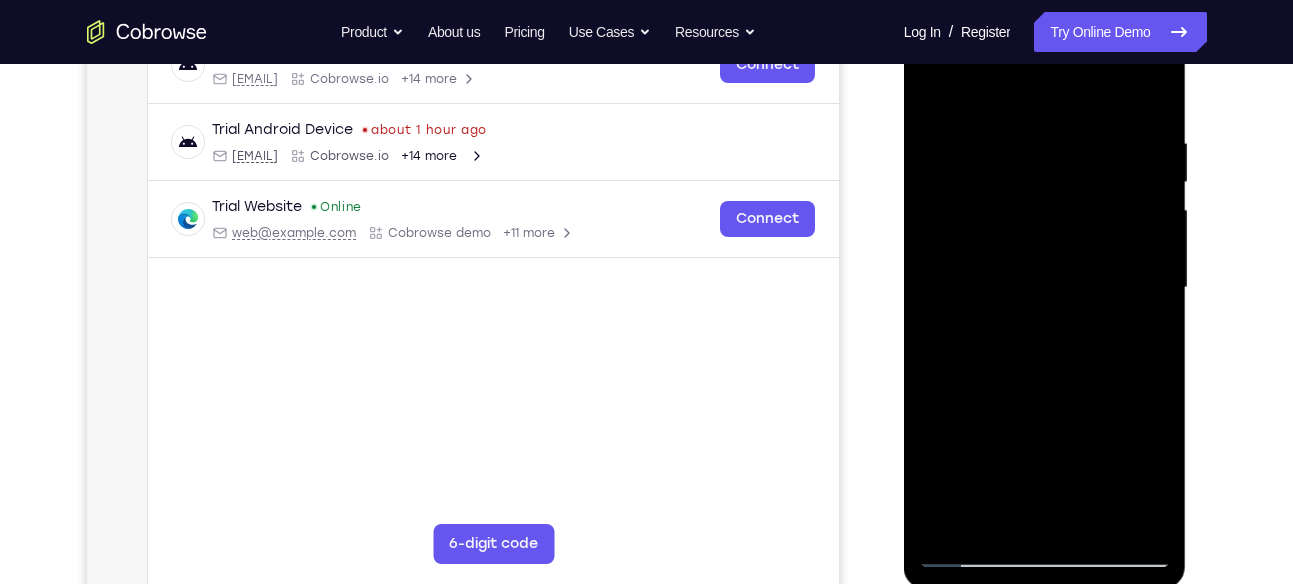 click at bounding box center [1045, 288] 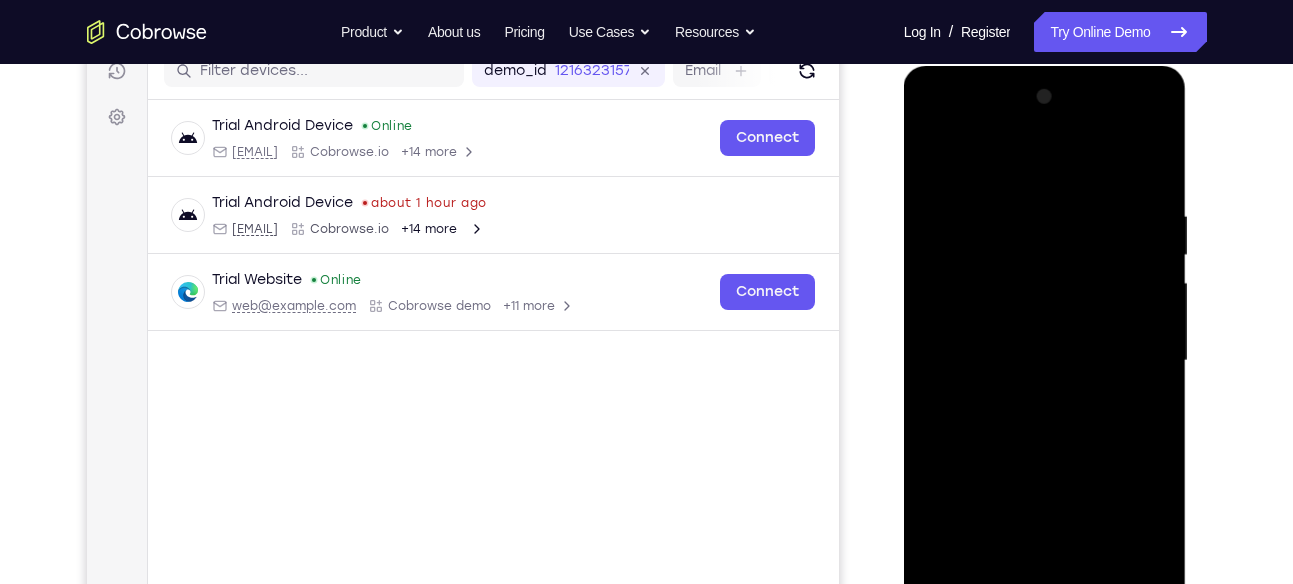 scroll, scrollTop: 293, scrollLeft: 0, axis: vertical 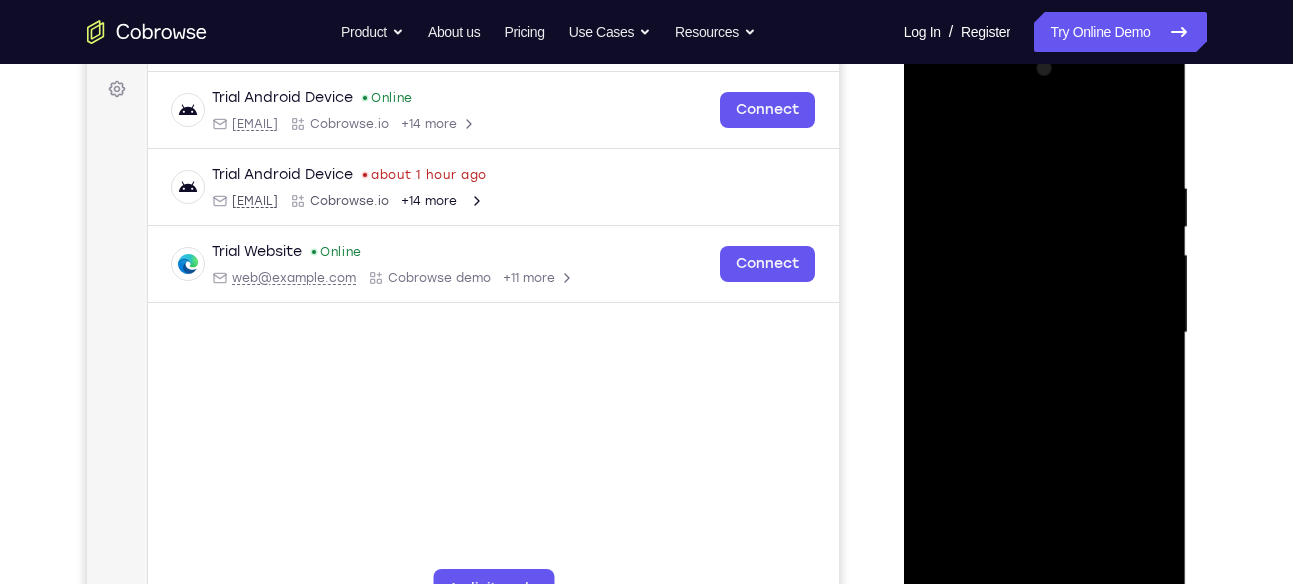 click at bounding box center (1045, 333) 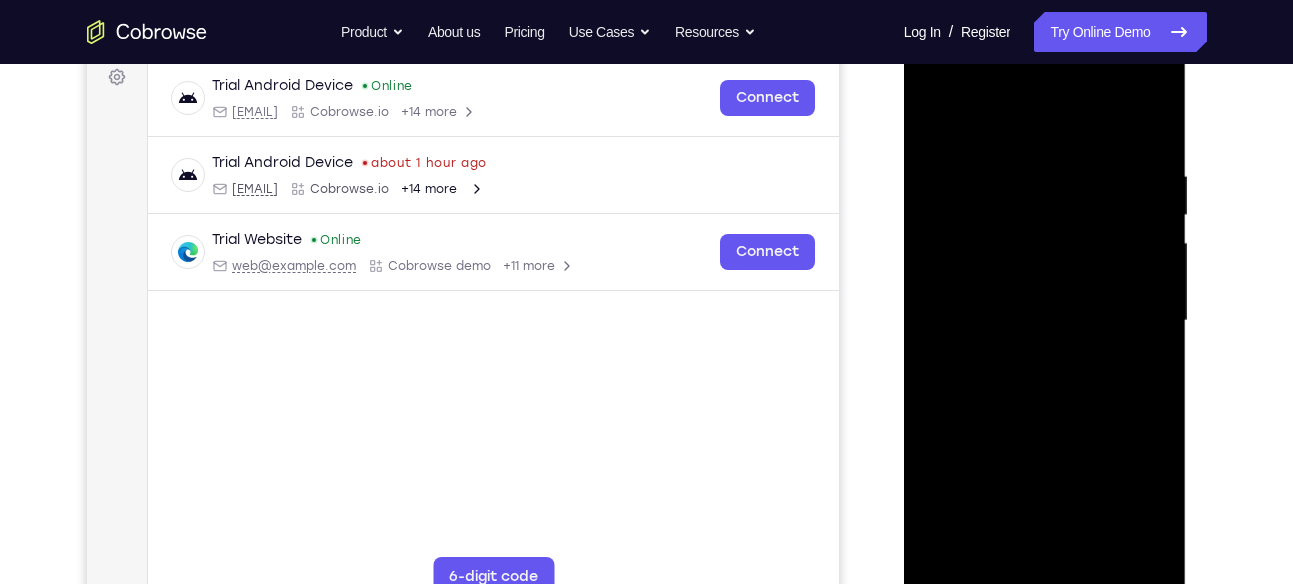 scroll, scrollTop: 283, scrollLeft: 0, axis: vertical 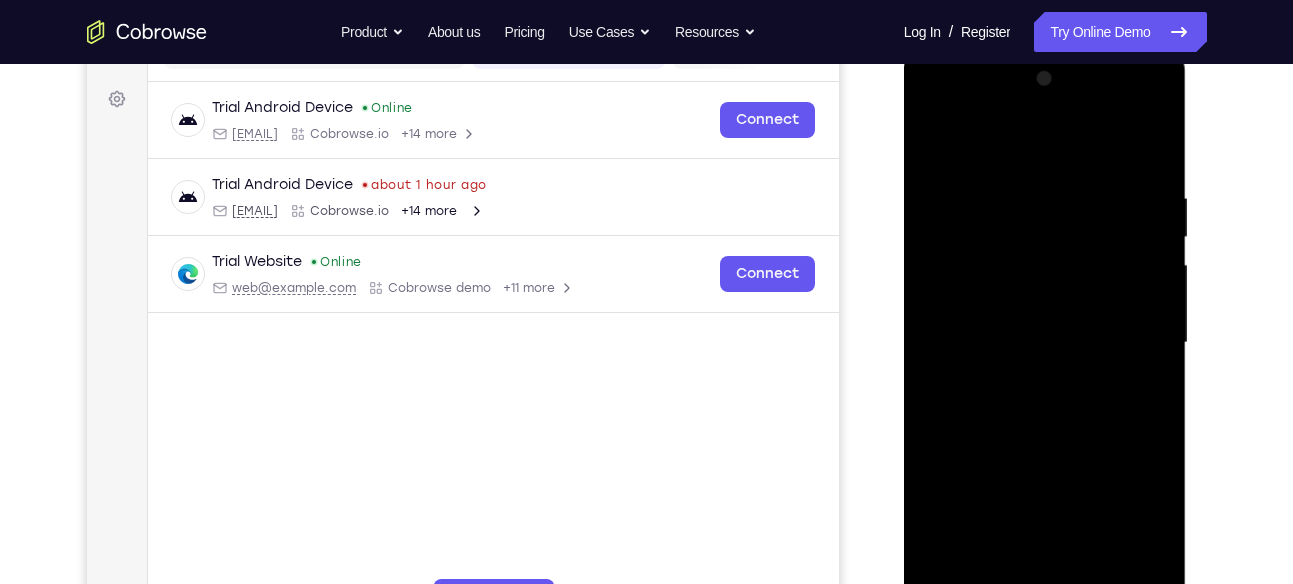 drag, startPoint x: 1114, startPoint y: 200, endPoint x: 1056, endPoint y: 222, distance: 62.03225 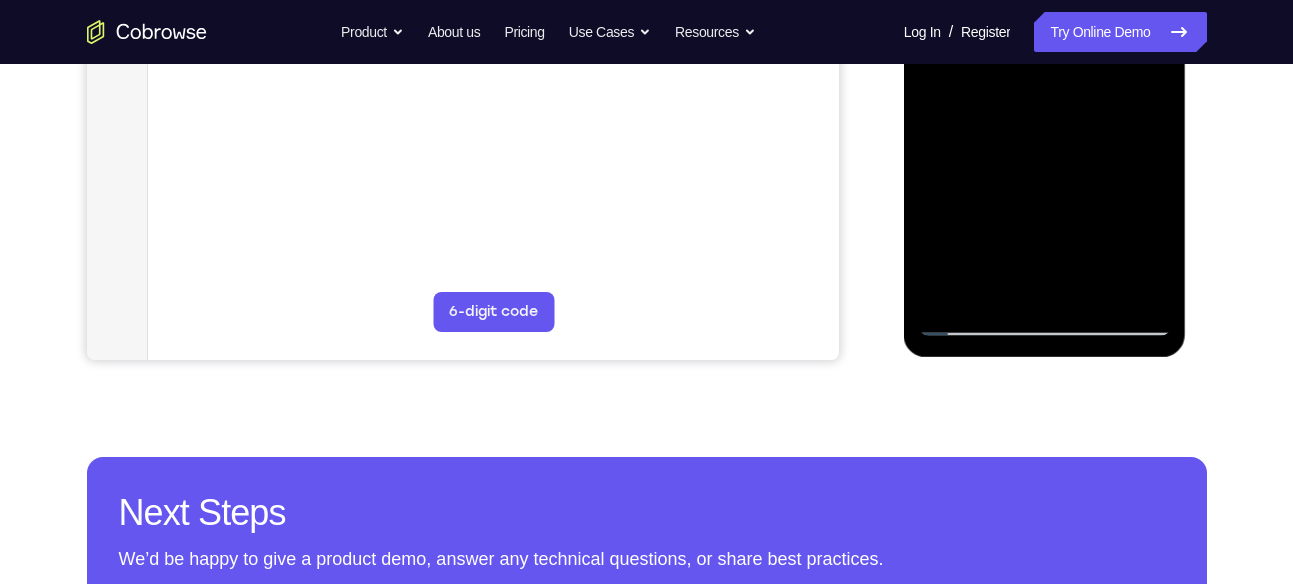 scroll, scrollTop: 470, scrollLeft: 0, axis: vertical 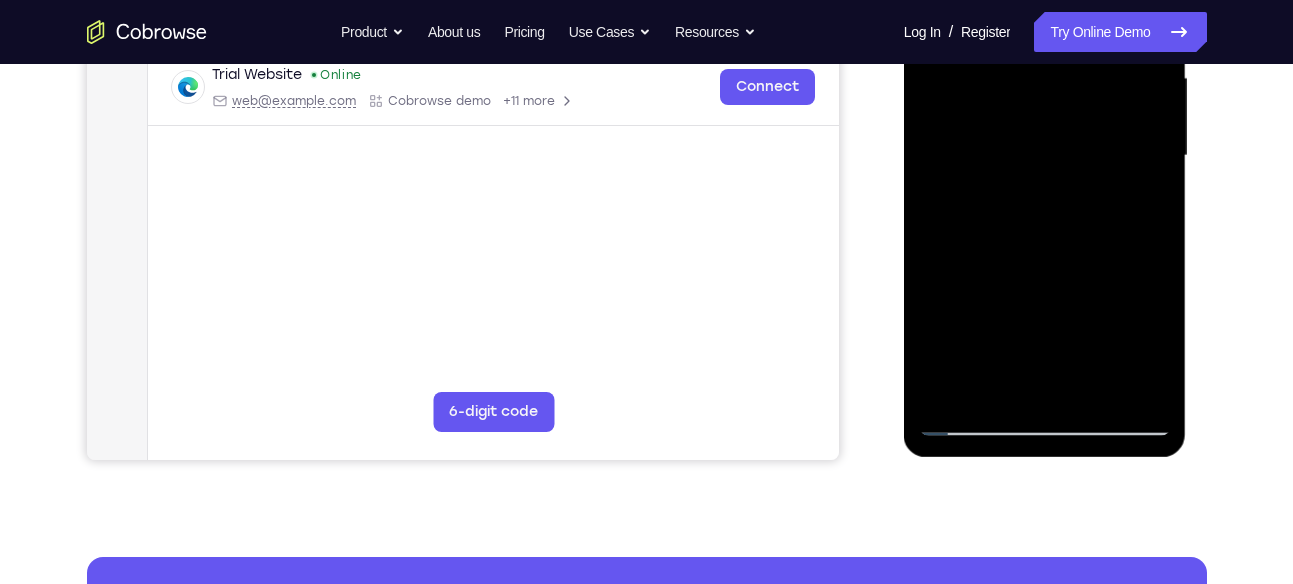 drag, startPoint x: 1089, startPoint y: 268, endPoint x: 1081, endPoint y: 117, distance: 151.21178 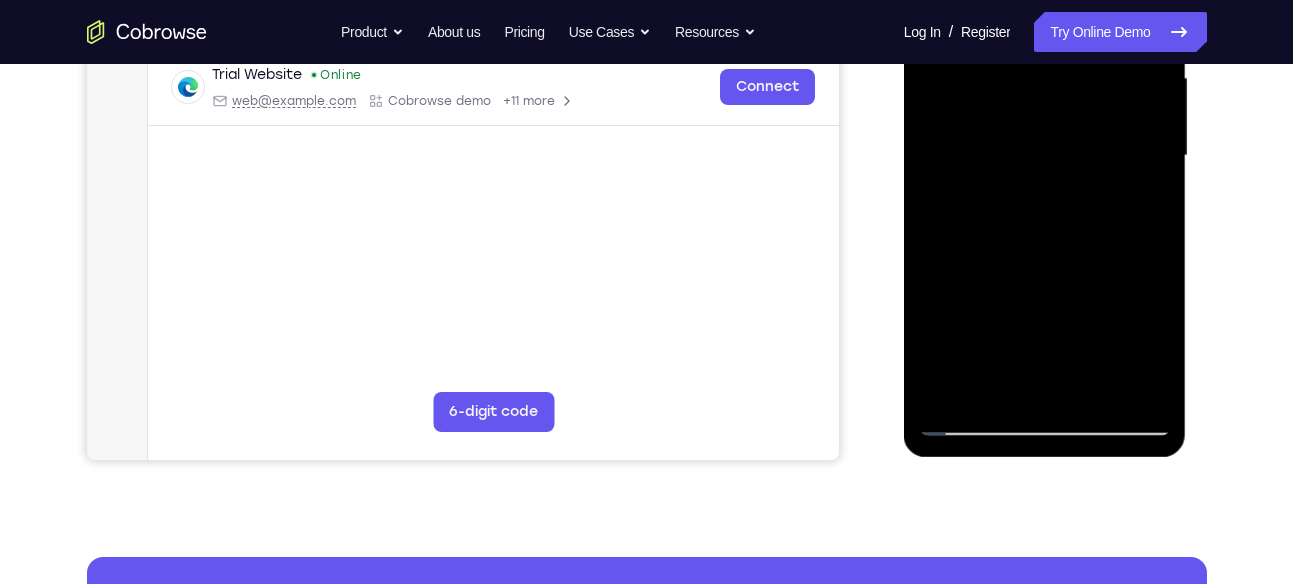drag, startPoint x: 1077, startPoint y: 263, endPoint x: 1063, endPoint y: 158, distance: 105.92922 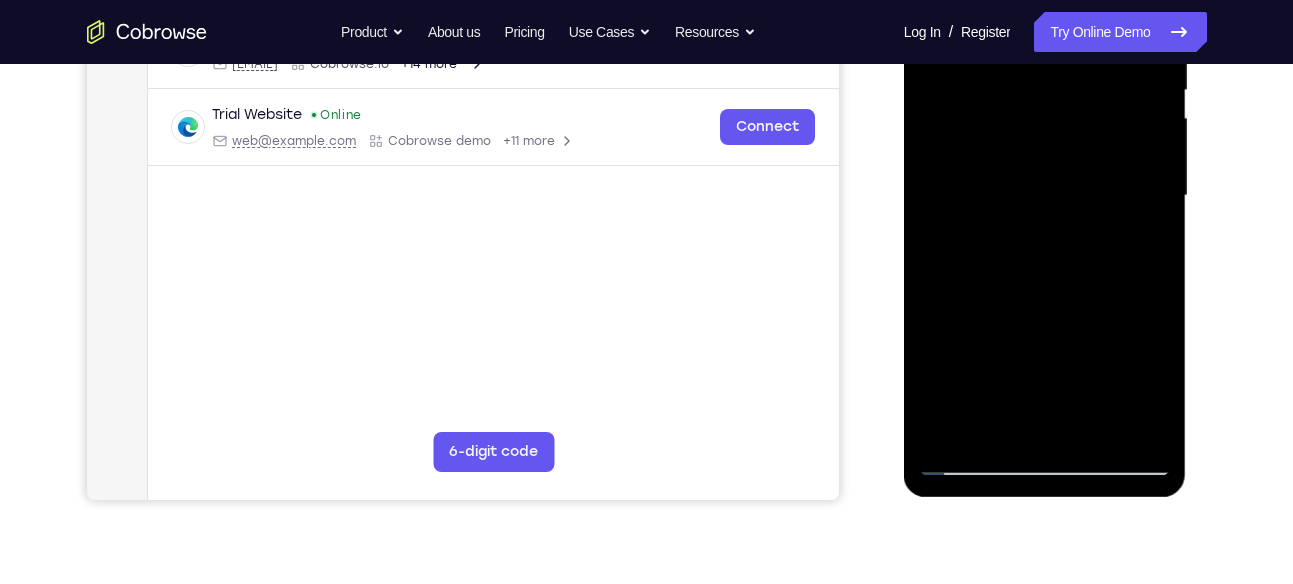 scroll, scrollTop: 429, scrollLeft: 0, axis: vertical 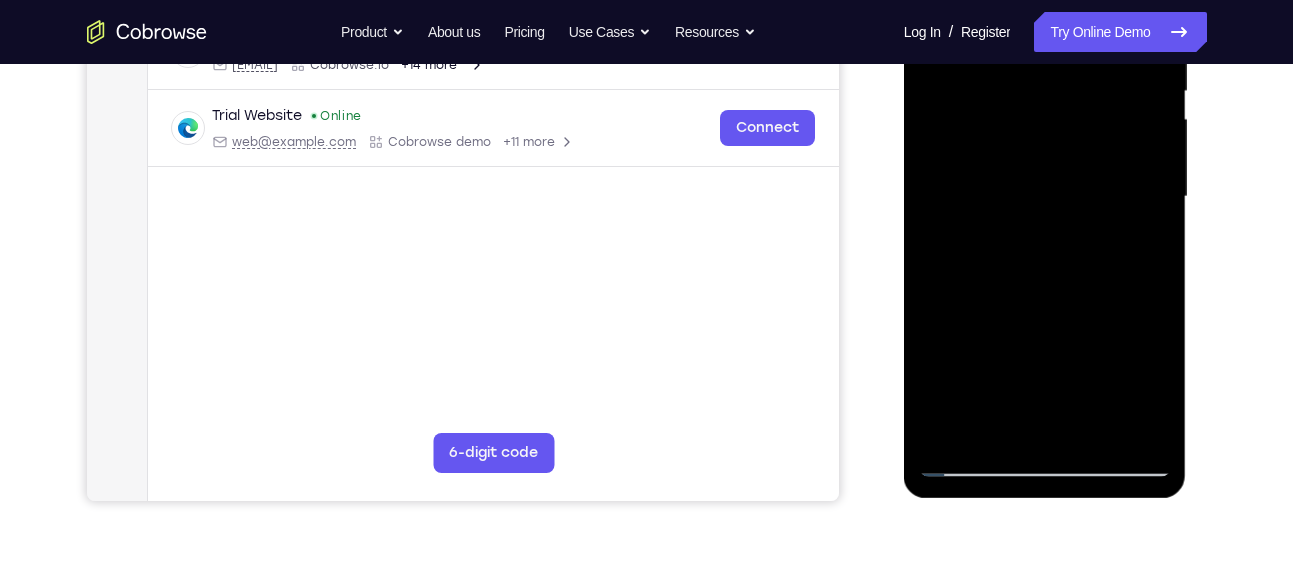 drag, startPoint x: 1070, startPoint y: 297, endPoint x: 1064, endPoint y: 181, distance: 116.15507 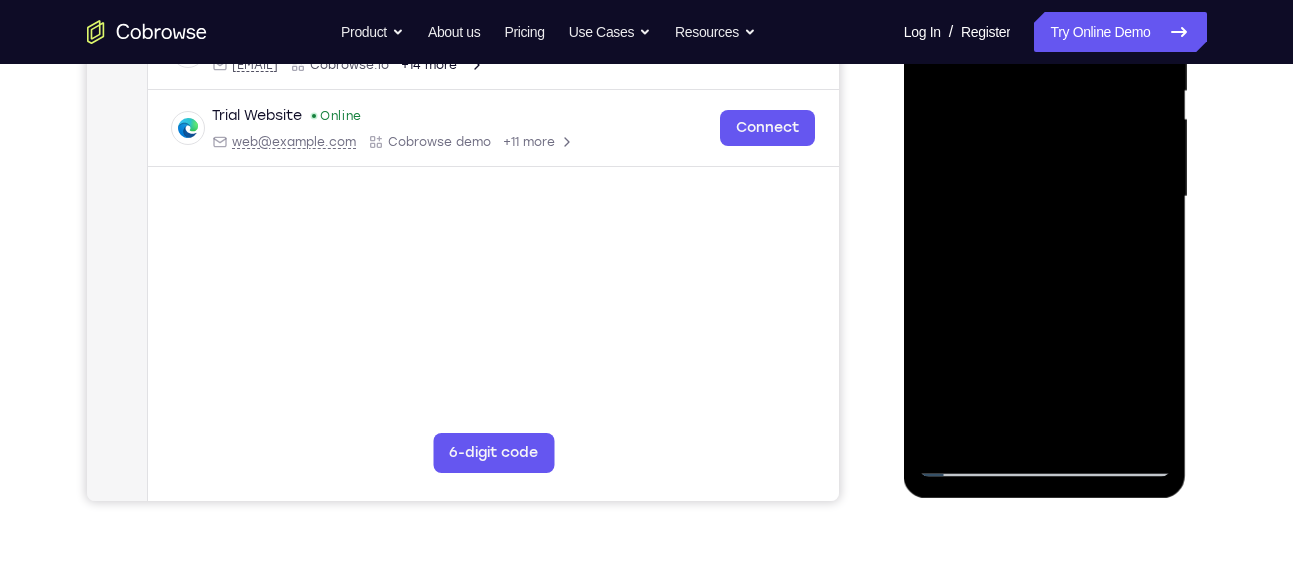 drag, startPoint x: 1079, startPoint y: 267, endPoint x: 1073, endPoint y: 185, distance: 82.219215 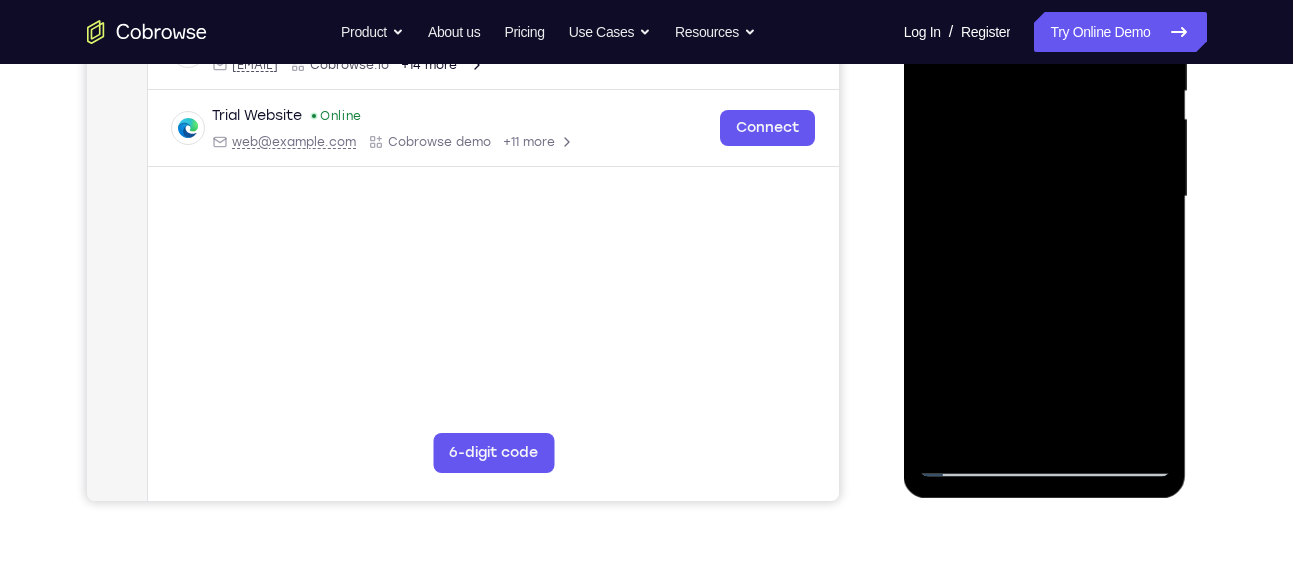 scroll, scrollTop: 498, scrollLeft: 0, axis: vertical 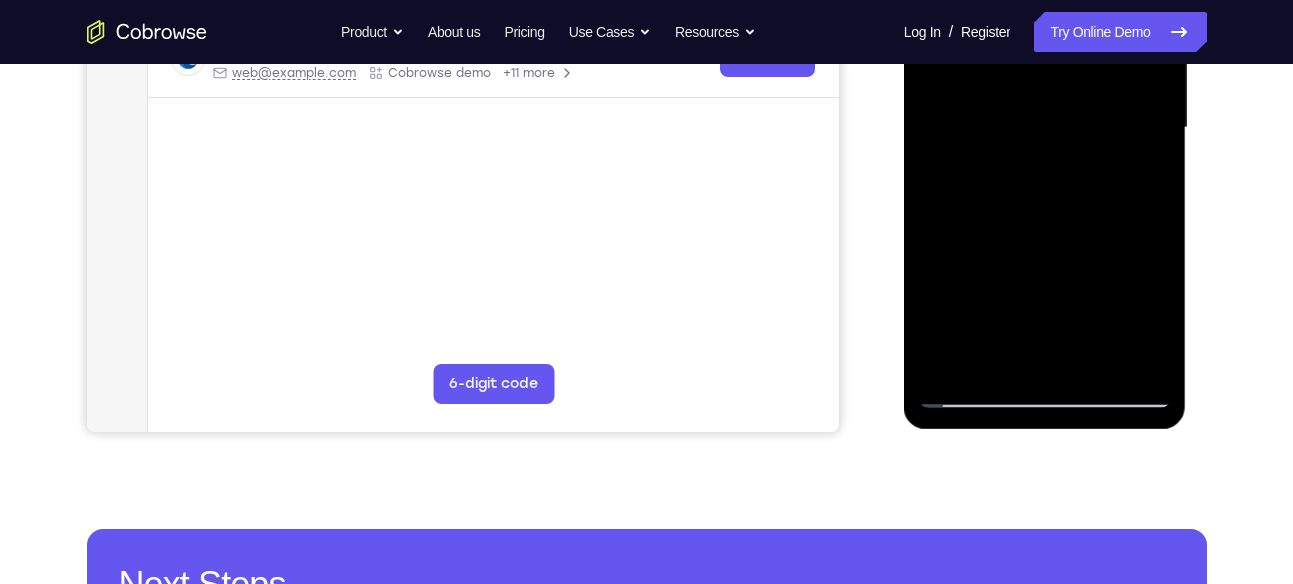 drag, startPoint x: 1070, startPoint y: 270, endPoint x: 1066, endPoint y: 191, distance: 79.101204 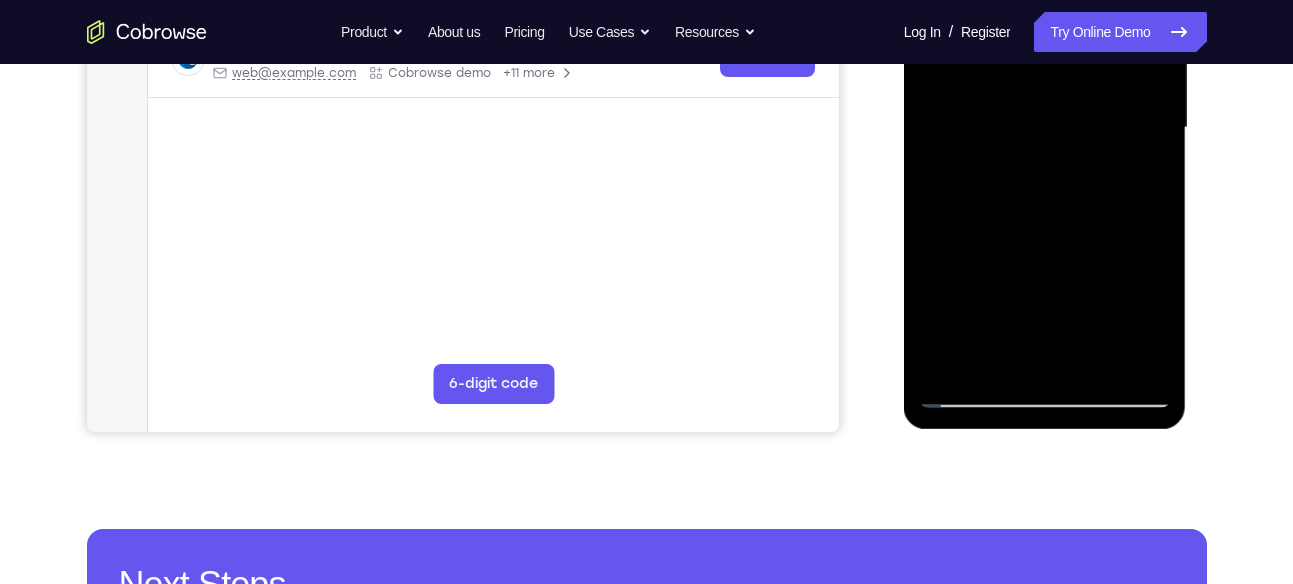 drag, startPoint x: 1071, startPoint y: 277, endPoint x: 1058, endPoint y: 186, distance: 91.92388 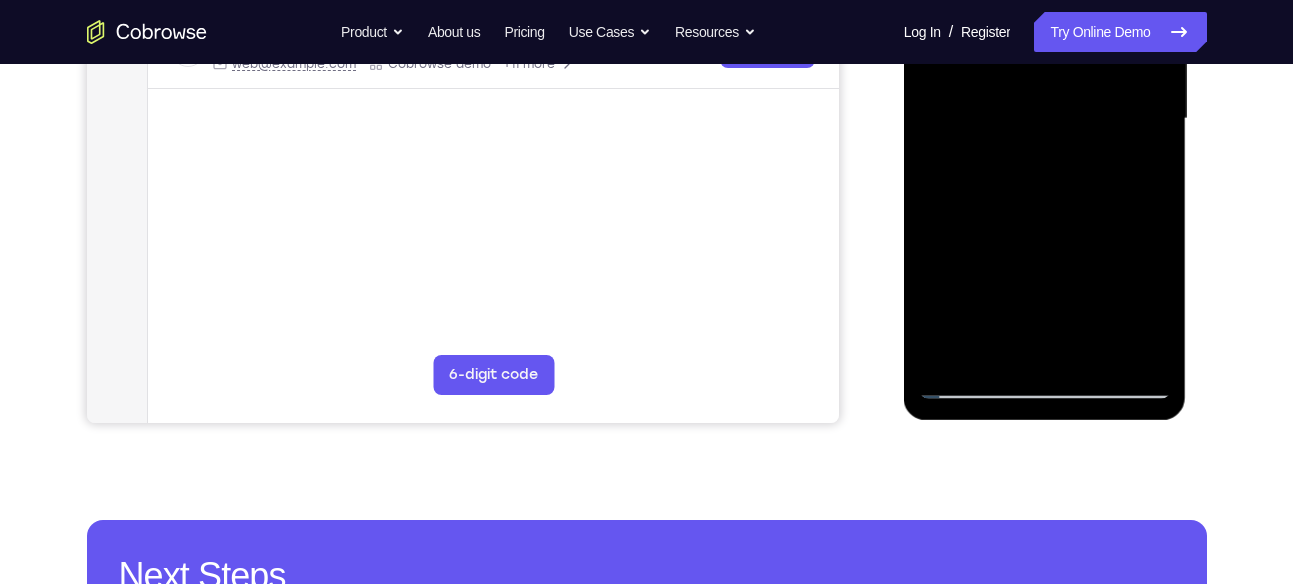 scroll, scrollTop: 504, scrollLeft: 0, axis: vertical 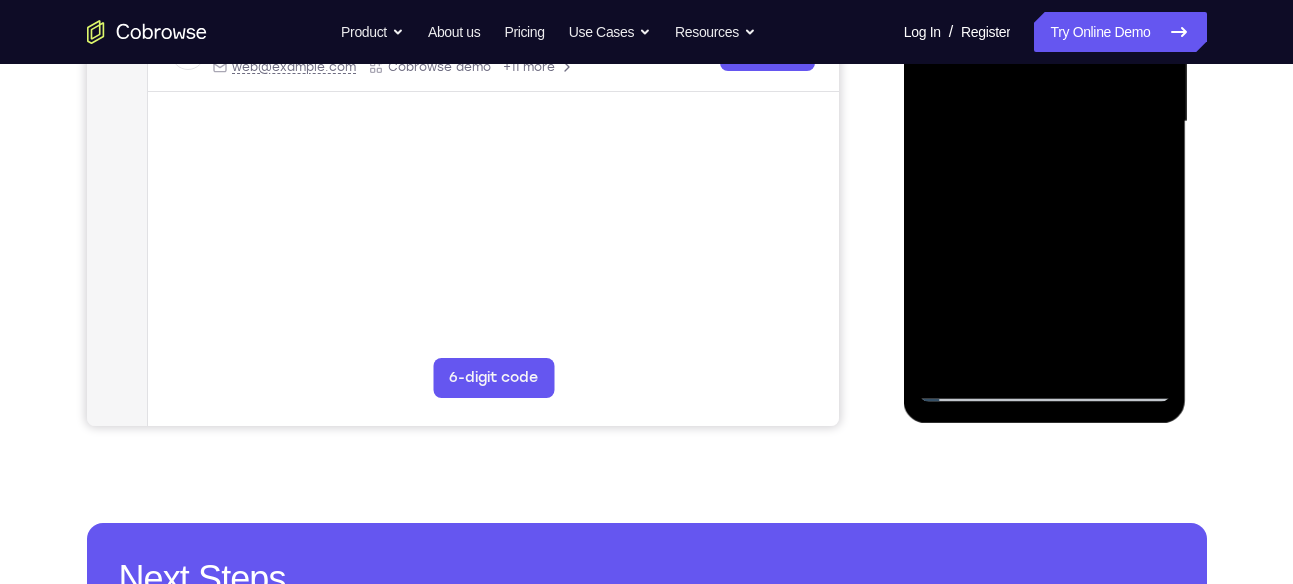 drag, startPoint x: 1078, startPoint y: 284, endPoint x: 1069, endPoint y: 163, distance: 121.33425 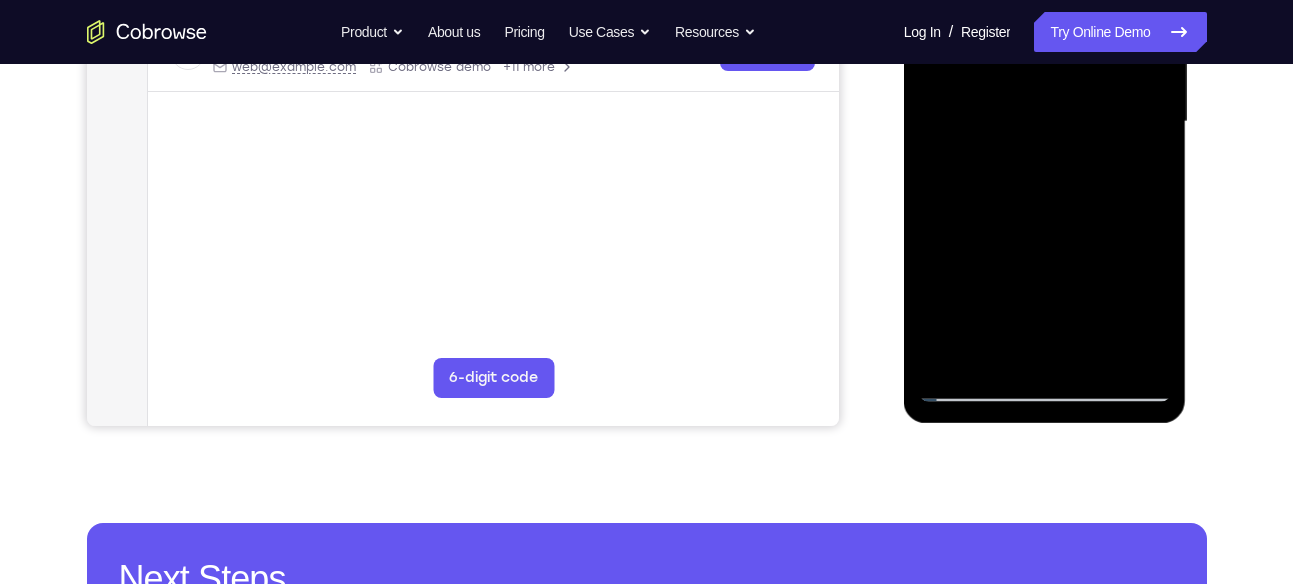 drag, startPoint x: 1089, startPoint y: 315, endPoint x: 1063, endPoint y: 172, distance: 145.34442 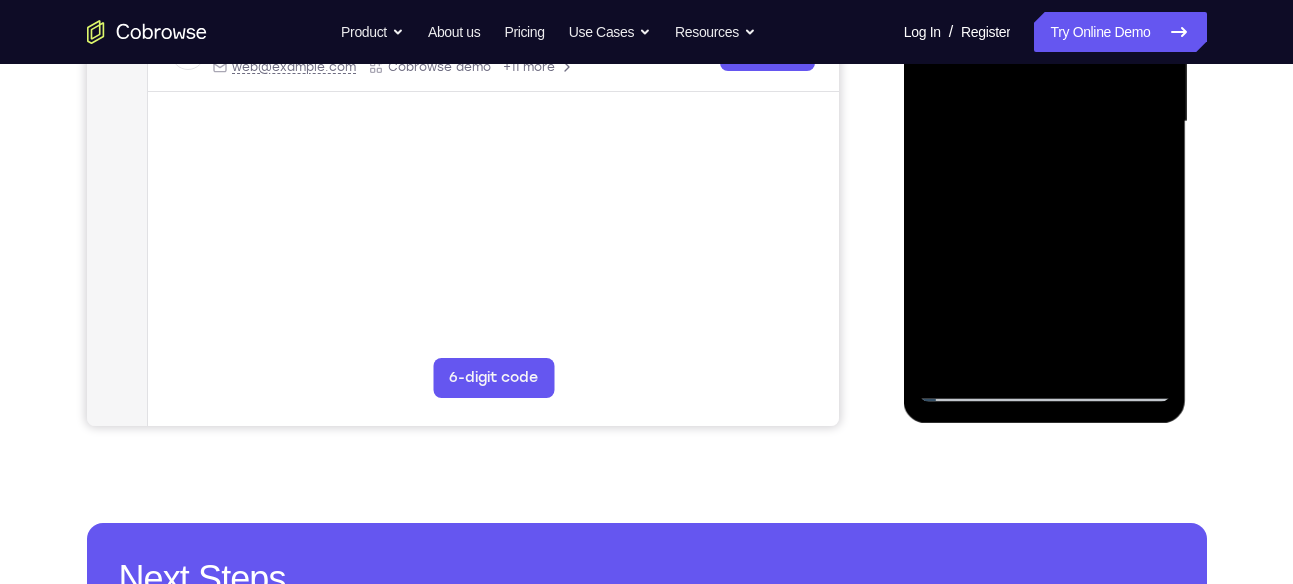 drag, startPoint x: 1052, startPoint y: 288, endPoint x: 1052, endPoint y: 216, distance: 72 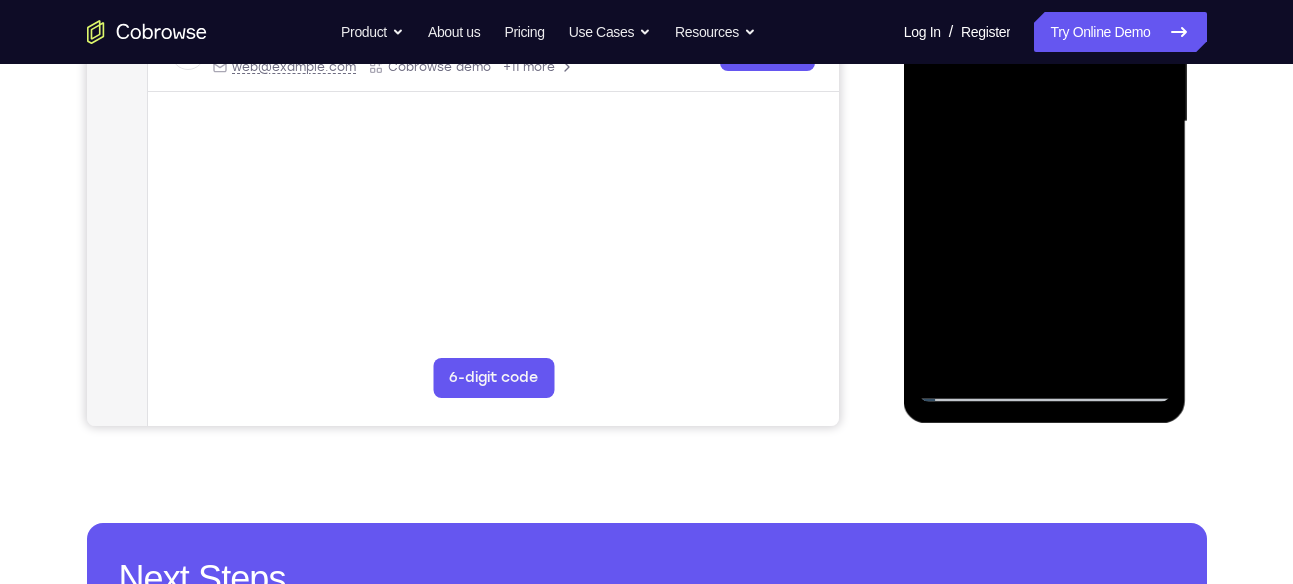 drag, startPoint x: 1062, startPoint y: 302, endPoint x: 1048, endPoint y: 222, distance: 81.21576 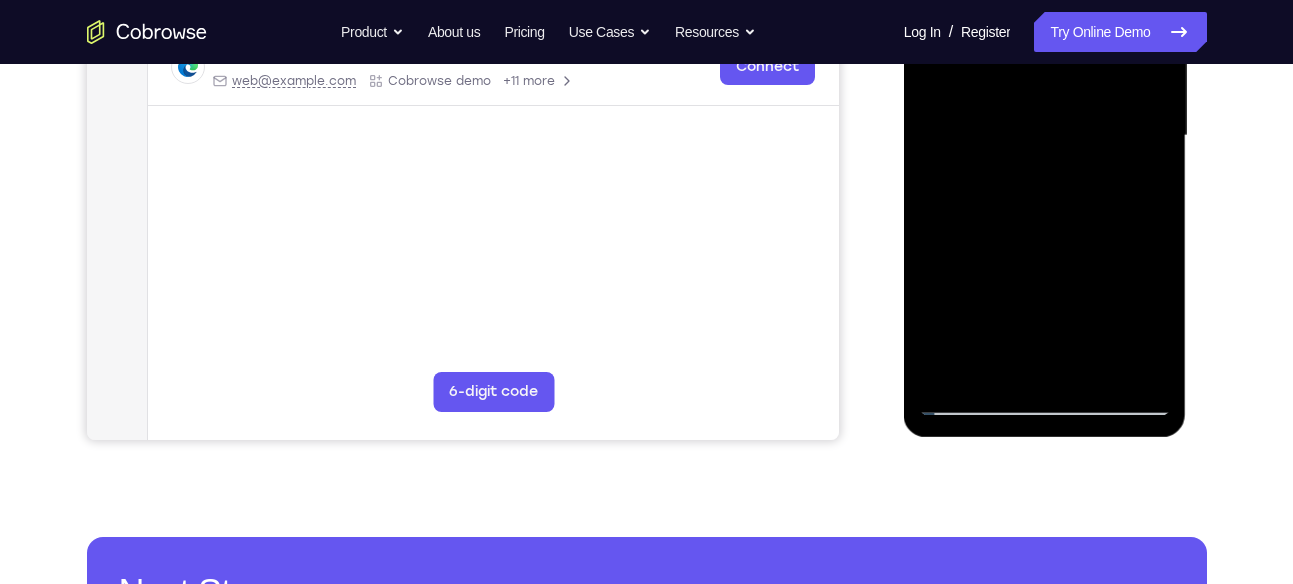 scroll, scrollTop: 488, scrollLeft: 0, axis: vertical 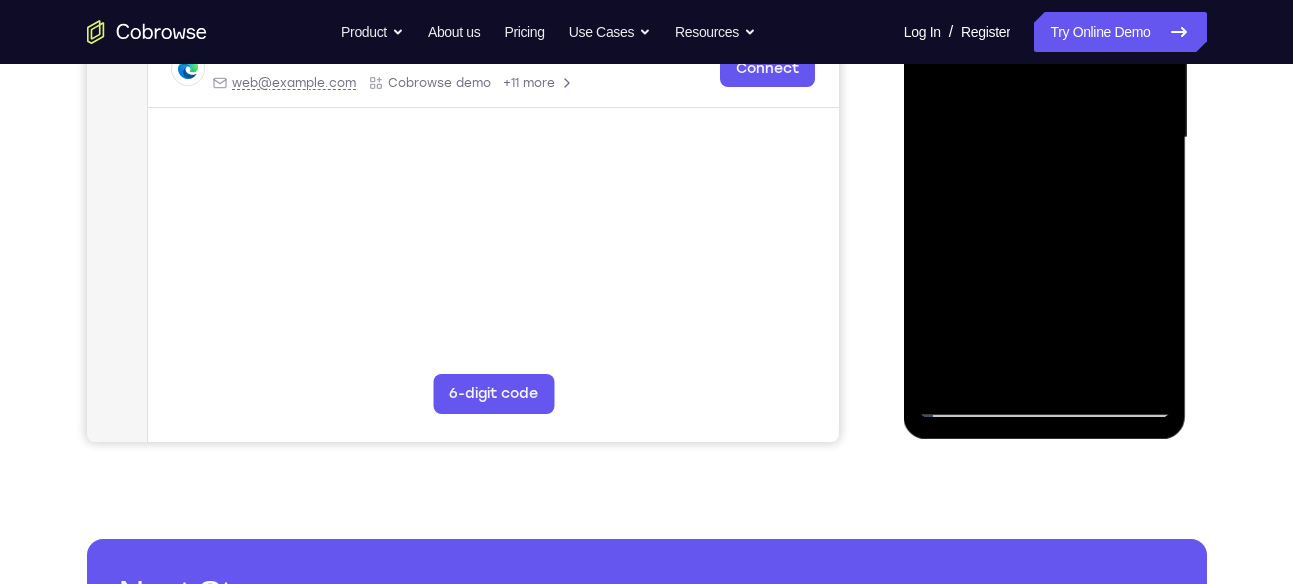drag, startPoint x: 1051, startPoint y: 265, endPoint x: 1042, endPoint y: 147, distance: 118.34272 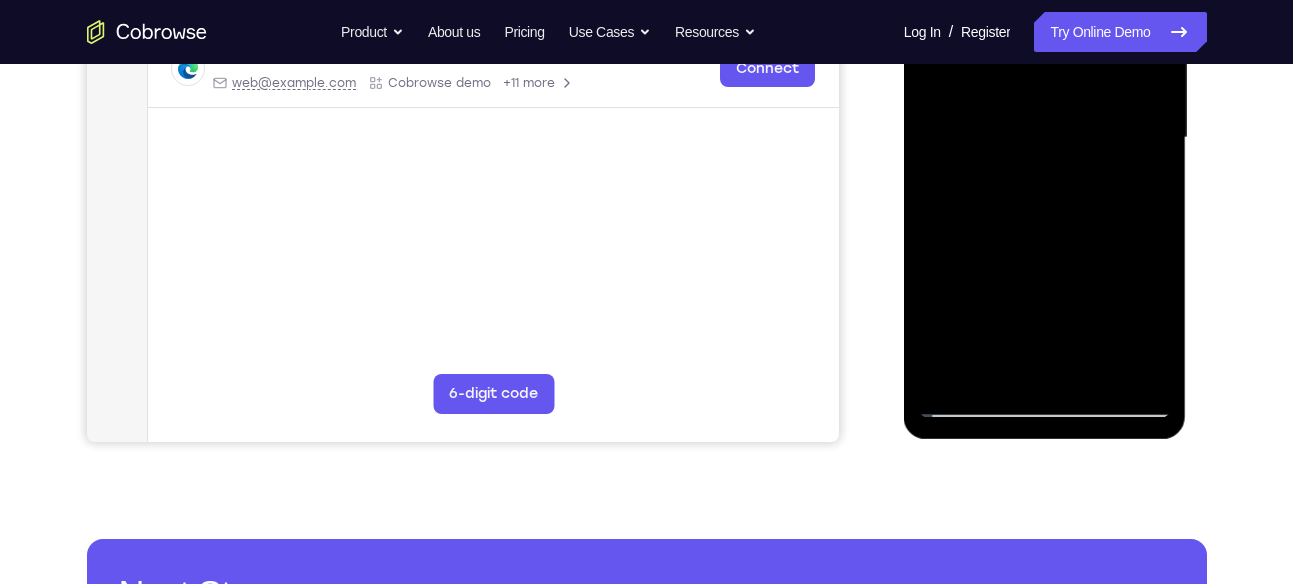 drag, startPoint x: 1048, startPoint y: 279, endPoint x: 1046, endPoint y: 250, distance: 29.068884 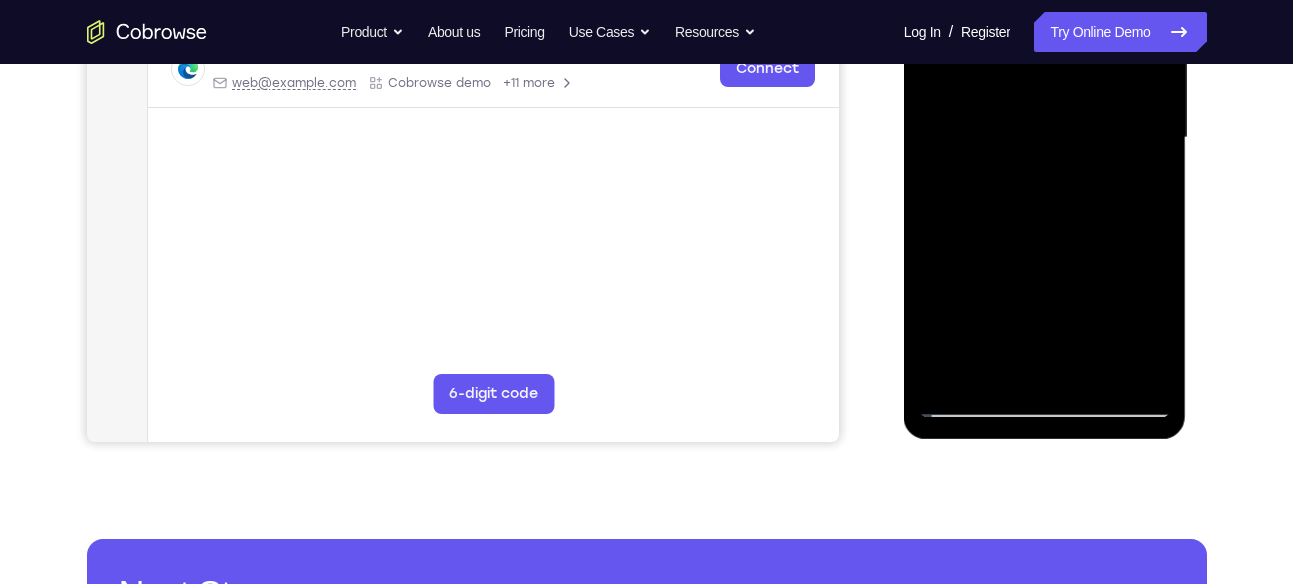drag, startPoint x: 1079, startPoint y: 168, endPoint x: 1076, endPoint y: 258, distance: 90.04999 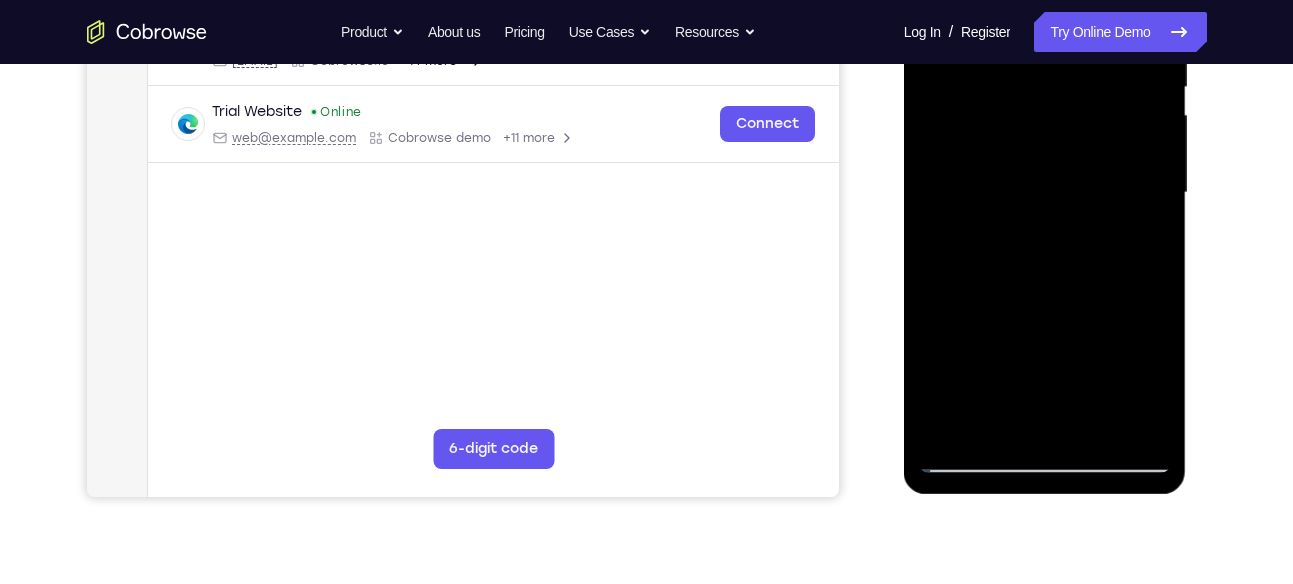 scroll, scrollTop: 432, scrollLeft: 0, axis: vertical 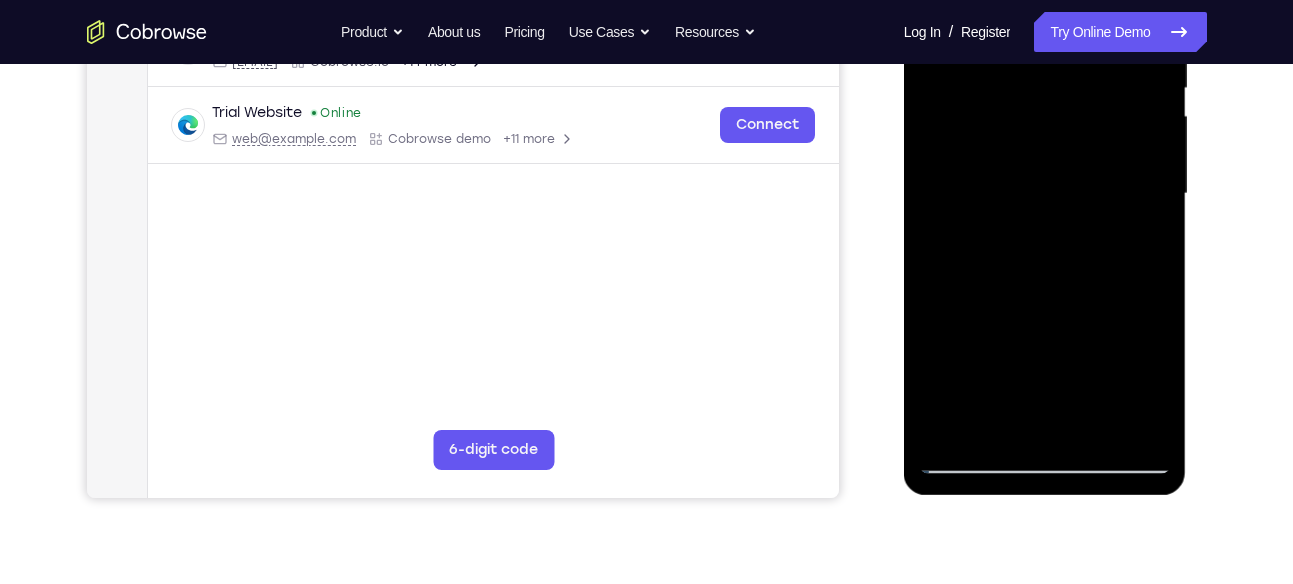 drag, startPoint x: 1077, startPoint y: 160, endPoint x: 1069, endPoint y: 245, distance: 85.37564 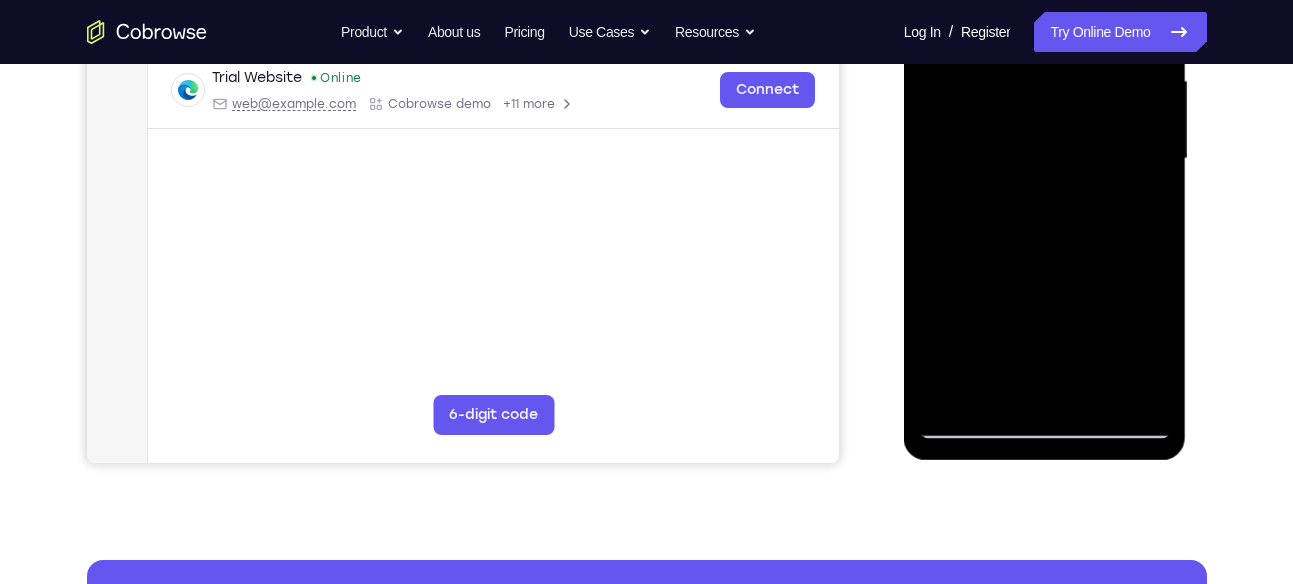 scroll, scrollTop: 469, scrollLeft: 0, axis: vertical 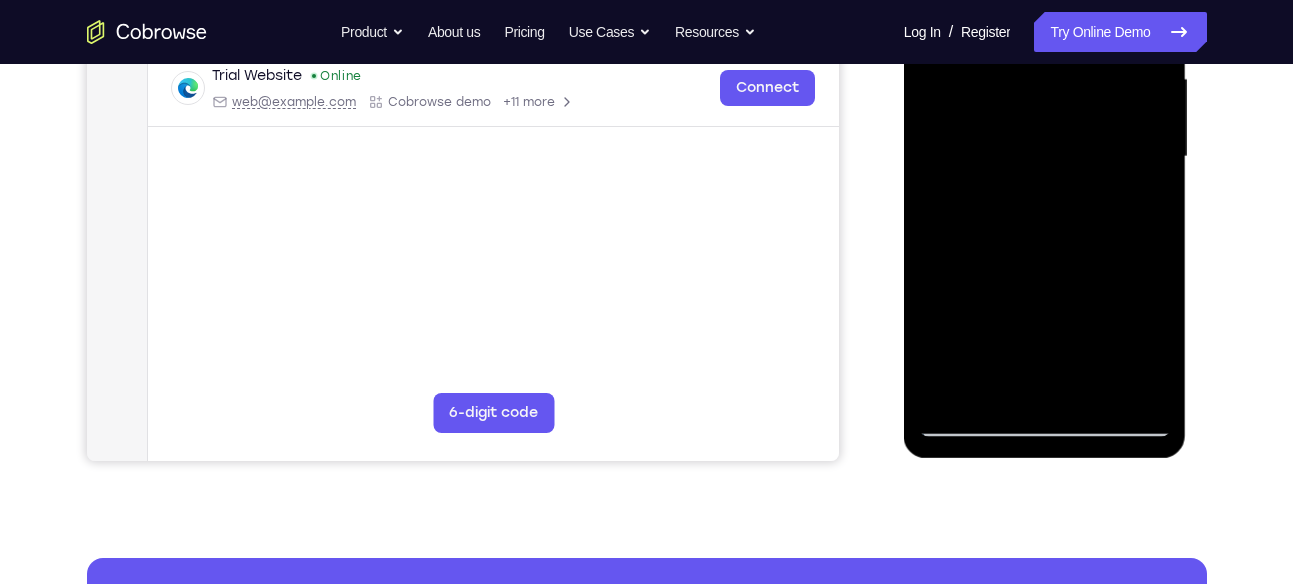 drag, startPoint x: 1070, startPoint y: 328, endPoint x: 1055, endPoint y: 13, distance: 315.35693 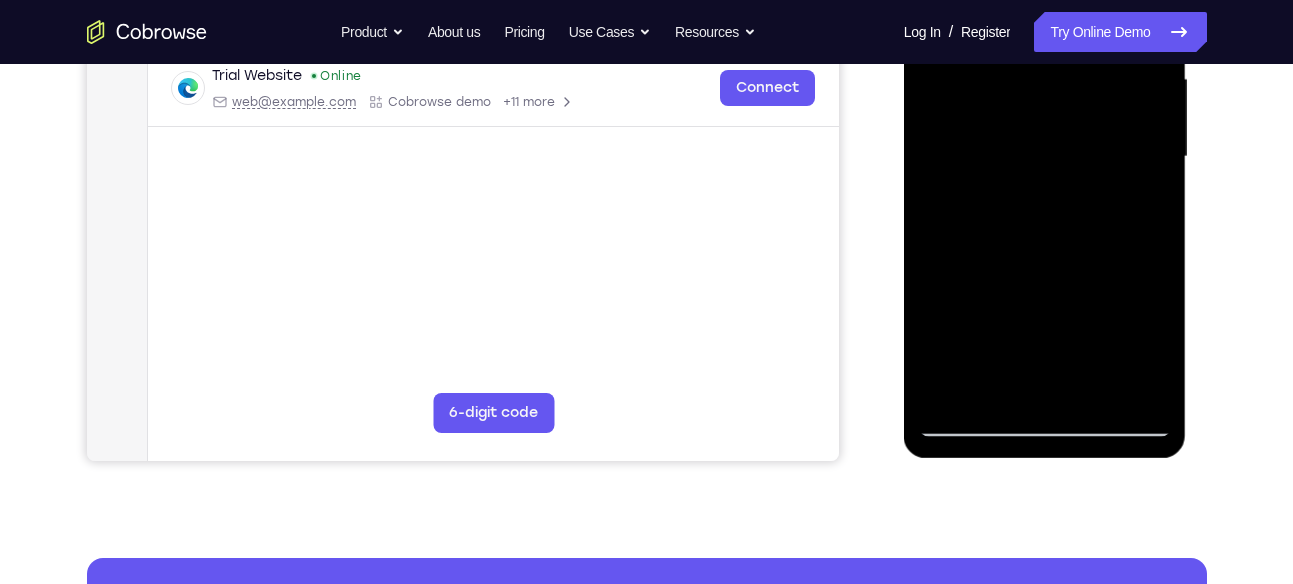 drag, startPoint x: 1087, startPoint y: 266, endPoint x: 1089, endPoint y: 131, distance: 135.01482 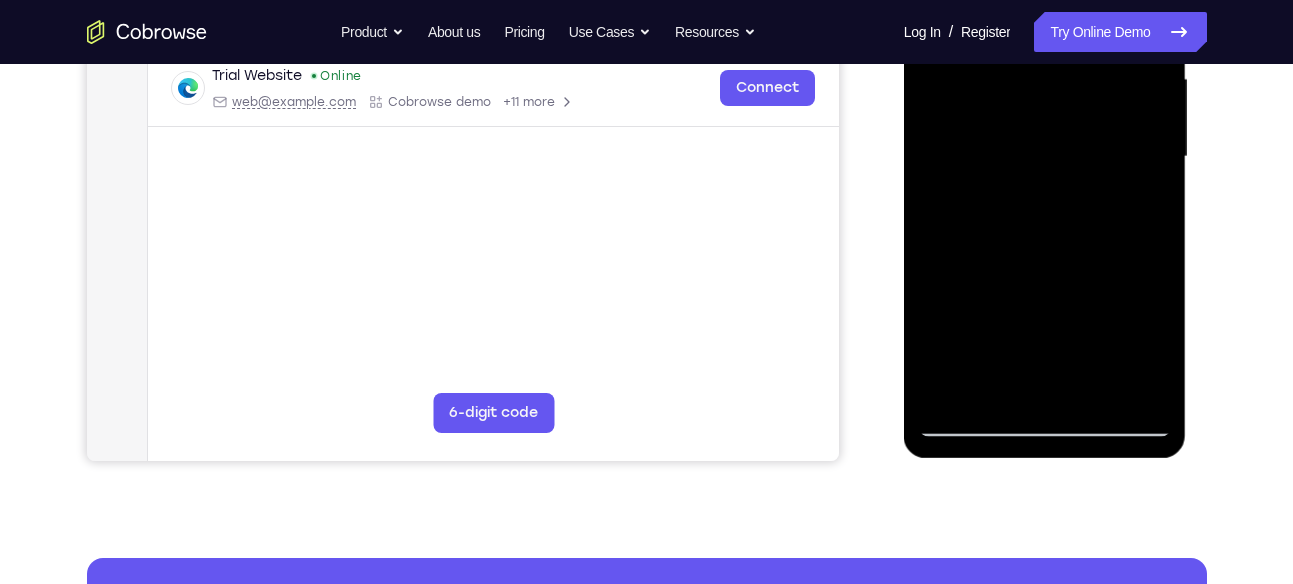 drag, startPoint x: 1091, startPoint y: 209, endPoint x: 1071, endPoint y: 339, distance: 131.52946 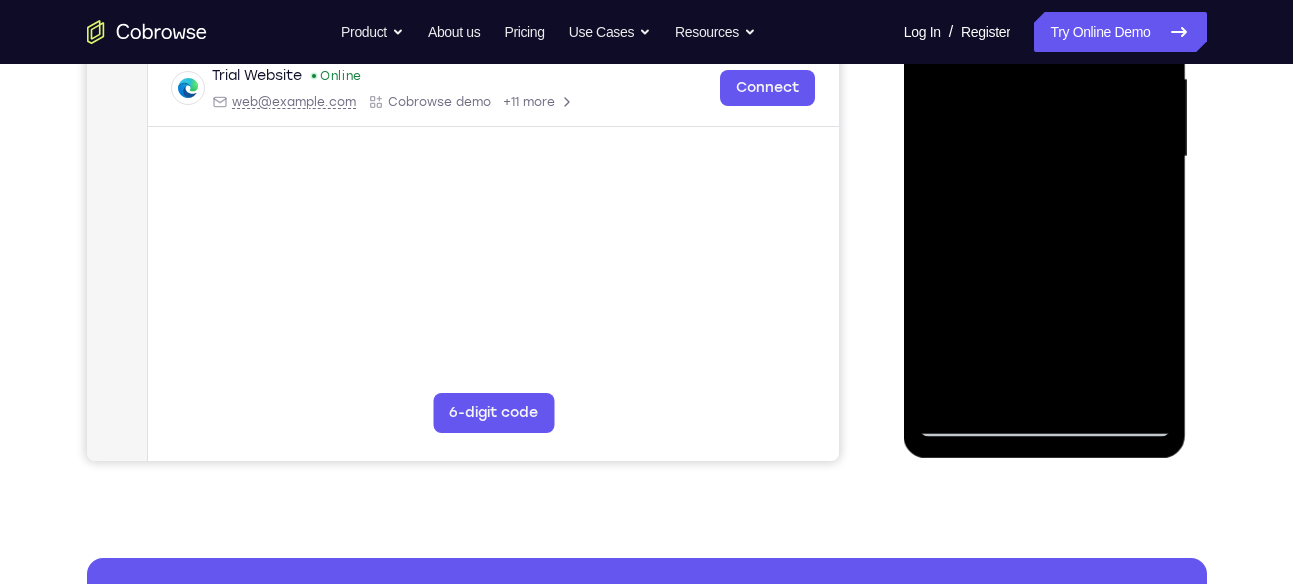 drag, startPoint x: 1081, startPoint y: 135, endPoint x: 1077, endPoint y: 200, distance: 65.12296 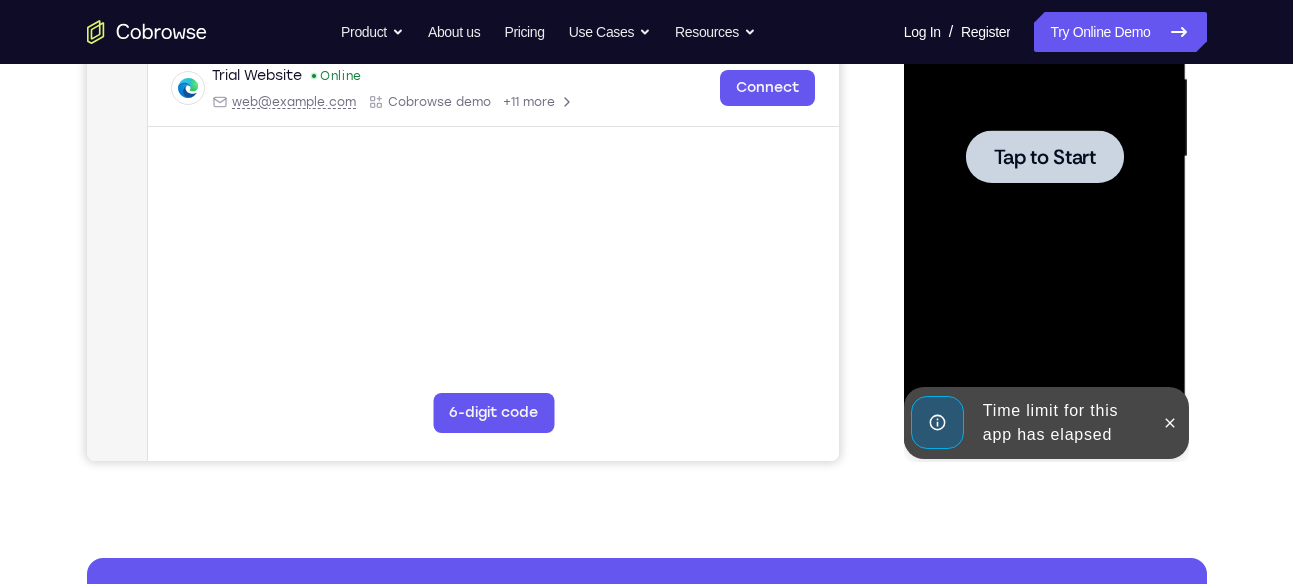 drag, startPoint x: 1079, startPoint y: 112, endPoint x: 1078, endPoint y: 188, distance: 76.00658 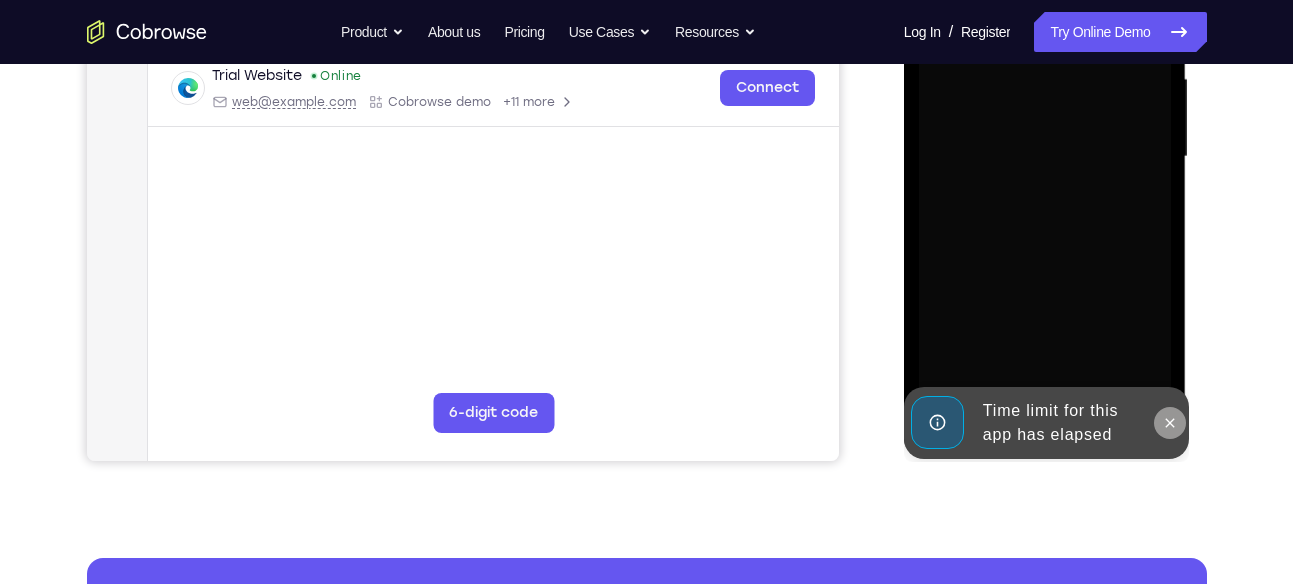 click at bounding box center (1170, 423) 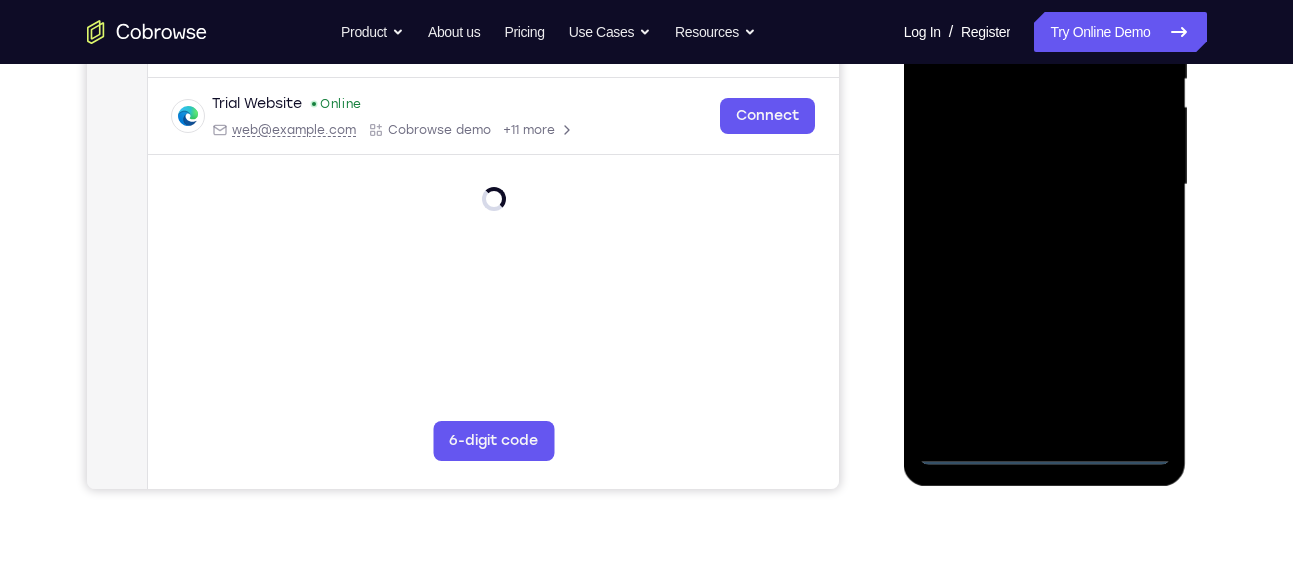 scroll, scrollTop: 443, scrollLeft: 0, axis: vertical 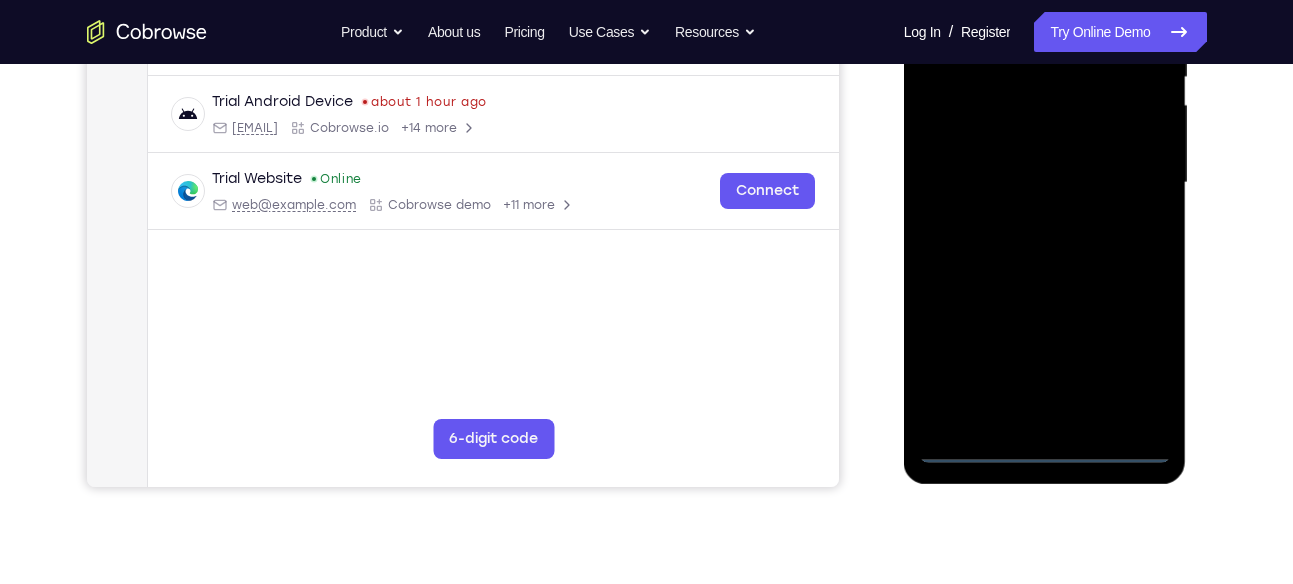 click at bounding box center (1045, 183) 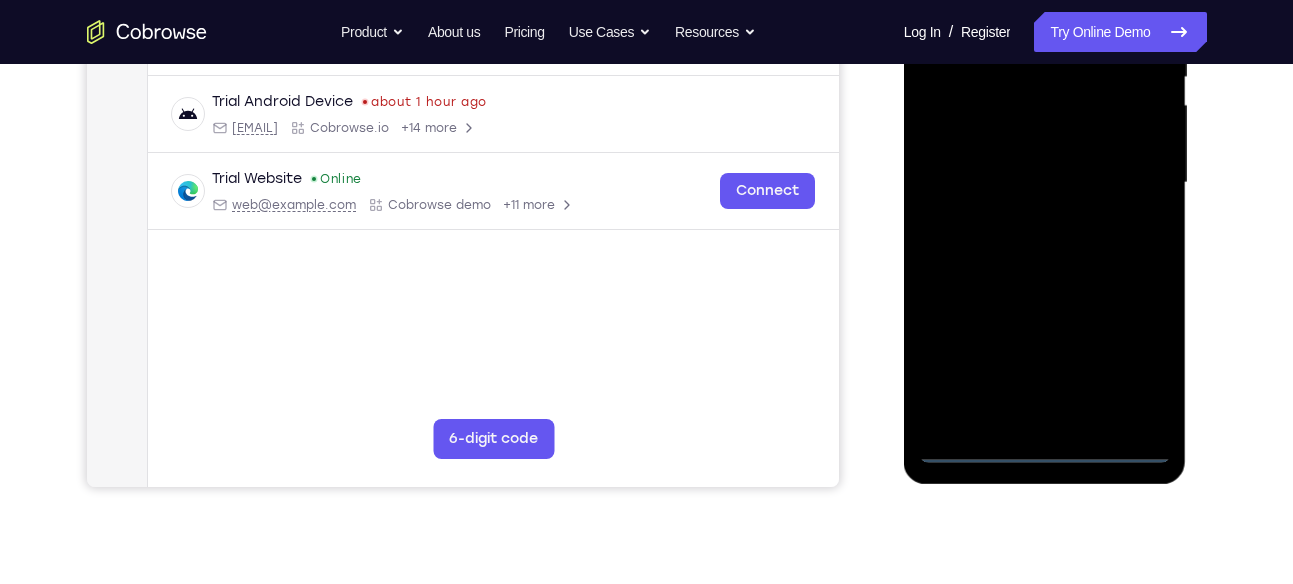 click at bounding box center [1045, 183] 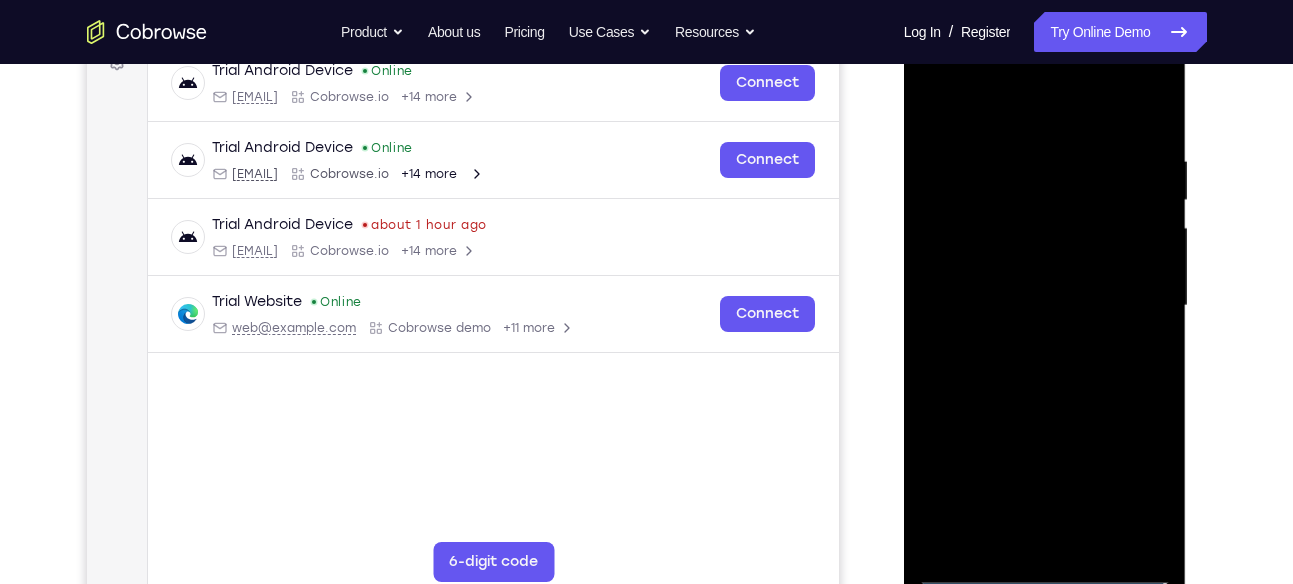 scroll, scrollTop: 314, scrollLeft: 0, axis: vertical 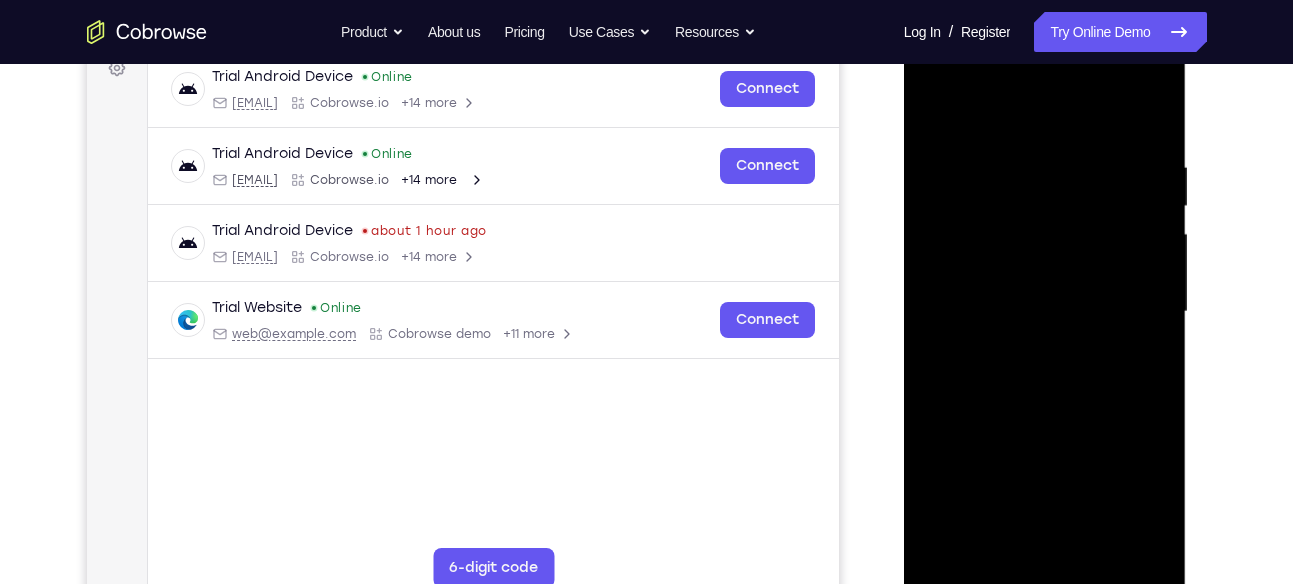 click at bounding box center (1045, 312) 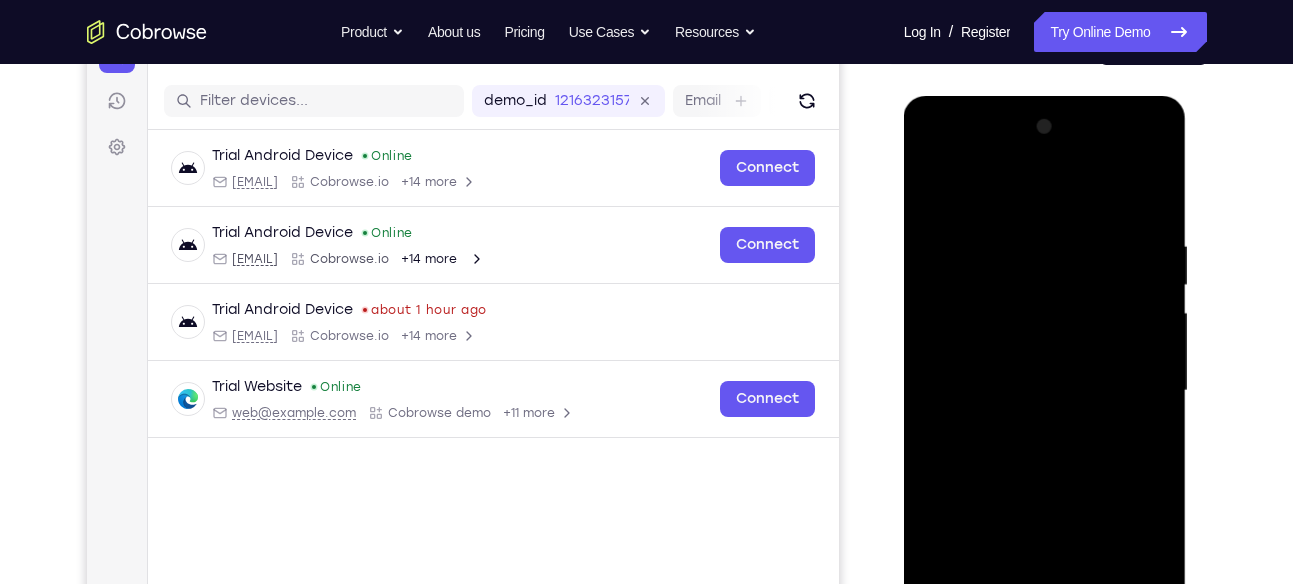 scroll, scrollTop: 221, scrollLeft: 0, axis: vertical 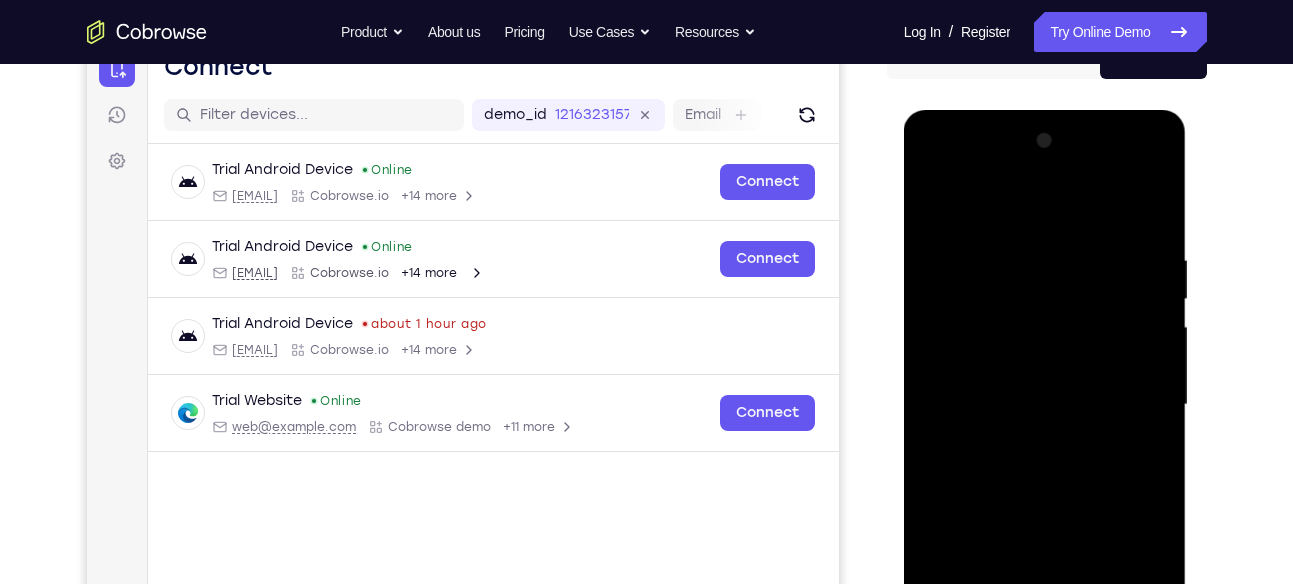 drag, startPoint x: 988, startPoint y: 223, endPoint x: 1016, endPoint y: 50, distance: 175.25125 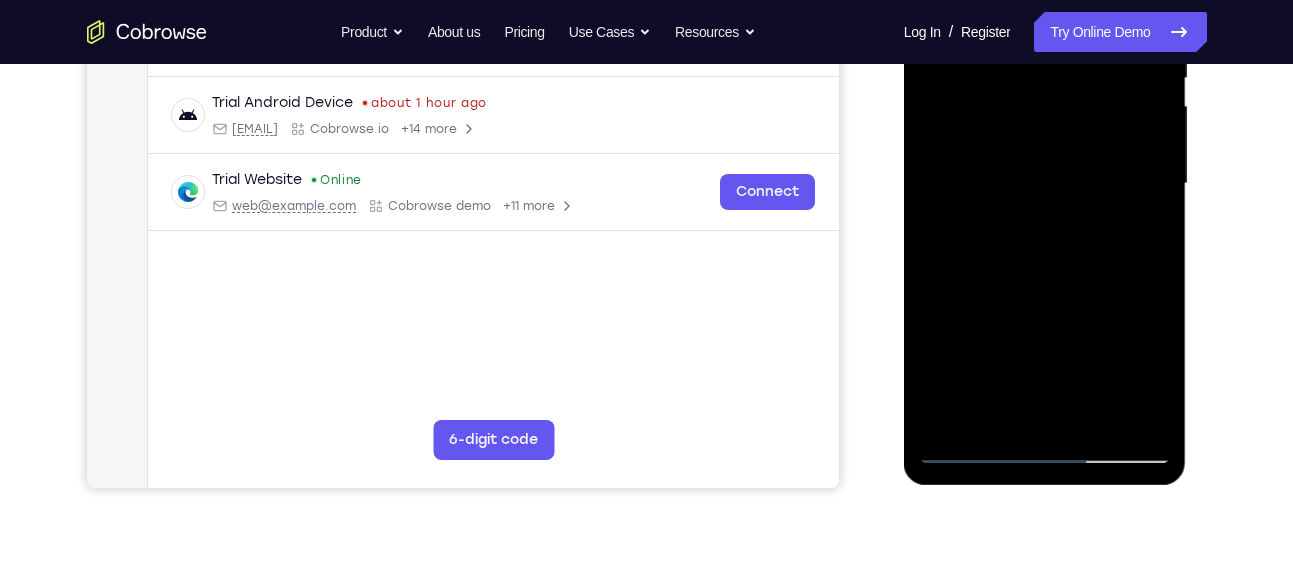 scroll, scrollTop: 438, scrollLeft: 0, axis: vertical 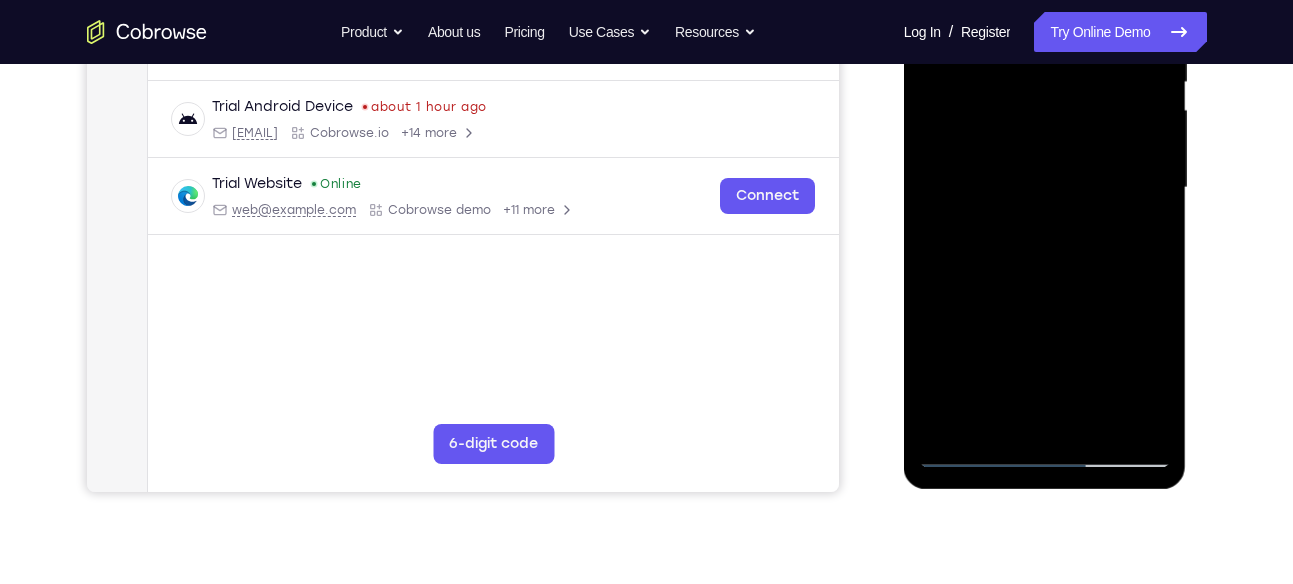 click at bounding box center (1045, 188) 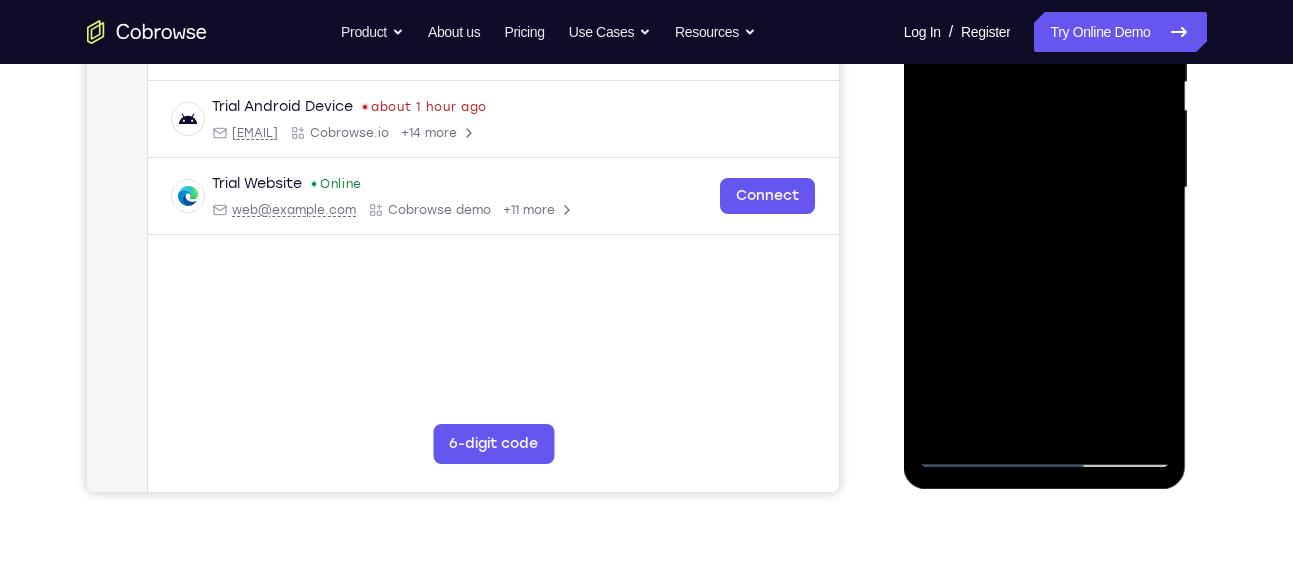 scroll, scrollTop: 412, scrollLeft: 0, axis: vertical 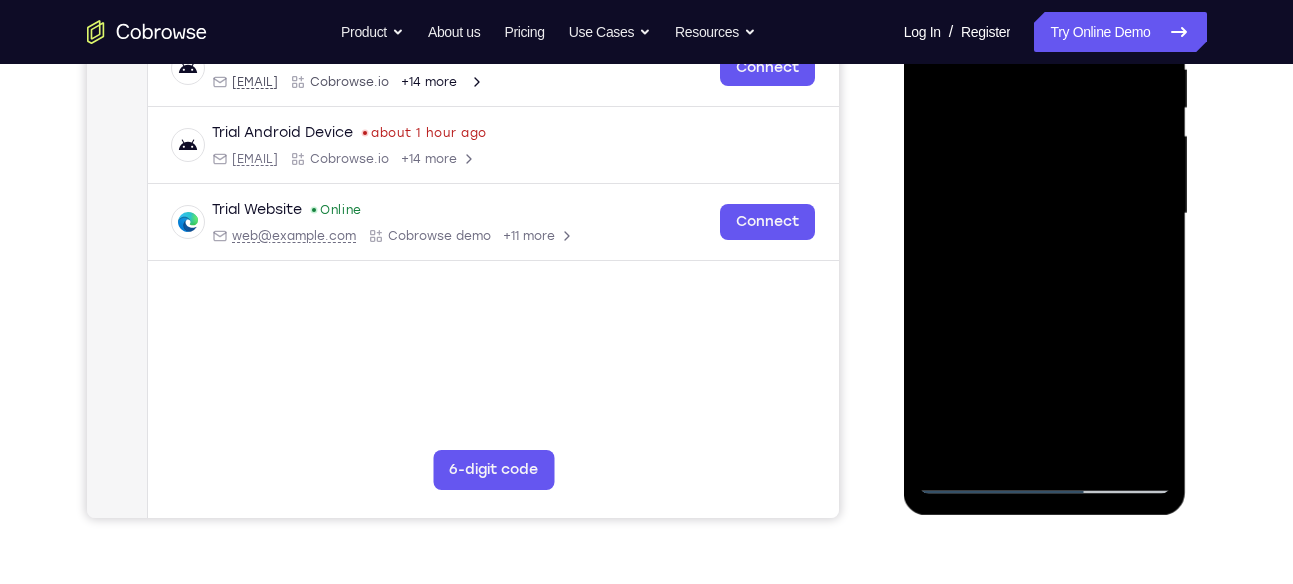 click at bounding box center (1045, 214) 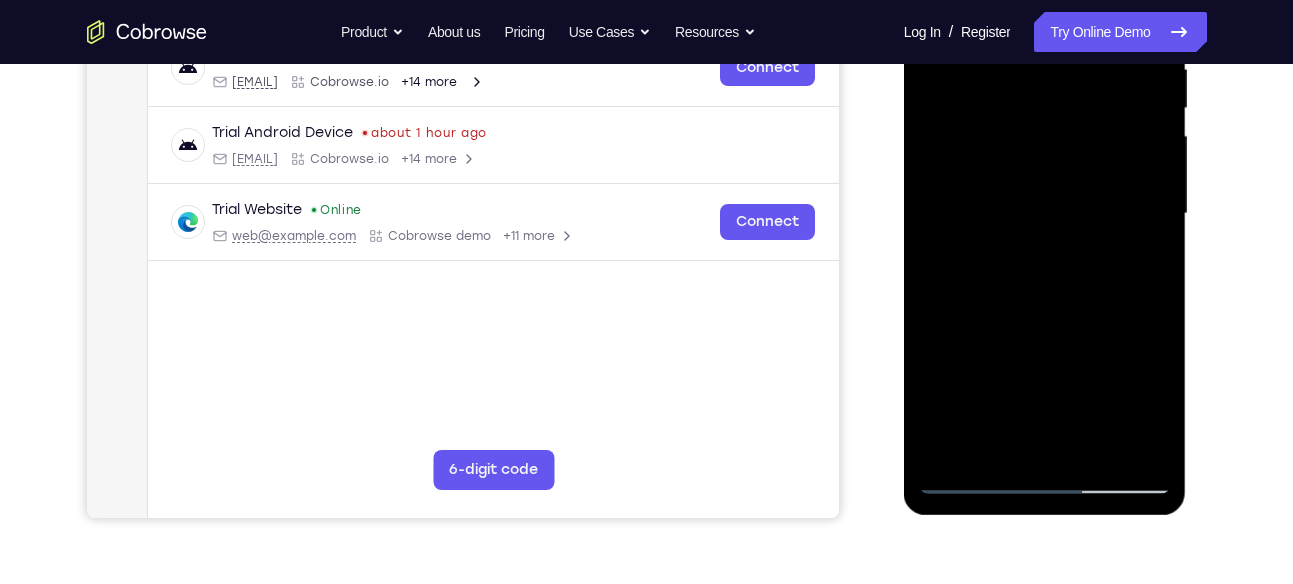click at bounding box center [1045, 214] 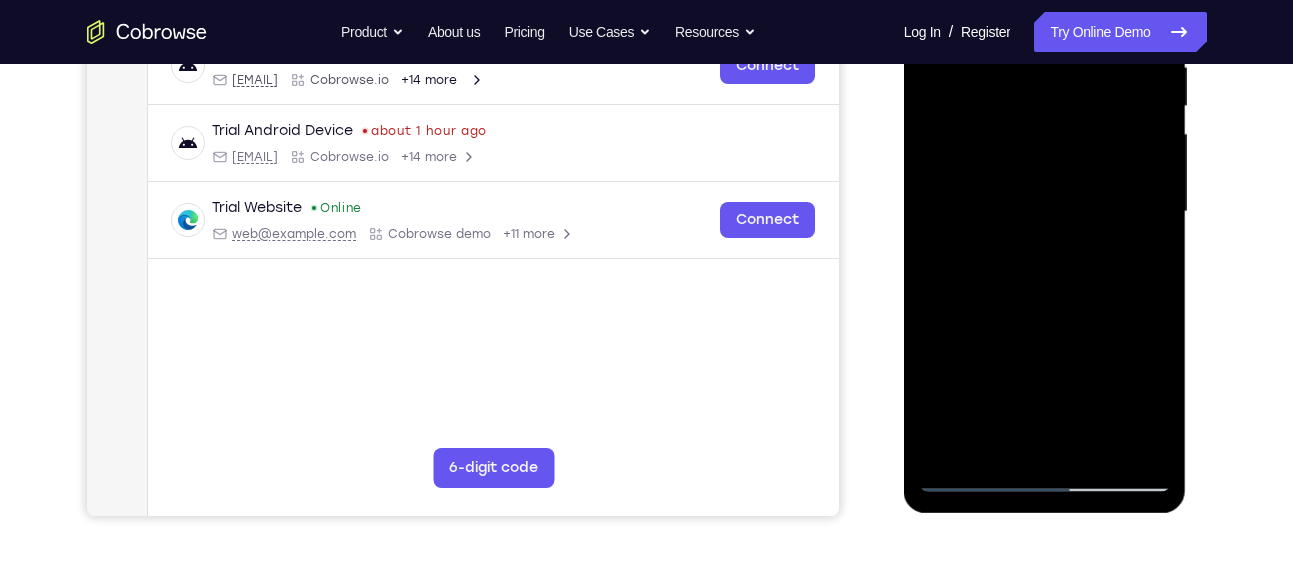 scroll, scrollTop: 413, scrollLeft: 0, axis: vertical 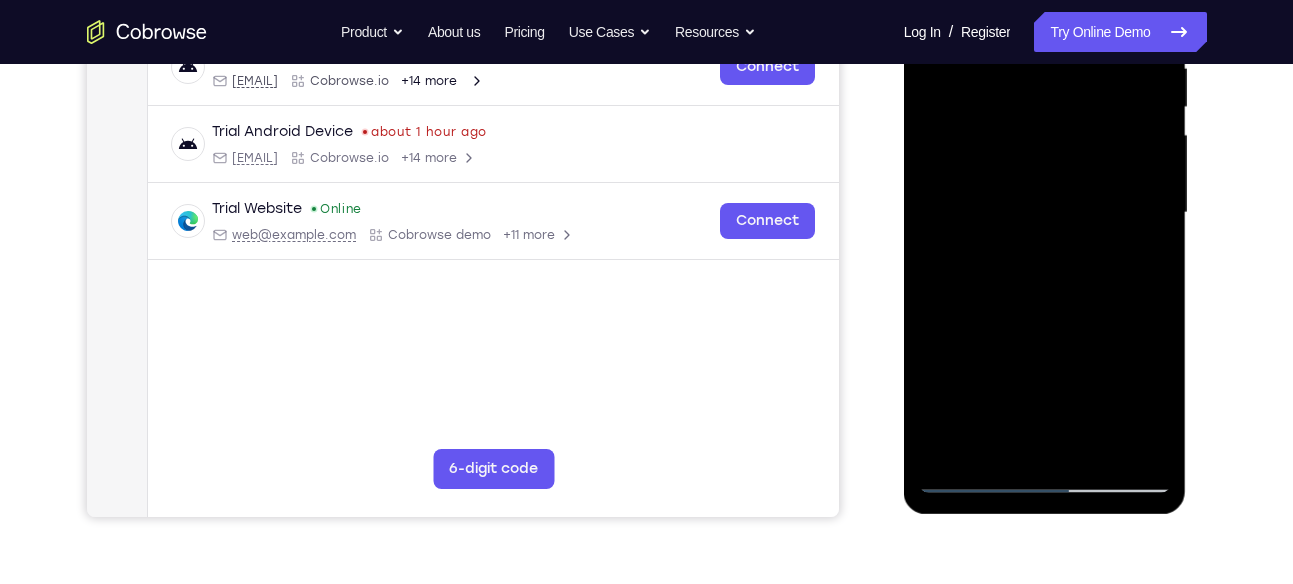 click at bounding box center (1045, 213) 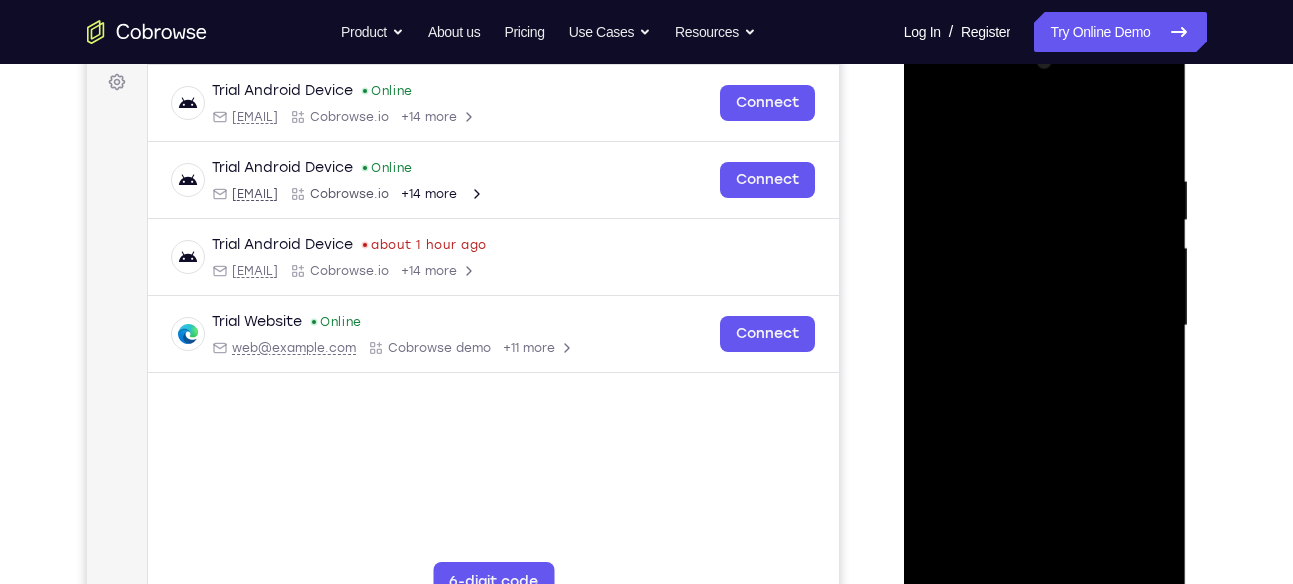 scroll, scrollTop: 299, scrollLeft: 0, axis: vertical 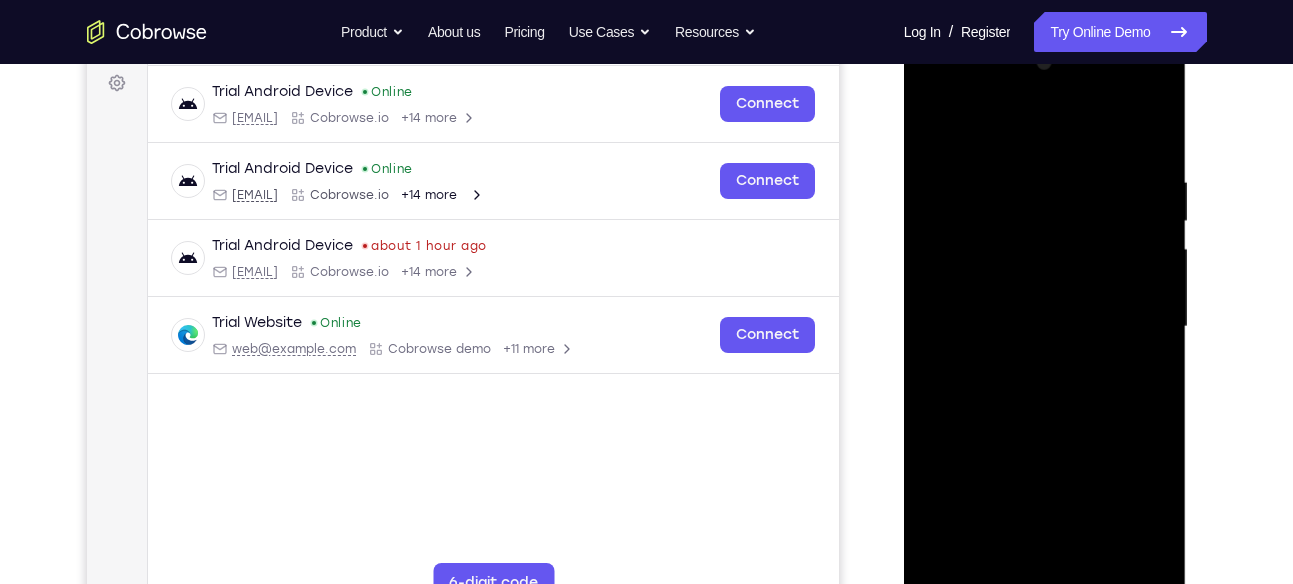 click at bounding box center [1045, 327] 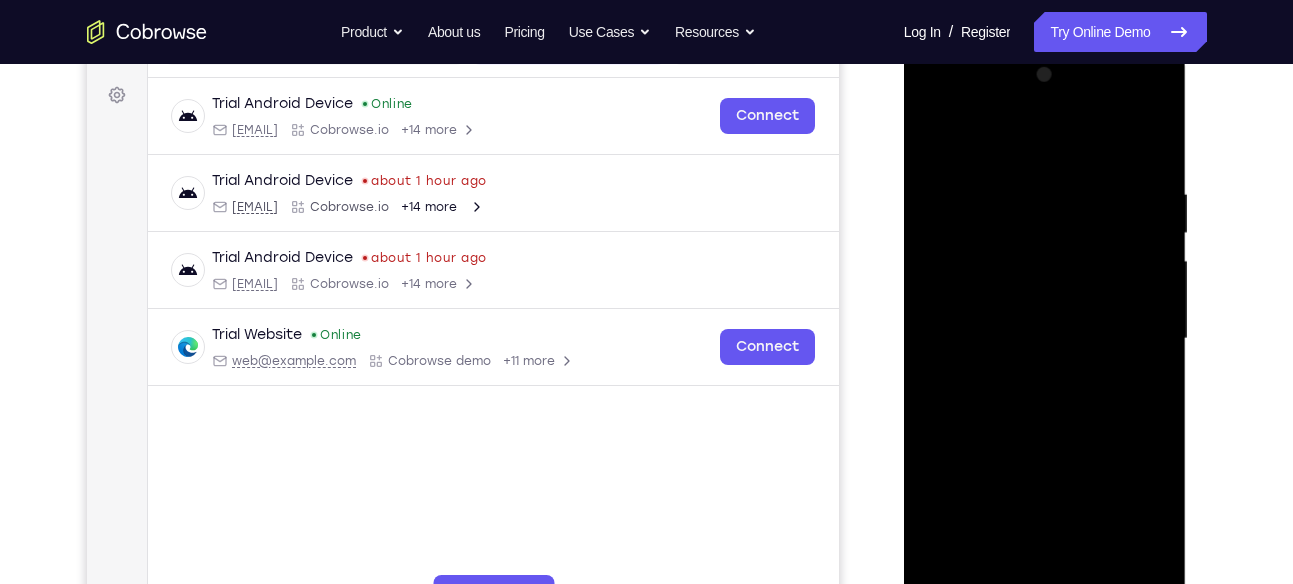 scroll, scrollTop: 286, scrollLeft: 0, axis: vertical 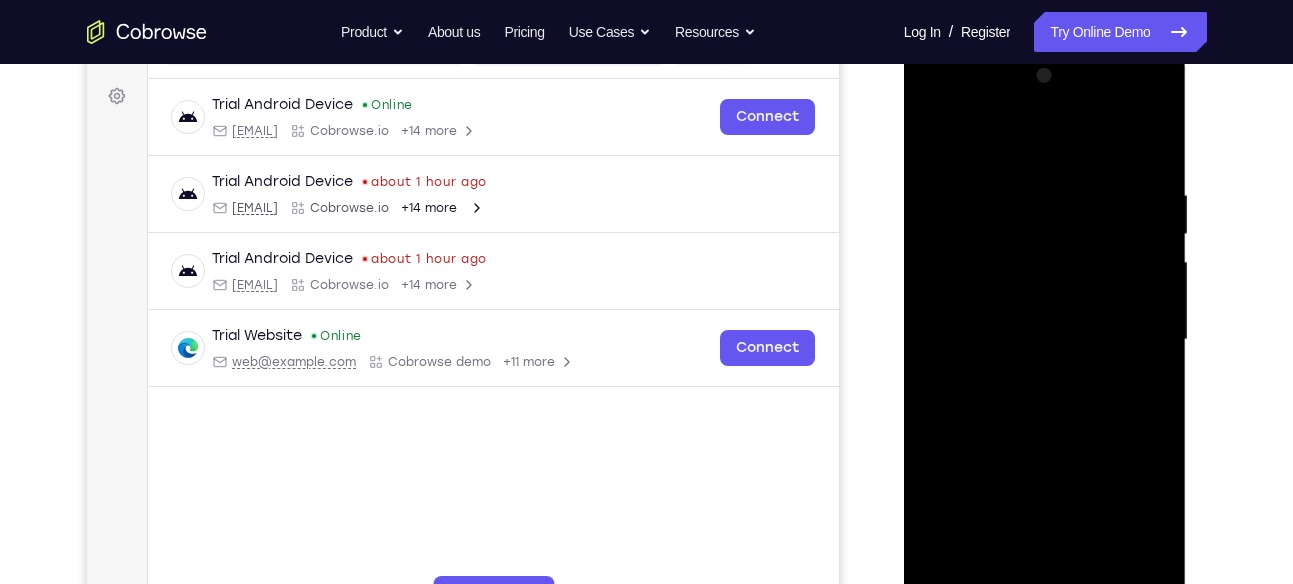 click at bounding box center [1045, 340] 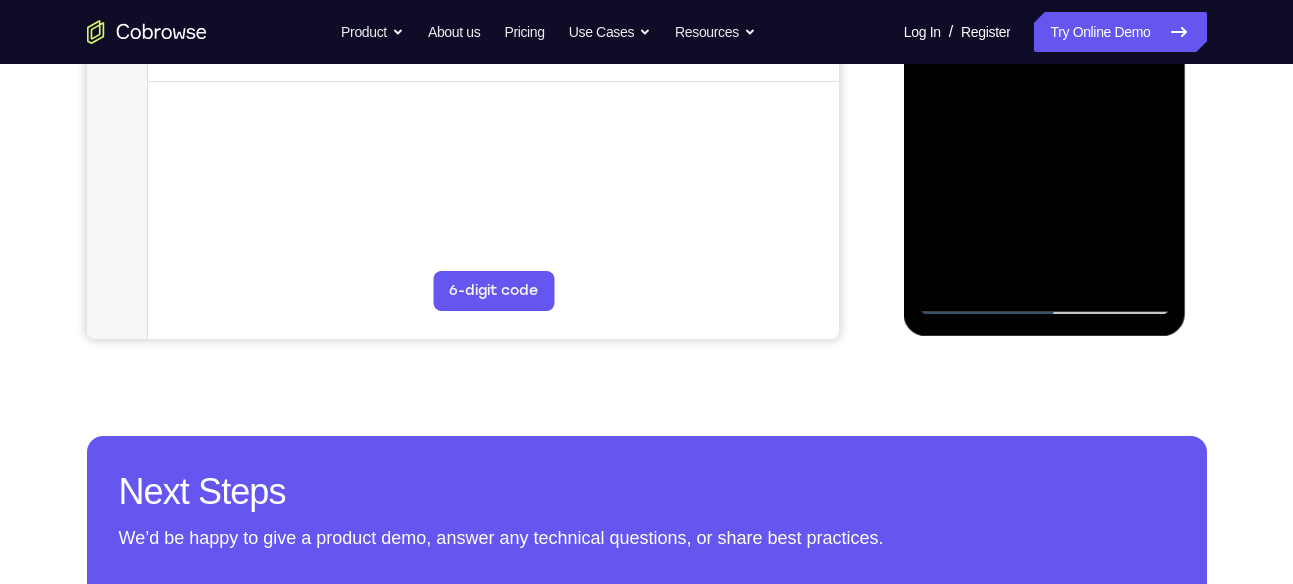 scroll, scrollTop: 592, scrollLeft: 0, axis: vertical 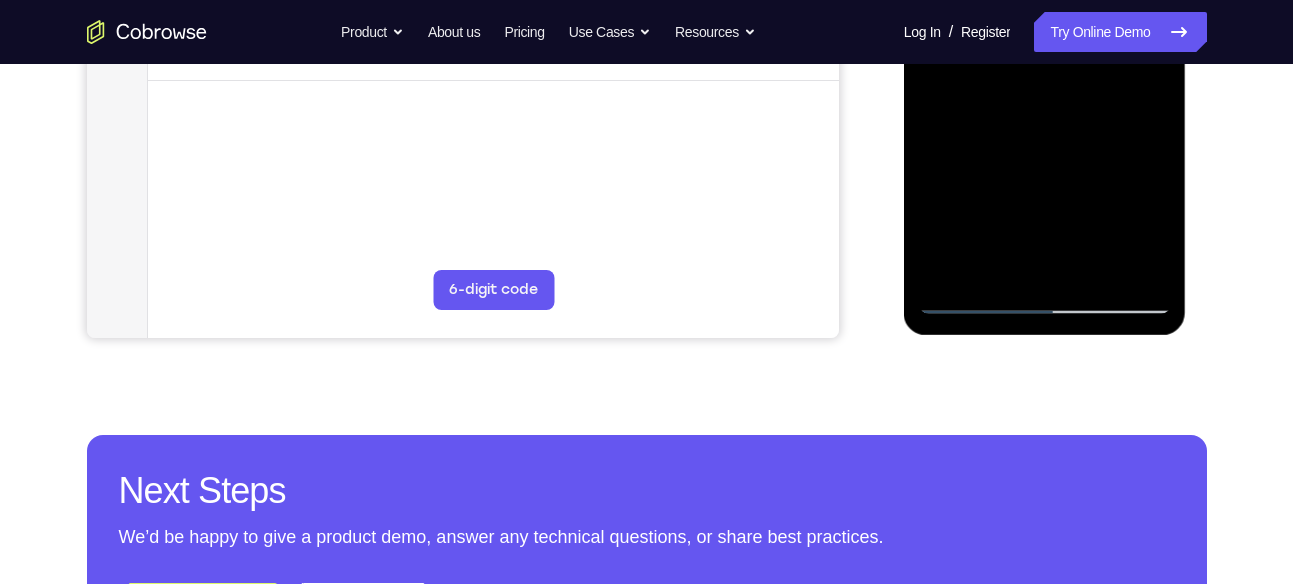 click at bounding box center (1045, 34) 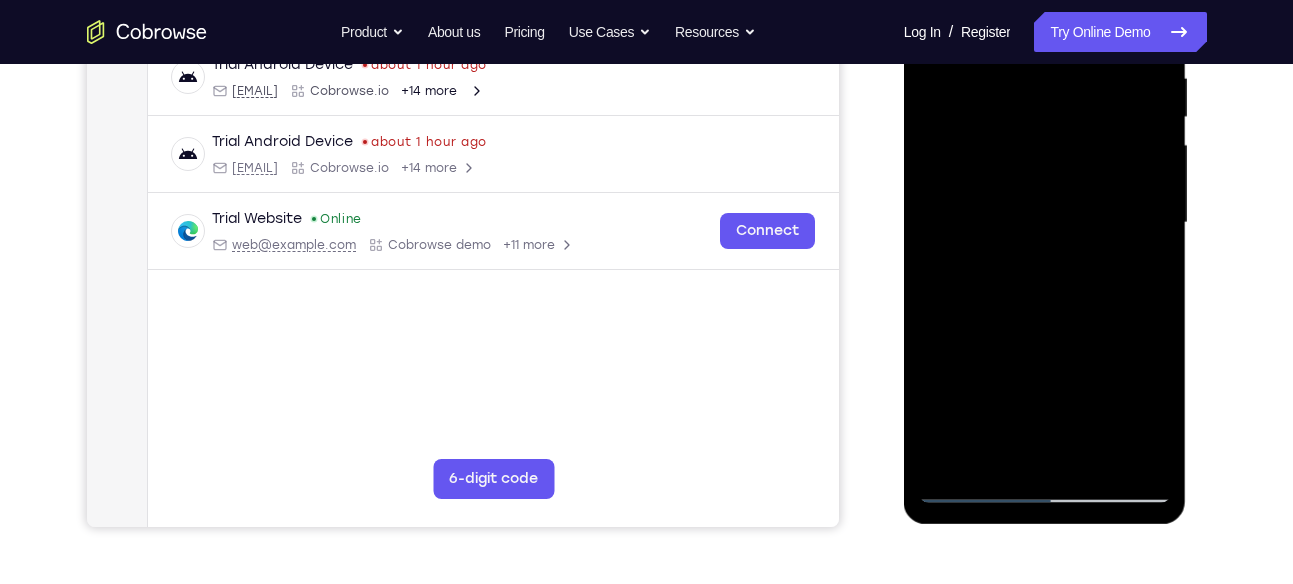 scroll, scrollTop: 417, scrollLeft: 0, axis: vertical 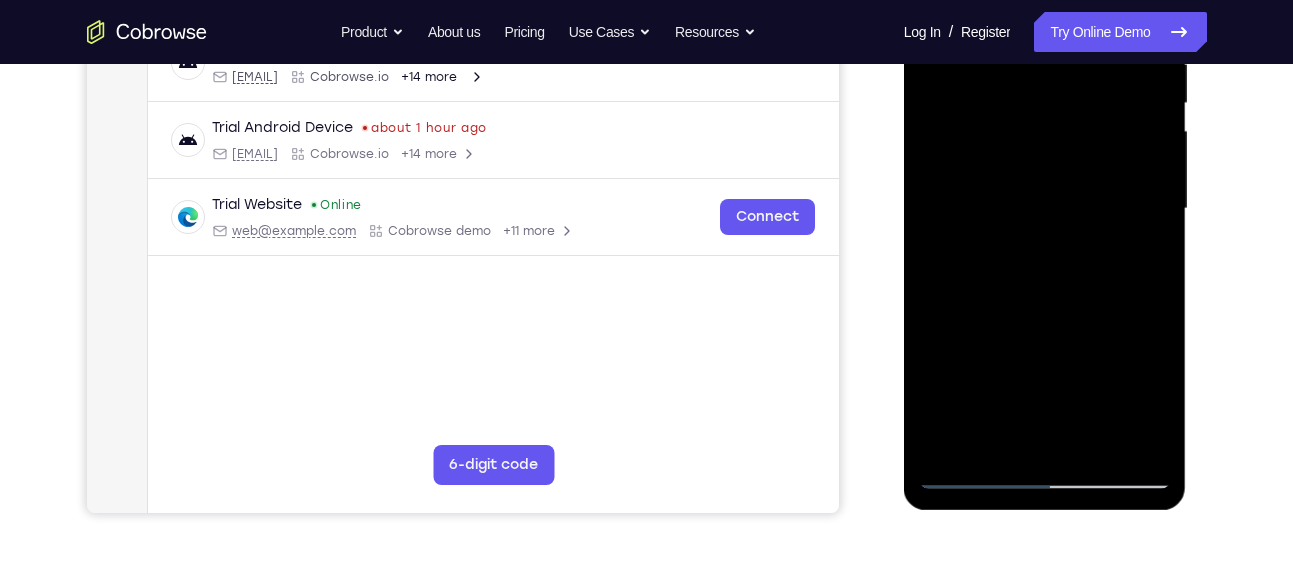 click at bounding box center (1045, 209) 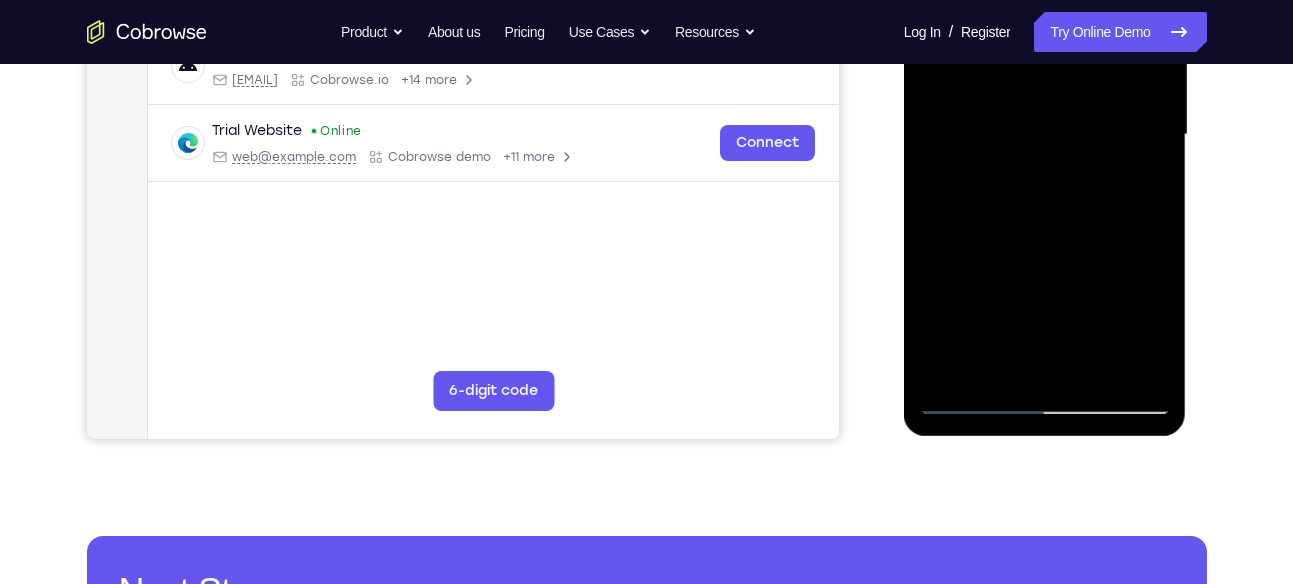 scroll, scrollTop: 552, scrollLeft: 0, axis: vertical 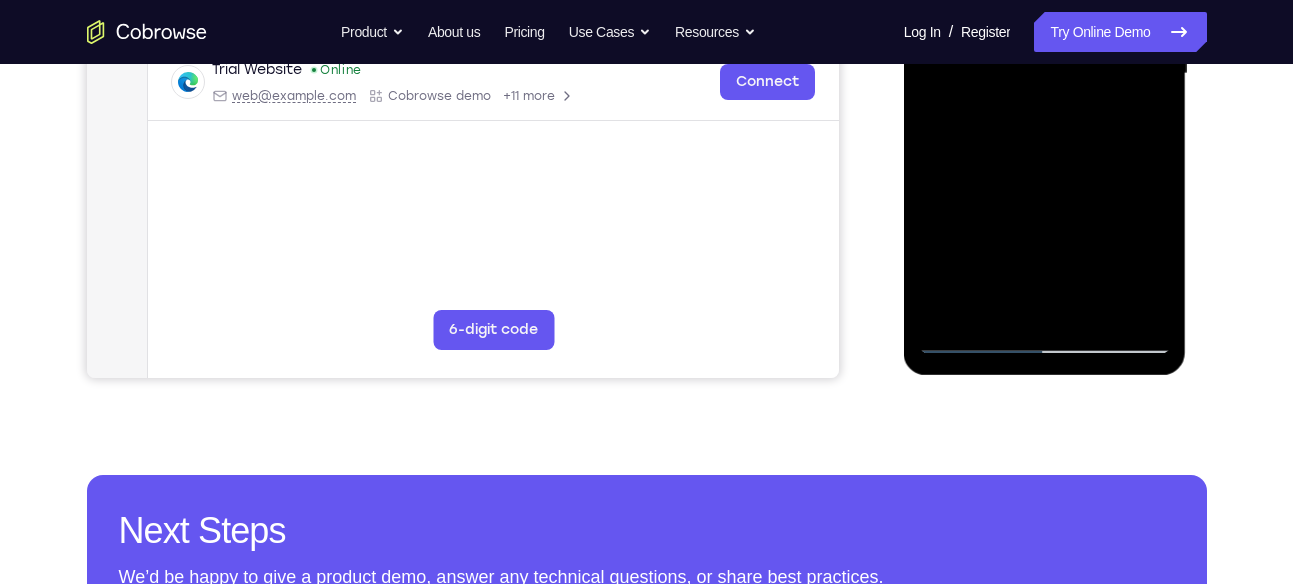 drag, startPoint x: 1041, startPoint y: 253, endPoint x: 1038, endPoint y: 157, distance: 96.04687 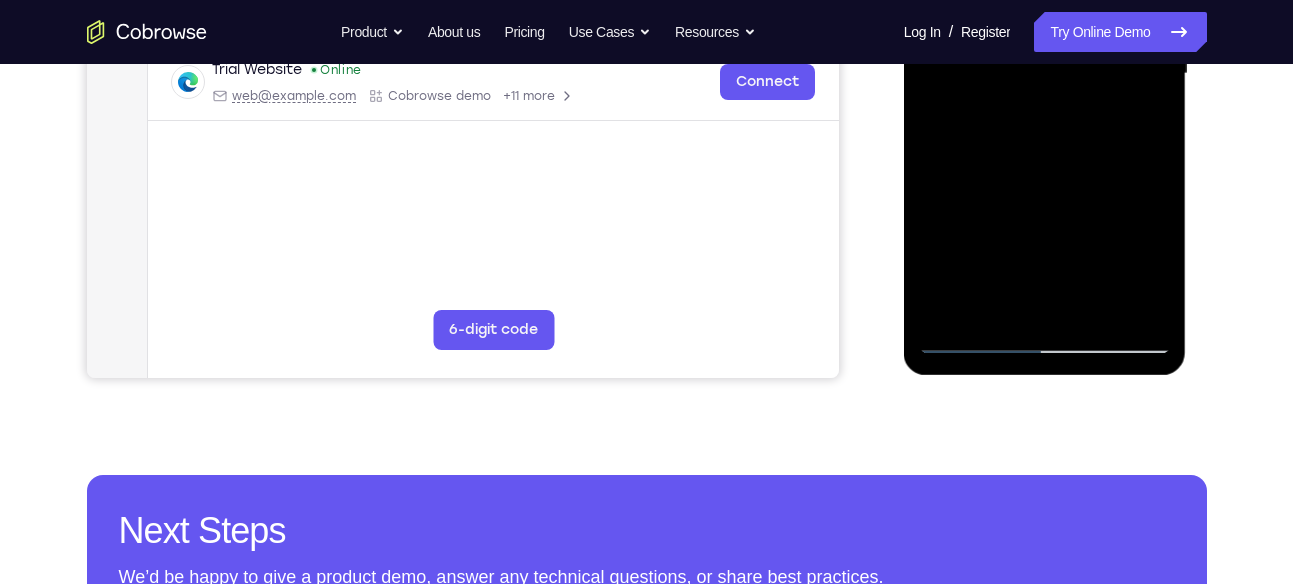 drag, startPoint x: 1055, startPoint y: 226, endPoint x: 1045, endPoint y: 165, distance: 61.81424 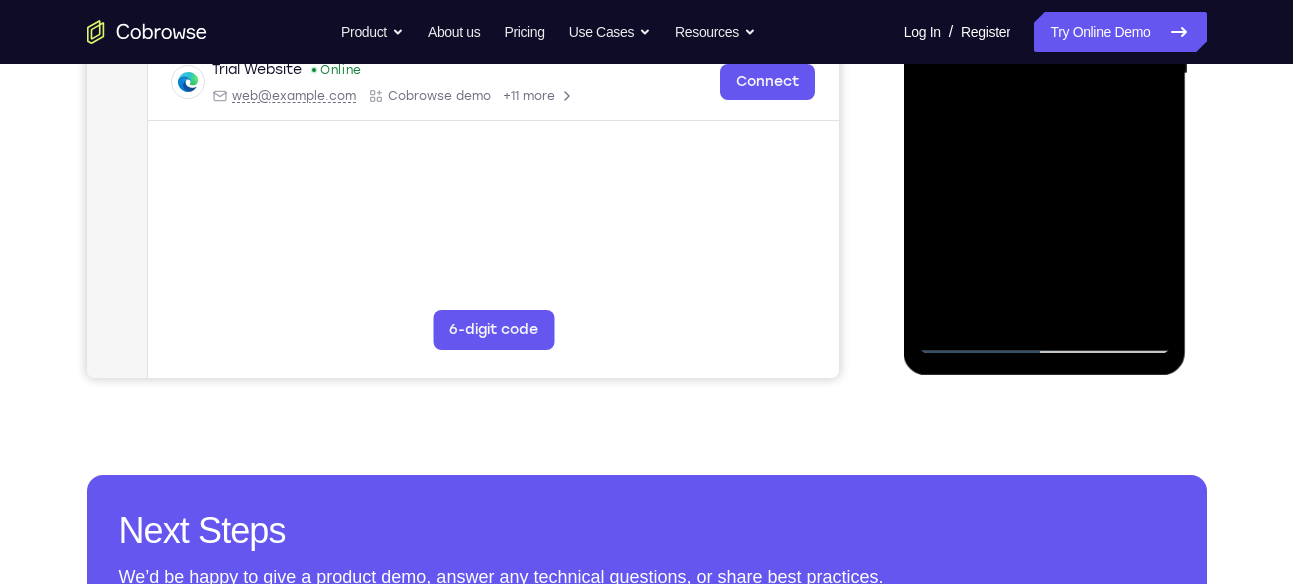 drag, startPoint x: 1055, startPoint y: 233, endPoint x: 1053, endPoint y: 189, distance: 44.04543 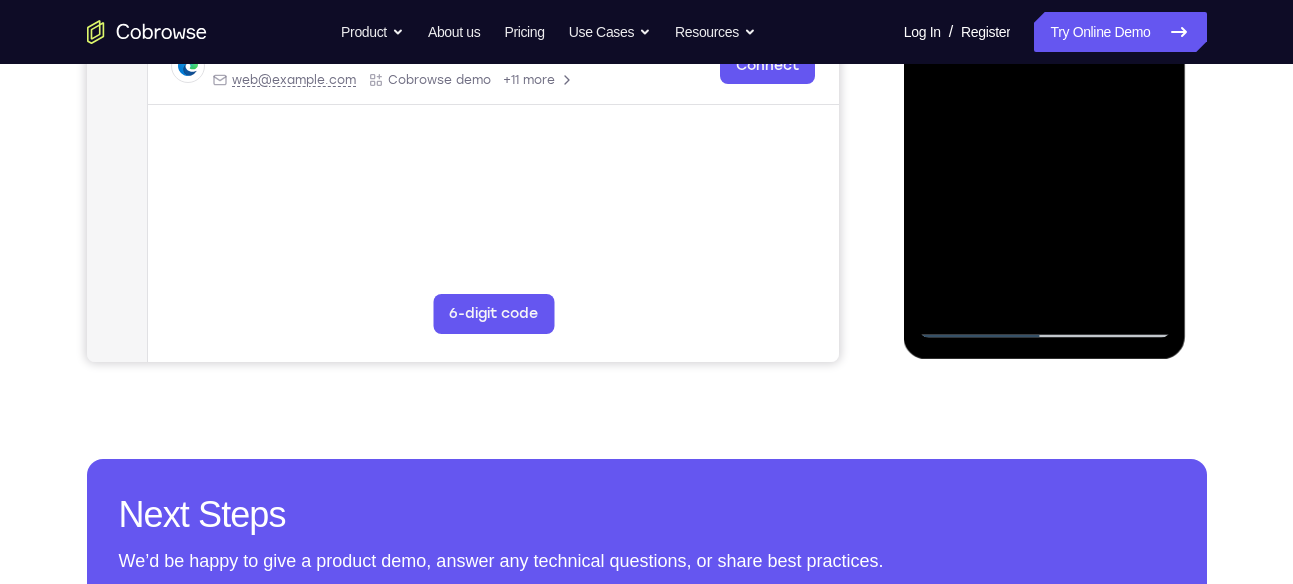 drag, startPoint x: 1058, startPoint y: 221, endPoint x: 1053, endPoint y: 183, distance: 38.327538 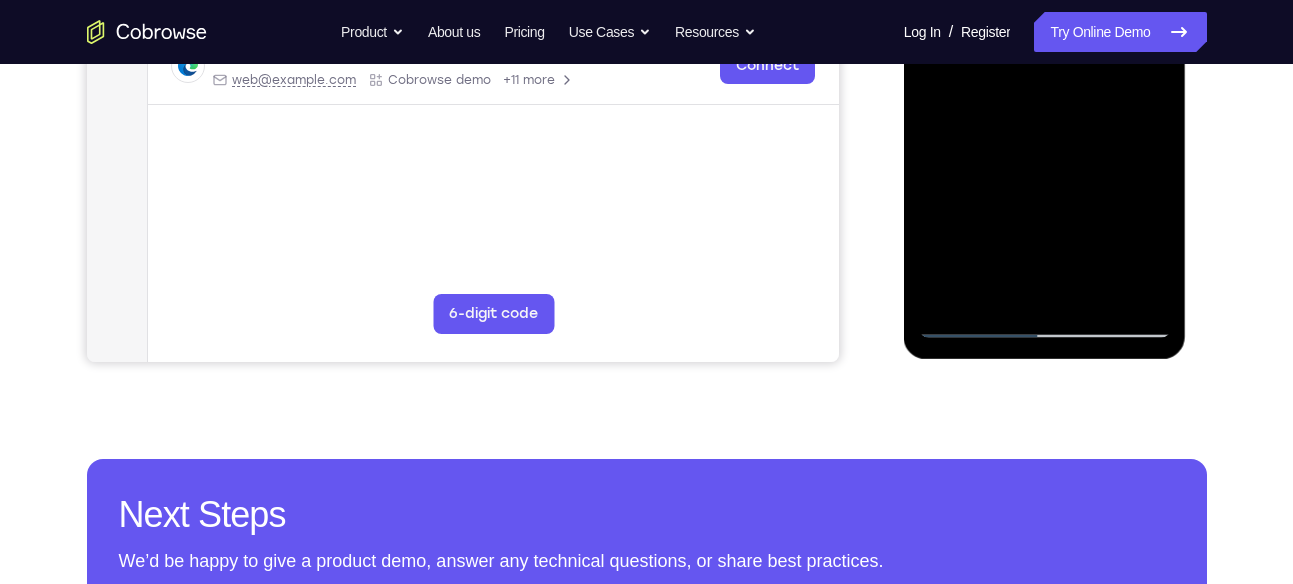 drag, startPoint x: 1058, startPoint y: 236, endPoint x: 1052, endPoint y: 169, distance: 67.26812 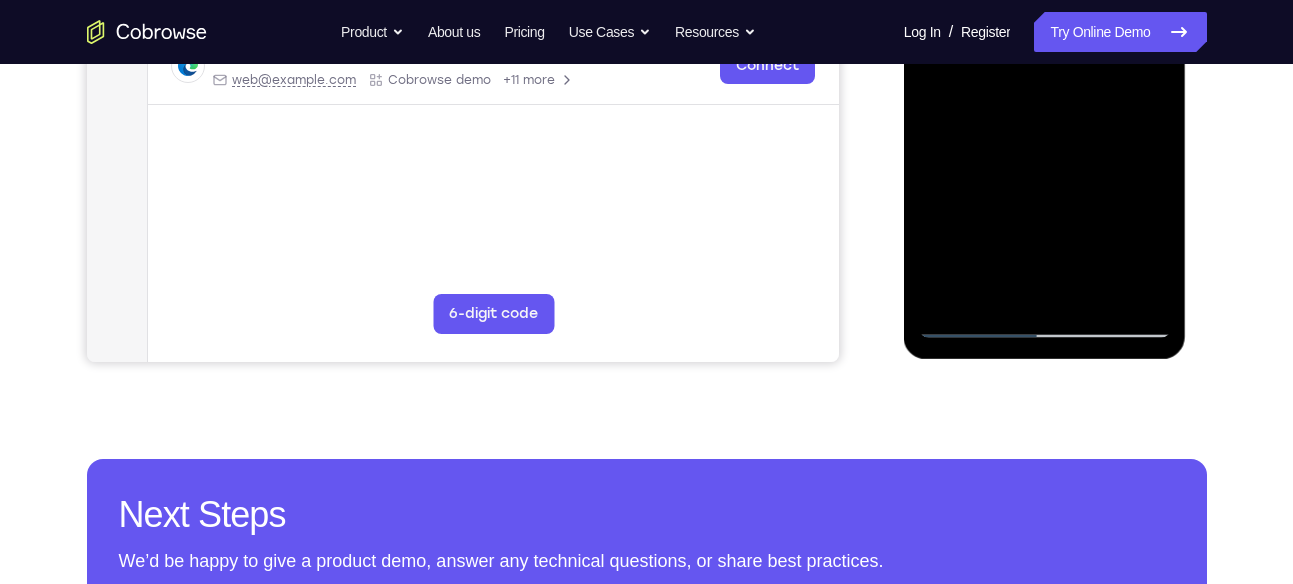 drag, startPoint x: 1045, startPoint y: 248, endPoint x: 1041, endPoint y: 167, distance: 81.09871 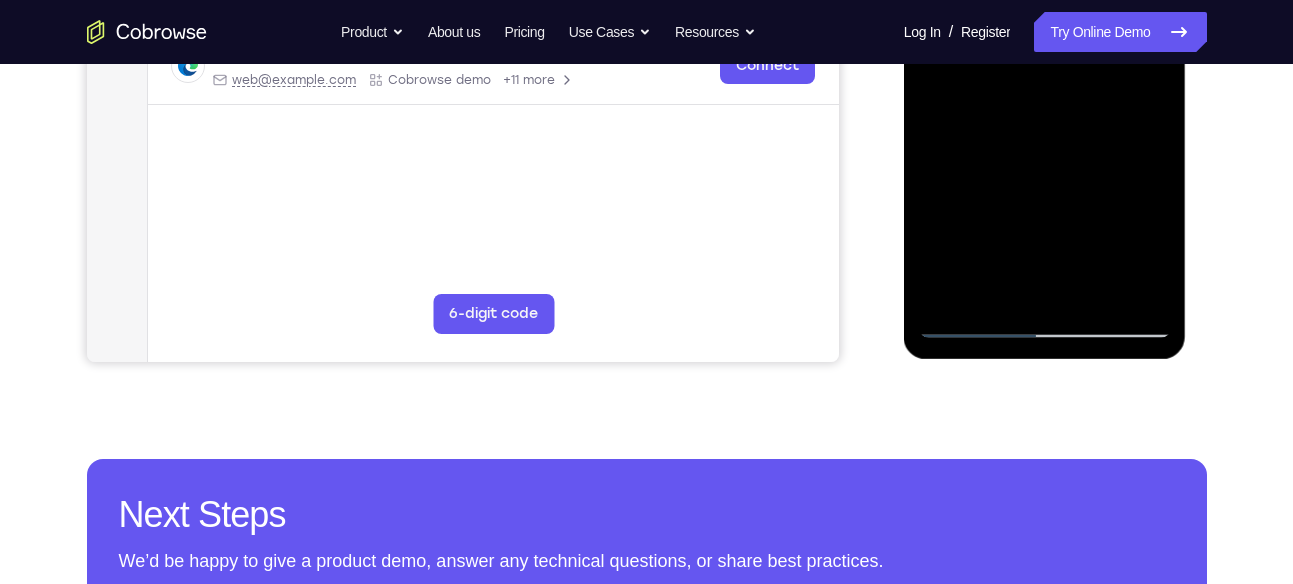 drag, startPoint x: 1043, startPoint y: 222, endPoint x: 1038, endPoint y: 139, distance: 83.15047 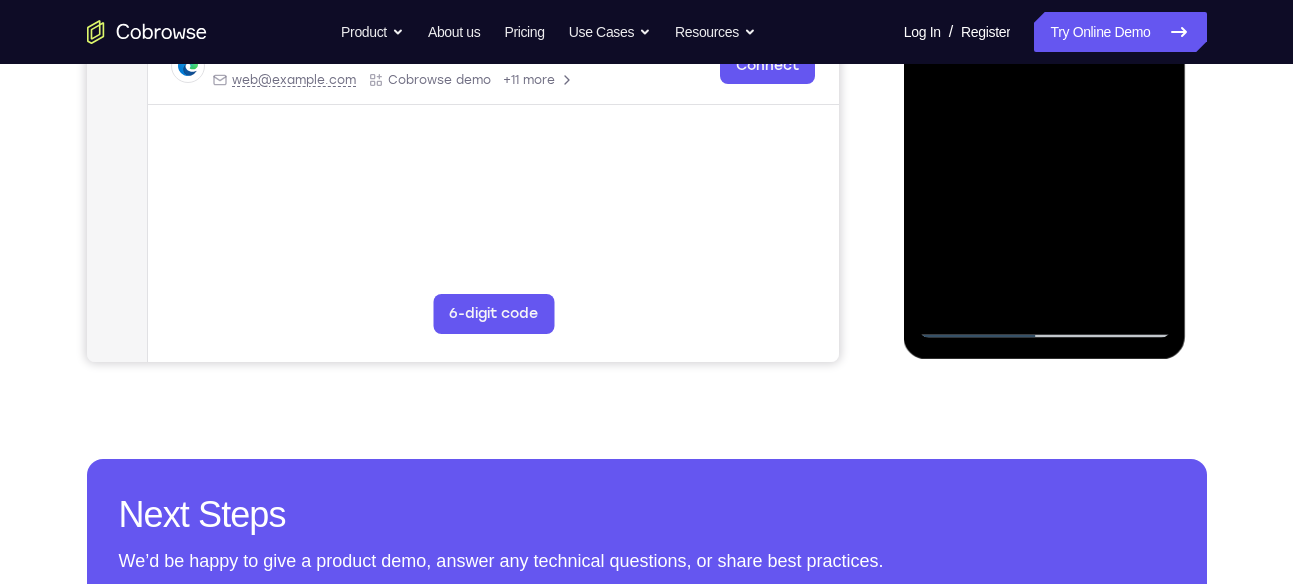 scroll, scrollTop: 577, scrollLeft: 0, axis: vertical 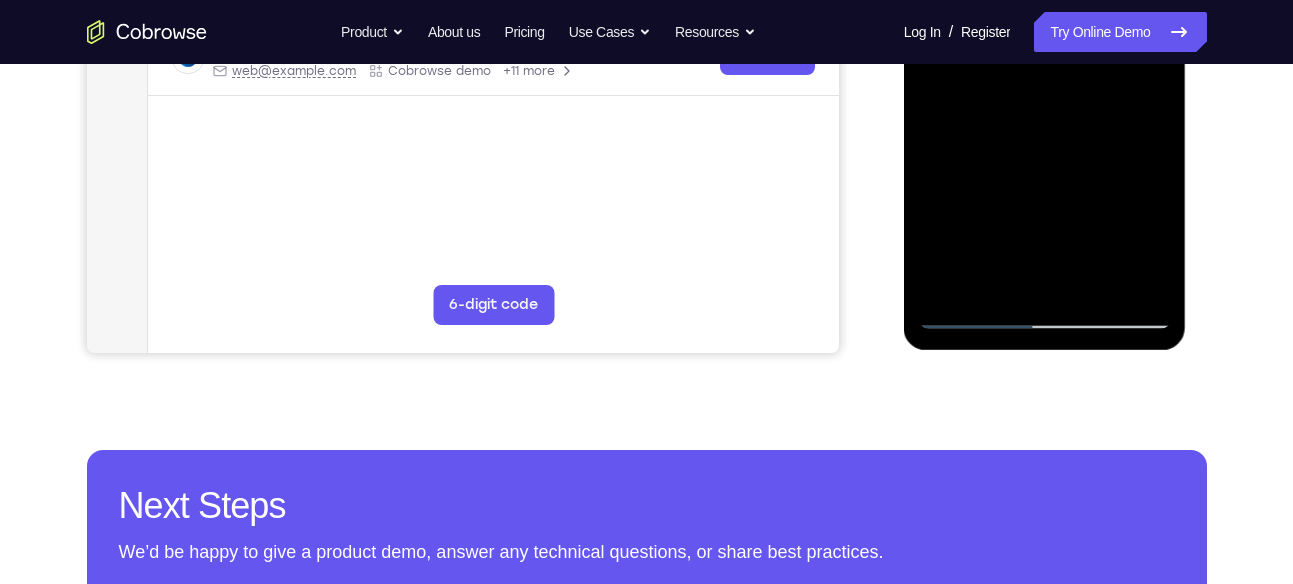 click at bounding box center [1045, 49] 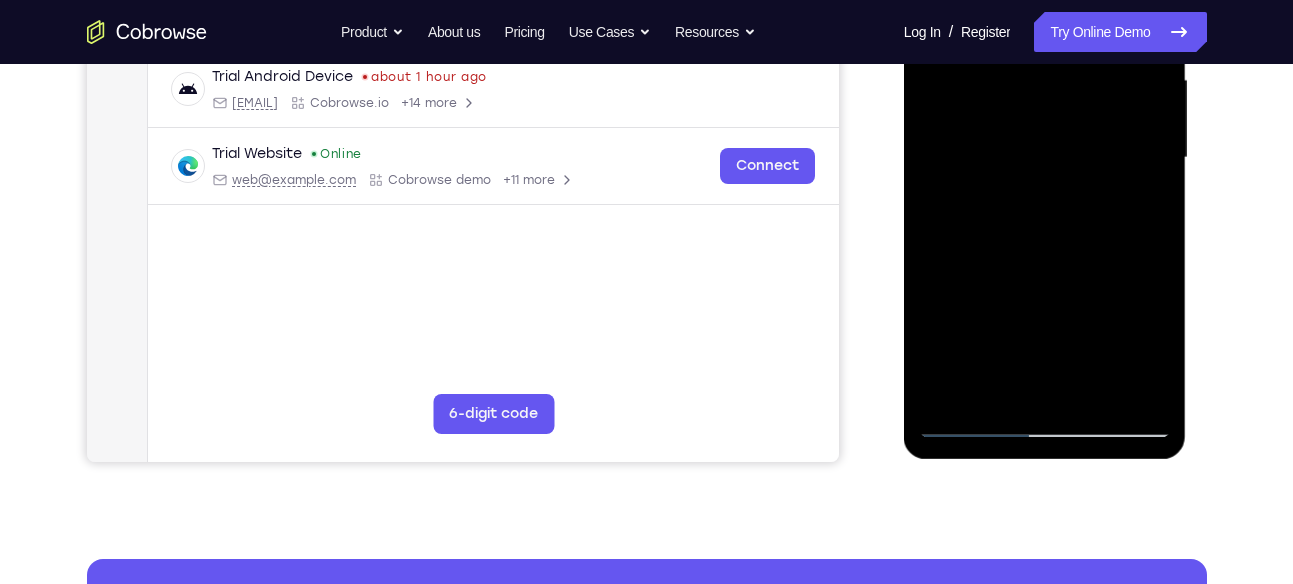 click at bounding box center (1045, 158) 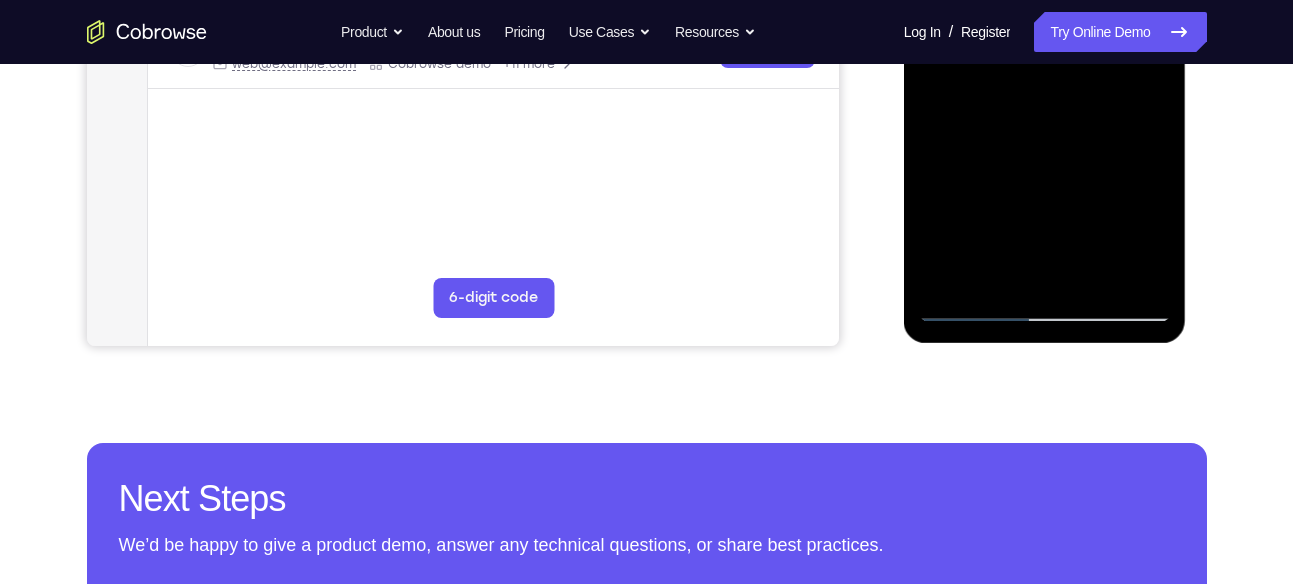 scroll, scrollTop: 585, scrollLeft: 0, axis: vertical 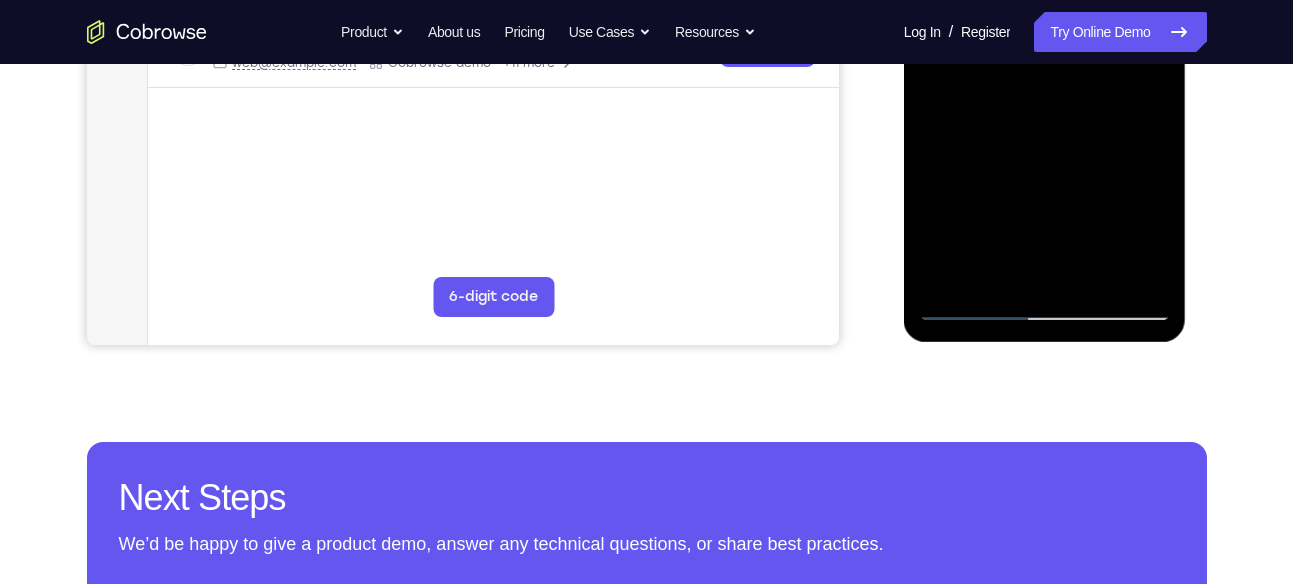 click at bounding box center [1045, 41] 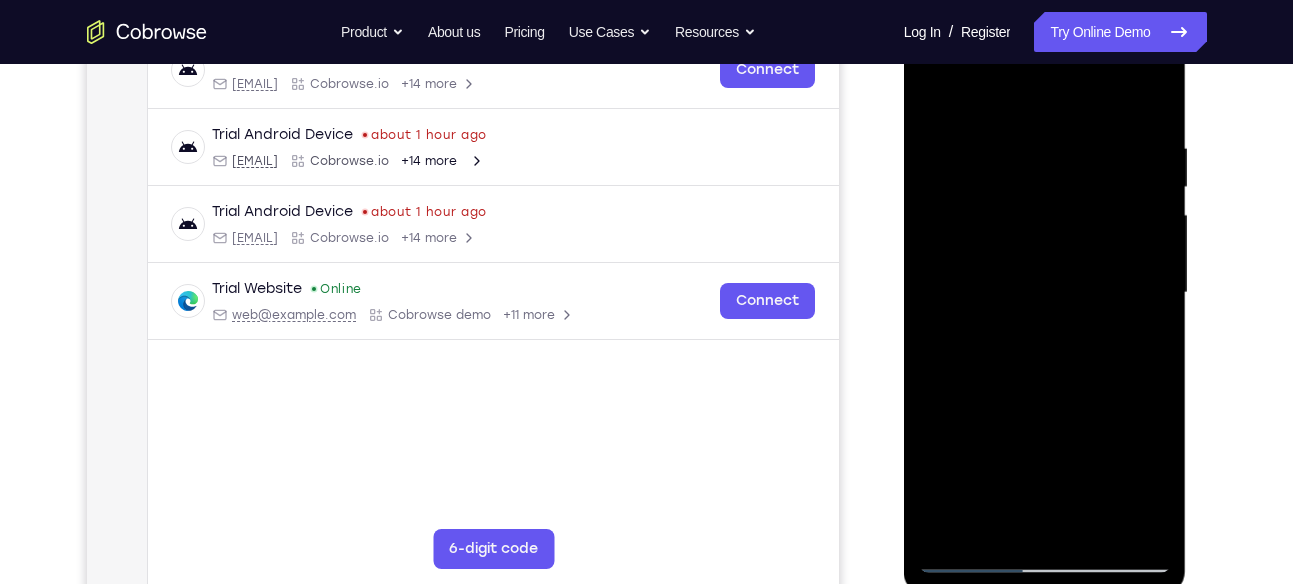 scroll, scrollTop: 335, scrollLeft: 0, axis: vertical 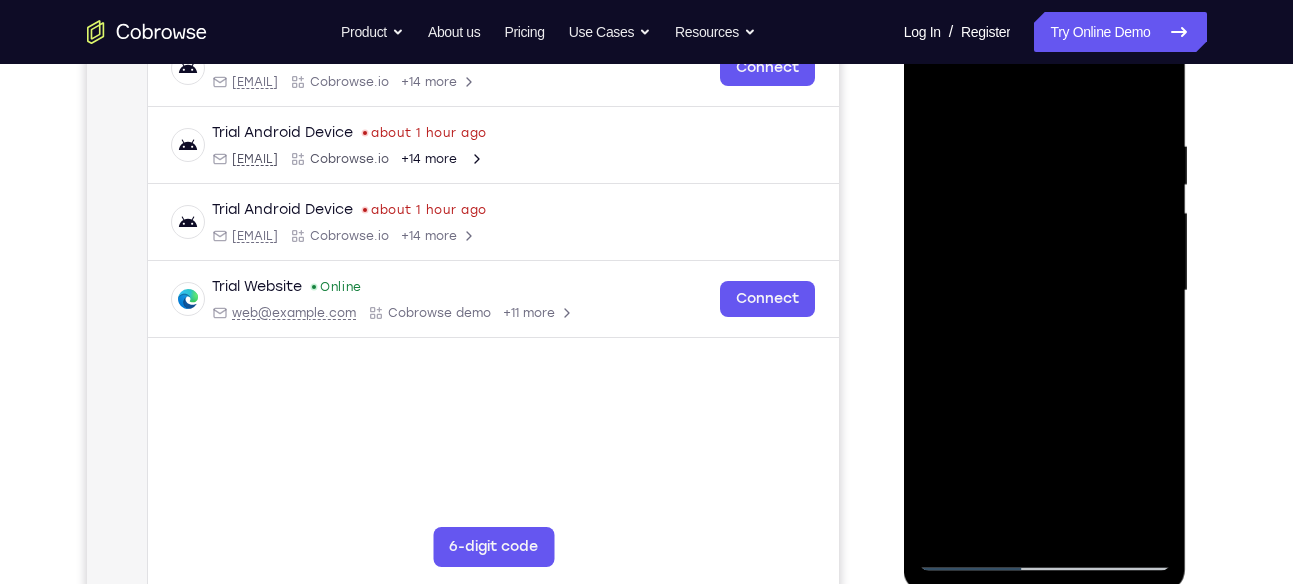 click at bounding box center (1045, 291) 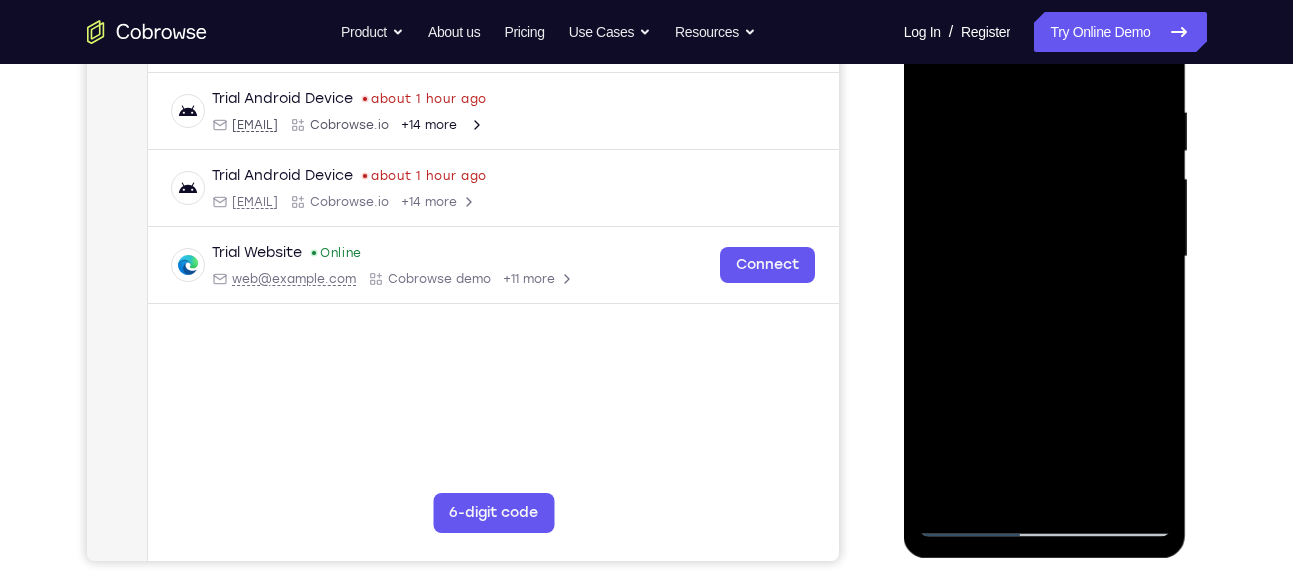 scroll, scrollTop: 359, scrollLeft: 0, axis: vertical 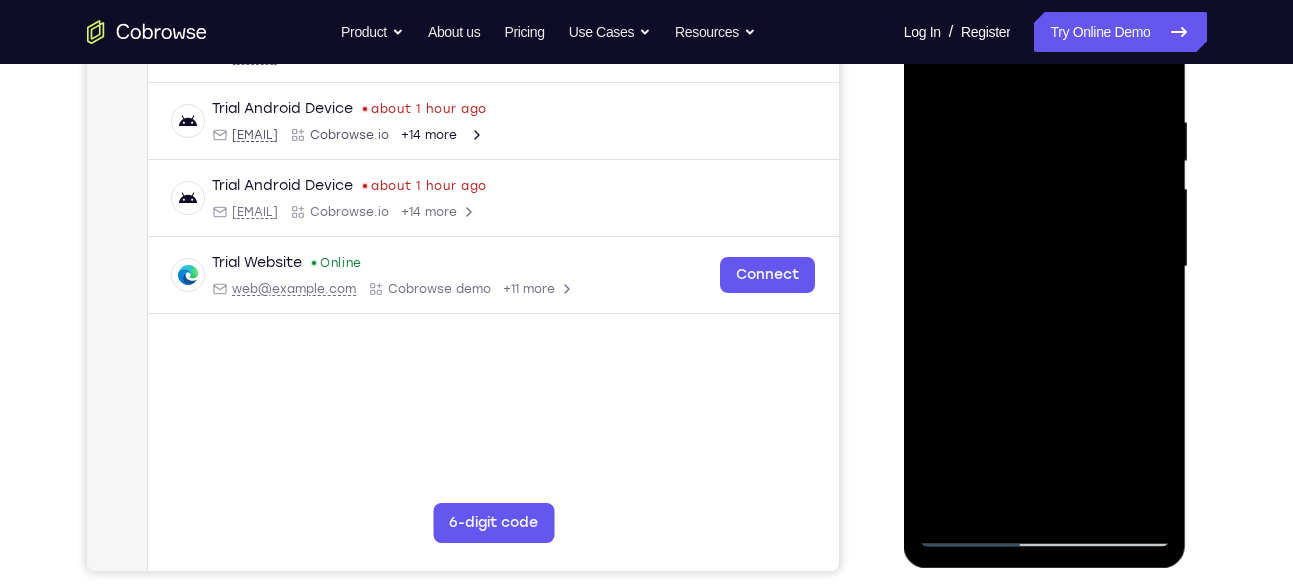 click at bounding box center [1045, 267] 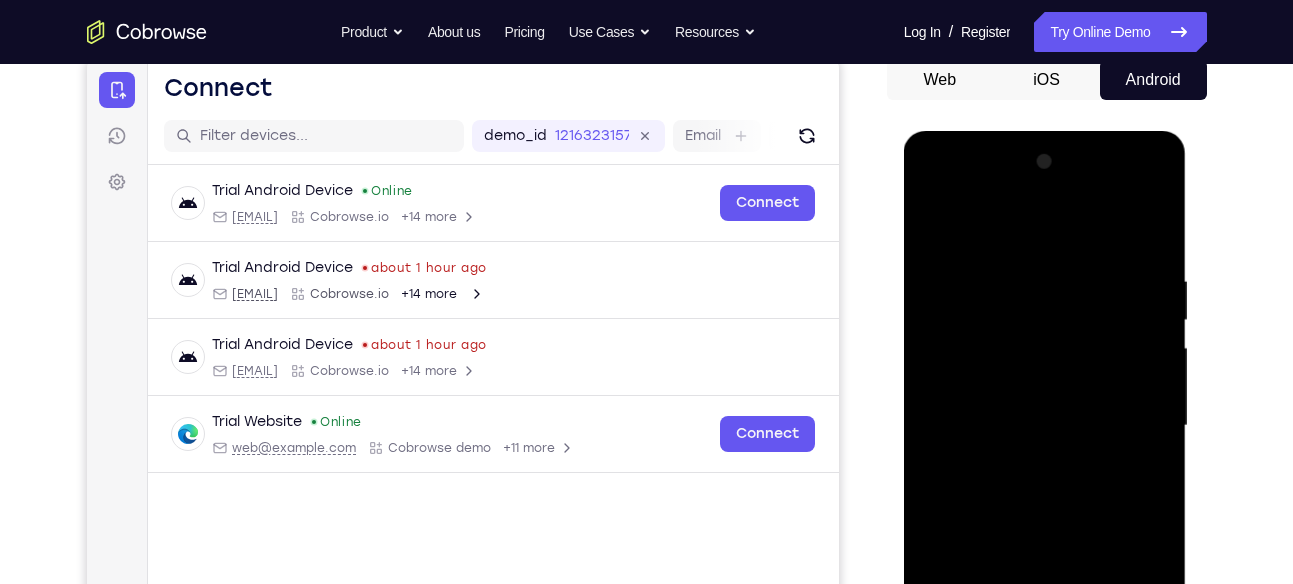 scroll, scrollTop: 198, scrollLeft: 0, axis: vertical 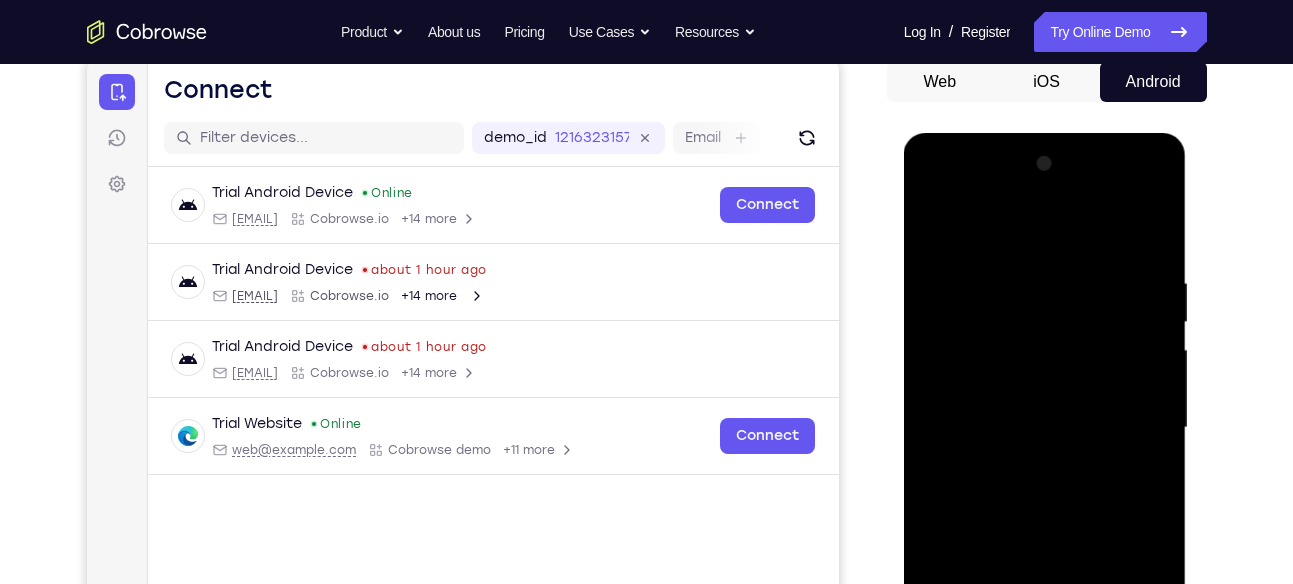 drag, startPoint x: 1057, startPoint y: 286, endPoint x: 1043, endPoint y: 382, distance: 97.015465 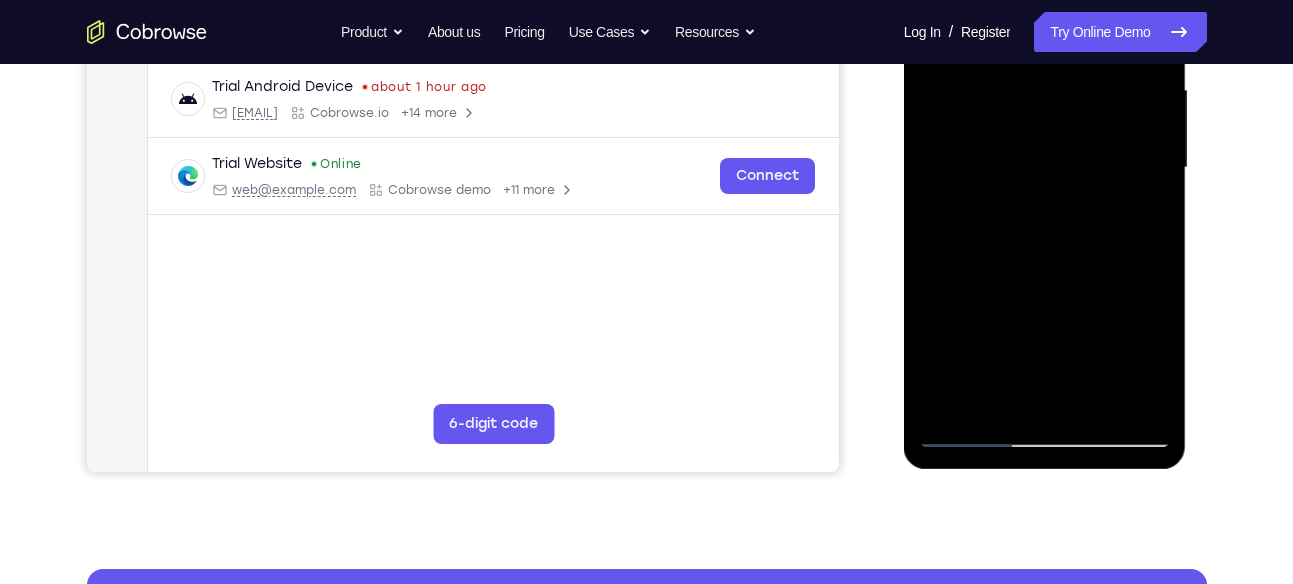 scroll, scrollTop: 459, scrollLeft: 0, axis: vertical 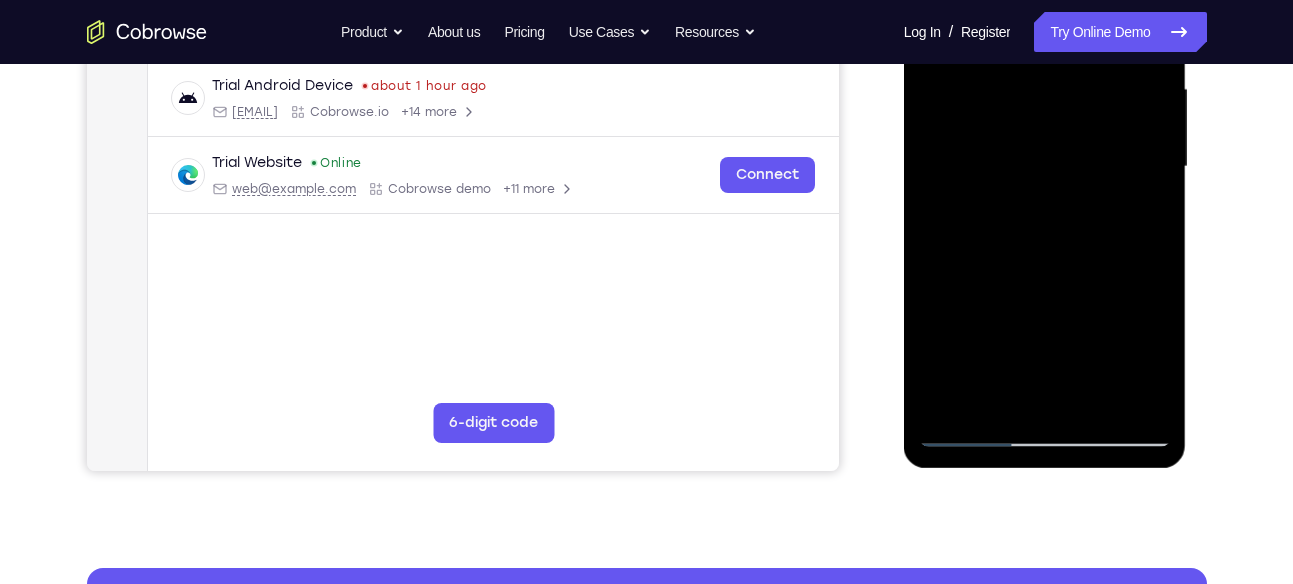 click at bounding box center [1045, 167] 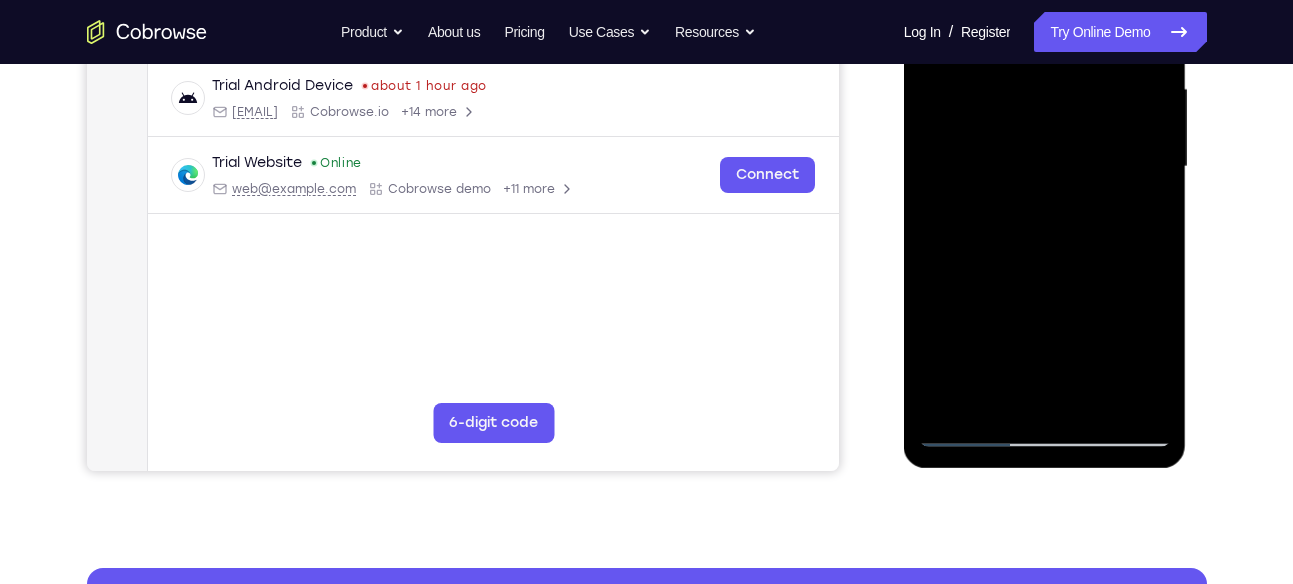 click at bounding box center (1045, 167) 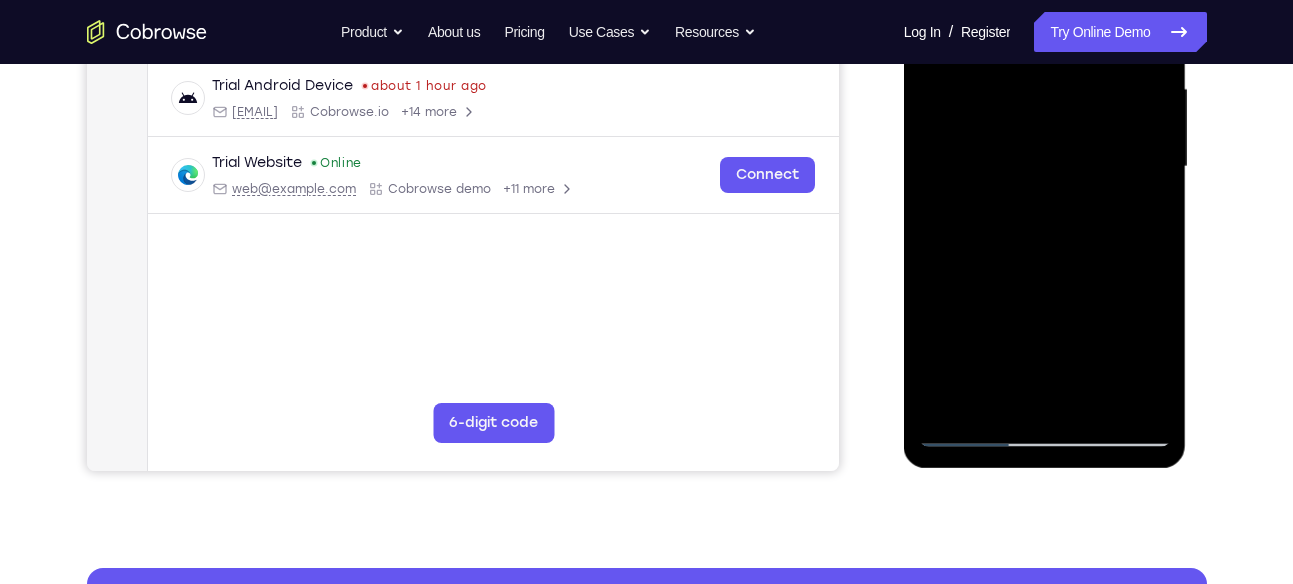 click at bounding box center [1045, 167] 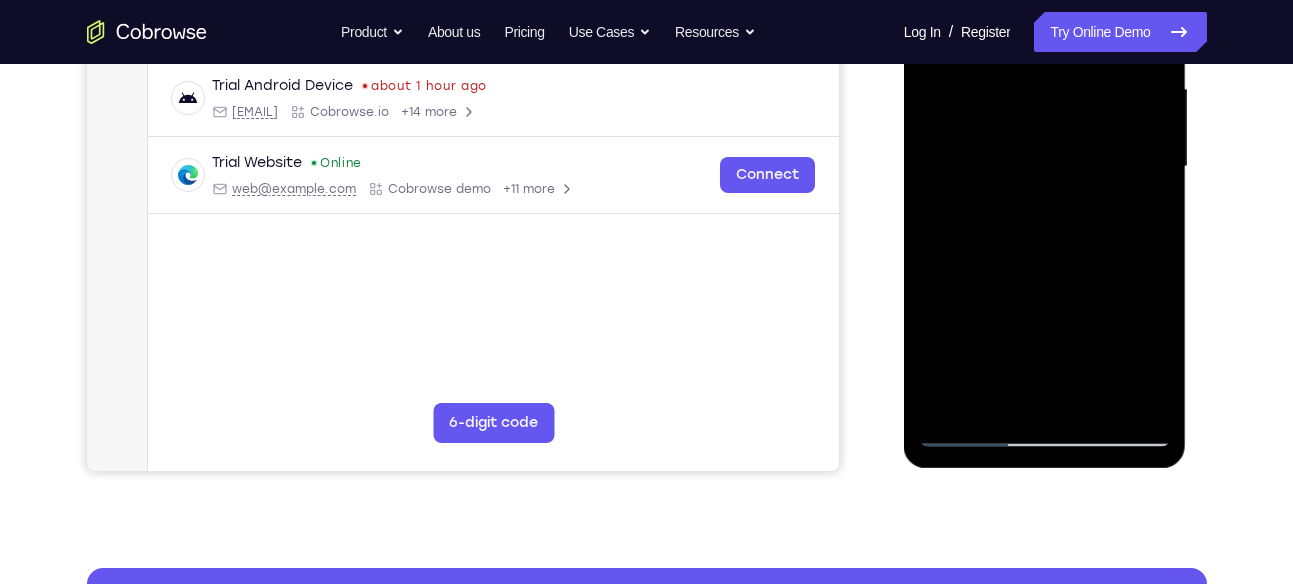 click at bounding box center [1045, 167] 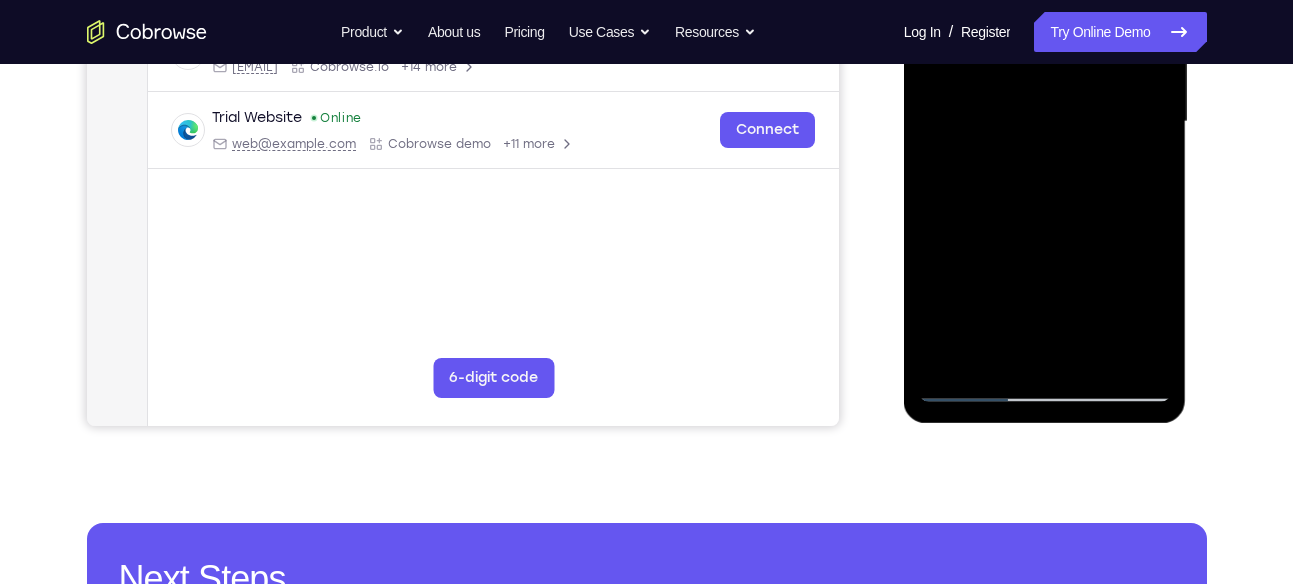 scroll, scrollTop: 500, scrollLeft: 0, axis: vertical 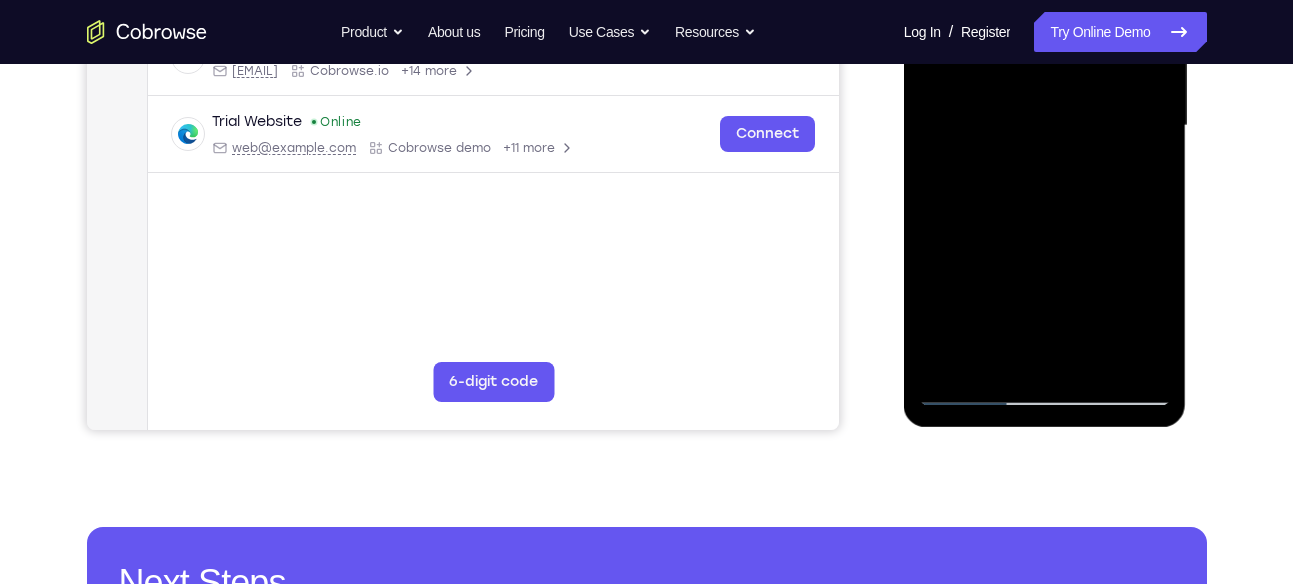 click at bounding box center [1045, 126] 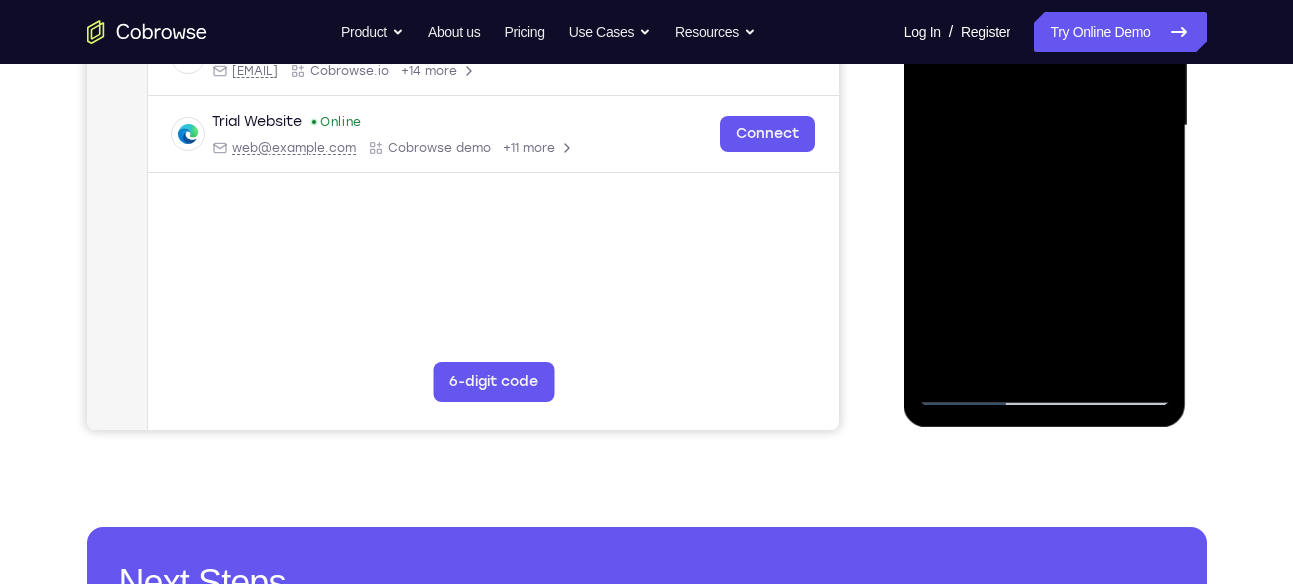 click at bounding box center (1045, 126) 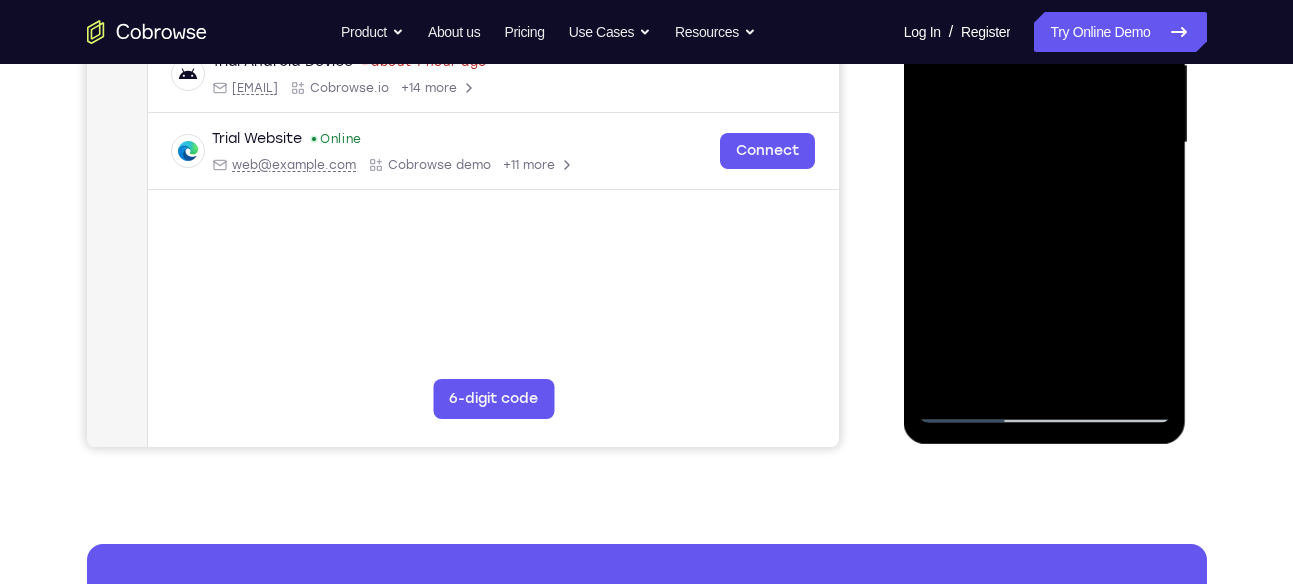 scroll, scrollTop: 482, scrollLeft: 0, axis: vertical 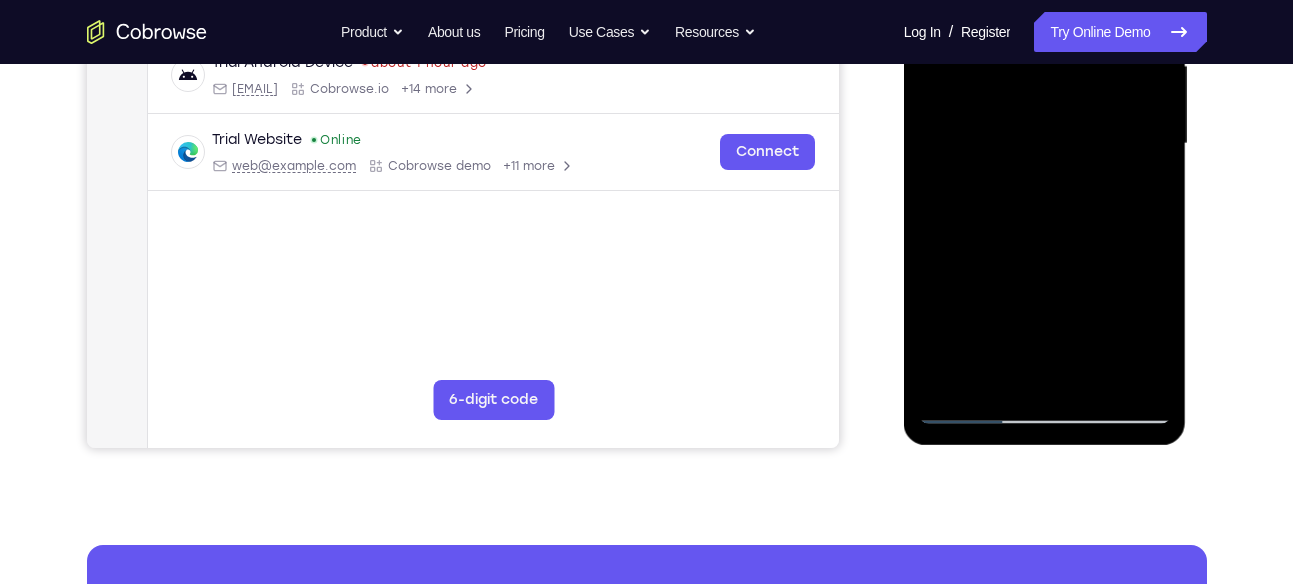 click at bounding box center [1045, 144] 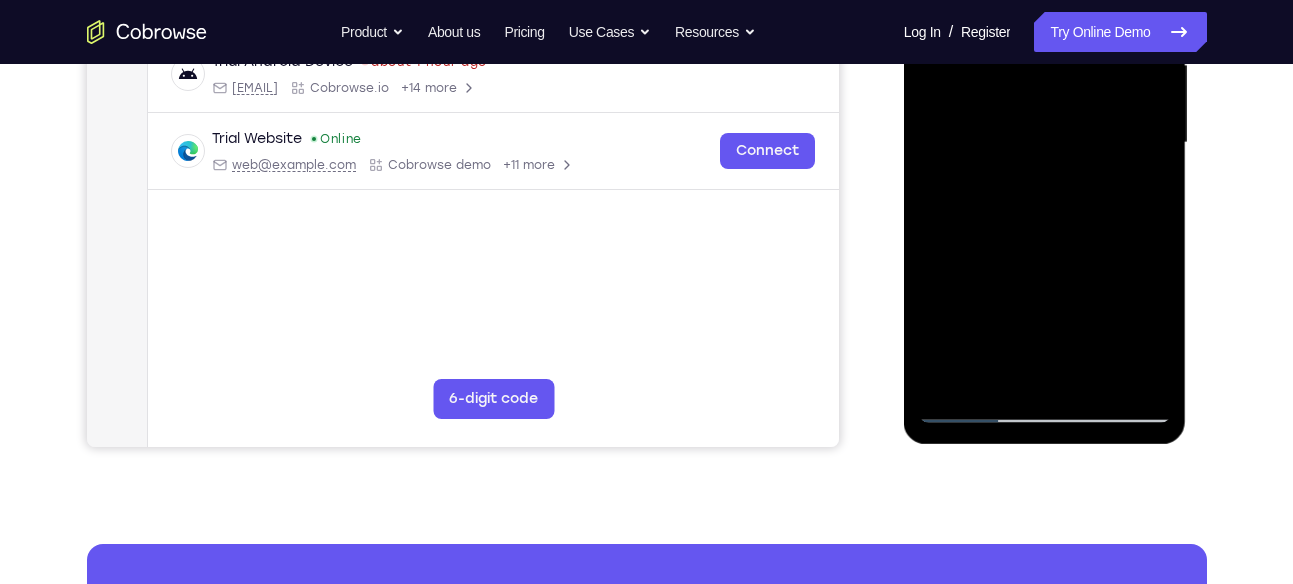scroll, scrollTop: 480, scrollLeft: 0, axis: vertical 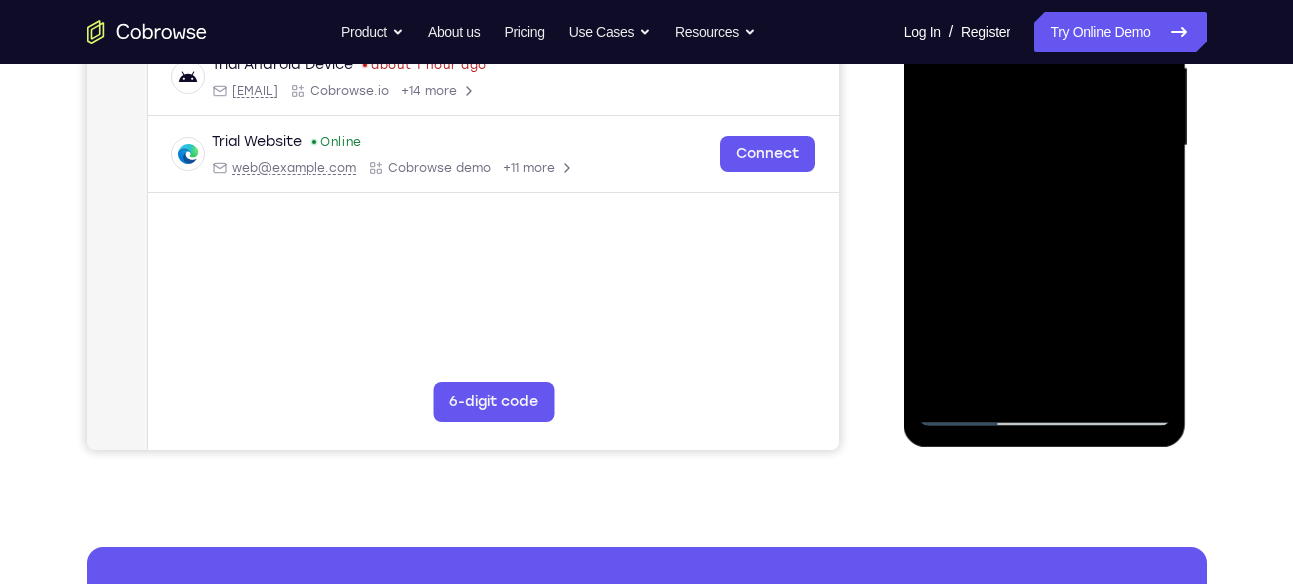 click at bounding box center [1045, 146] 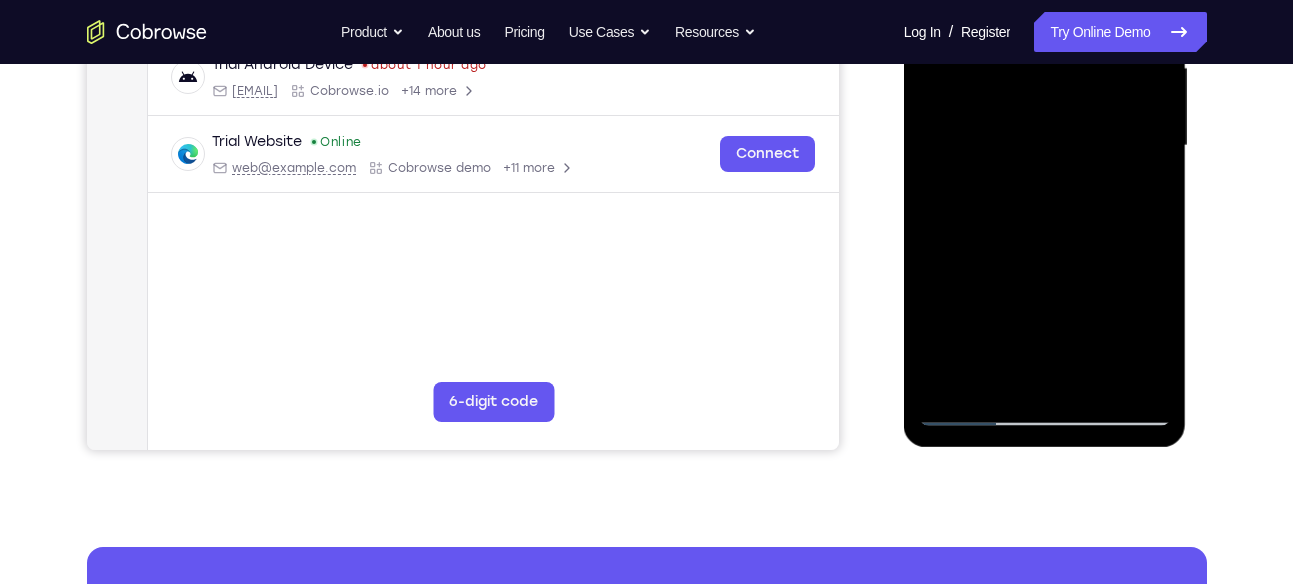 click at bounding box center (1045, 146) 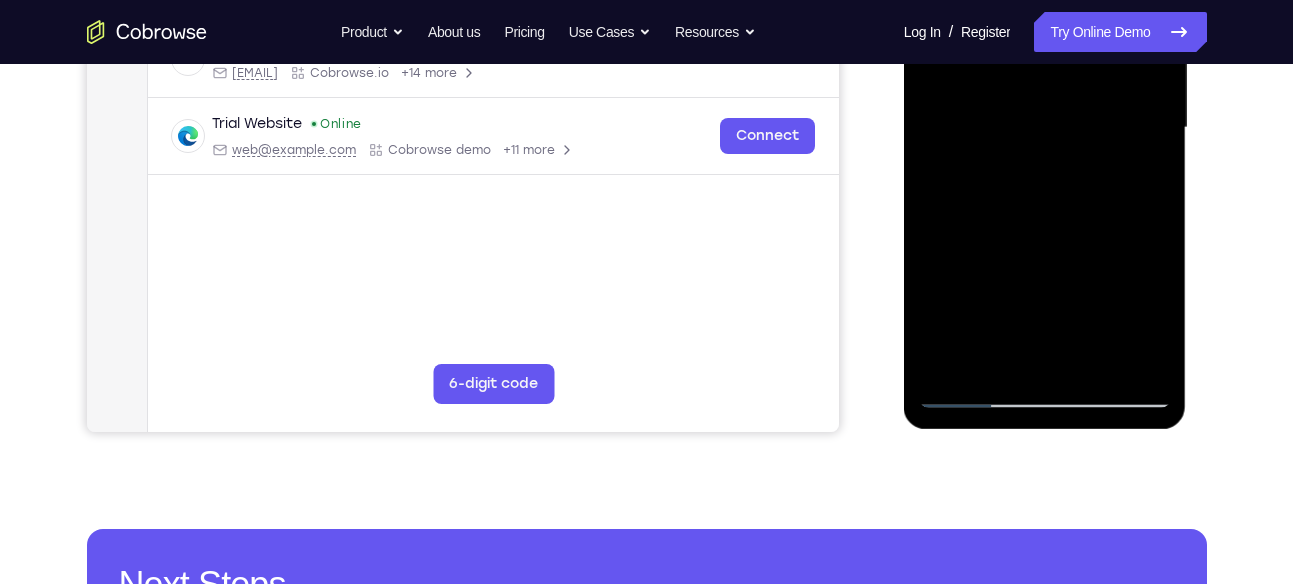 scroll, scrollTop: 500, scrollLeft: 0, axis: vertical 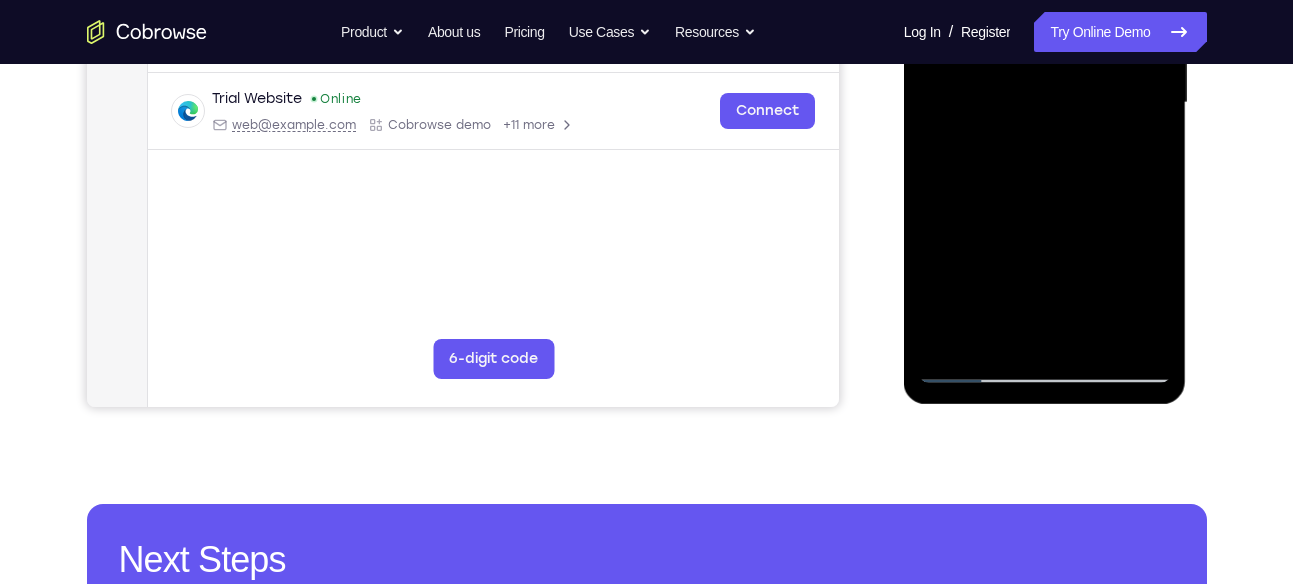 click at bounding box center [1045, 103] 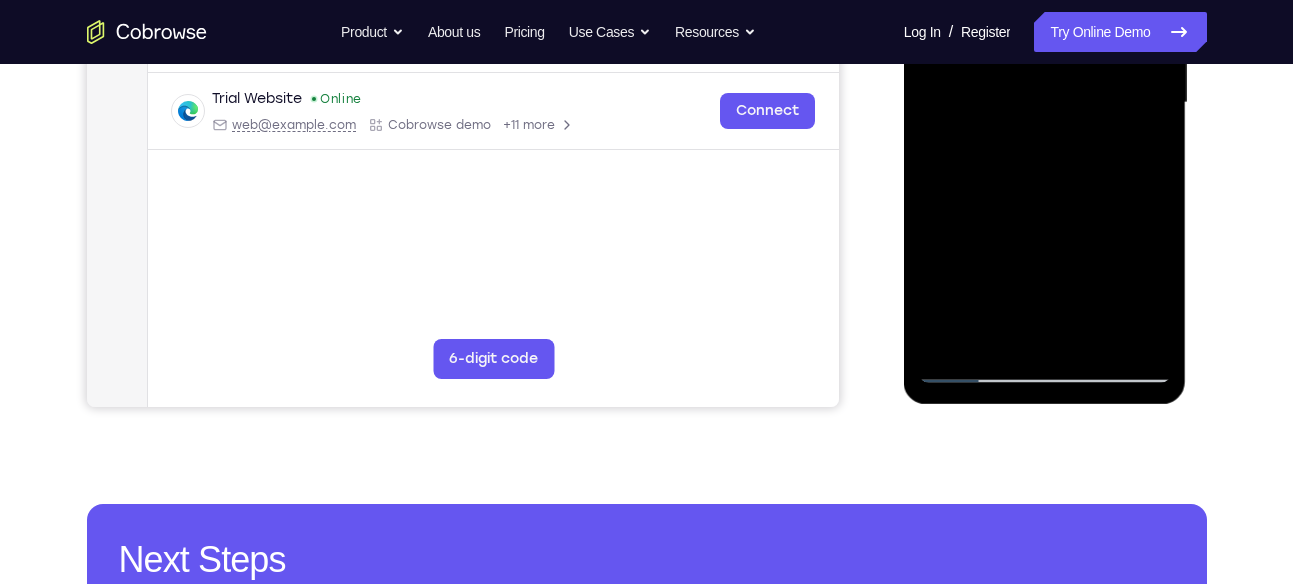 click at bounding box center [1045, 103] 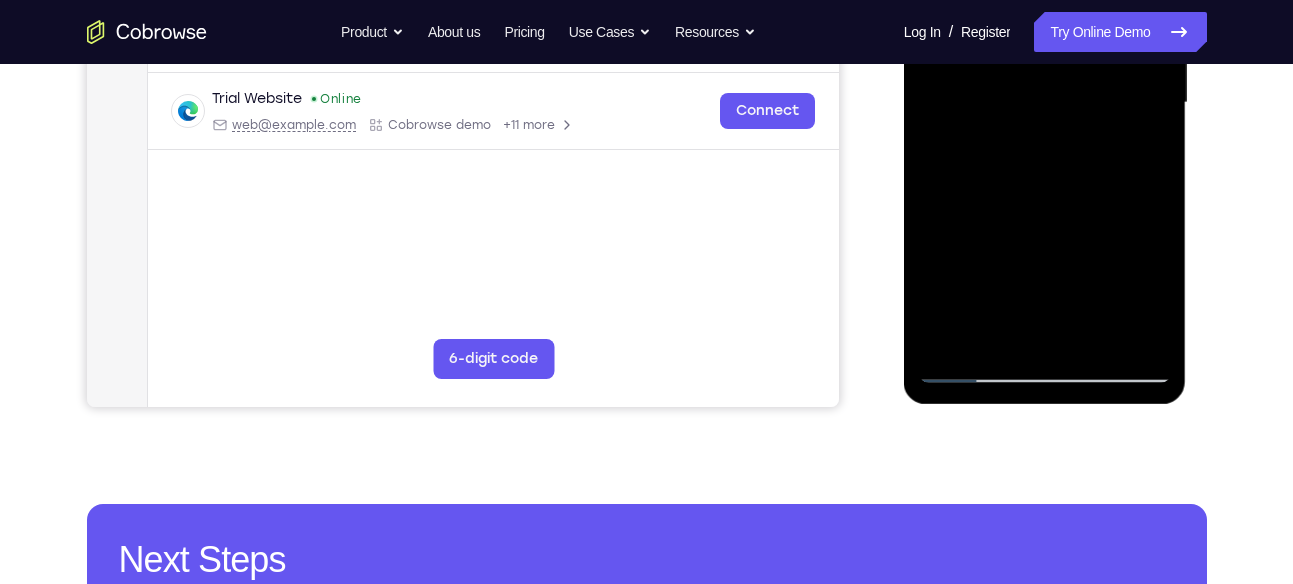 click at bounding box center [1045, 103] 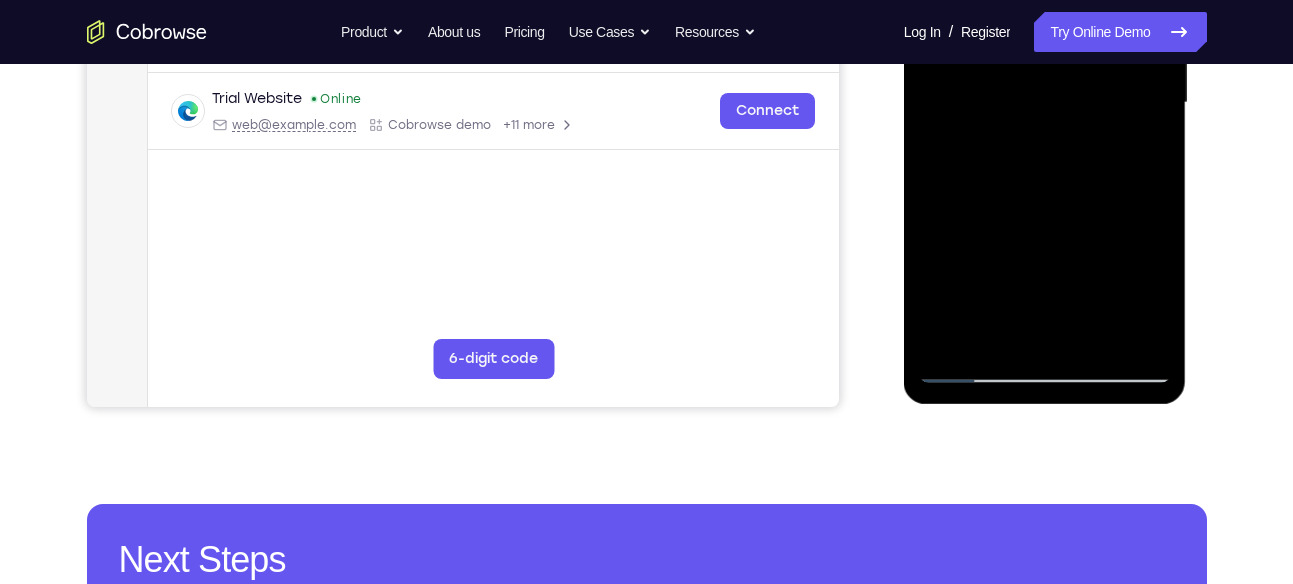 click at bounding box center (1045, 103) 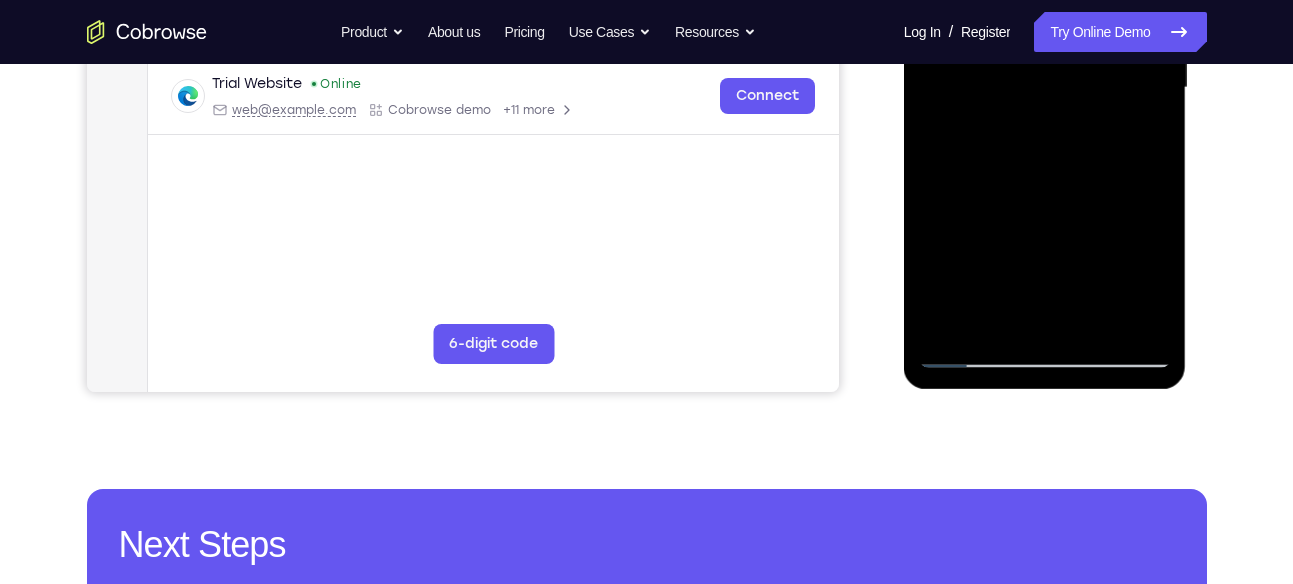 scroll, scrollTop: 555, scrollLeft: 0, axis: vertical 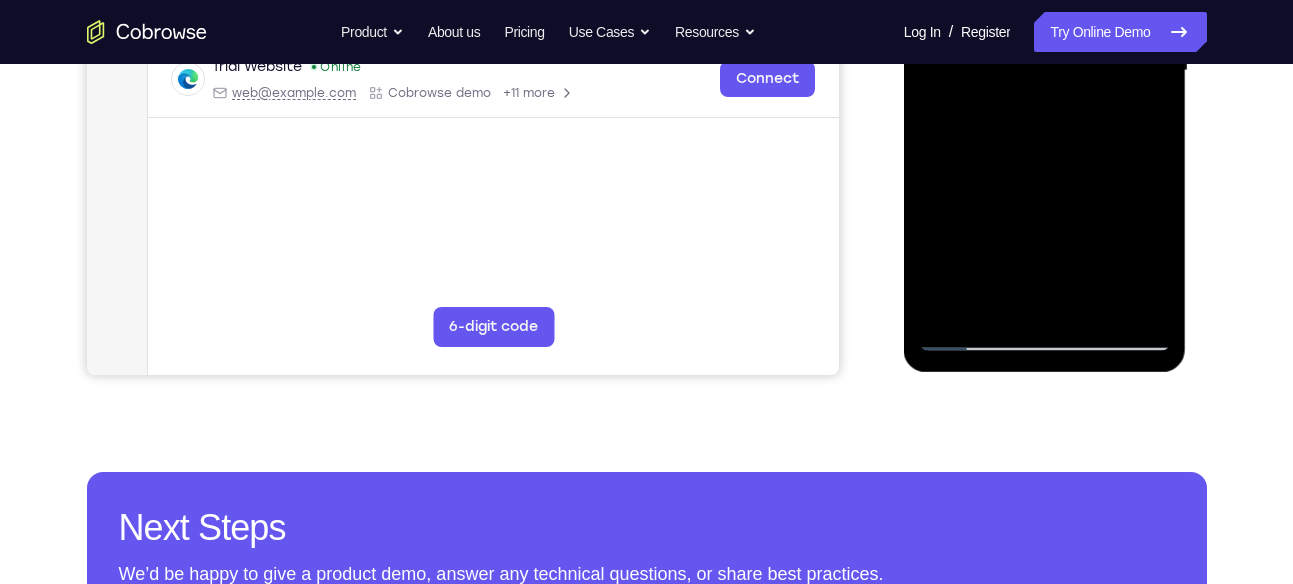 click at bounding box center [1045, 71] 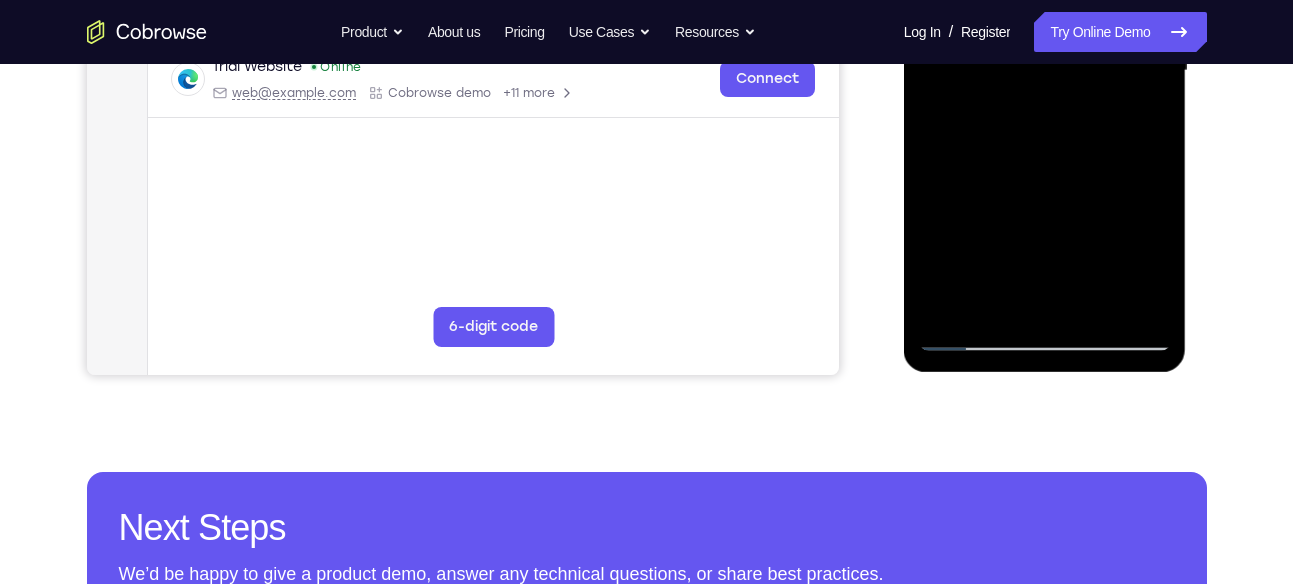 scroll, scrollTop: 532, scrollLeft: 0, axis: vertical 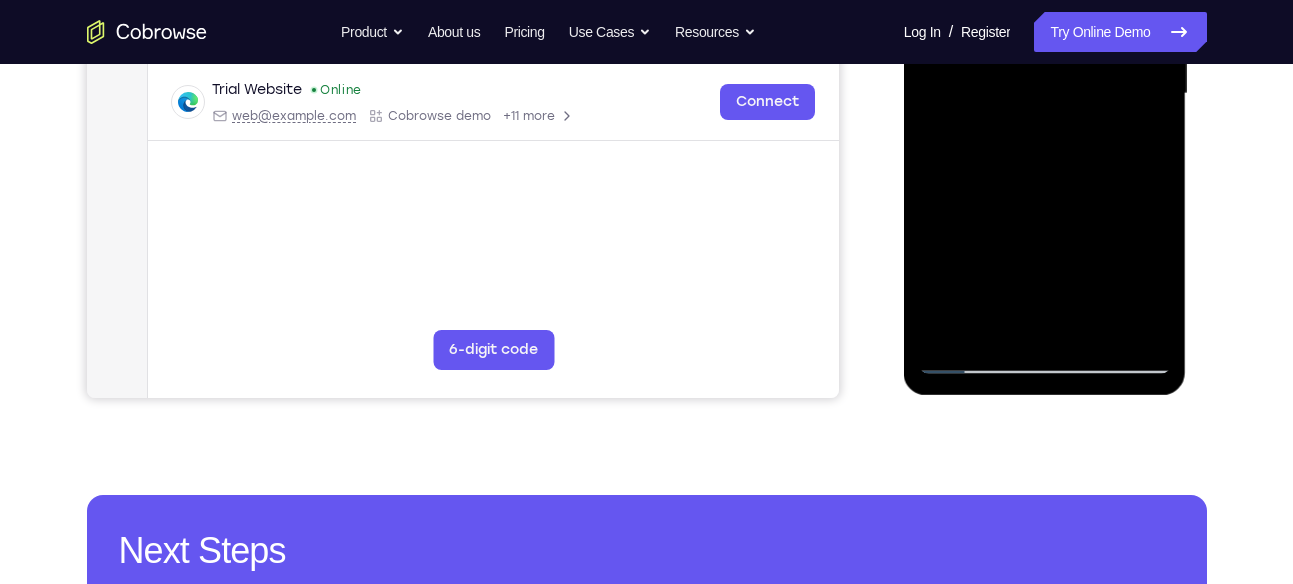click at bounding box center (1045, 94) 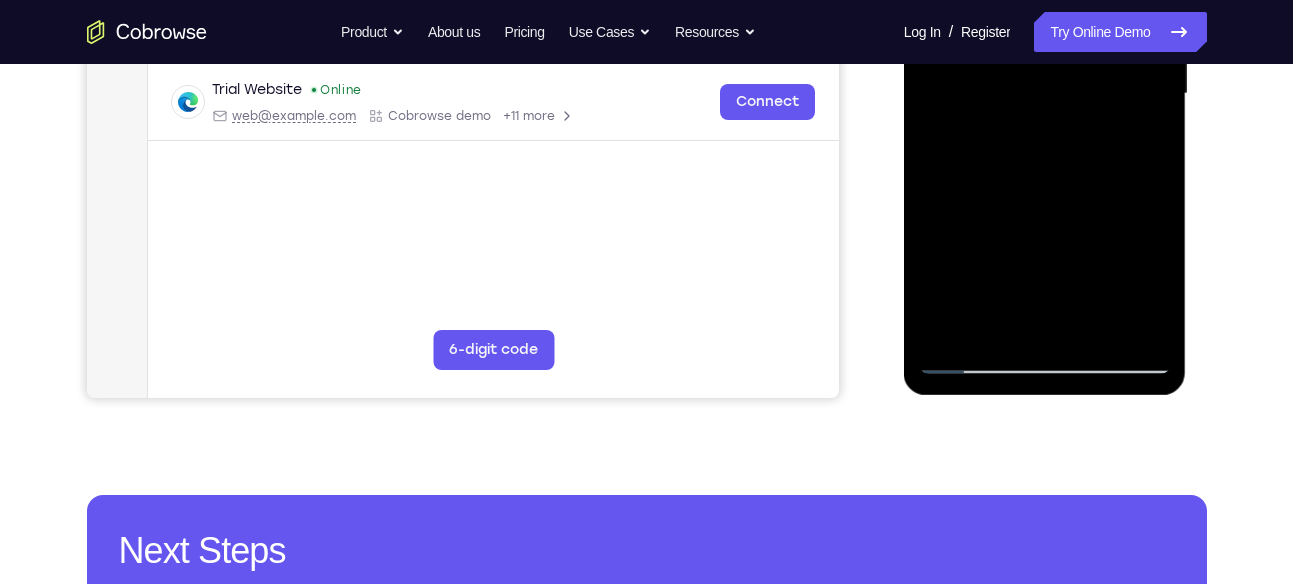 click at bounding box center [1045, 94] 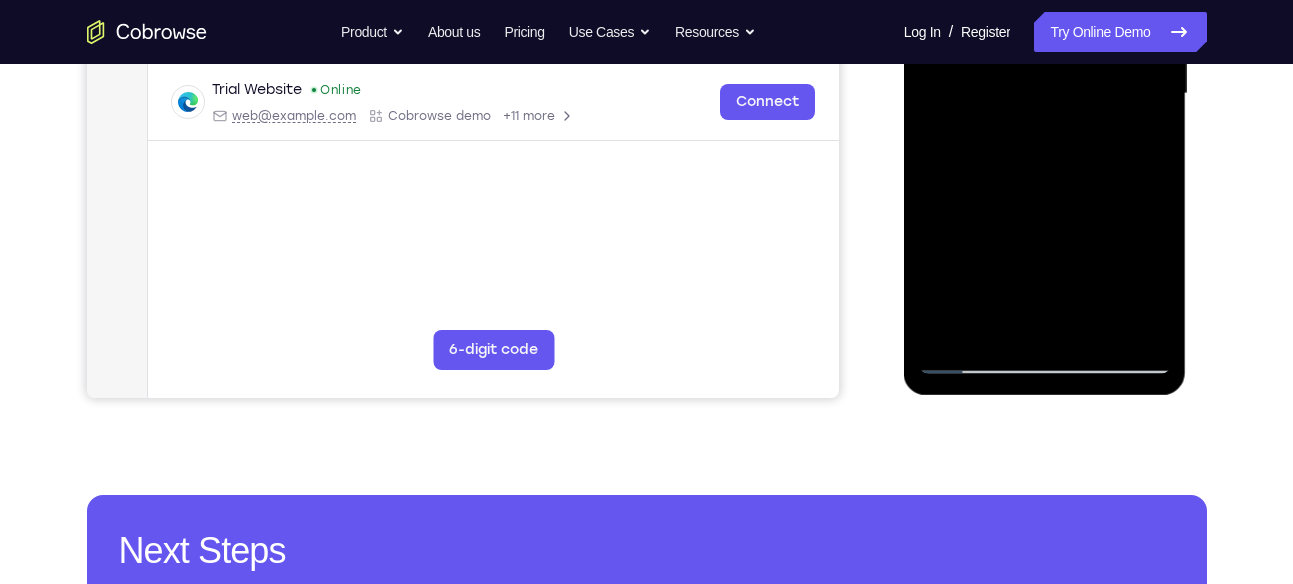 click at bounding box center [1045, 94] 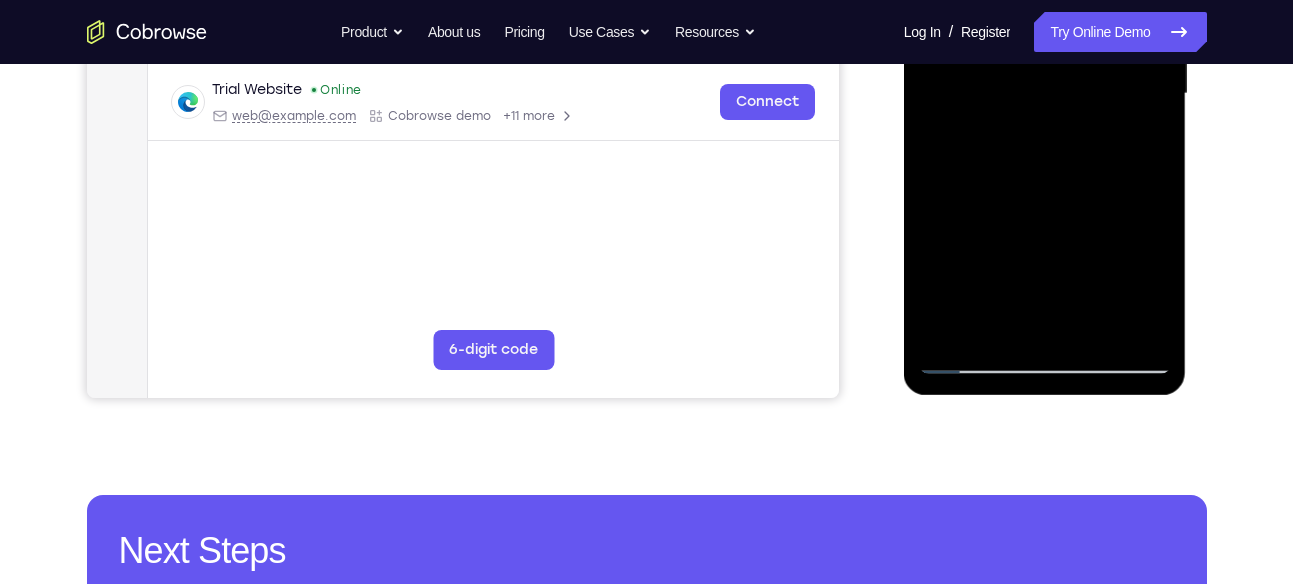 click at bounding box center [1045, 94] 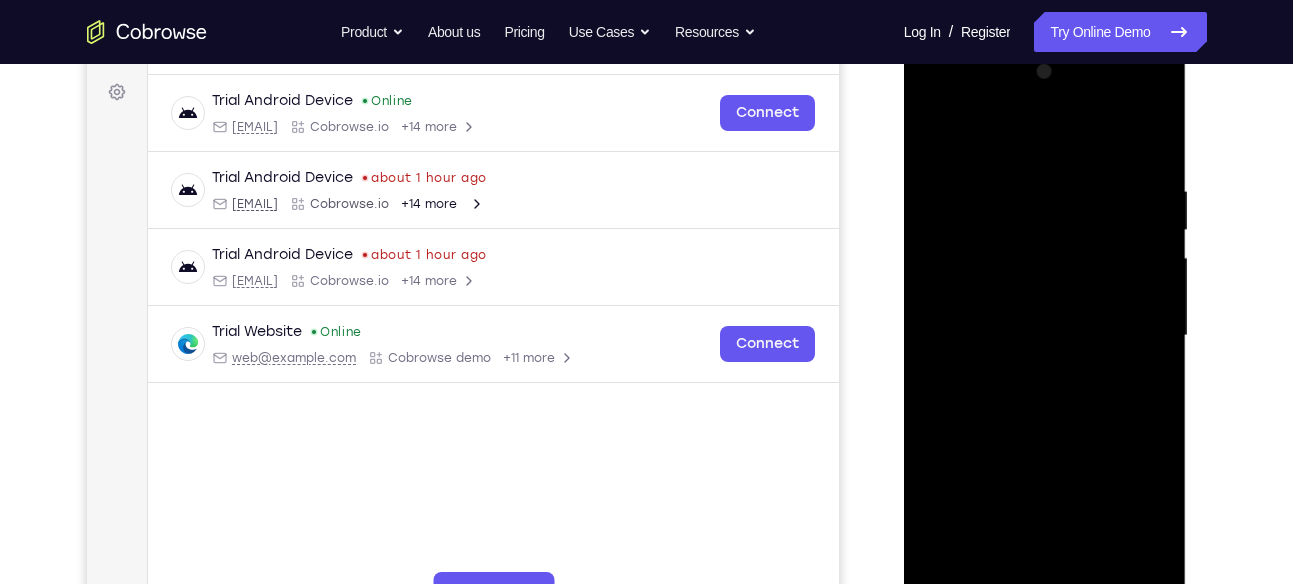 scroll, scrollTop: 286, scrollLeft: 0, axis: vertical 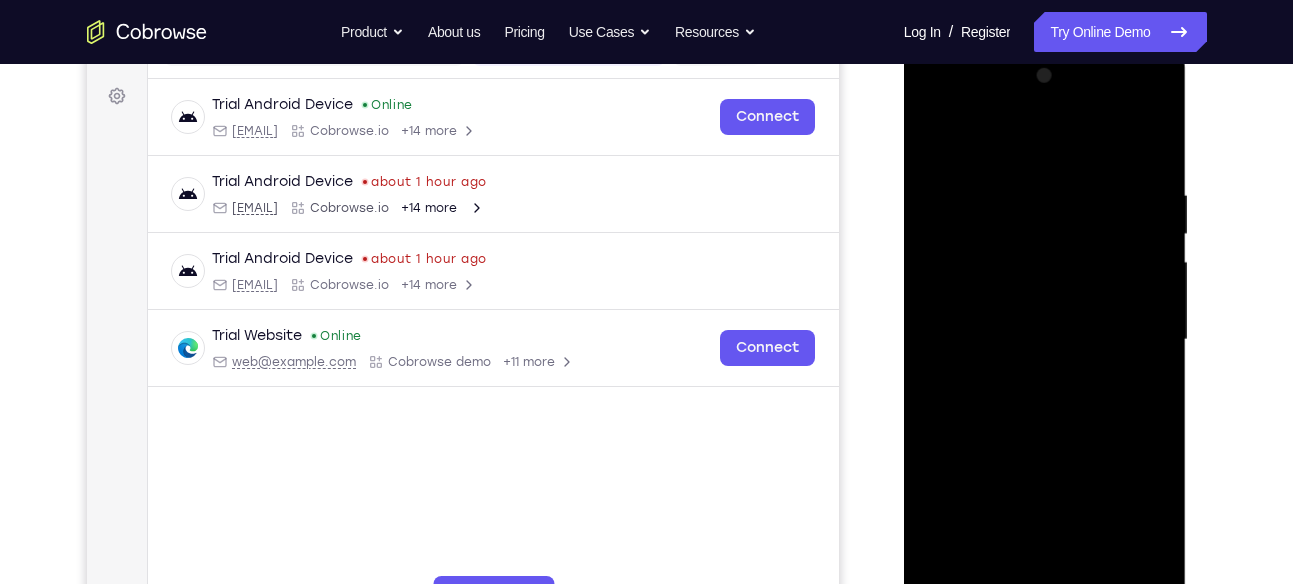 click at bounding box center [1045, 340] 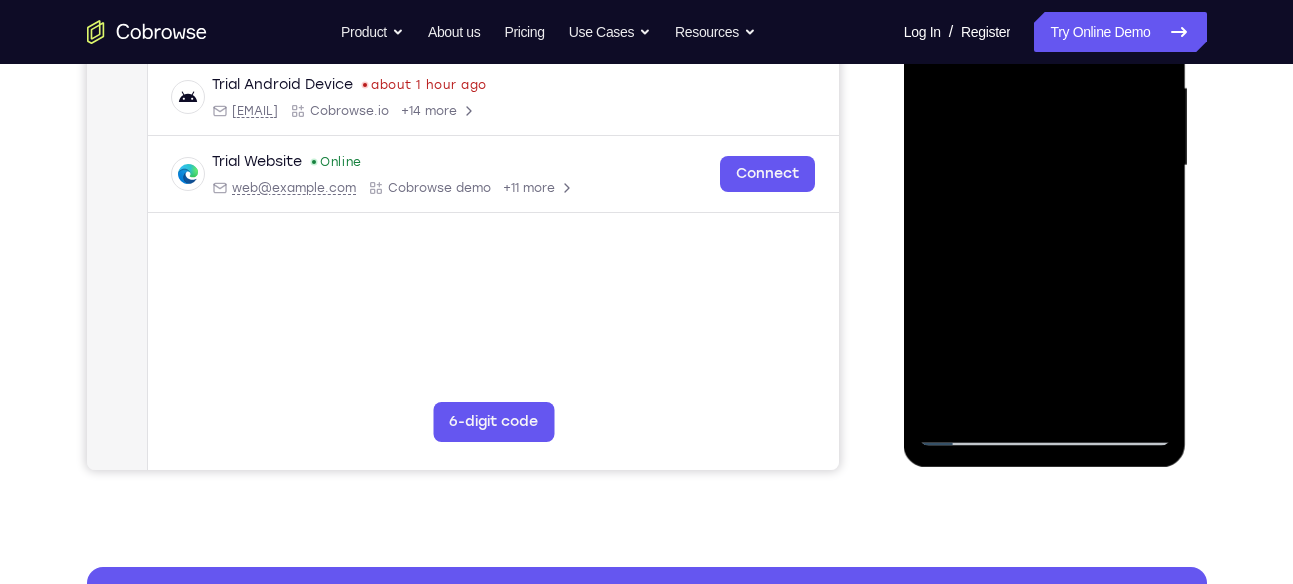 scroll, scrollTop: 501, scrollLeft: 0, axis: vertical 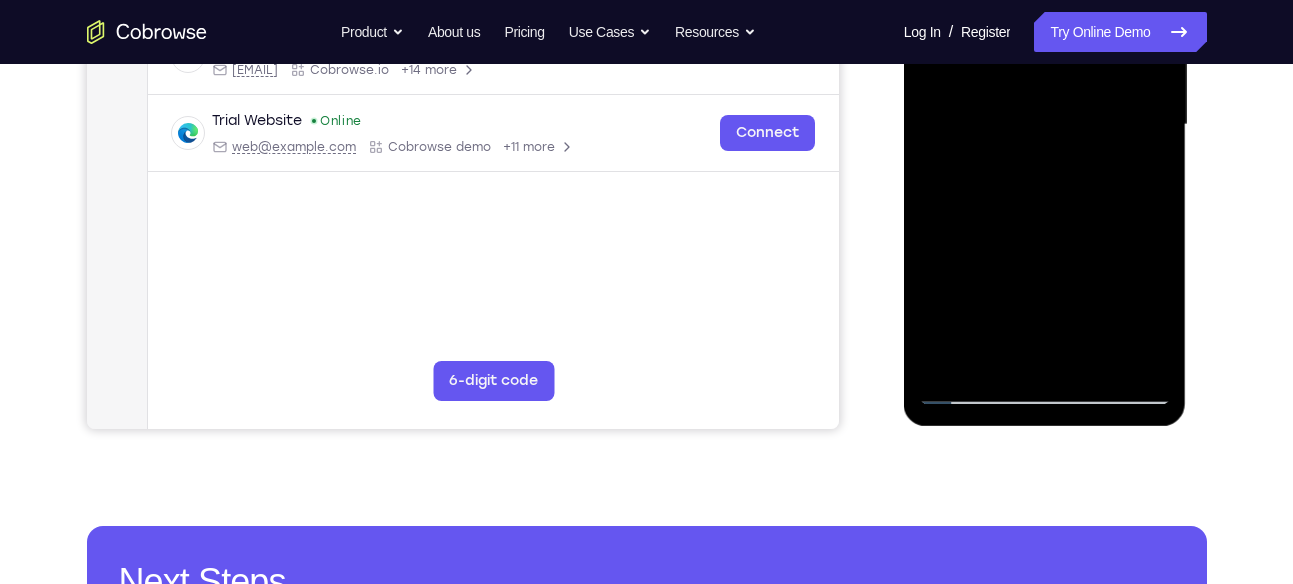 click at bounding box center [1045, 125] 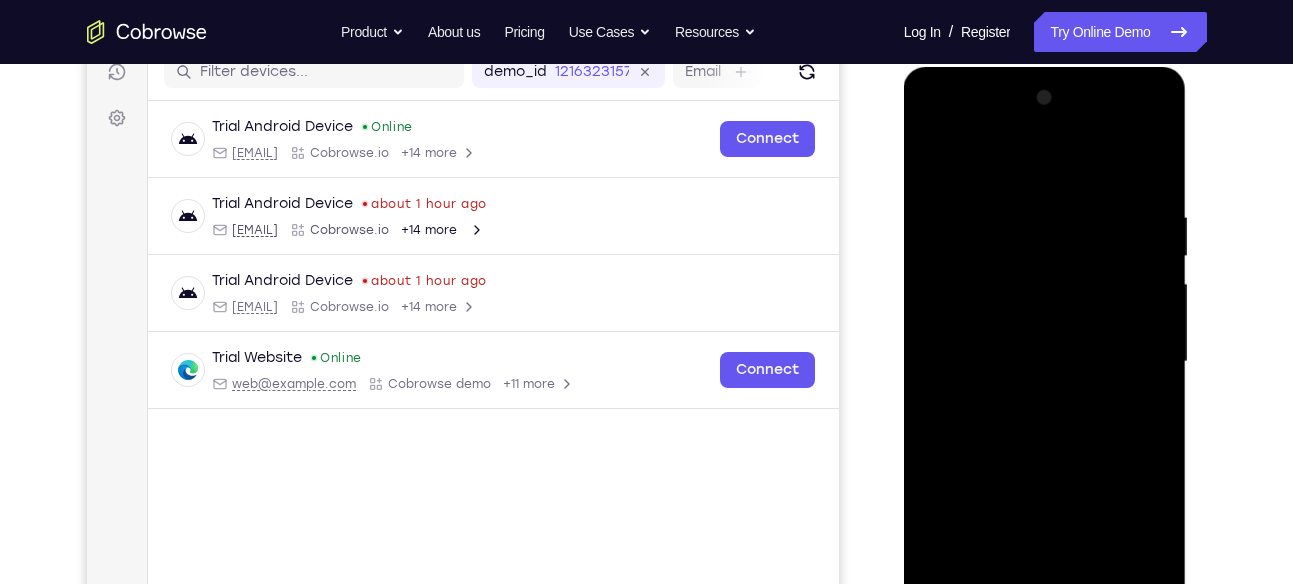 scroll, scrollTop: 257, scrollLeft: 0, axis: vertical 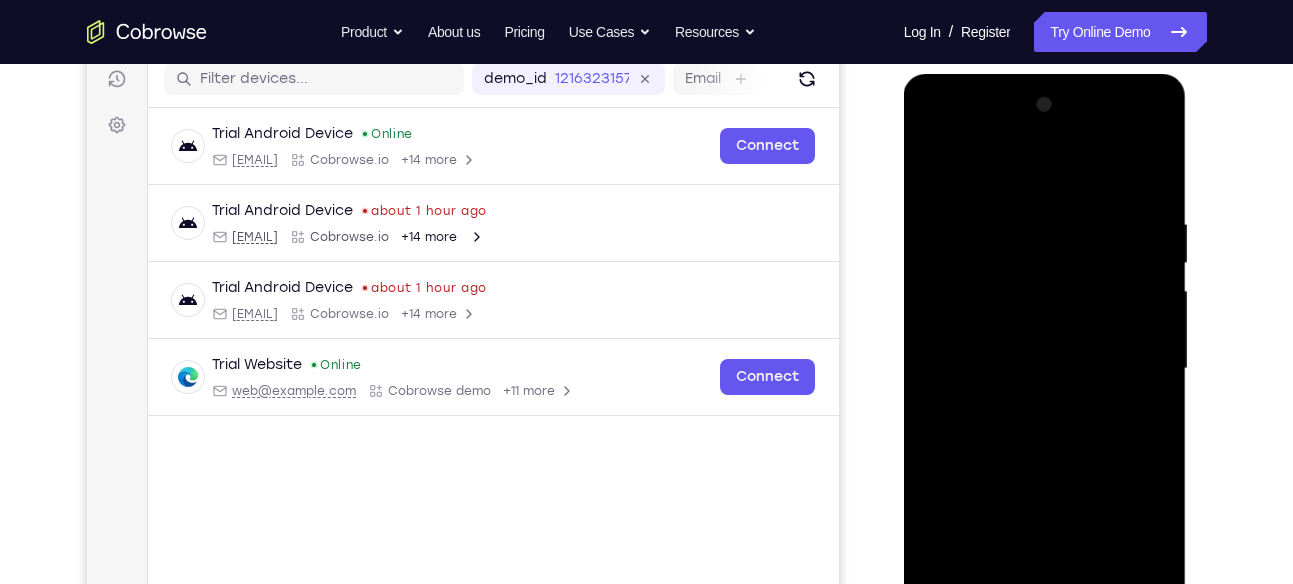 click at bounding box center (1045, 369) 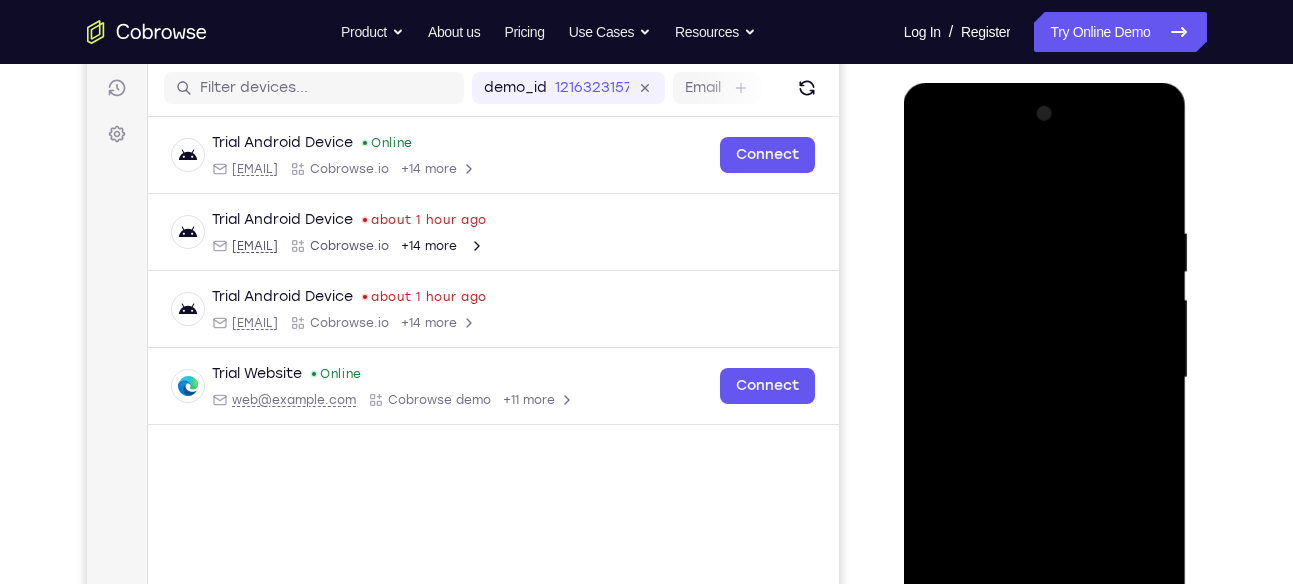 scroll, scrollTop: 245, scrollLeft: 0, axis: vertical 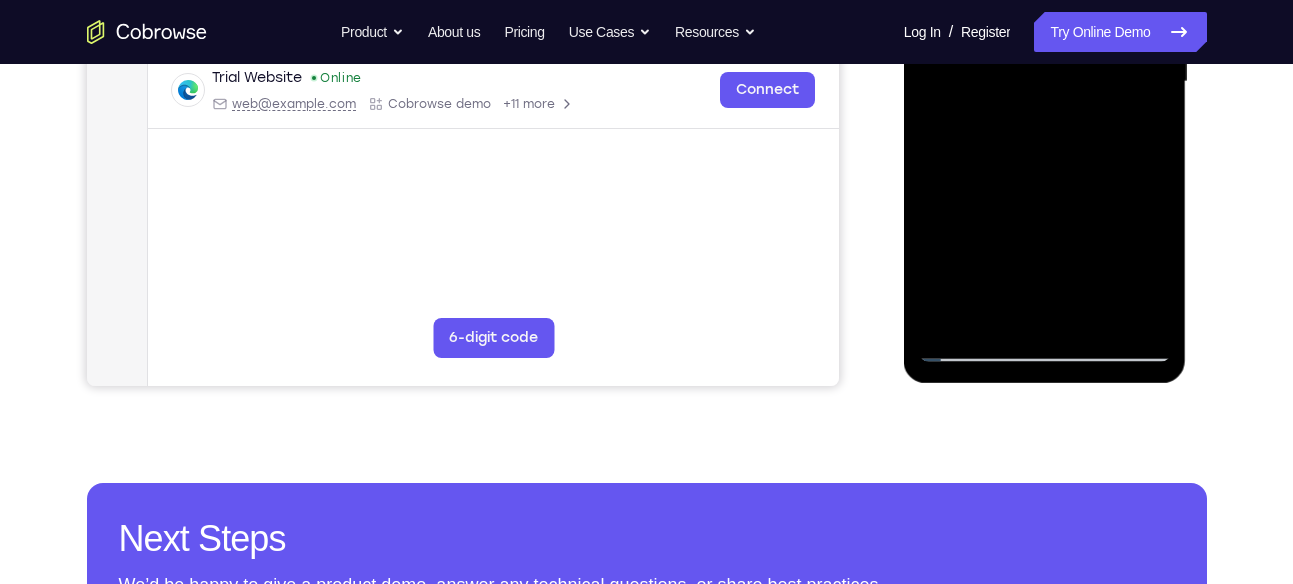 click at bounding box center (1045, 82) 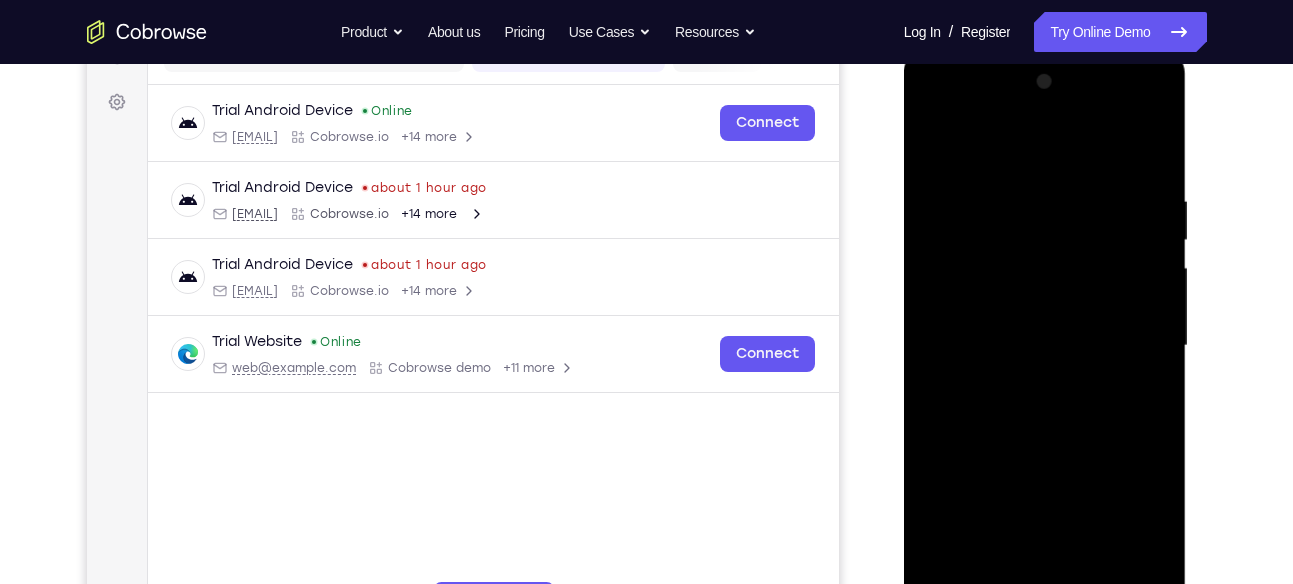 scroll, scrollTop: 276, scrollLeft: 0, axis: vertical 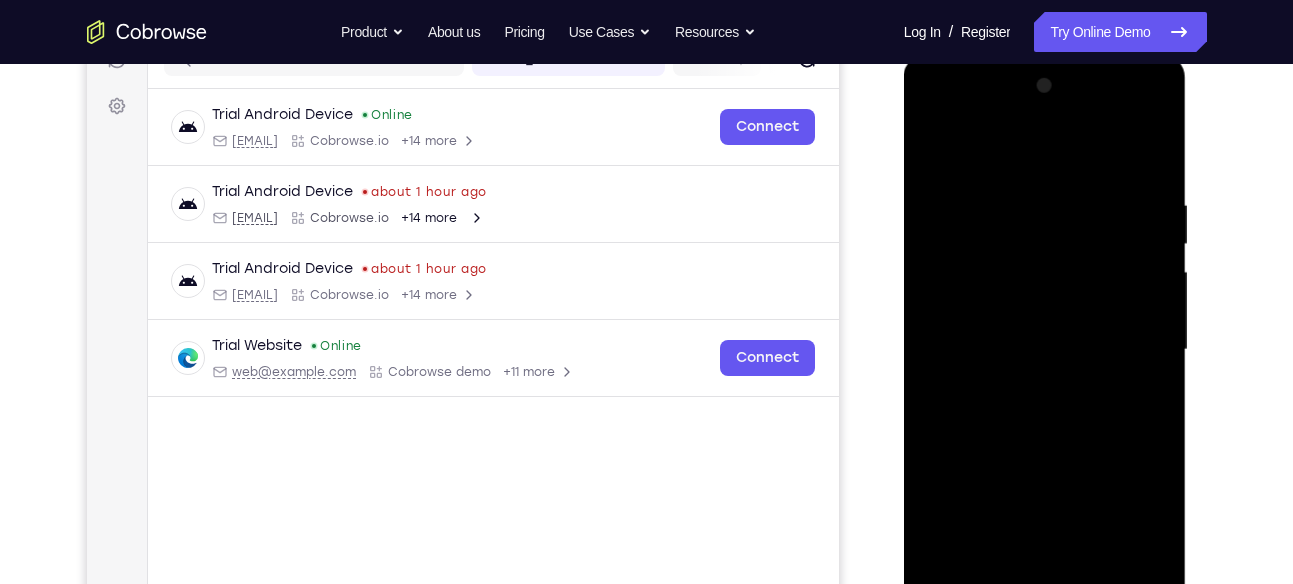 click at bounding box center [1045, 350] 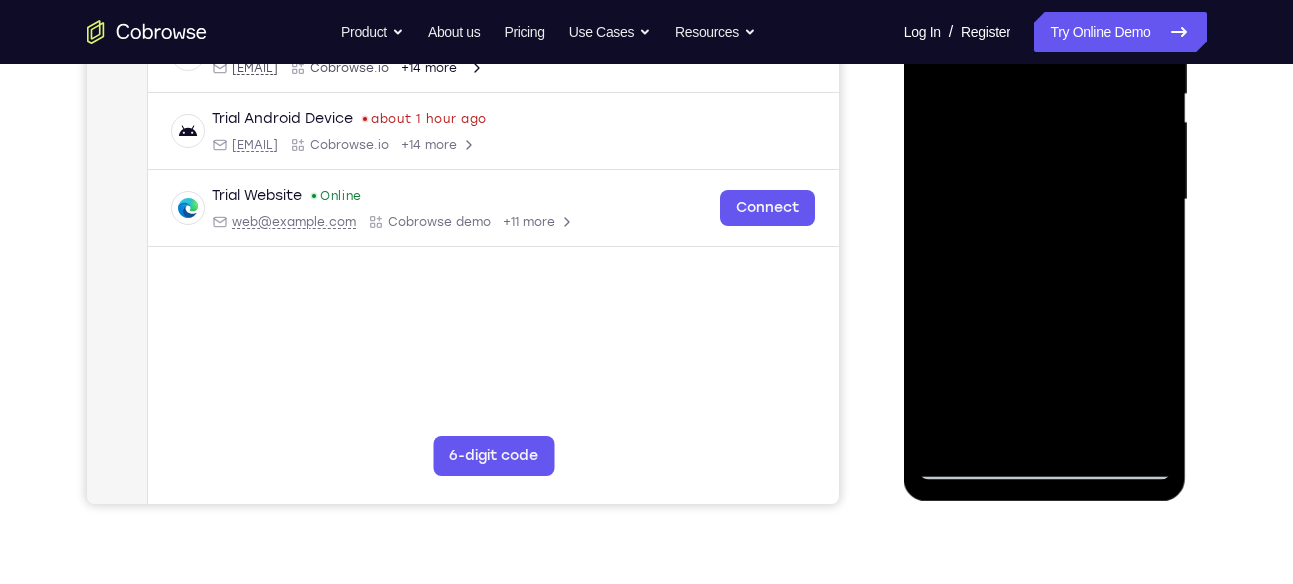 scroll, scrollTop: 540, scrollLeft: 0, axis: vertical 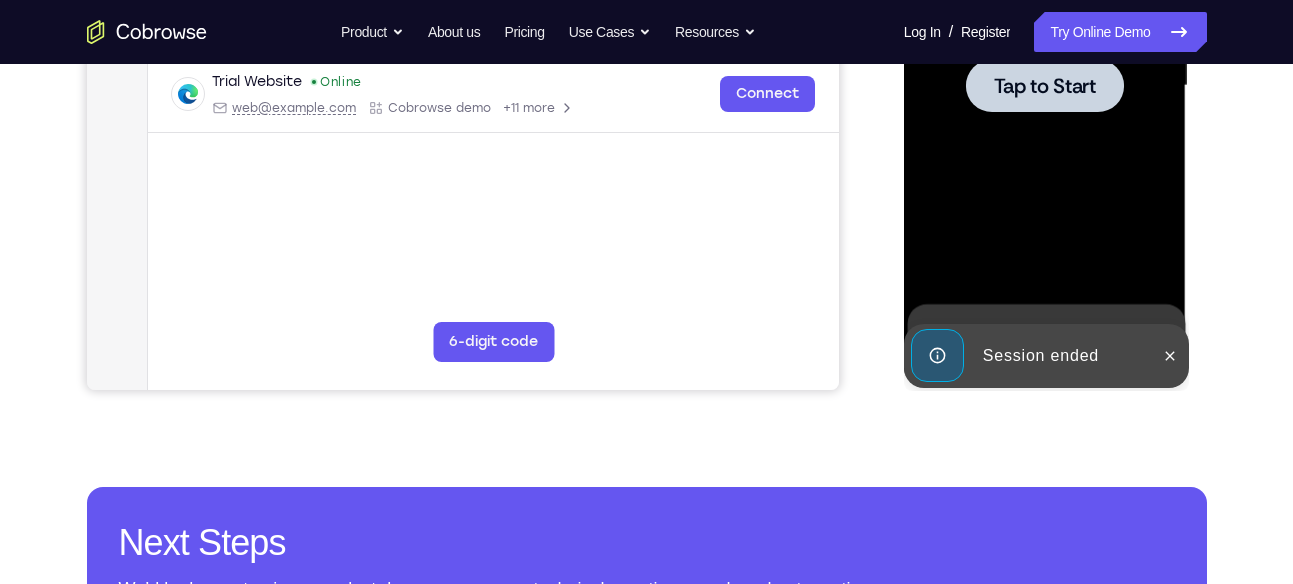 click at bounding box center [1045, 86] 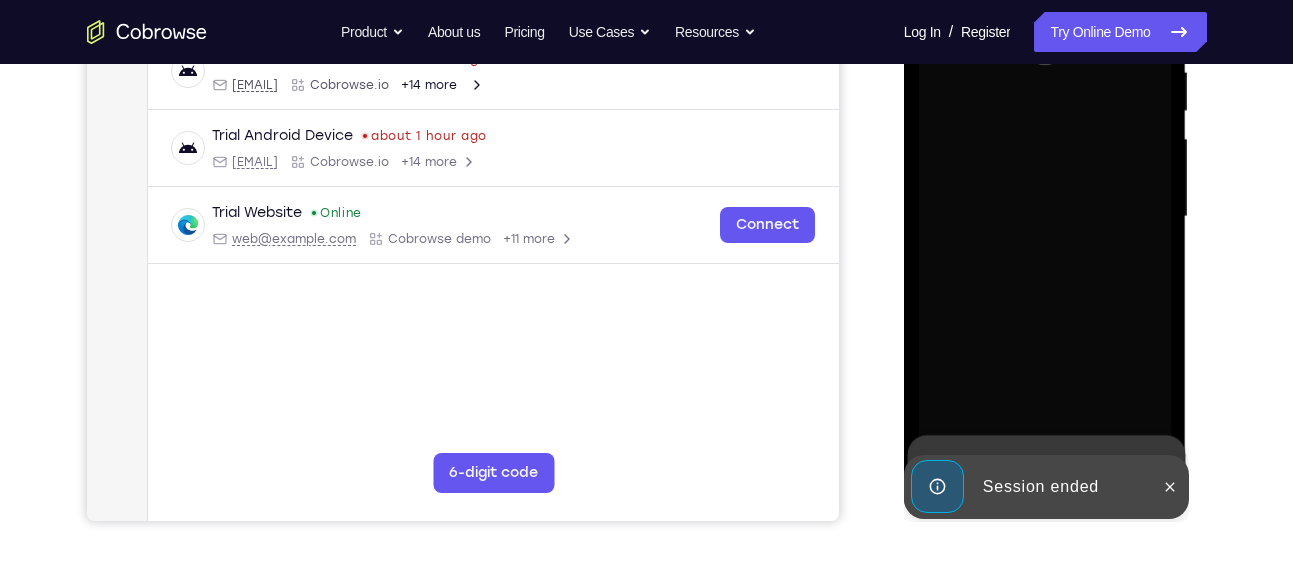 scroll, scrollTop: 388, scrollLeft: 0, axis: vertical 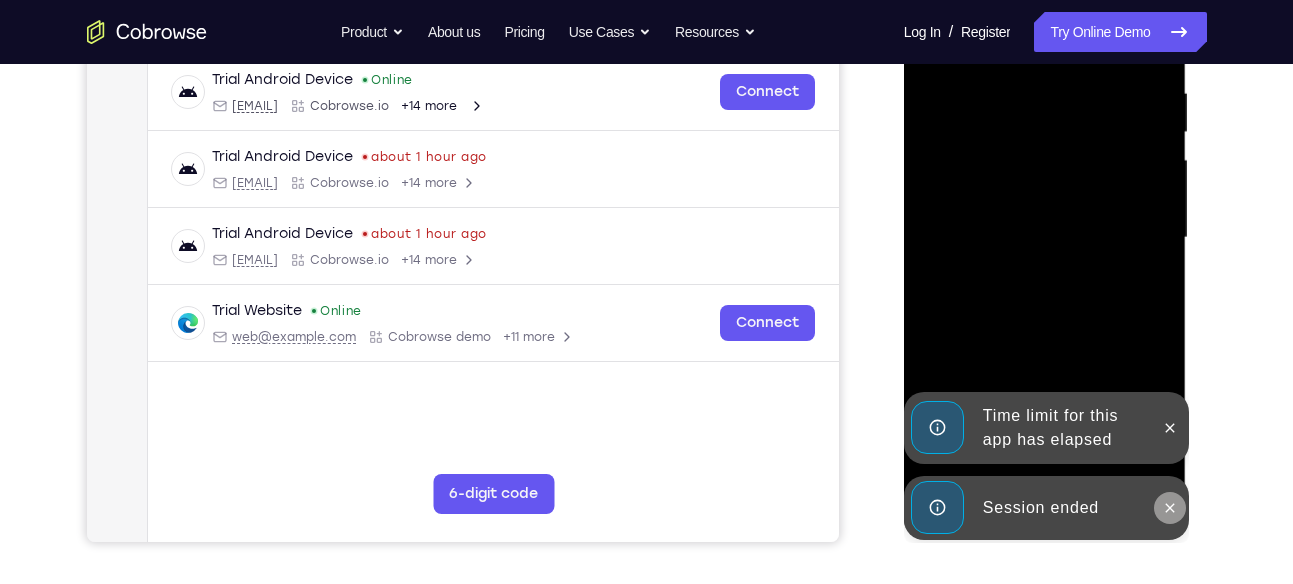 click at bounding box center [1170, 508] 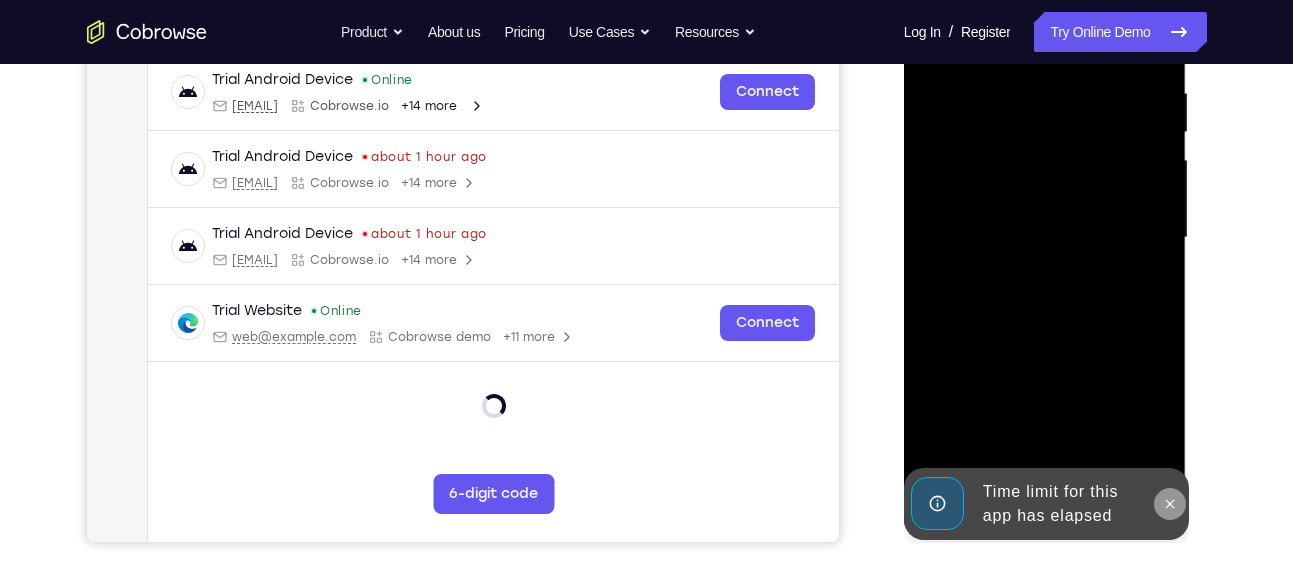 click 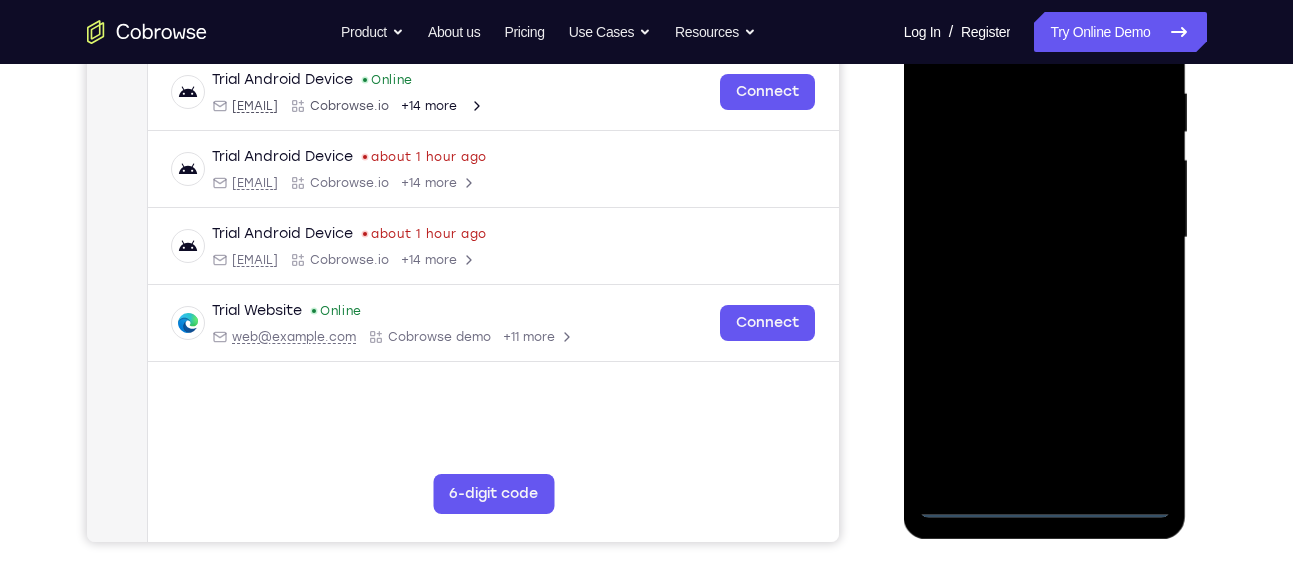 click at bounding box center [1045, 238] 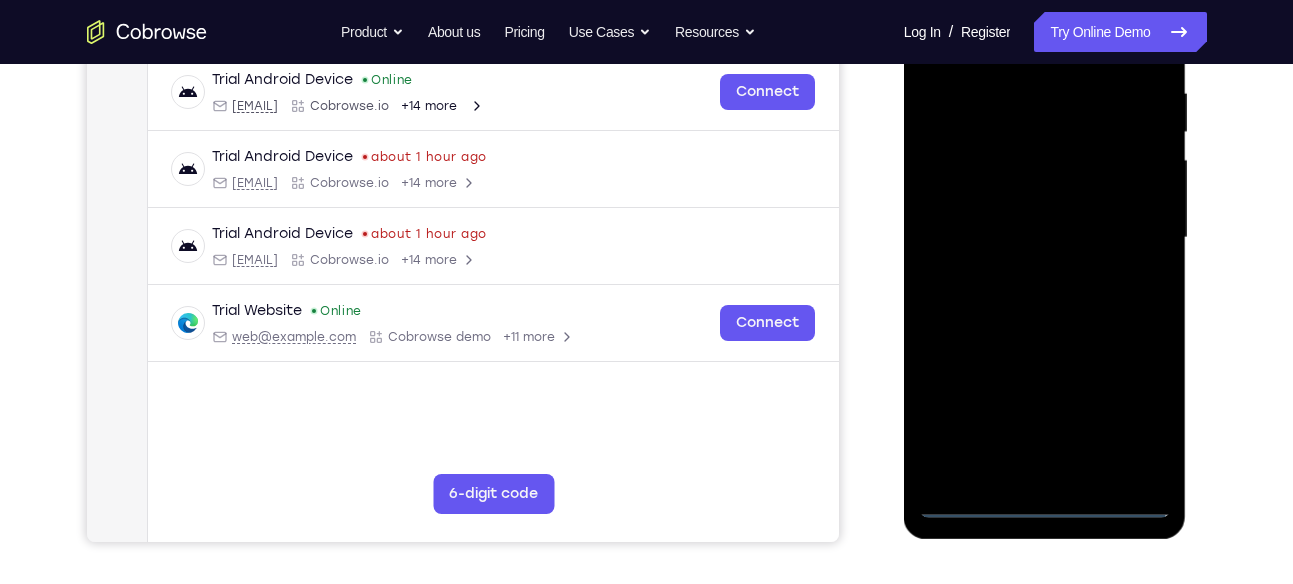 click at bounding box center [1045, 238] 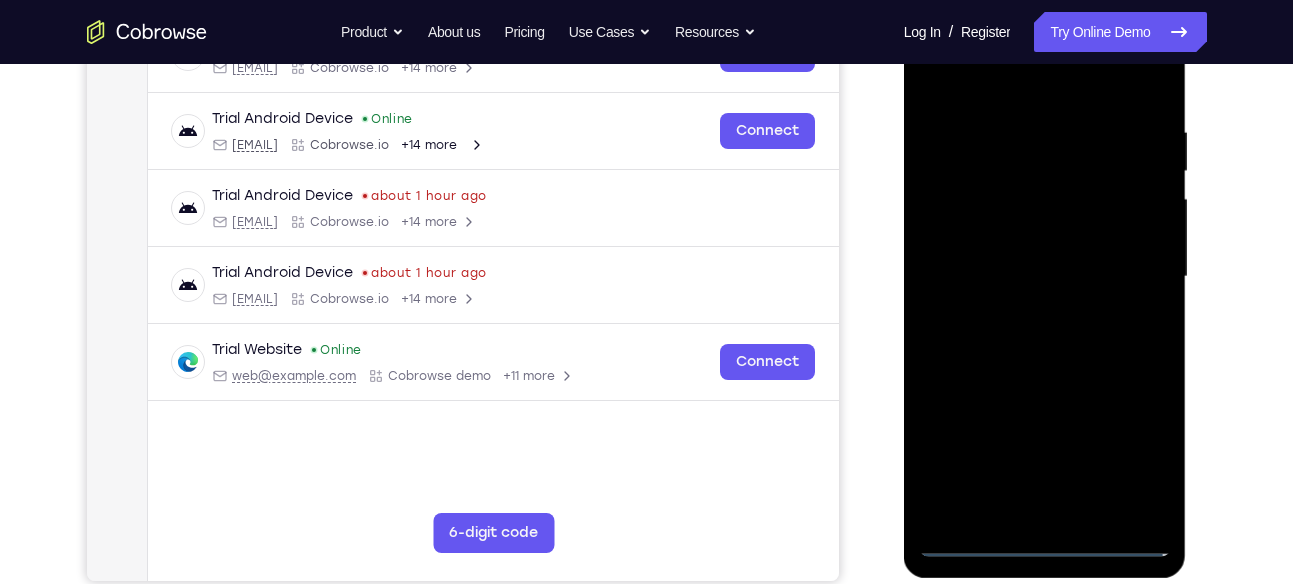 scroll, scrollTop: 348, scrollLeft: 0, axis: vertical 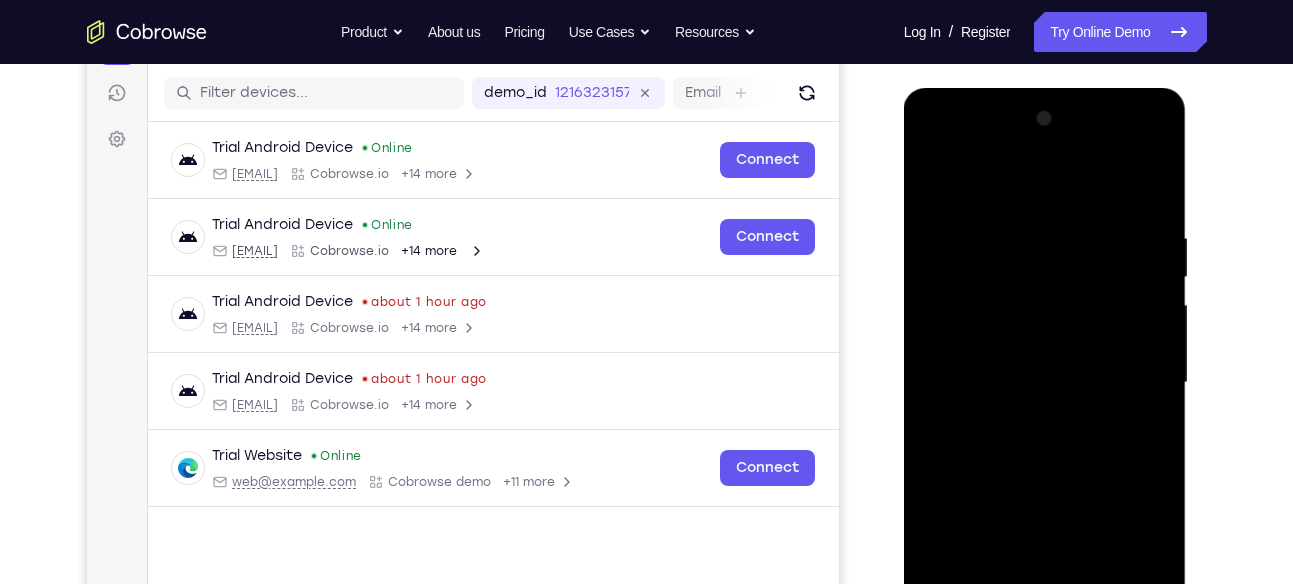 click at bounding box center [1045, 383] 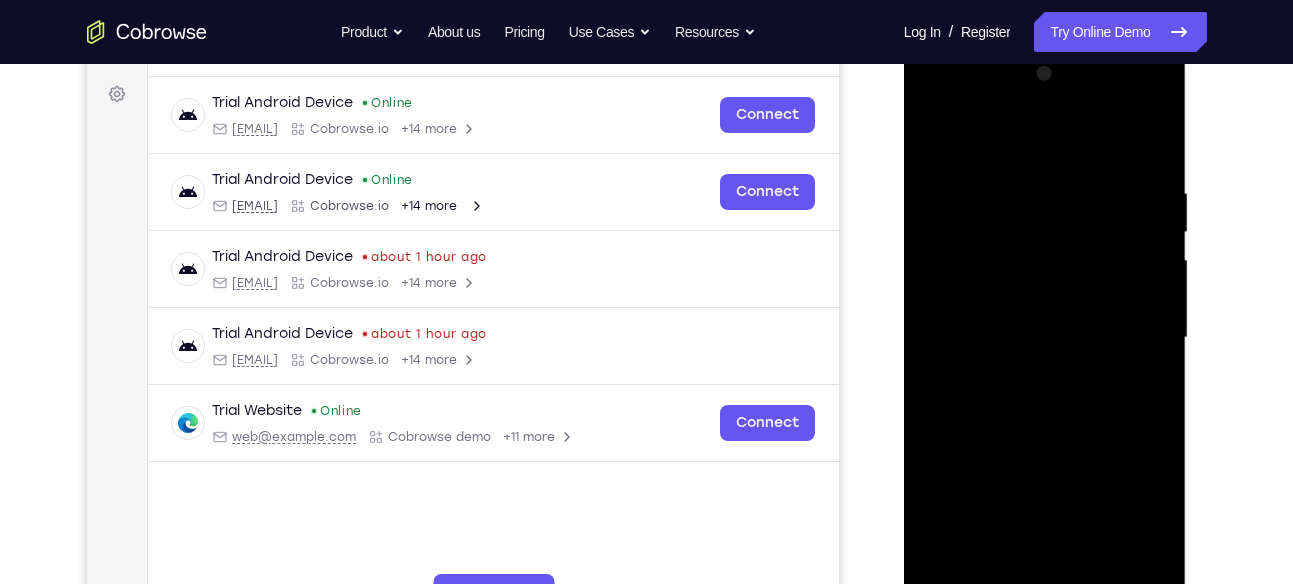 click at bounding box center [1045, 338] 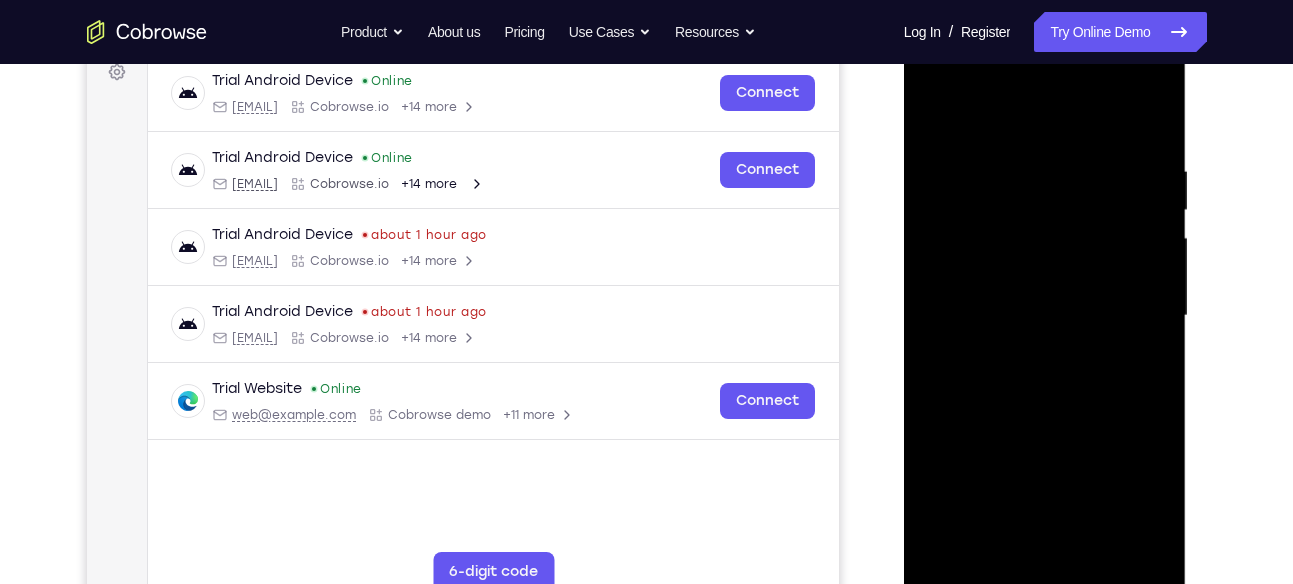scroll, scrollTop: 325, scrollLeft: 0, axis: vertical 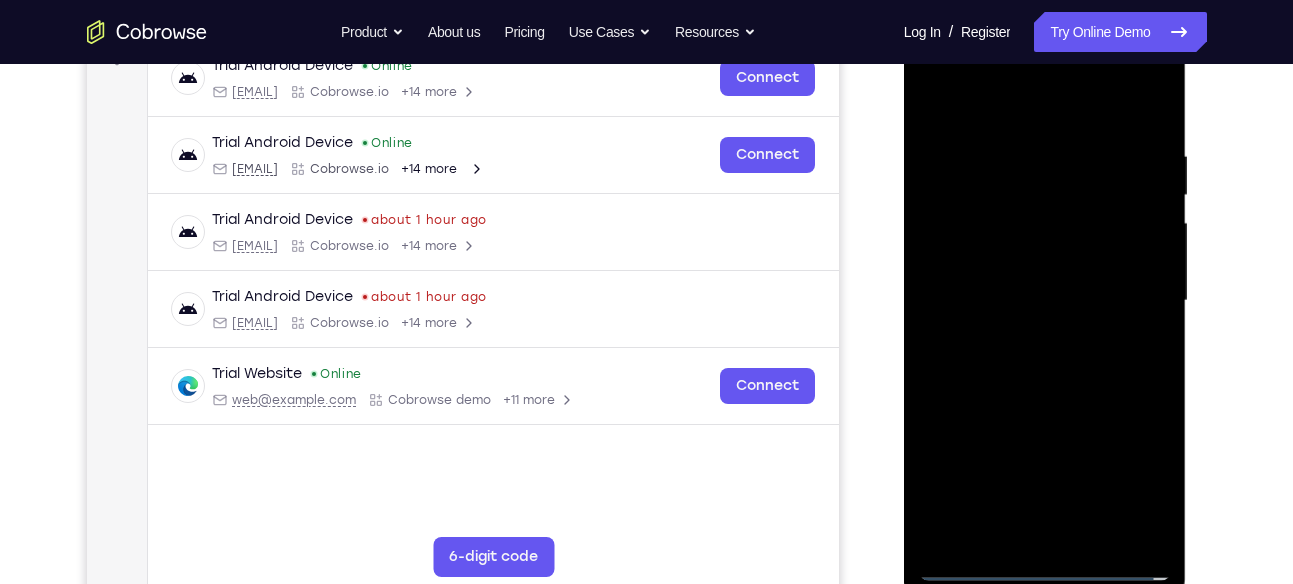 click at bounding box center (1045, 301) 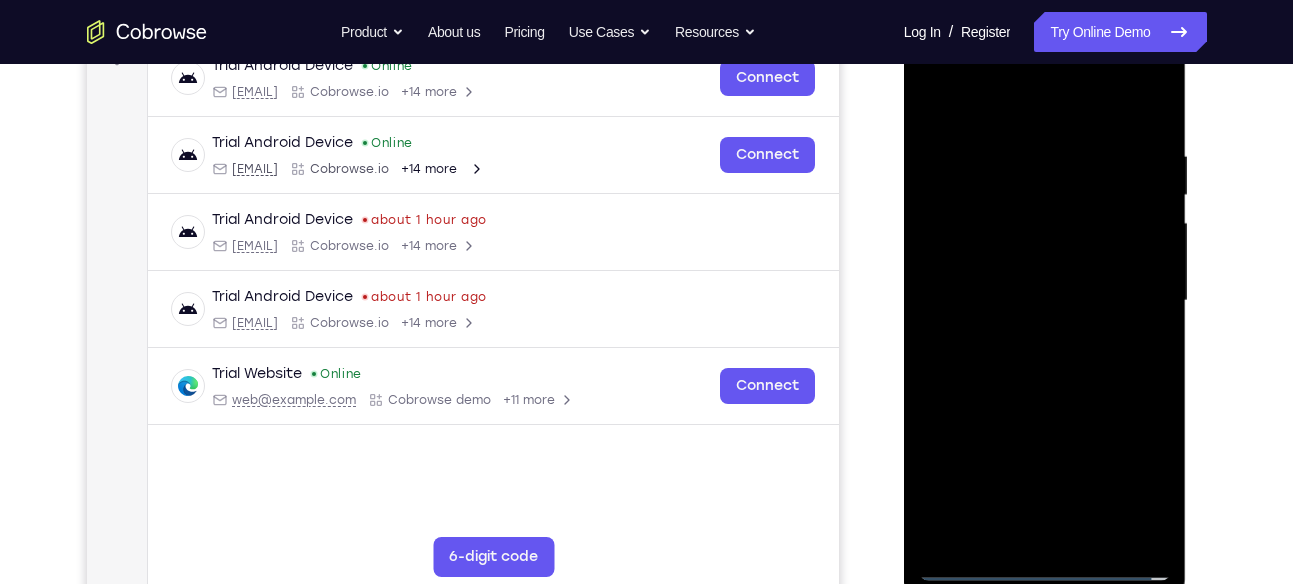 click at bounding box center (1045, 301) 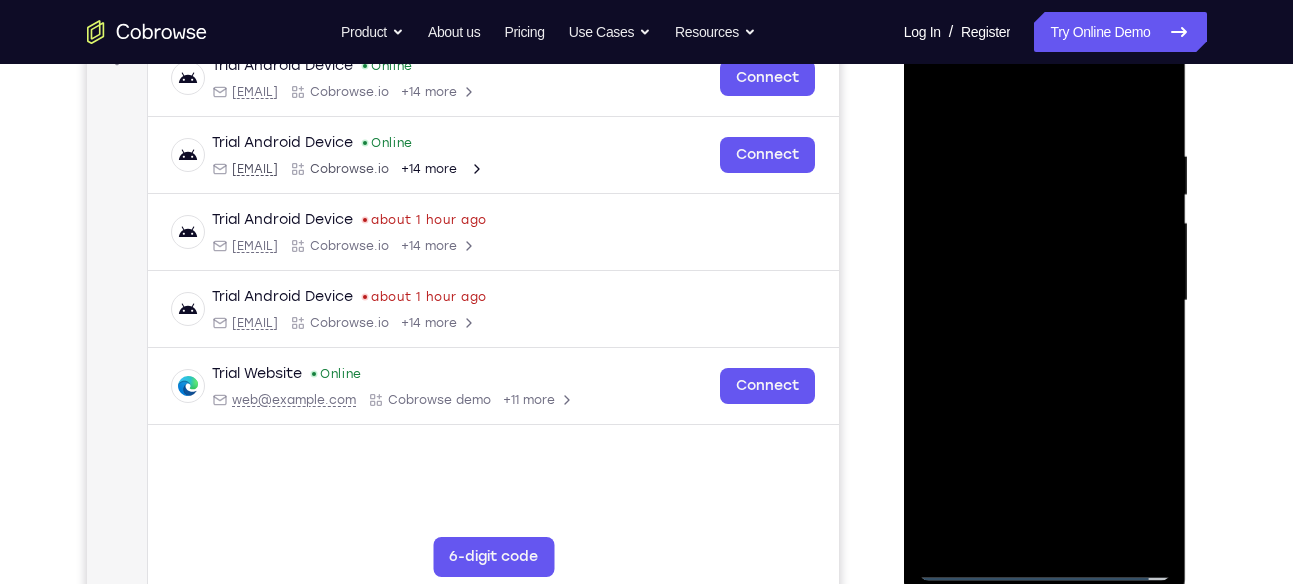 click at bounding box center [1045, 301] 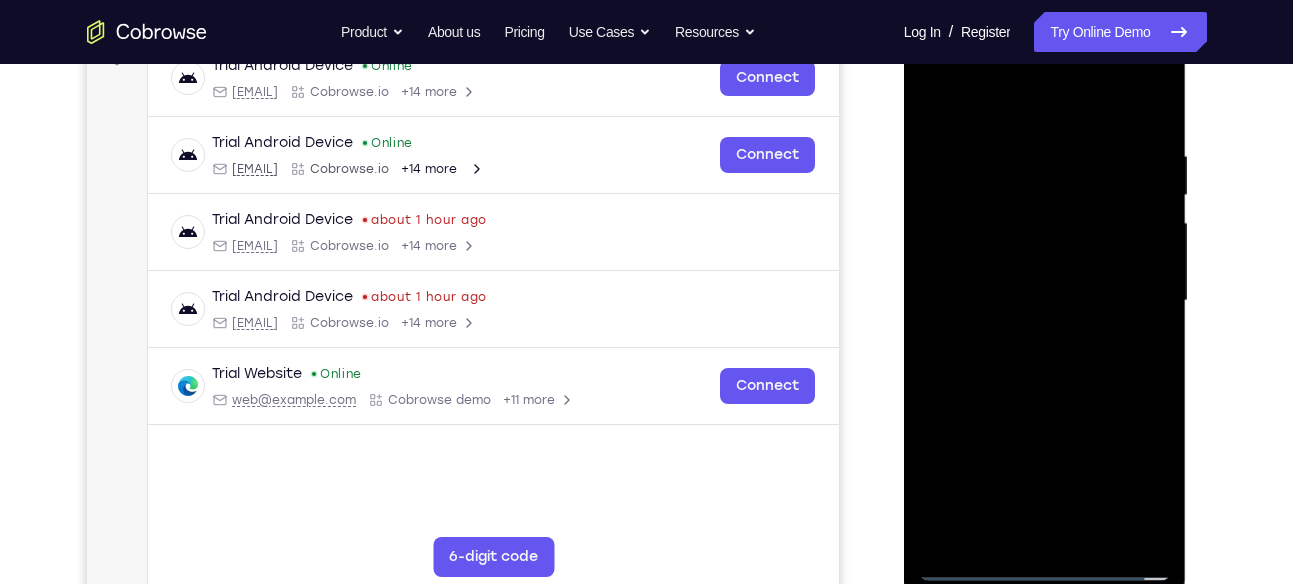 click at bounding box center (1045, 301) 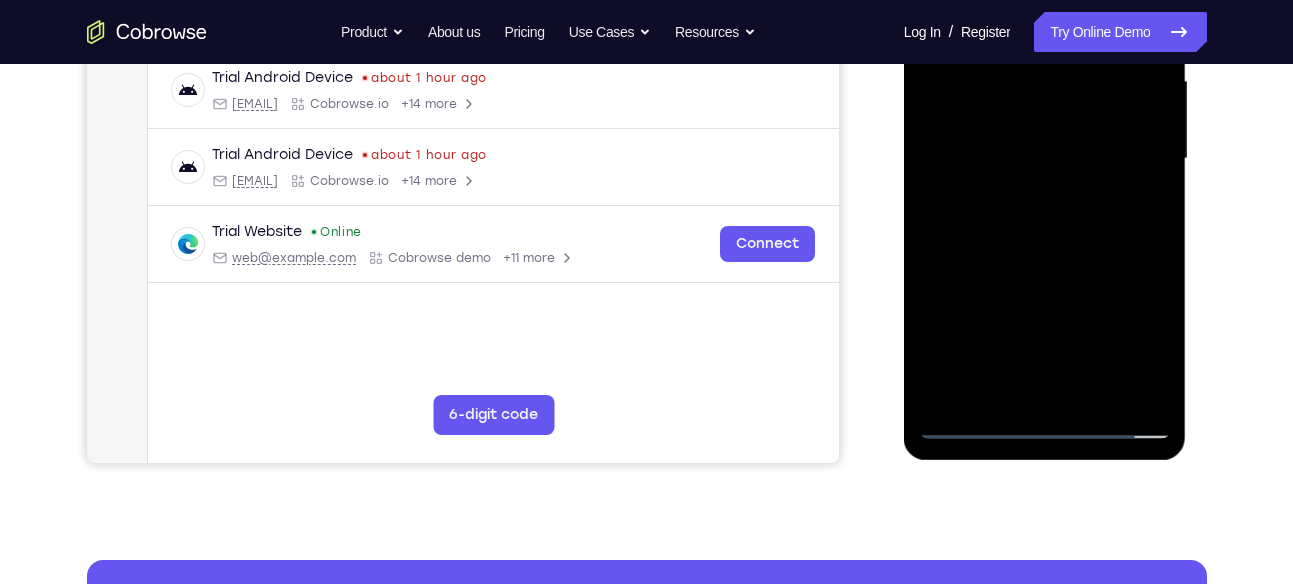 scroll, scrollTop: 468, scrollLeft: 0, axis: vertical 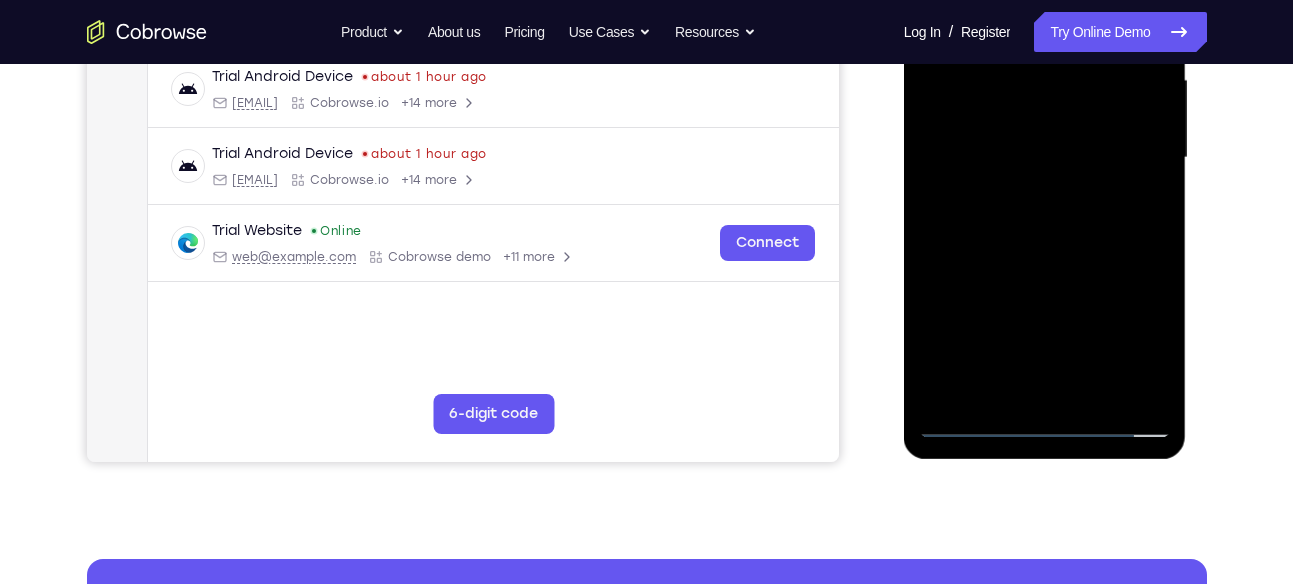 click at bounding box center [1045, 158] 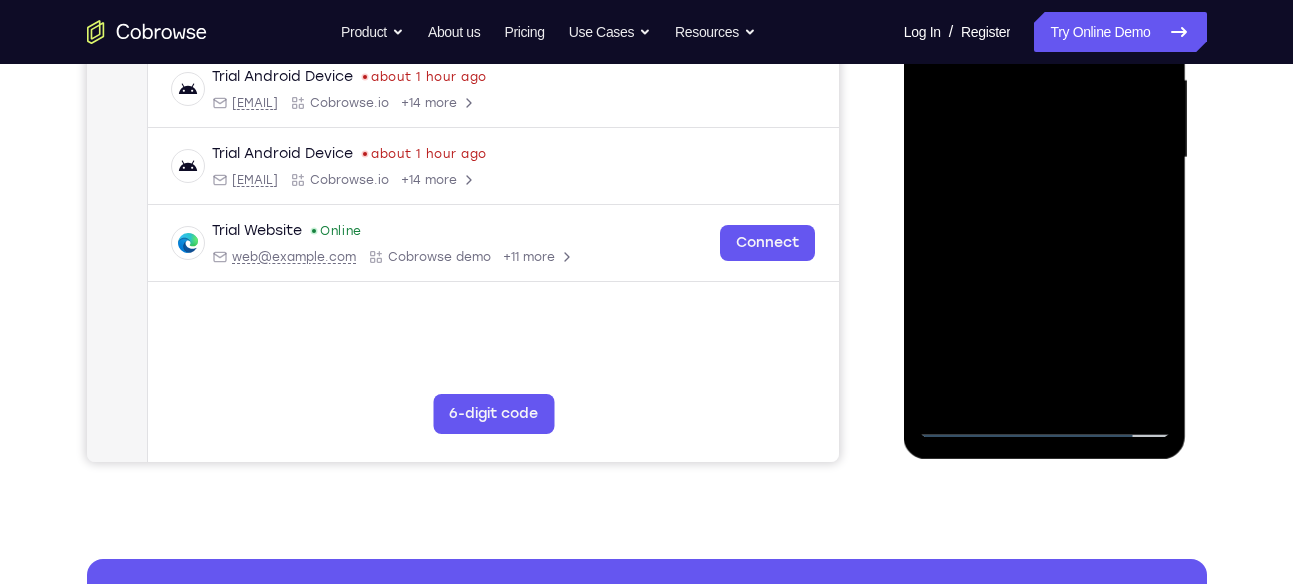 click at bounding box center (1045, 158) 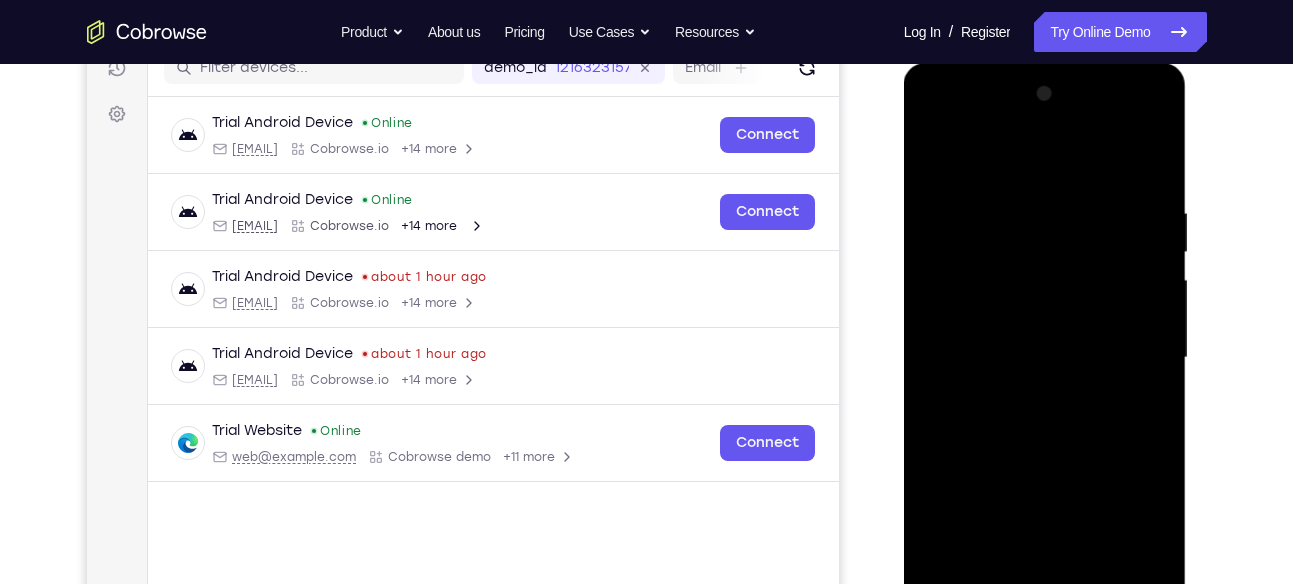 scroll, scrollTop: 240, scrollLeft: 0, axis: vertical 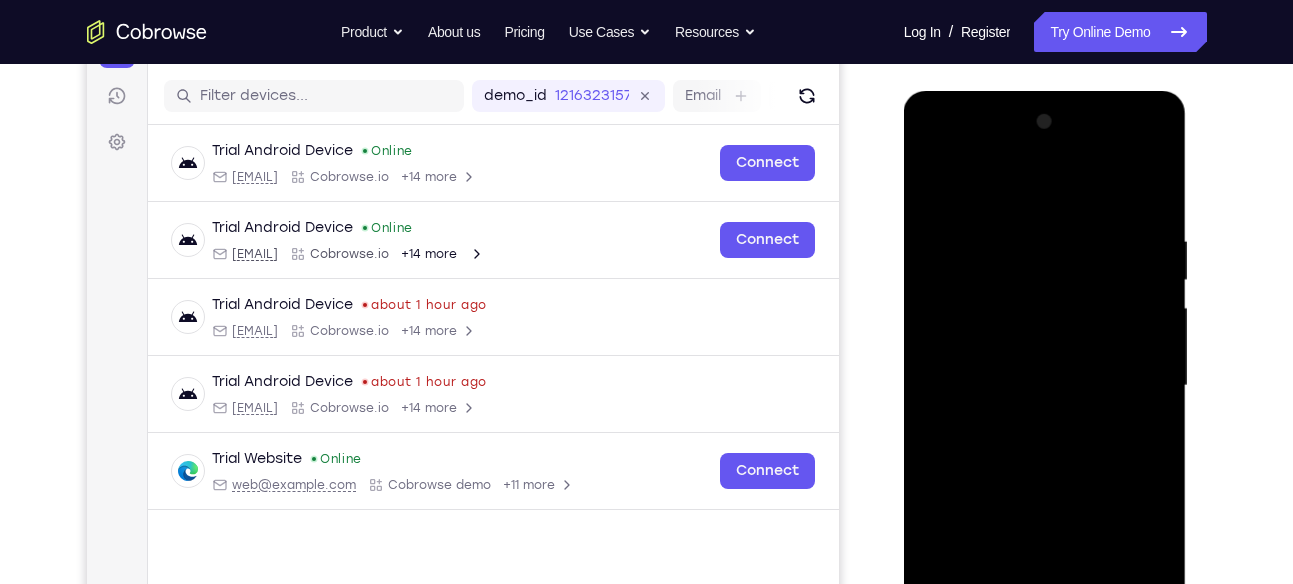 drag, startPoint x: 1049, startPoint y: 199, endPoint x: 1042, endPoint y: 115, distance: 84.29116 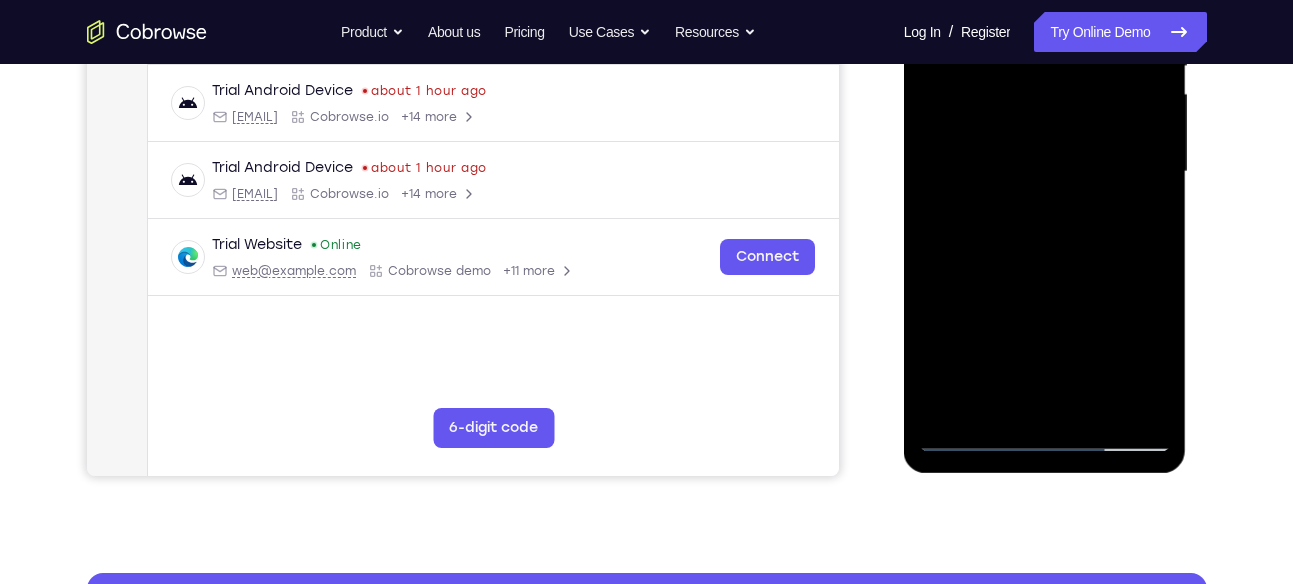 scroll, scrollTop: 458, scrollLeft: 0, axis: vertical 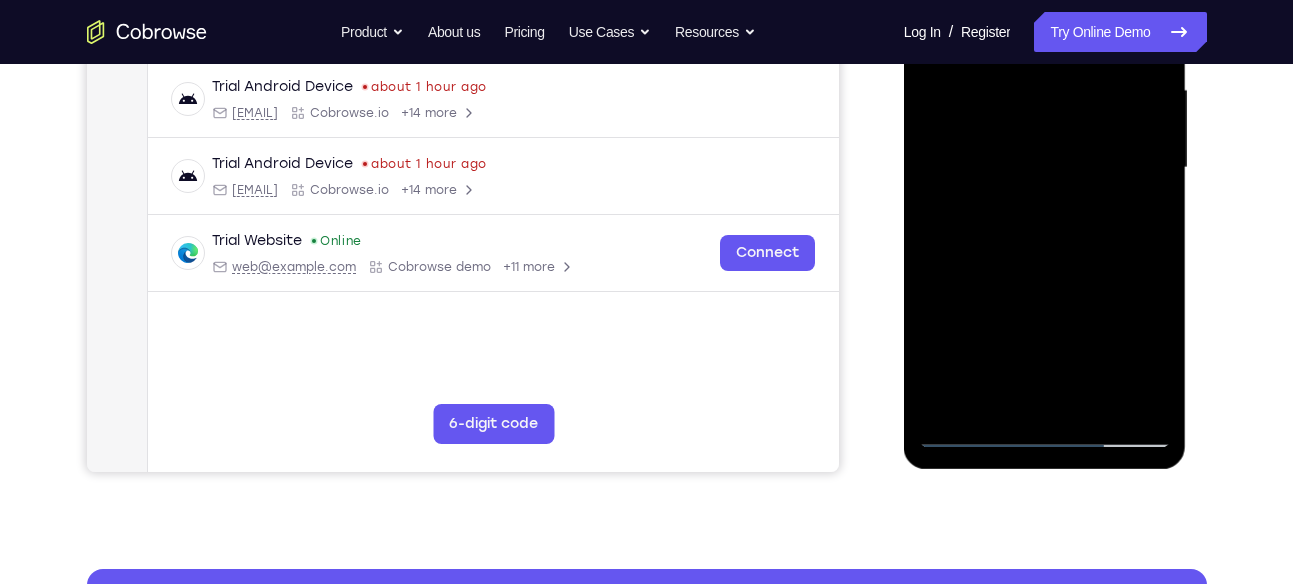 click at bounding box center (1045, 168) 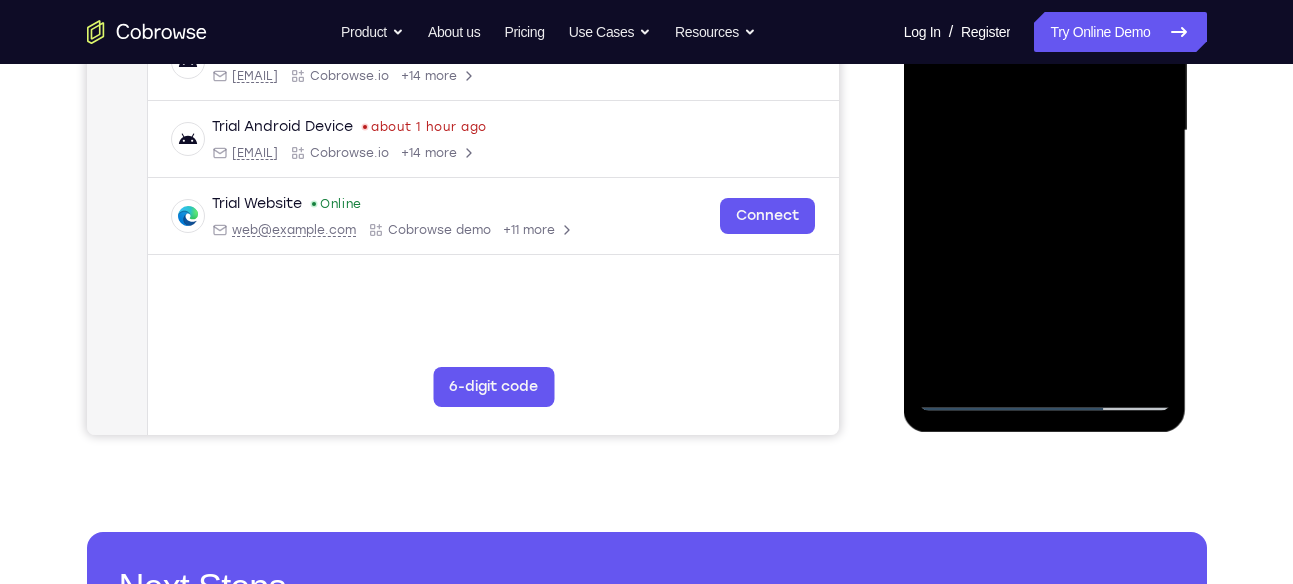 scroll, scrollTop: 501, scrollLeft: 0, axis: vertical 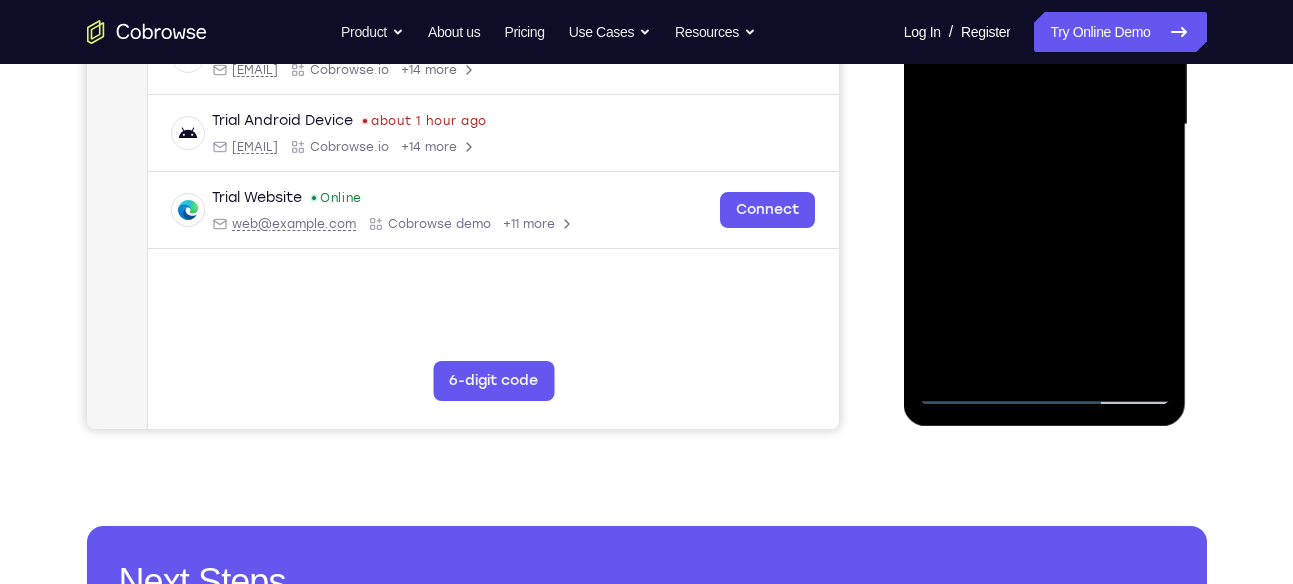 click at bounding box center [1045, 125] 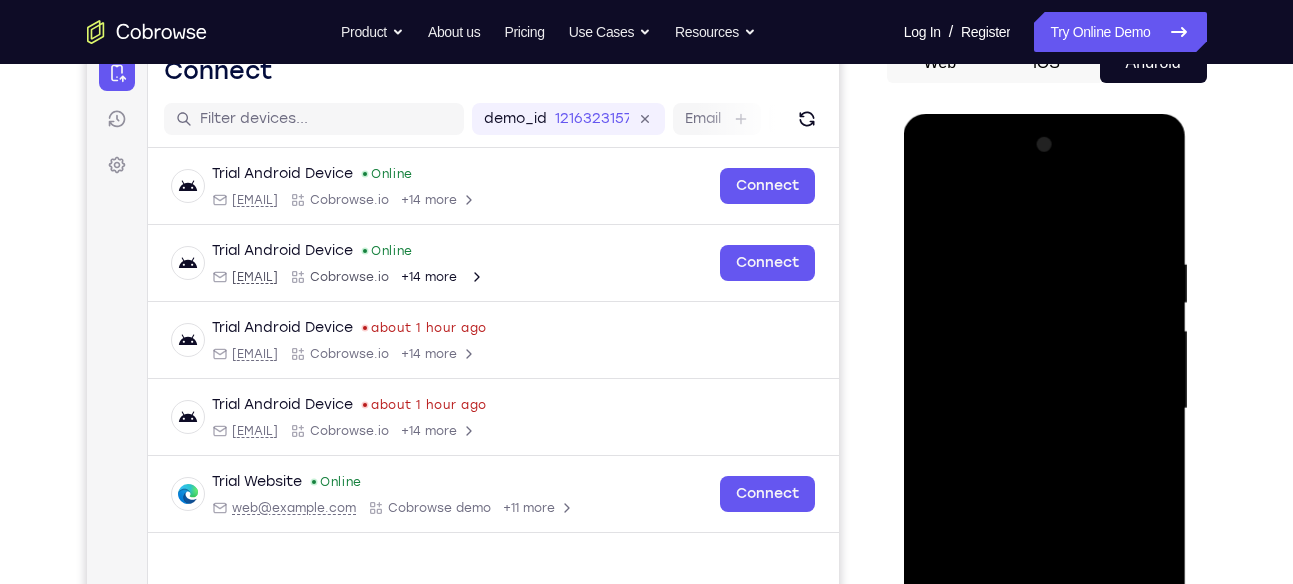 scroll, scrollTop: 216, scrollLeft: 0, axis: vertical 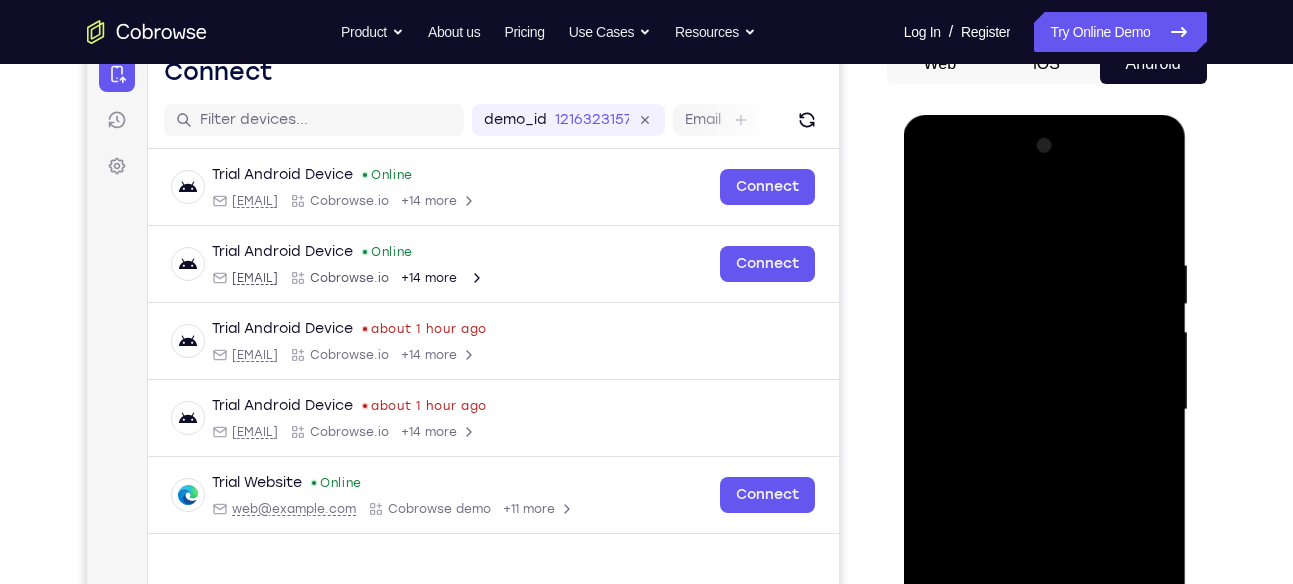 click at bounding box center (1045, 410) 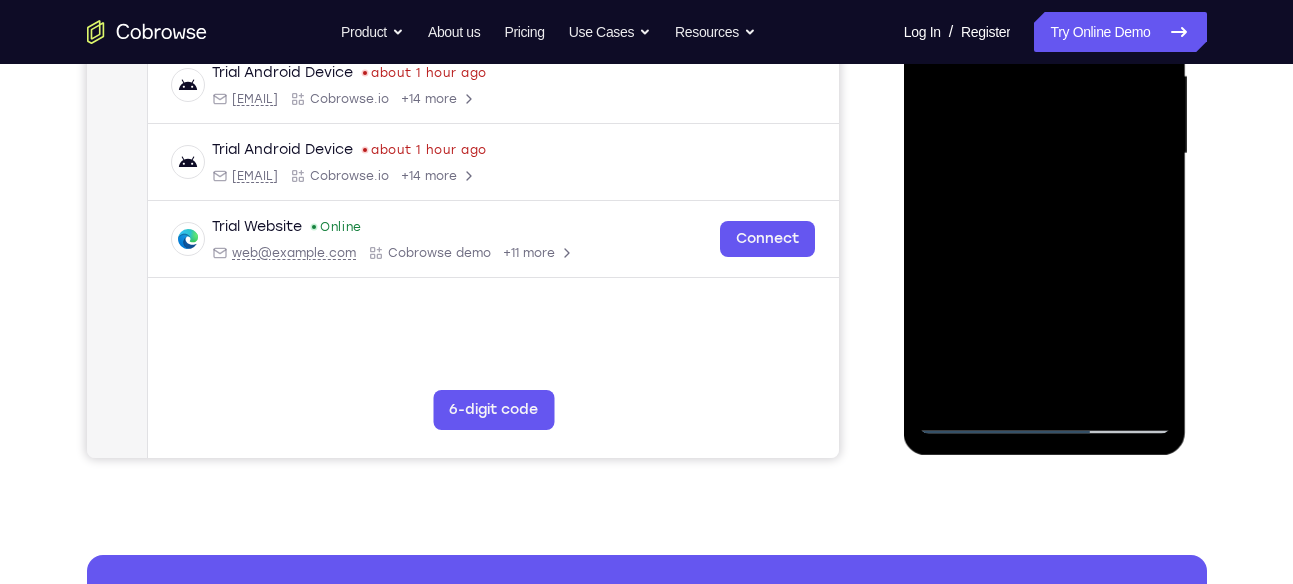 click at bounding box center [1045, 154] 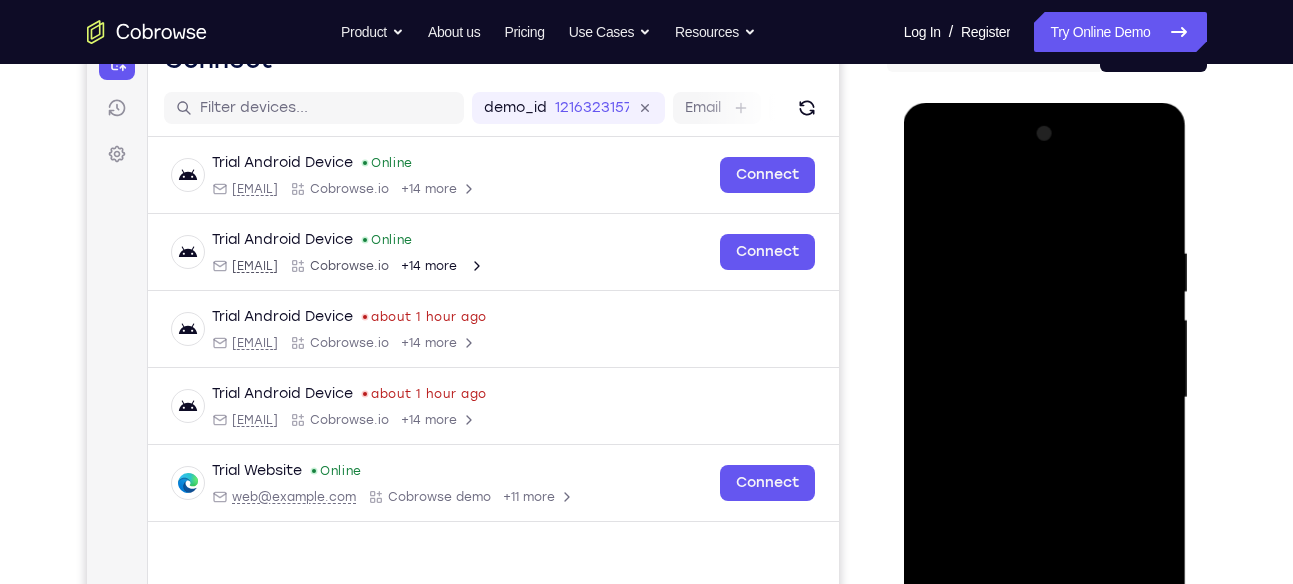 scroll, scrollTop: 223, scrollLeft: 0, axis: vertical 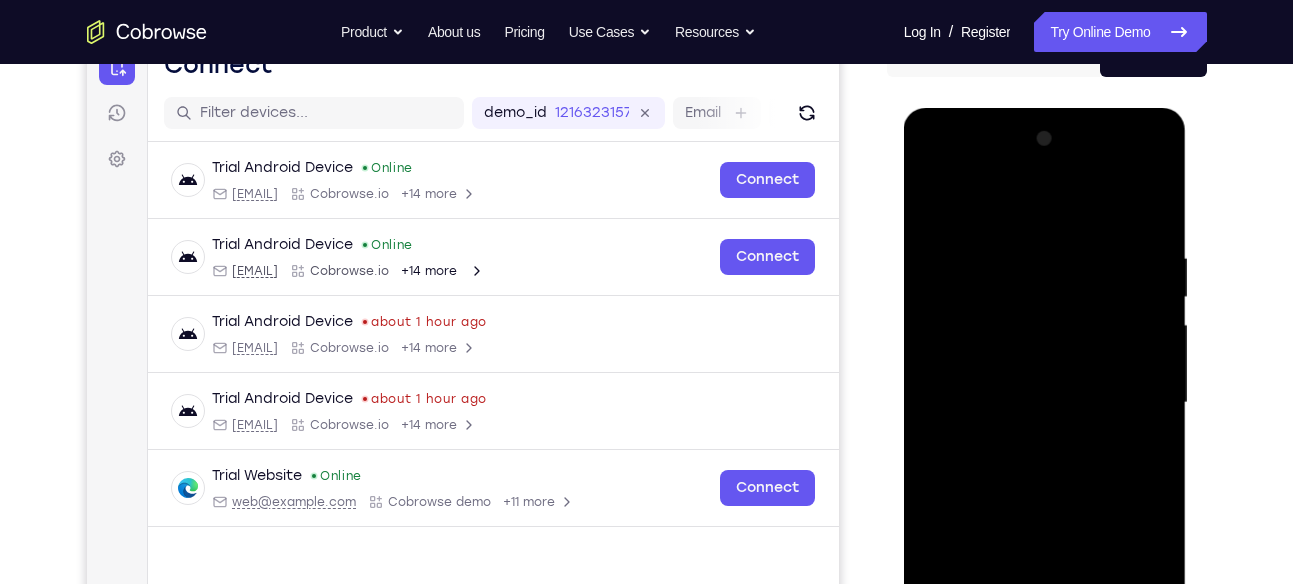 click at bounding box center [1045, 403] 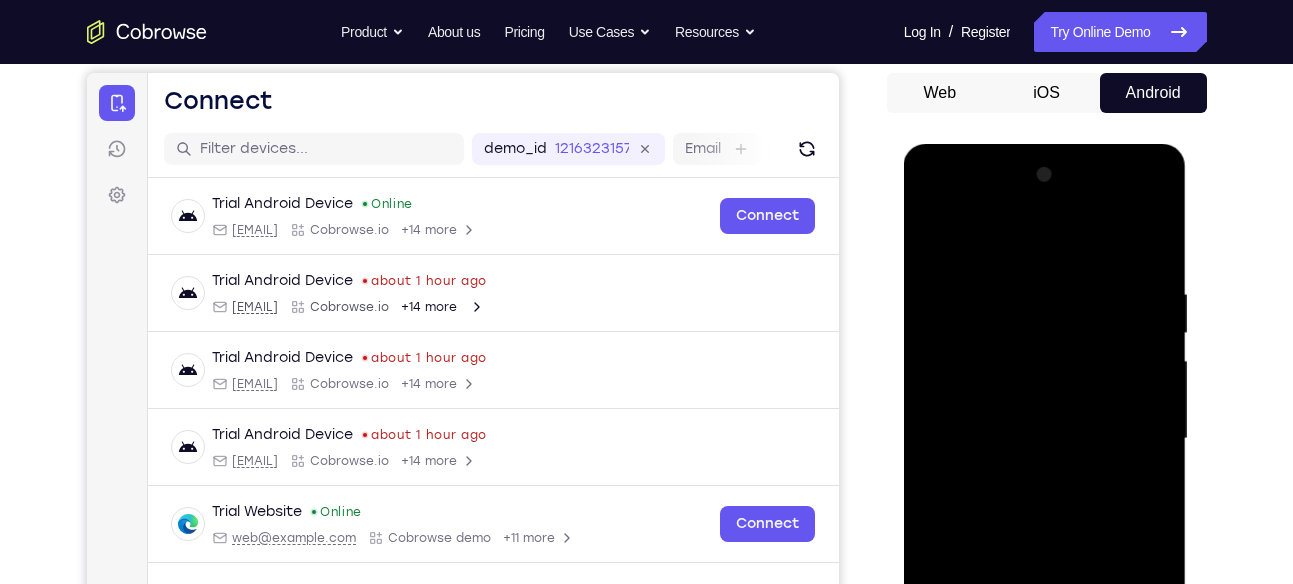 scroll, scrollTop: 195, scrollLeft: 0, axis: vertical 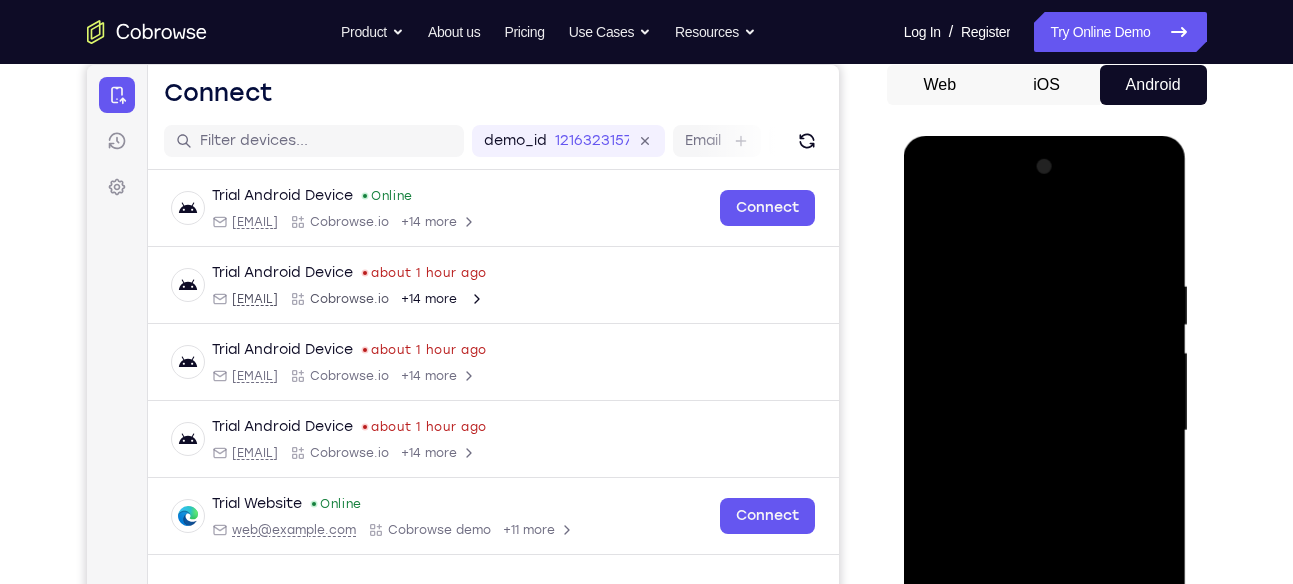 click at bounding box center (1045, 431) 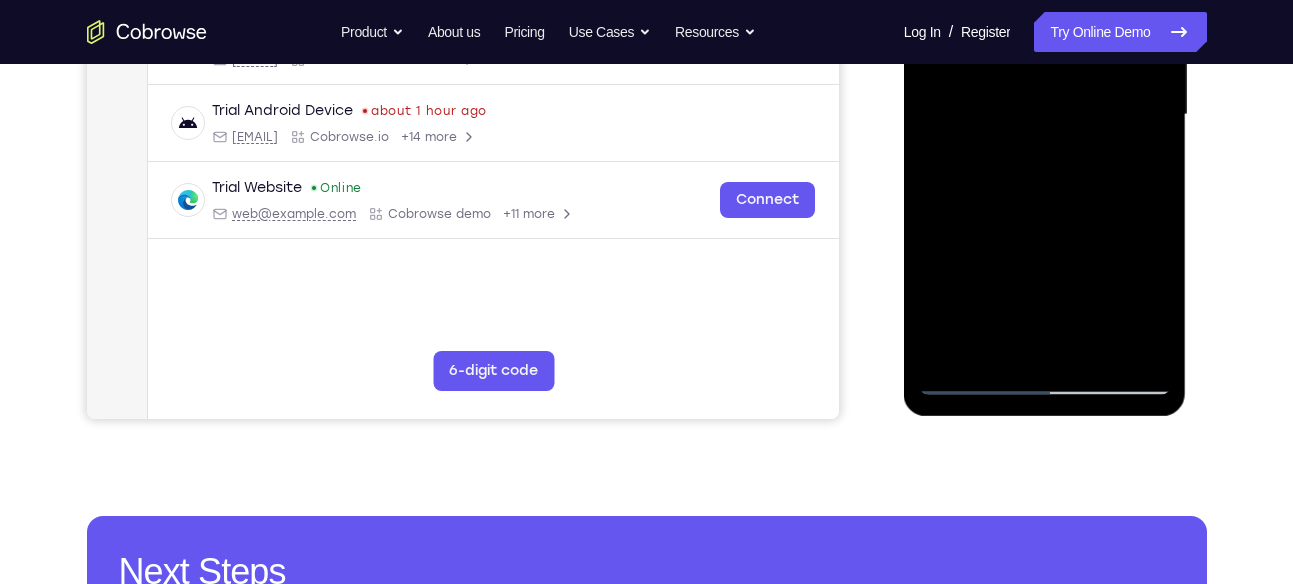 scroll, scrollTop: 512, scrollLeft: 0, axis: vertical 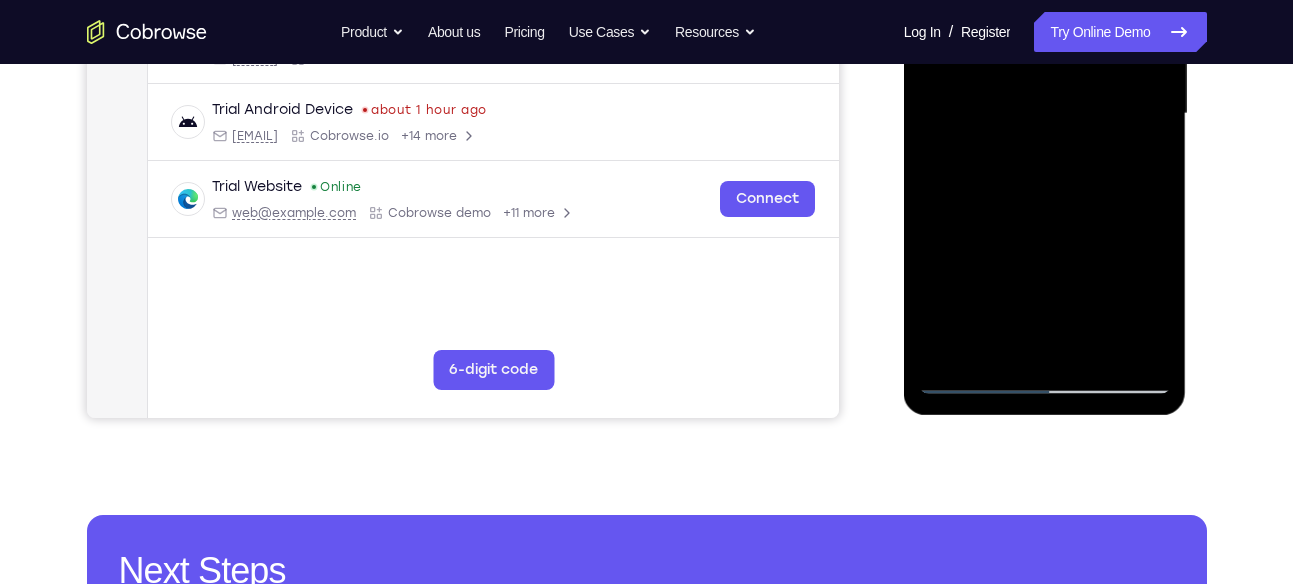 click at bounding box center [1045, 114] 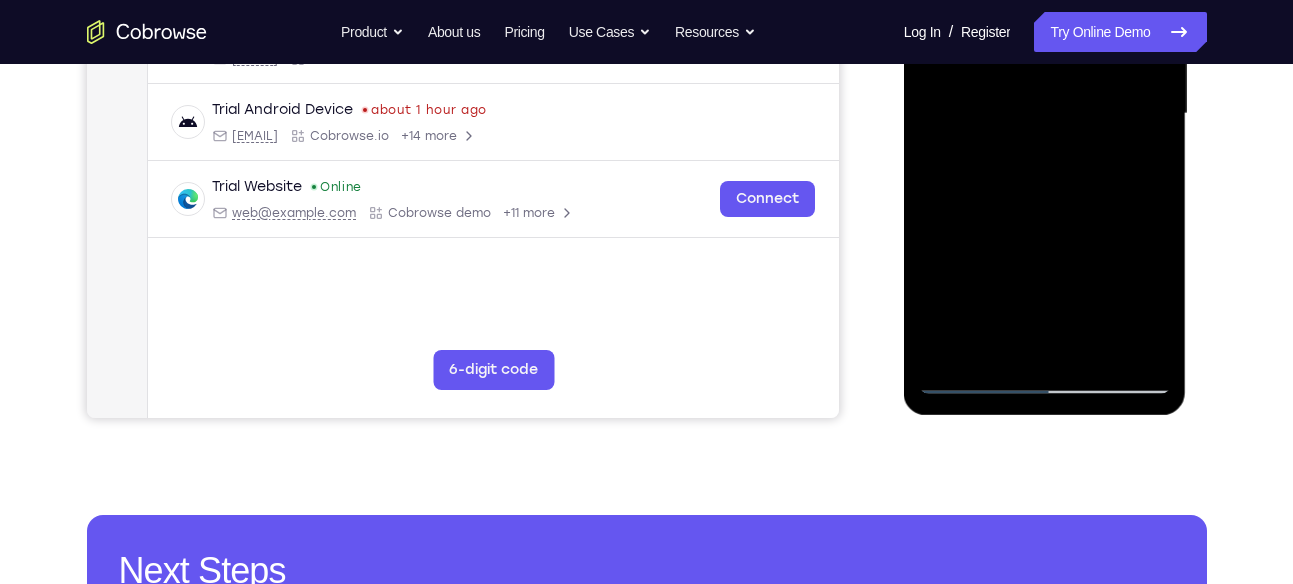 scroll, scrollTop: 492, scrollLeft: 0, axis: vertical 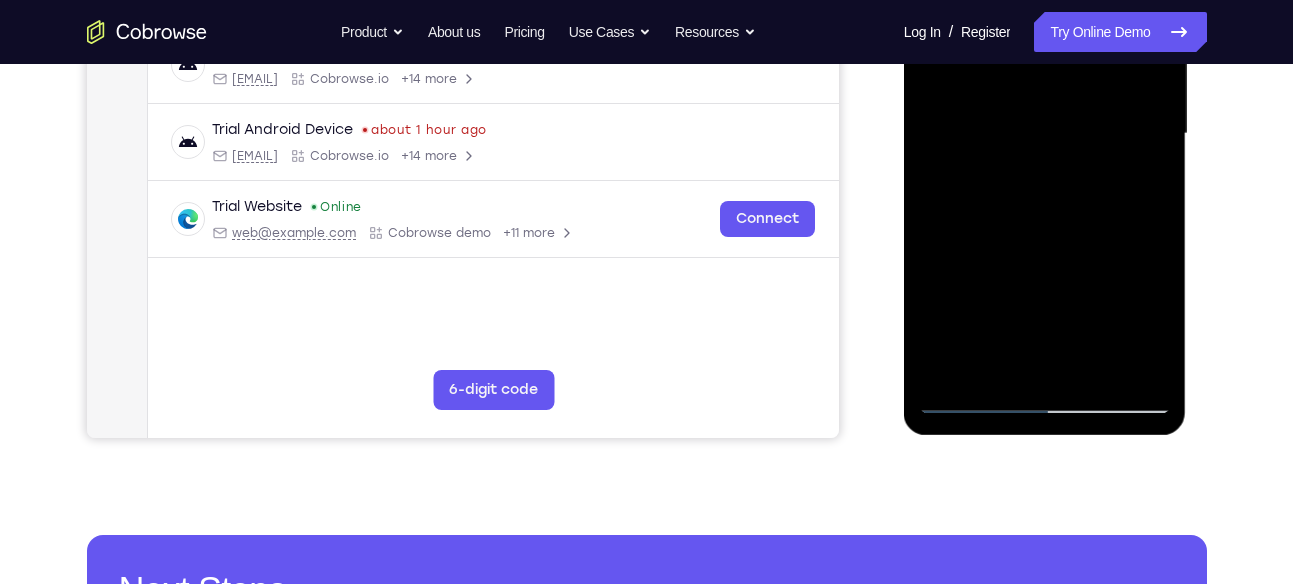 click at bounding box center [1045, 134] 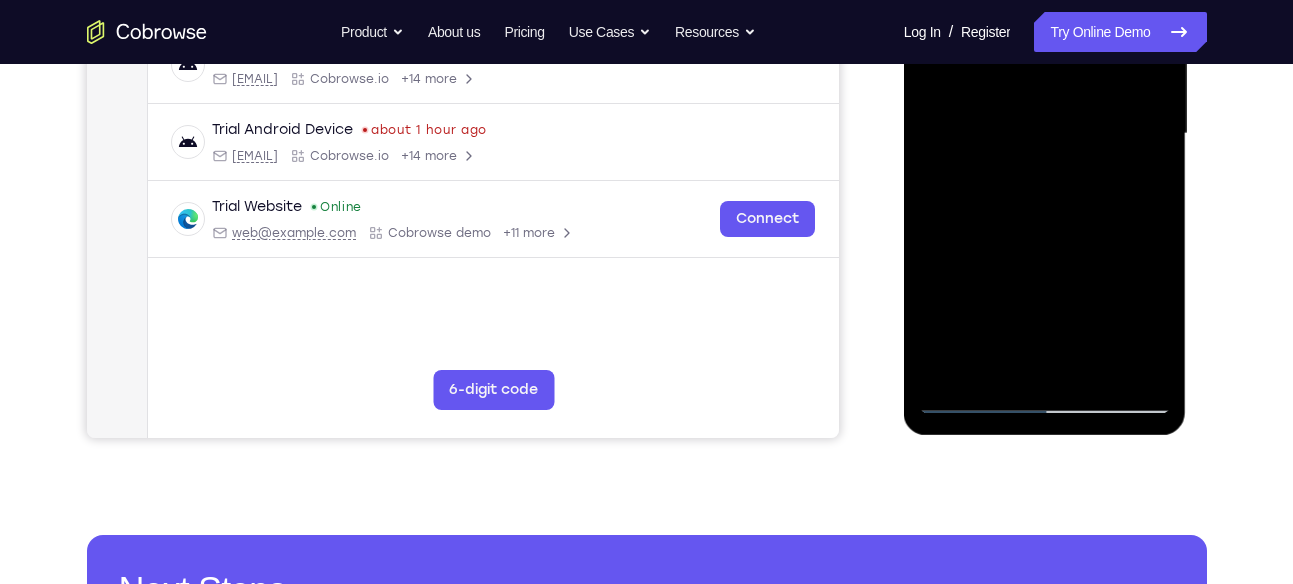 click at bounding box center (1045, 134) 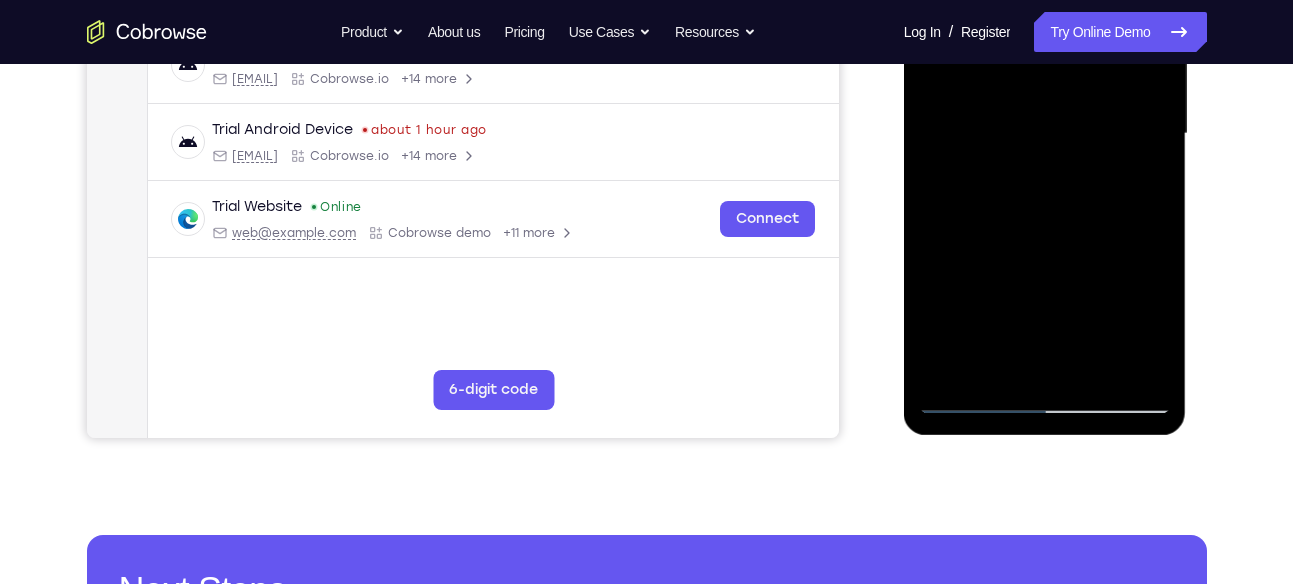 click at bounding box center [1045, 134] 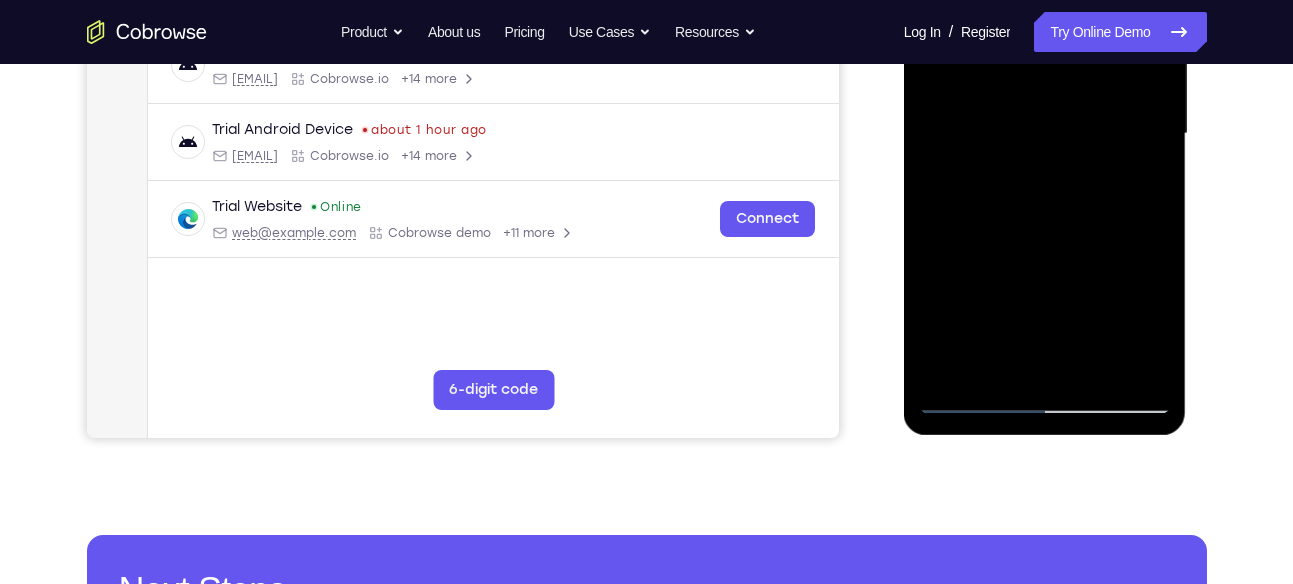 click at bounding box center [1045, 134] 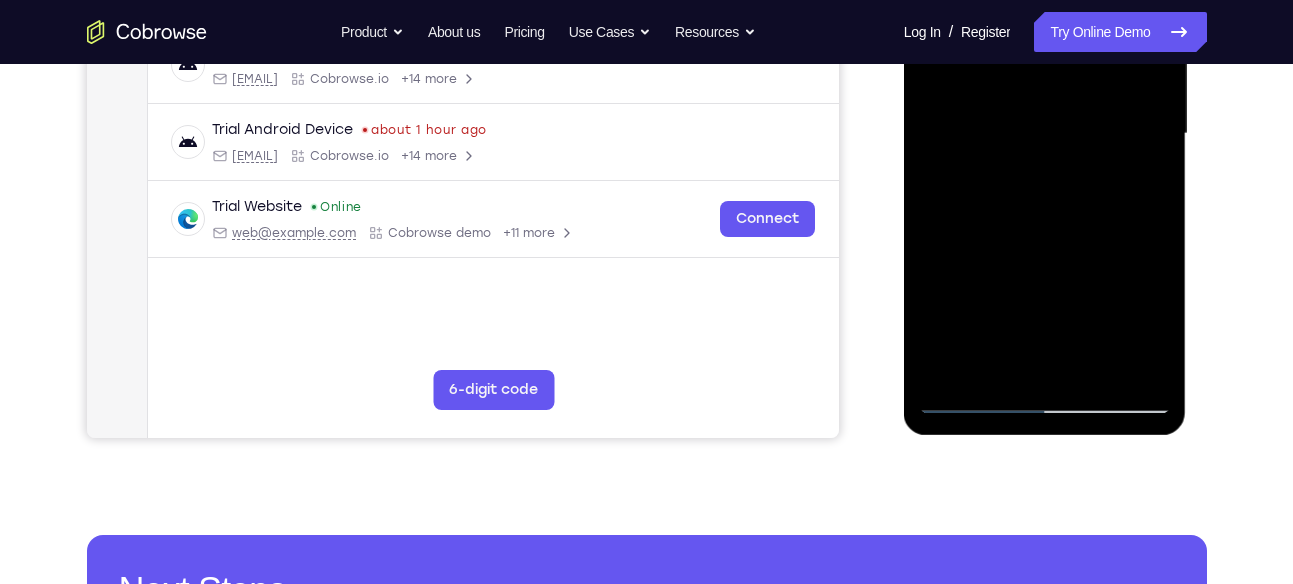 click at bounding box center [1045, 134] 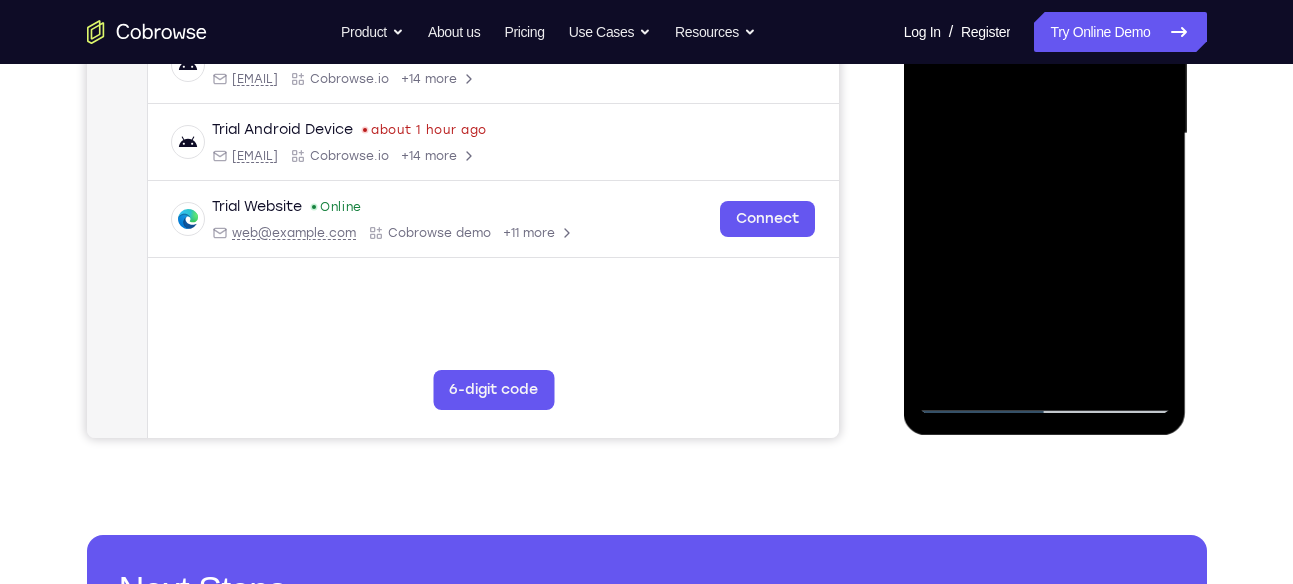 click at bounding box center (1045, 134) 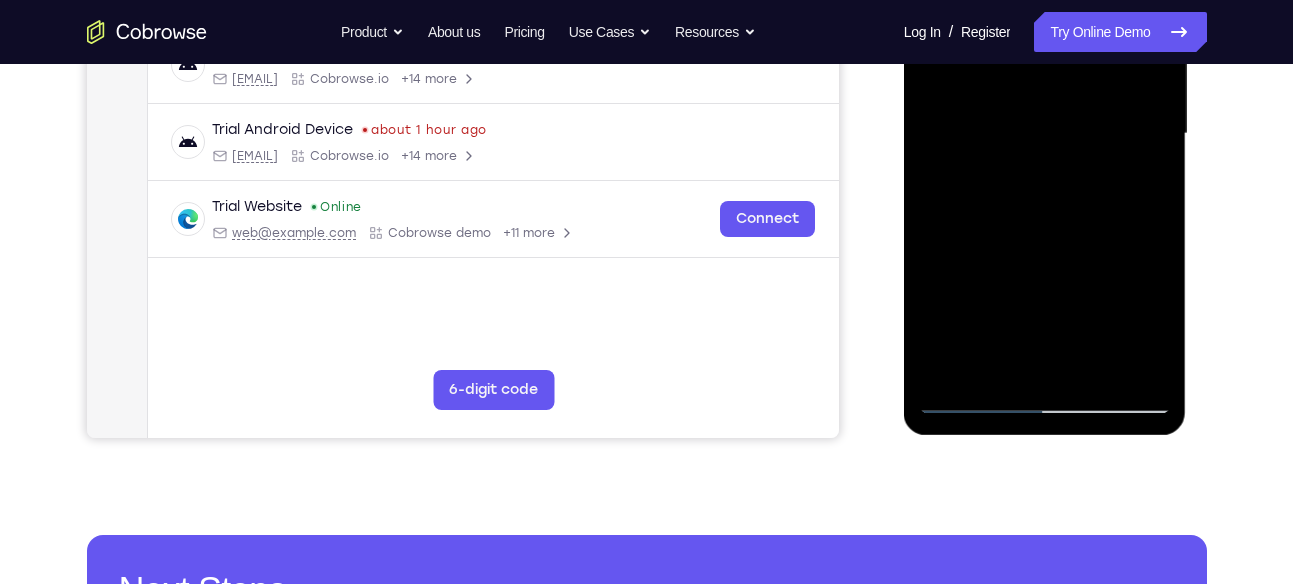 click at bounding box center [1045, 134] 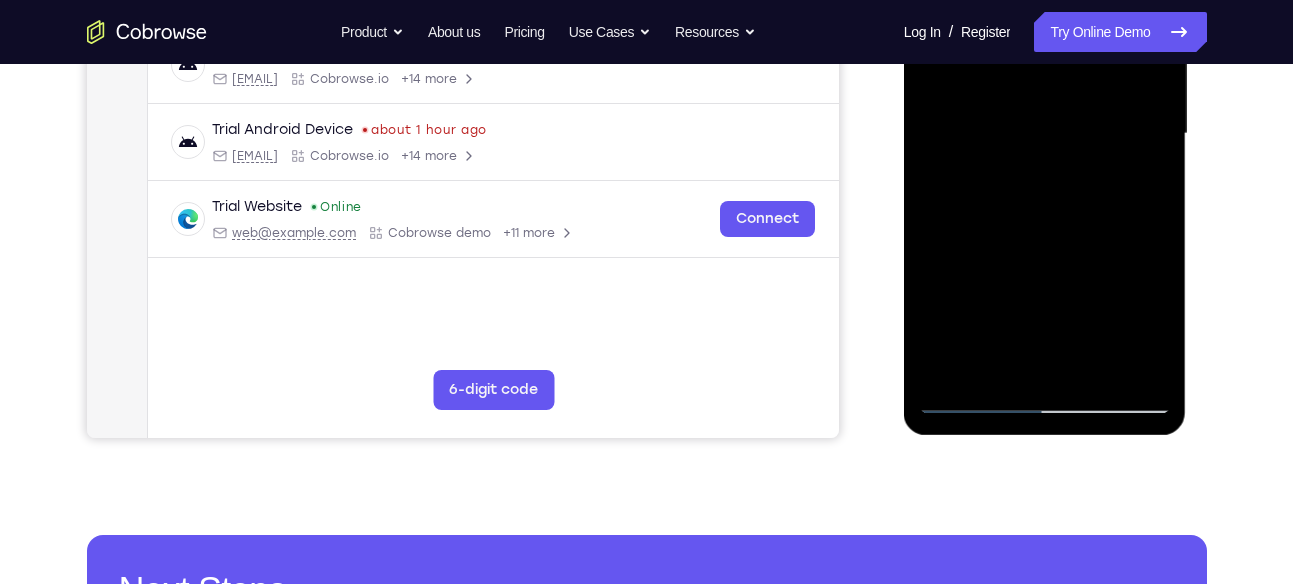 click at bounding box center (1045, 134) 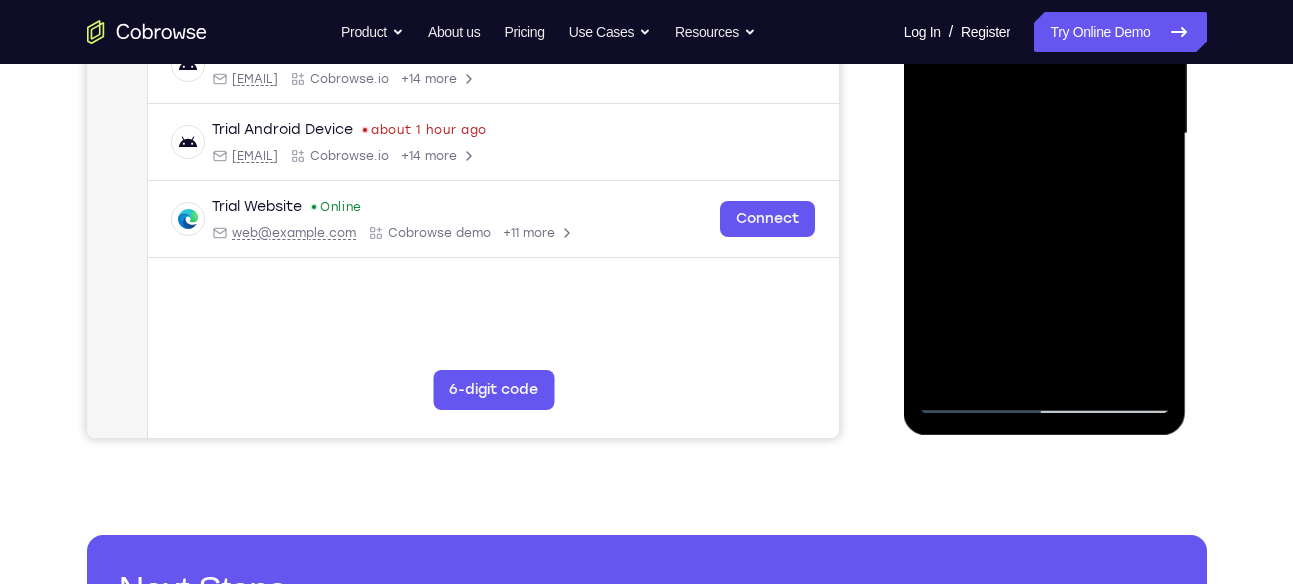 click at bounding box center (1045, 134) 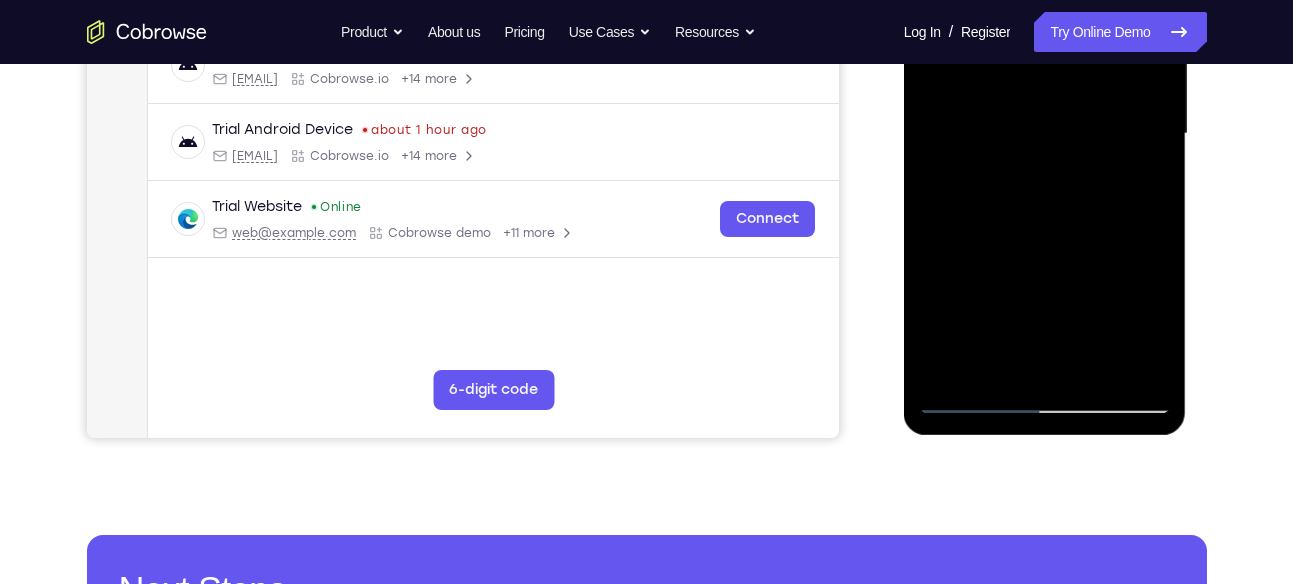 click at bounding box center (1045, 134) 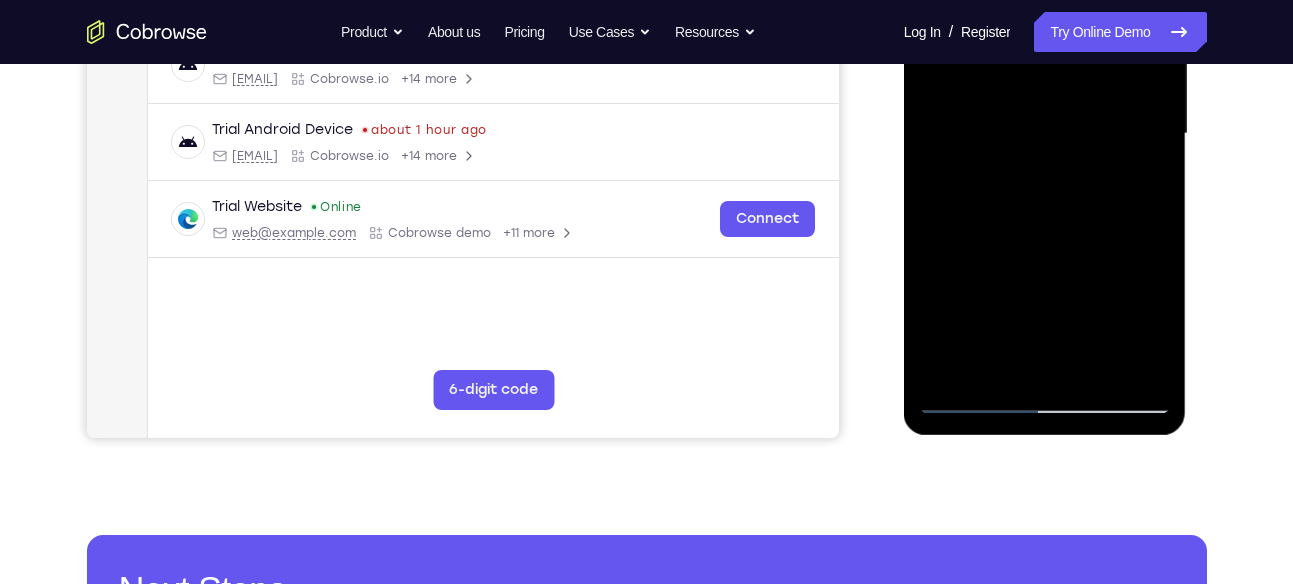 click at bounding box center (1045, 134) 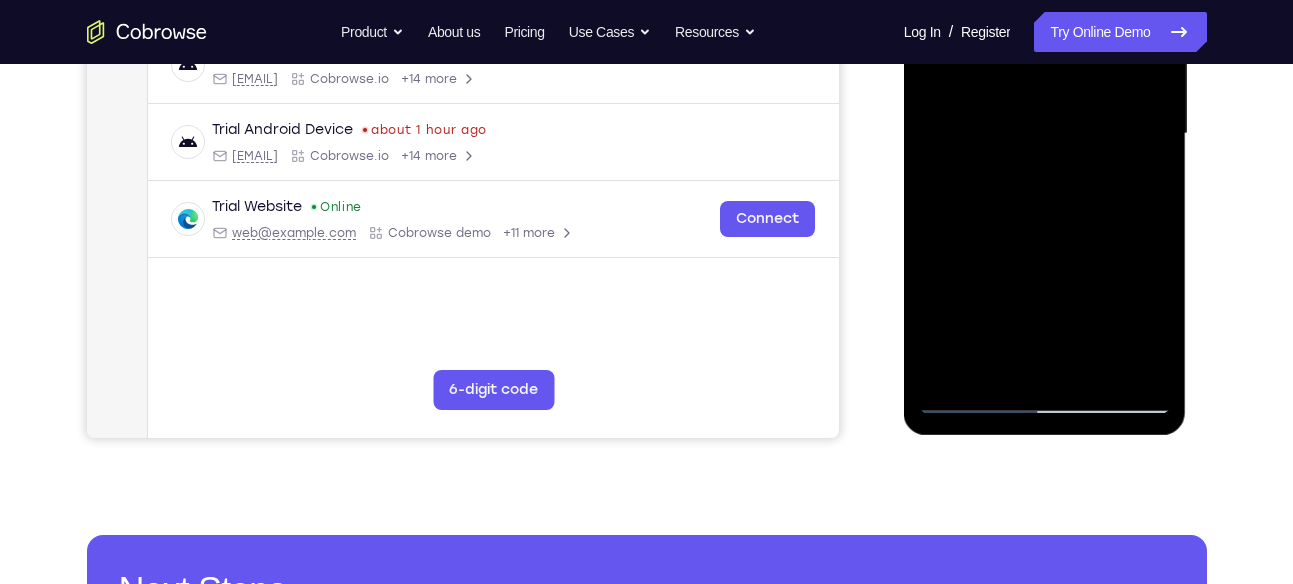 click at bounding box center (1045, 134) 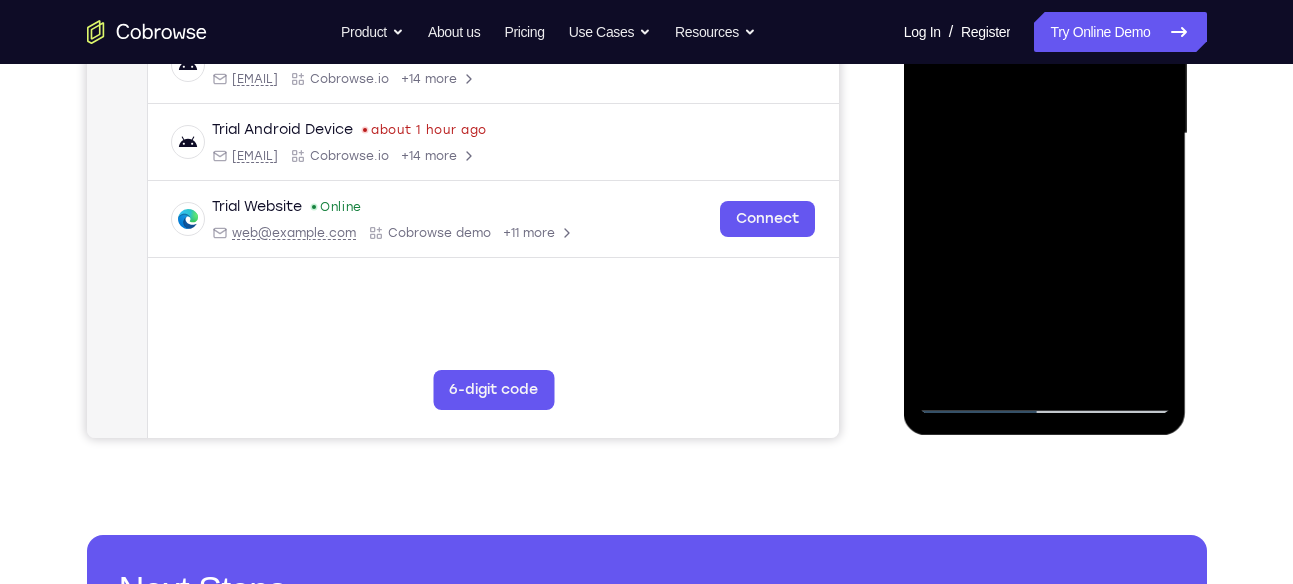 click at bounding box center (1045, 134) 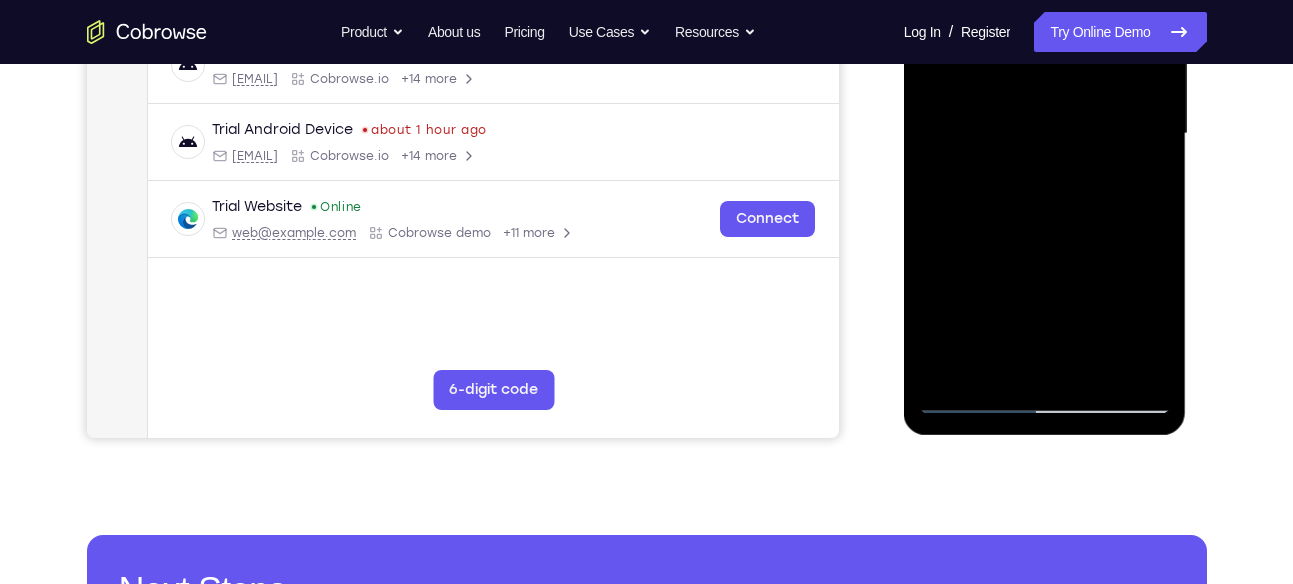 click at bounding box center (1045, 134) 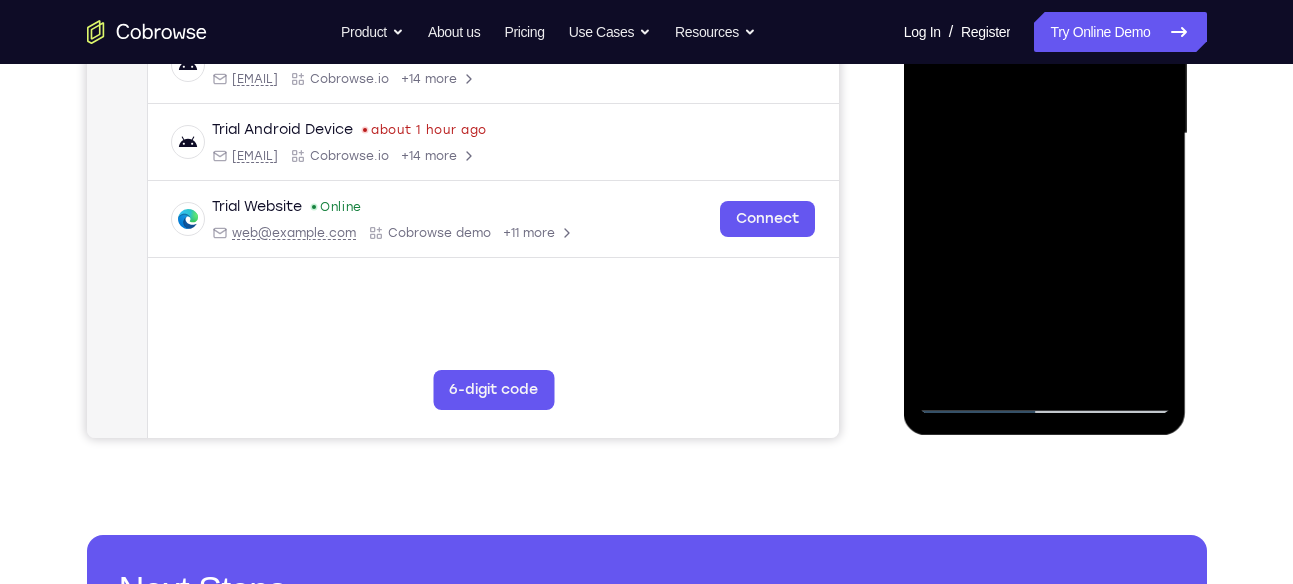 click at bounding box center [1045, 134] 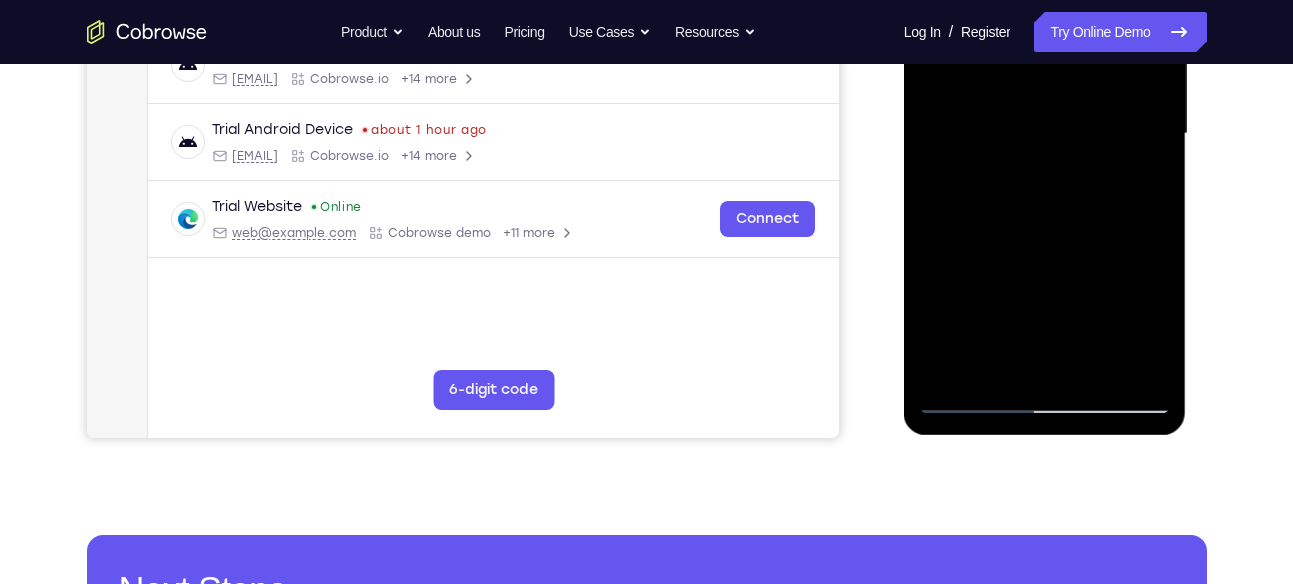 click at bounding box center [1045, 134] 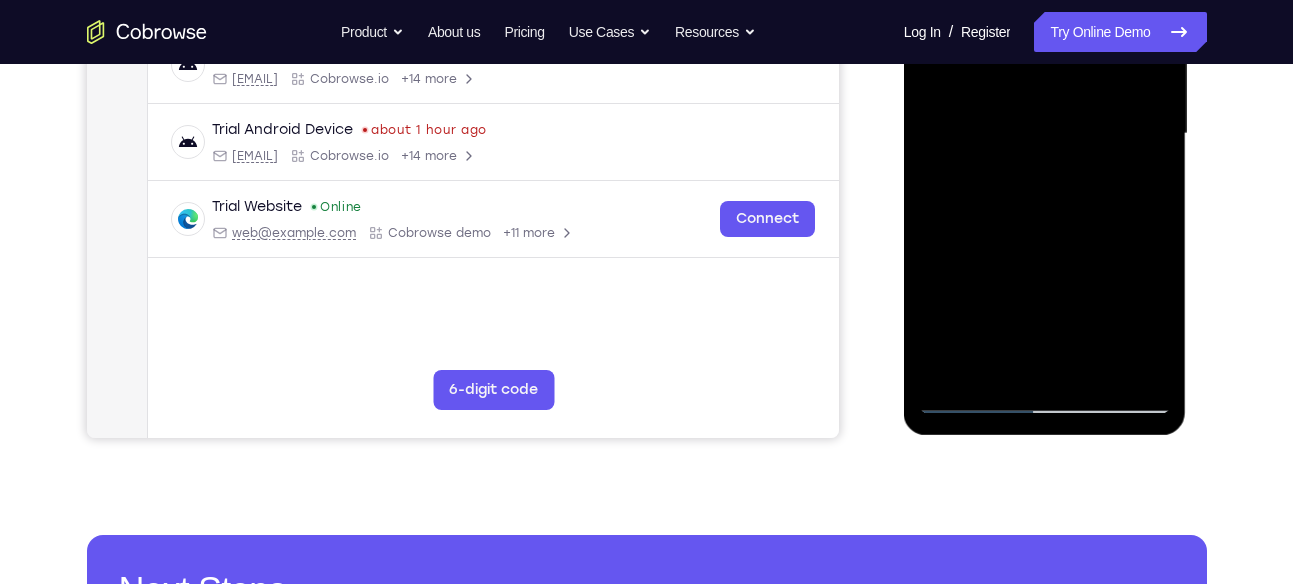 click at bounding box center [1045, 134] 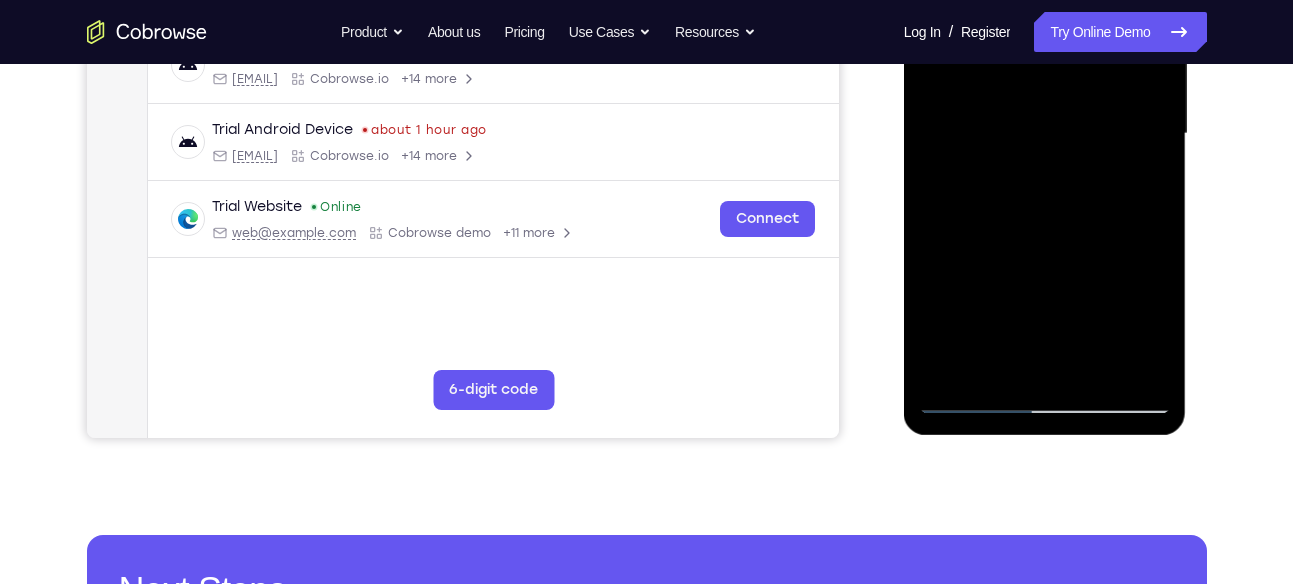 click at bounding box center [1045, 134] 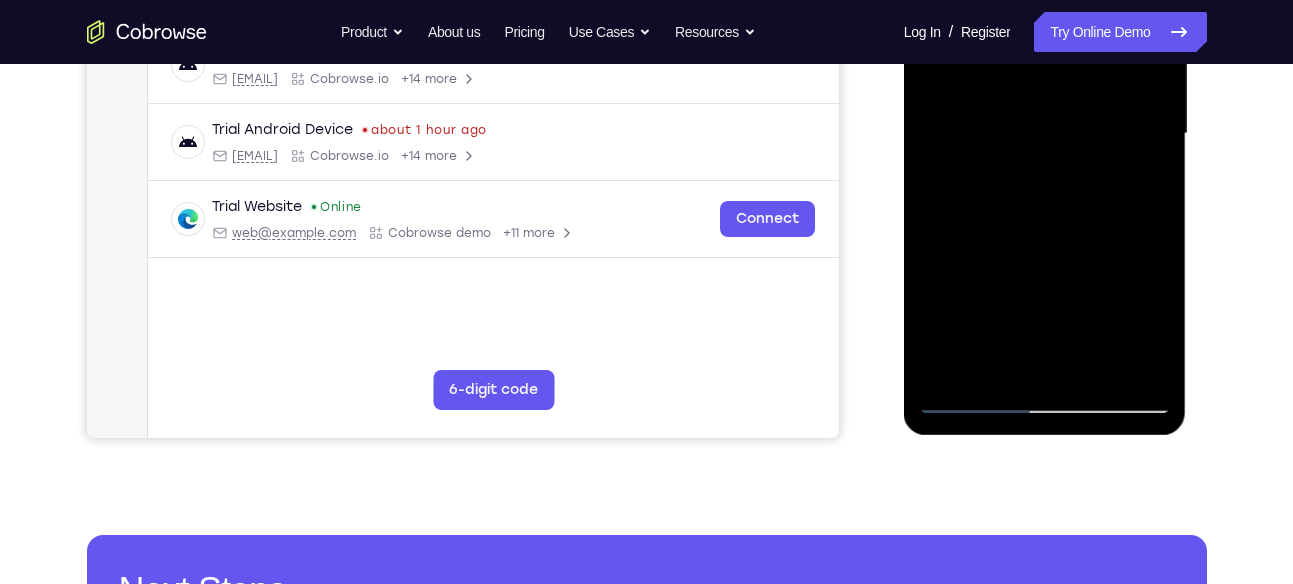 click at bounding box center (1045, 134) 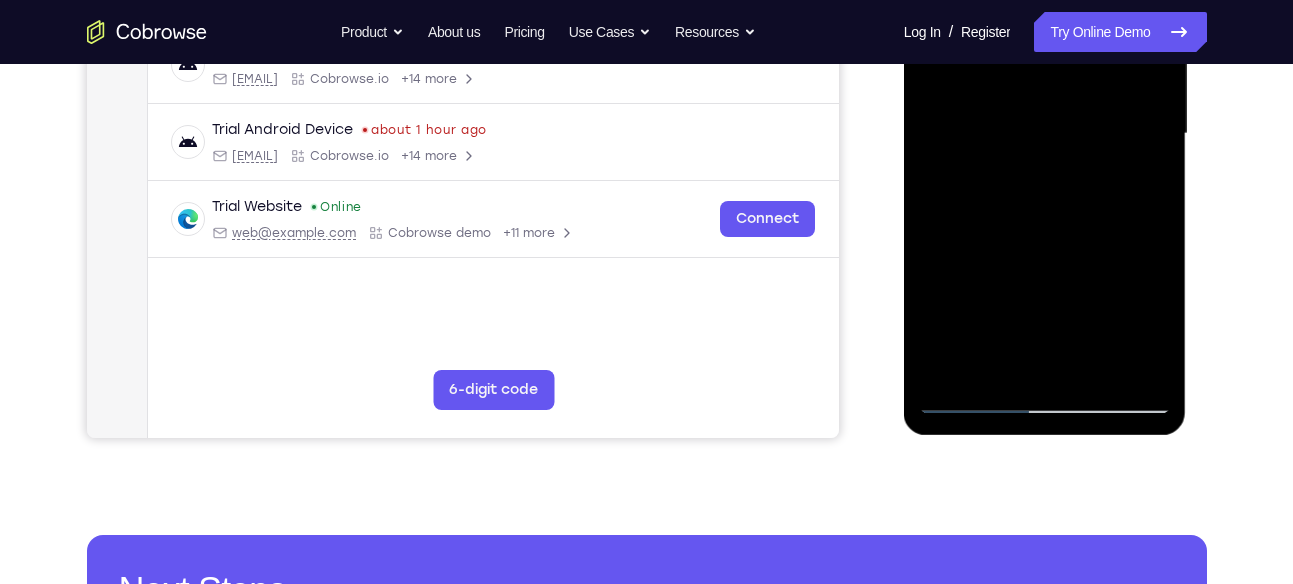 click at bounding box center [1045, 134] 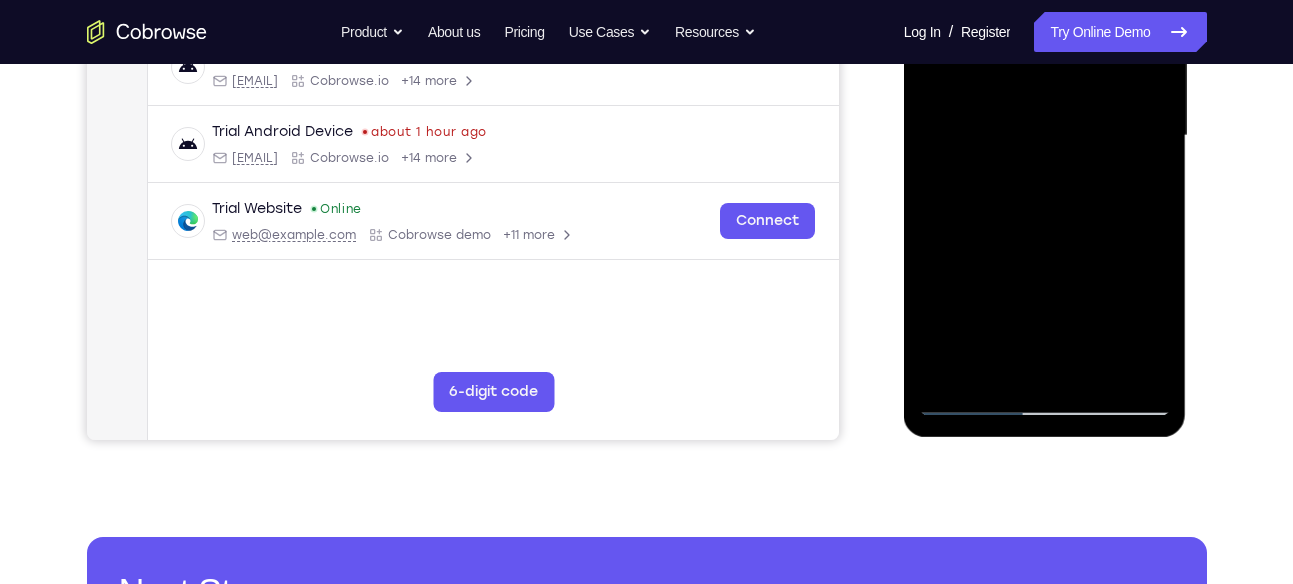 scroll, scrollTop: 491, scrollLeft: 0, axis: vertical 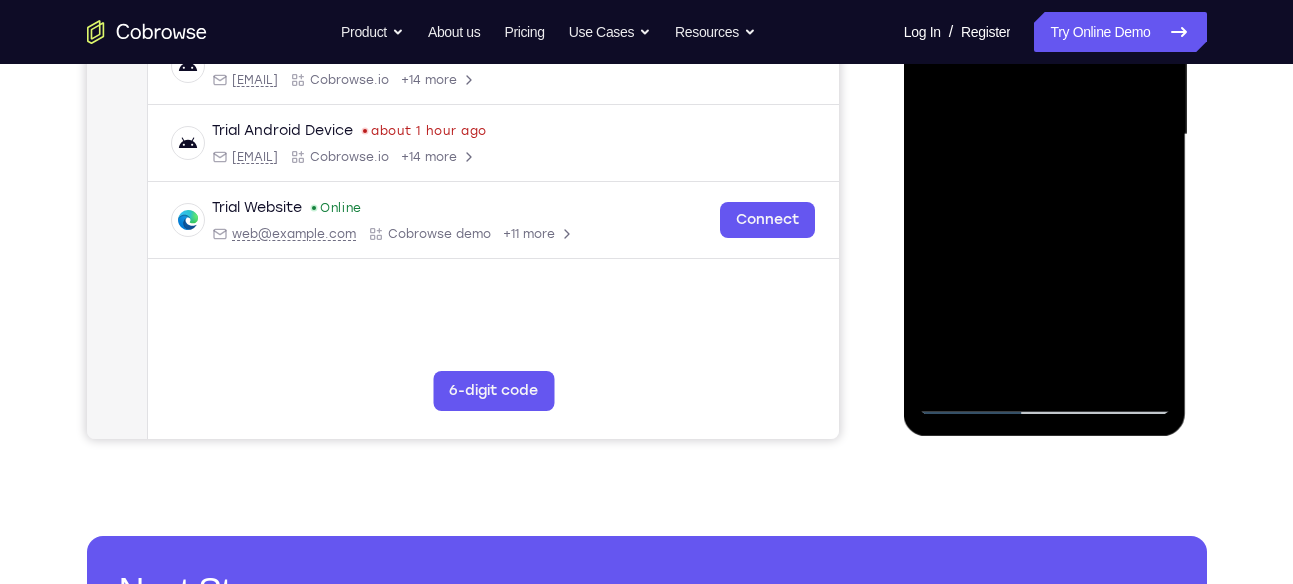 click at bounding box center [1045, 135] 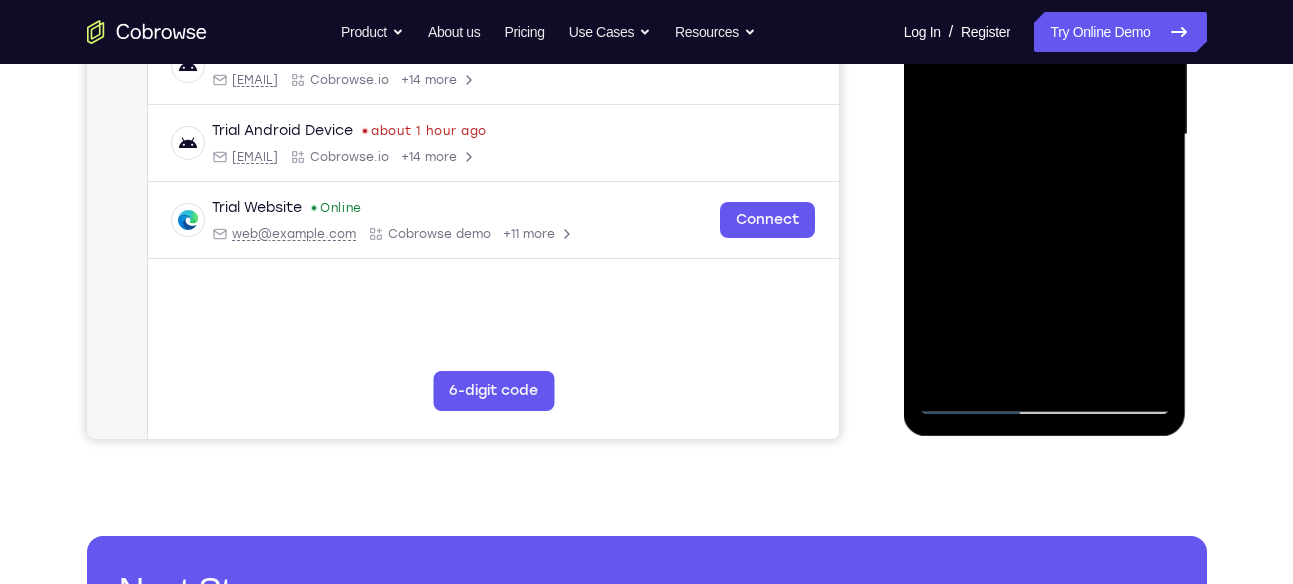 click at bounding box center (1045, 135) 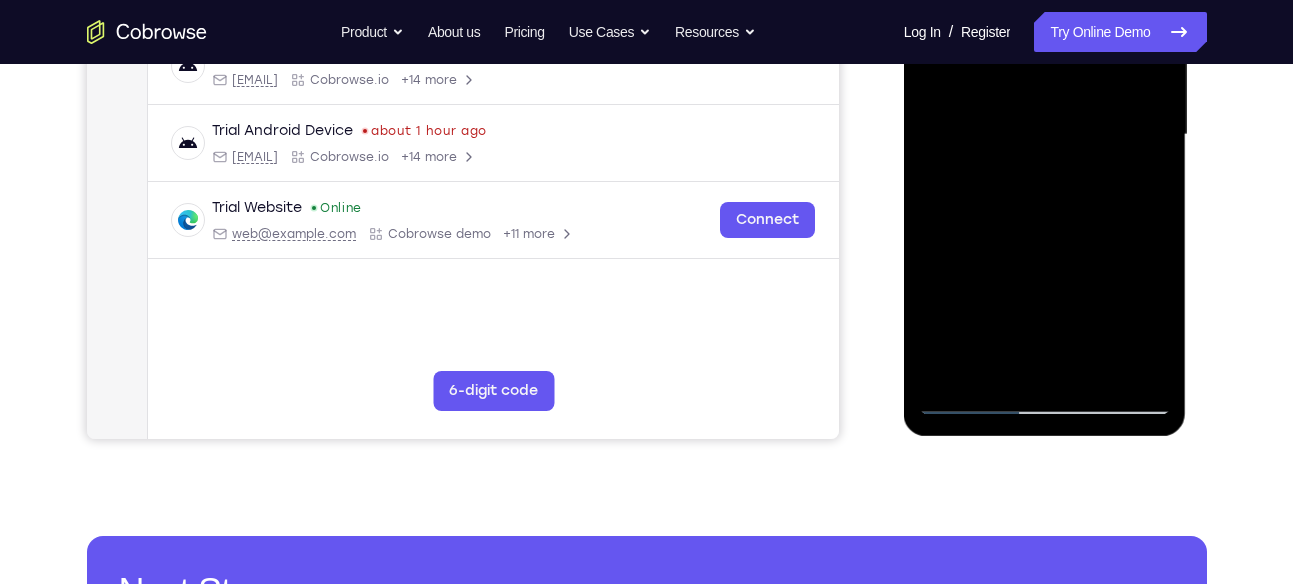click at bounding box center [1045, 135] 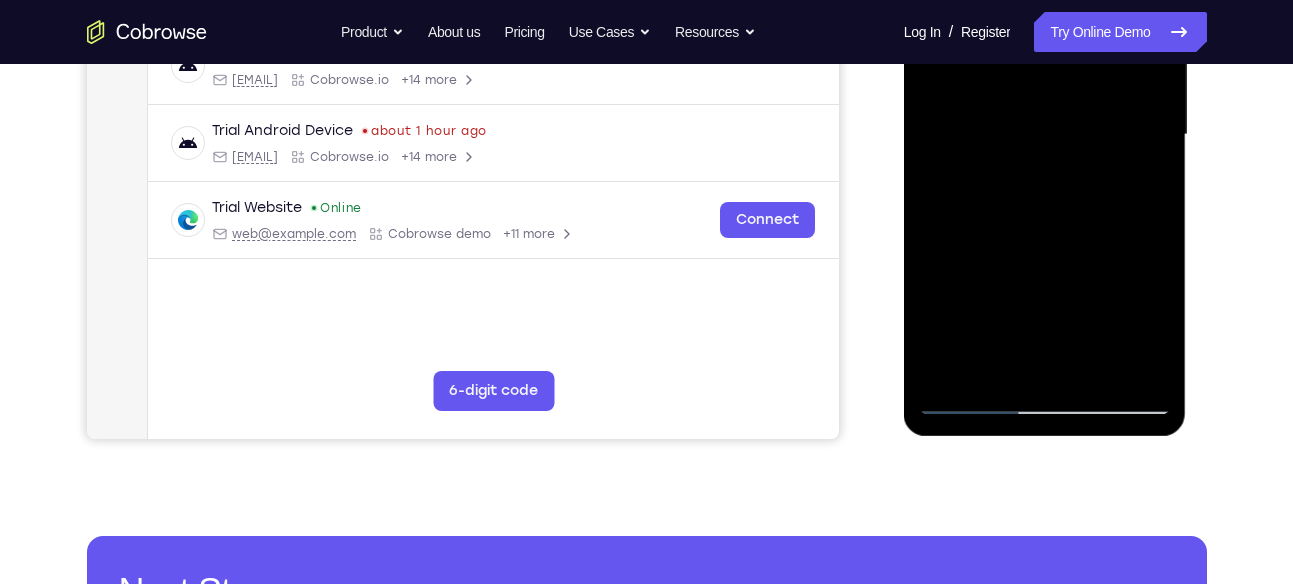 click at bounding box center [1045, 135] 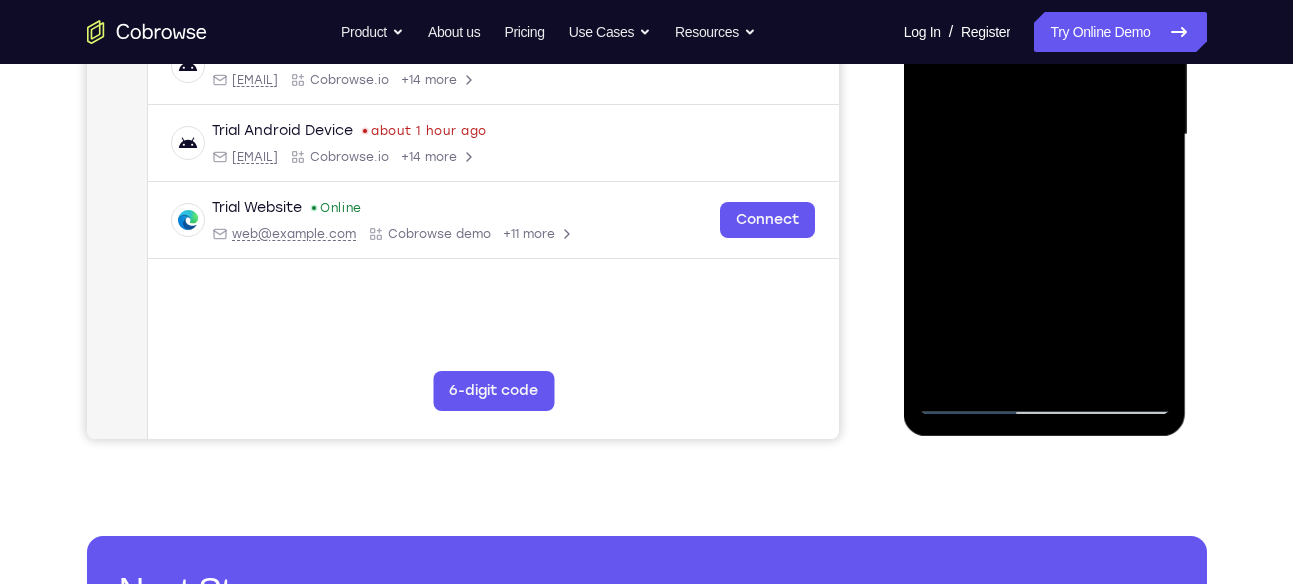 click at bounding box center [1045, 135] 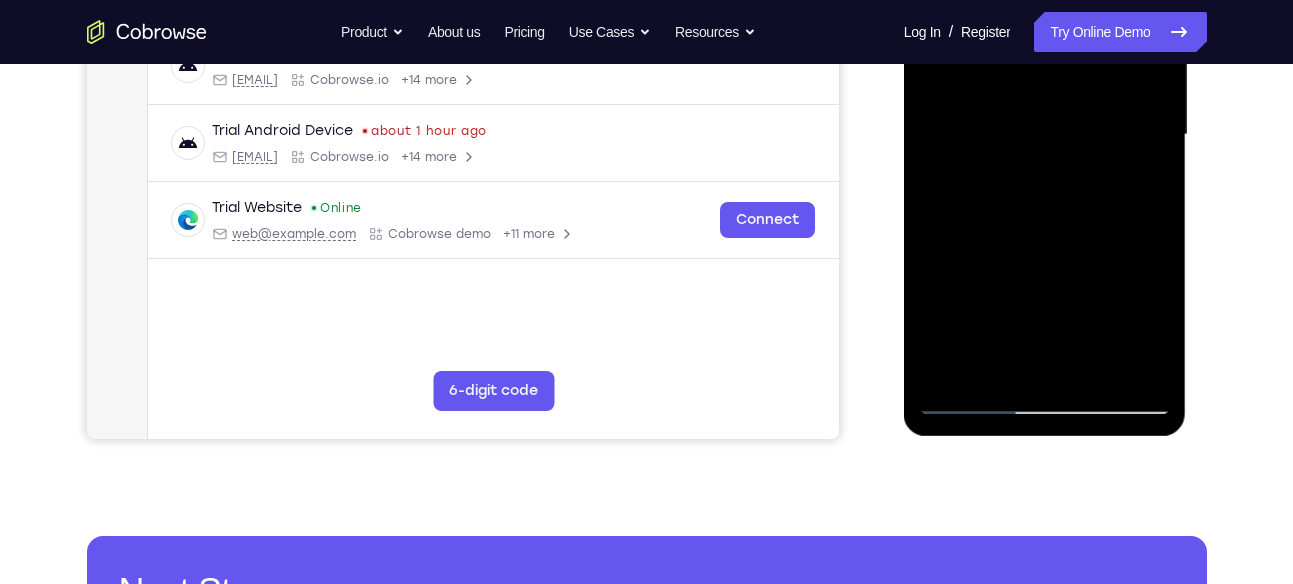 click at bounding box center [1045, 135] 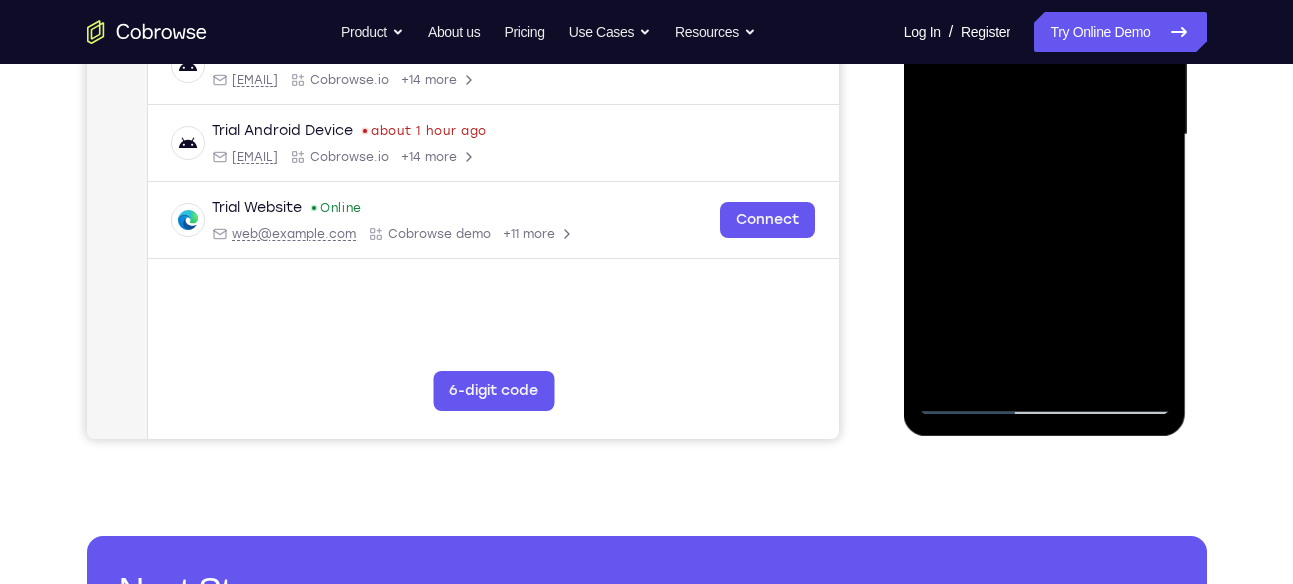 click at bounding box center [1045, 135] 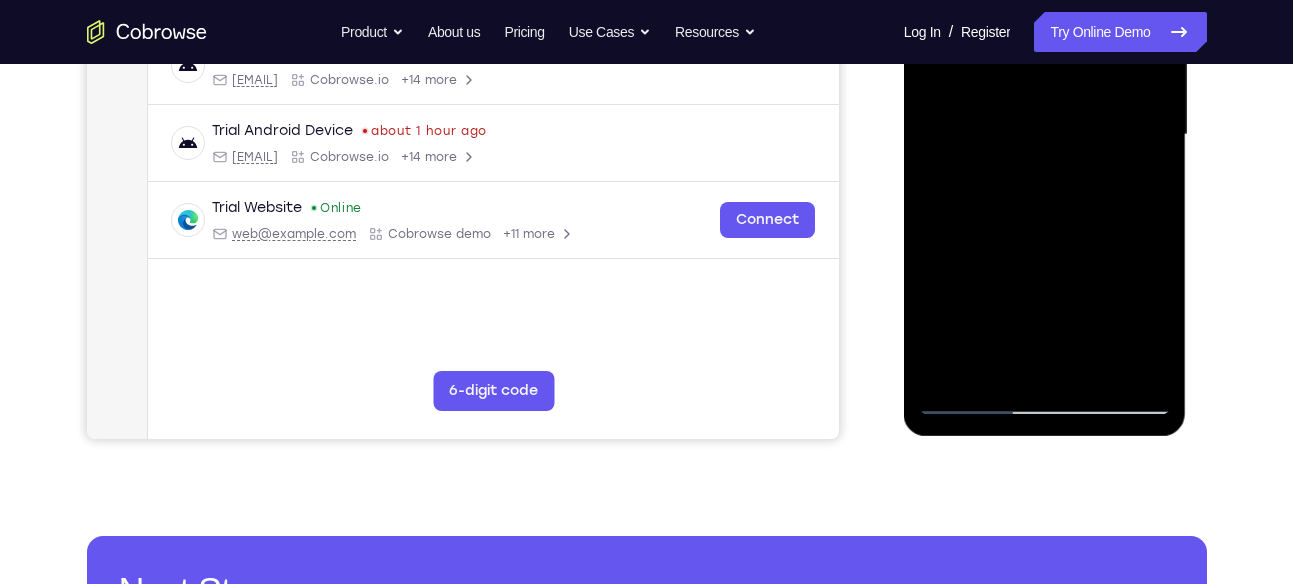 click at bounding box center (1045, 135) 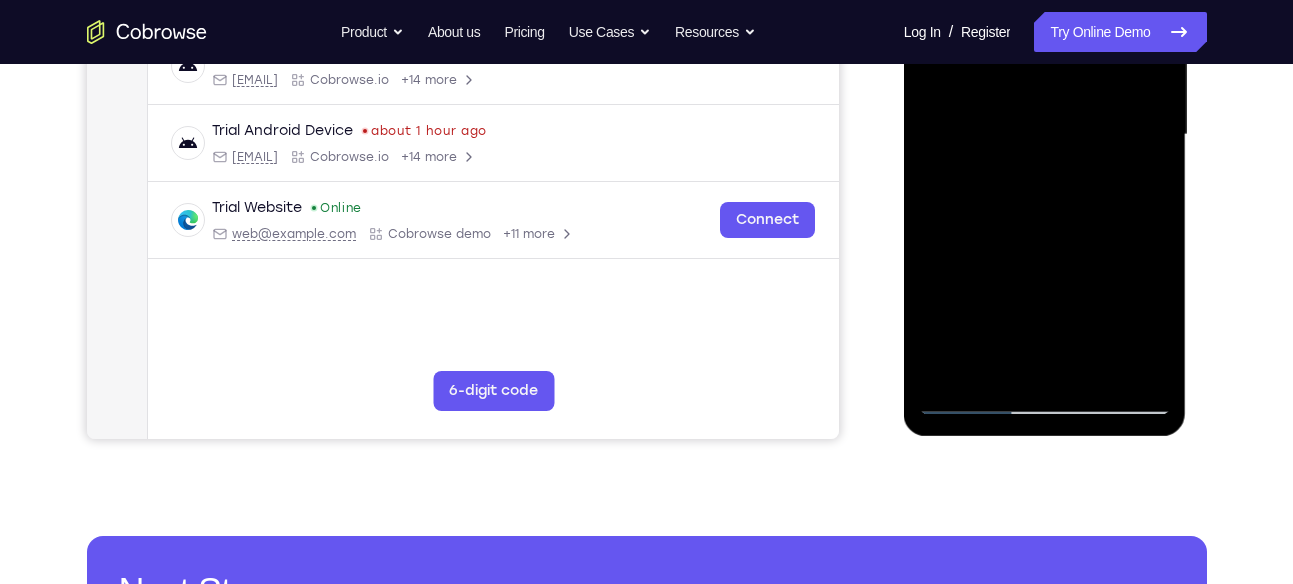 click at bounding box center (1045, 135) 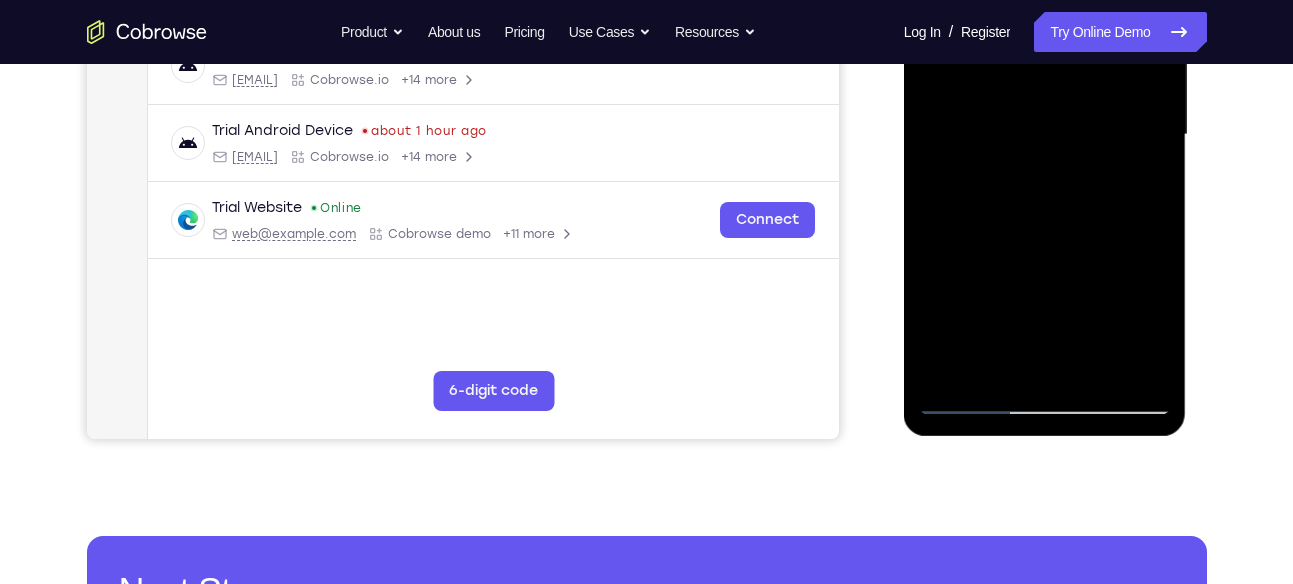 click at bounding box center [1045, 135] 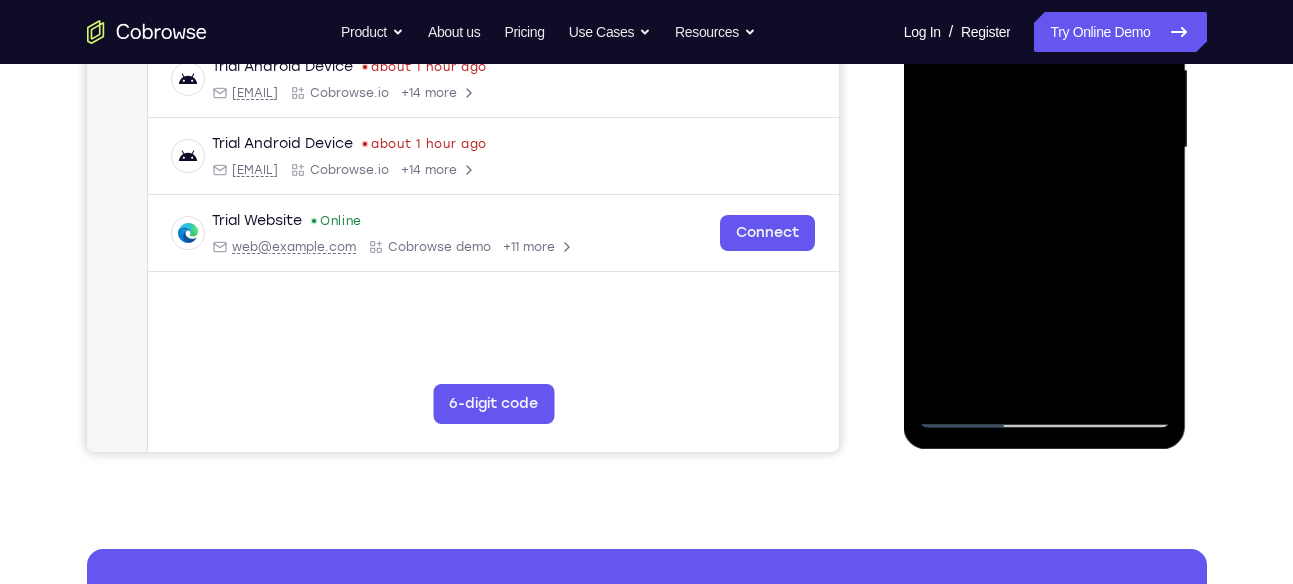 scroll, scrollTop: 503, scrollLeft: 0, axis: vertical 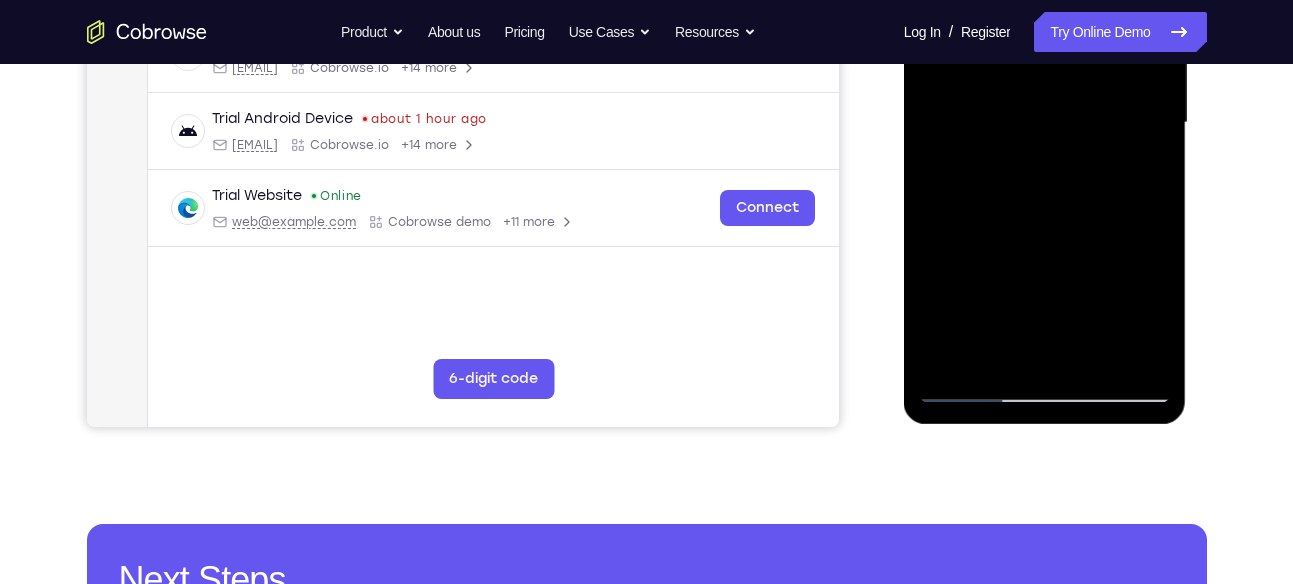 click at bounding box center [1045, 123] 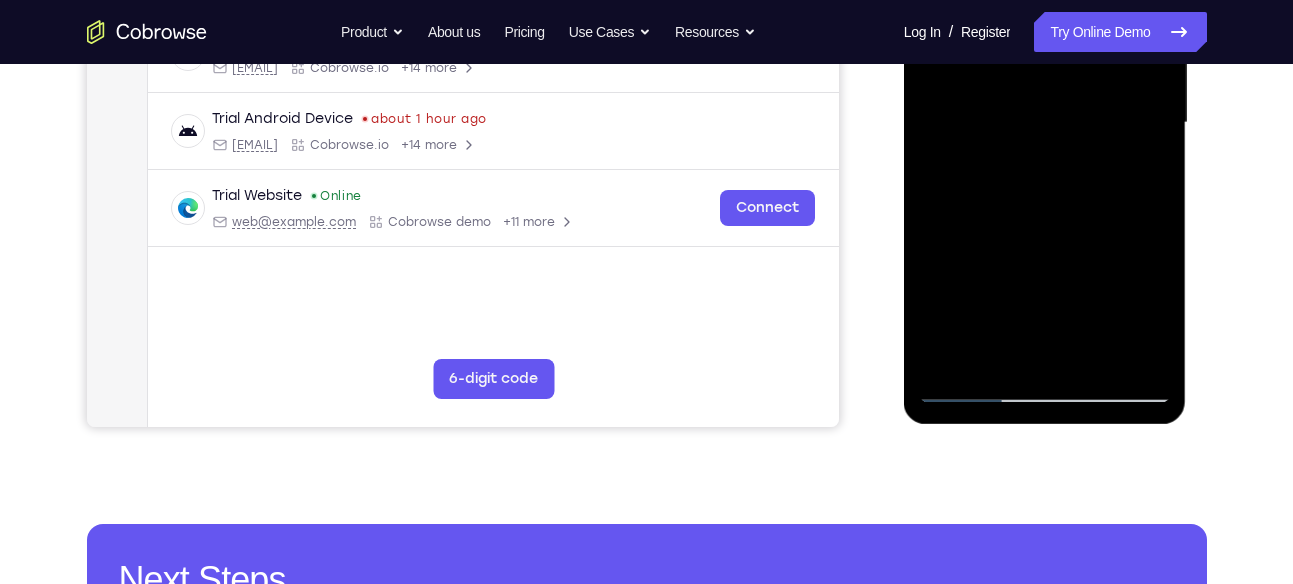 click at bounding box center (1045, 123) 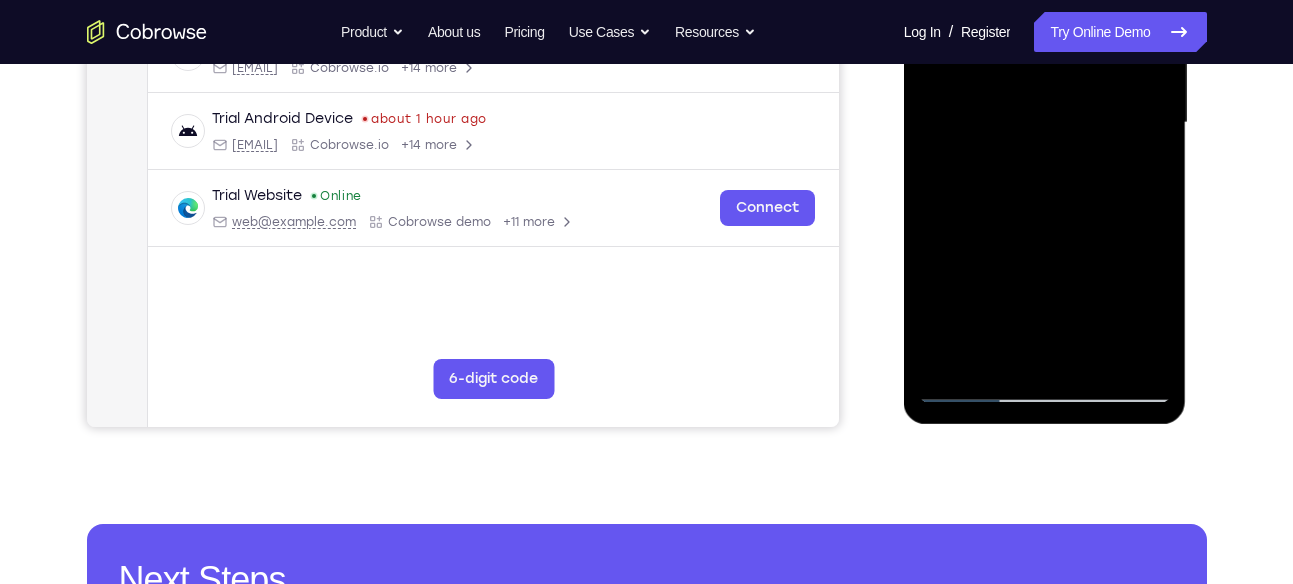 click at bounding box center [1045, 123] 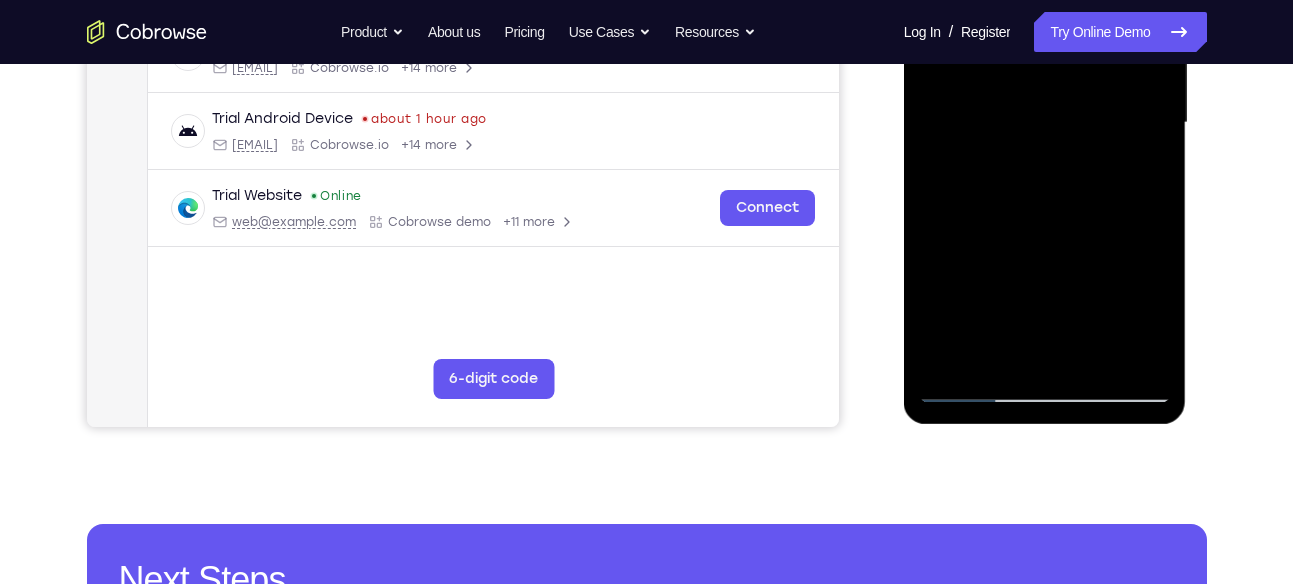 click at bounding box center [1045, 123] 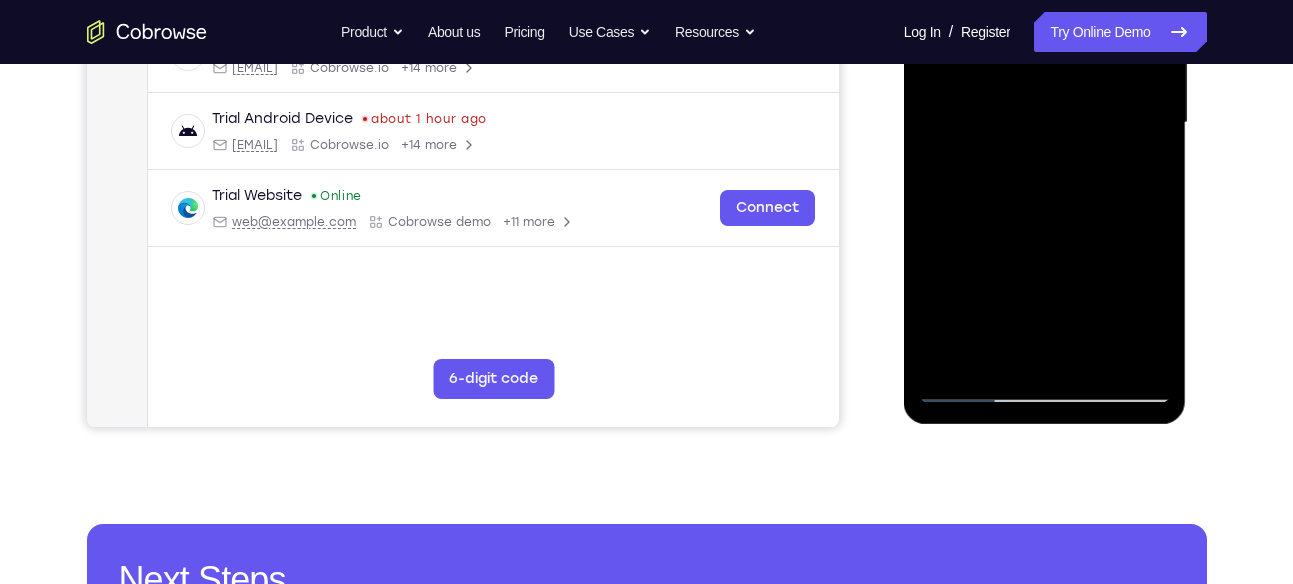 click at bounding box center [1045, 123] 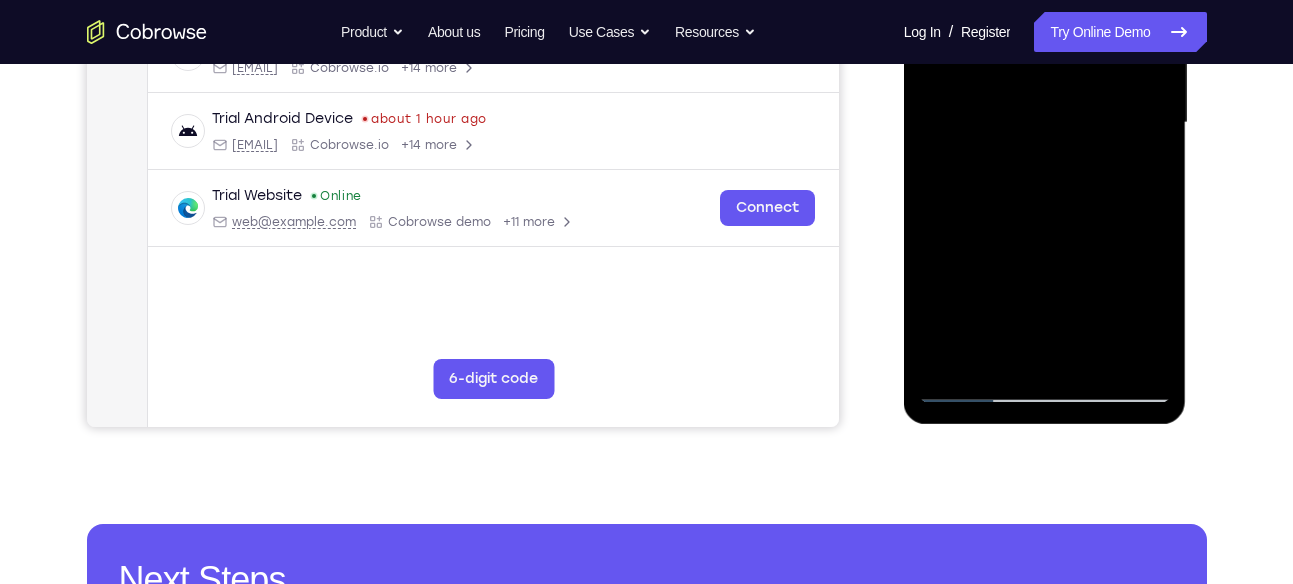 click at bounding box center (1045, 123) 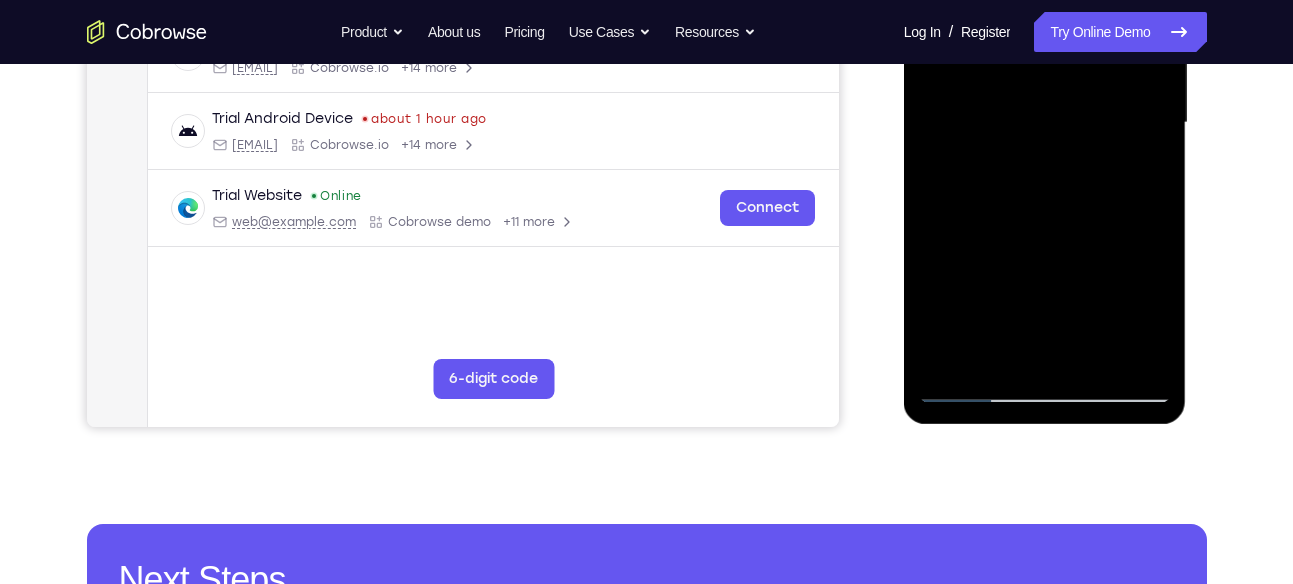 click at bounding box center [1045, 123] 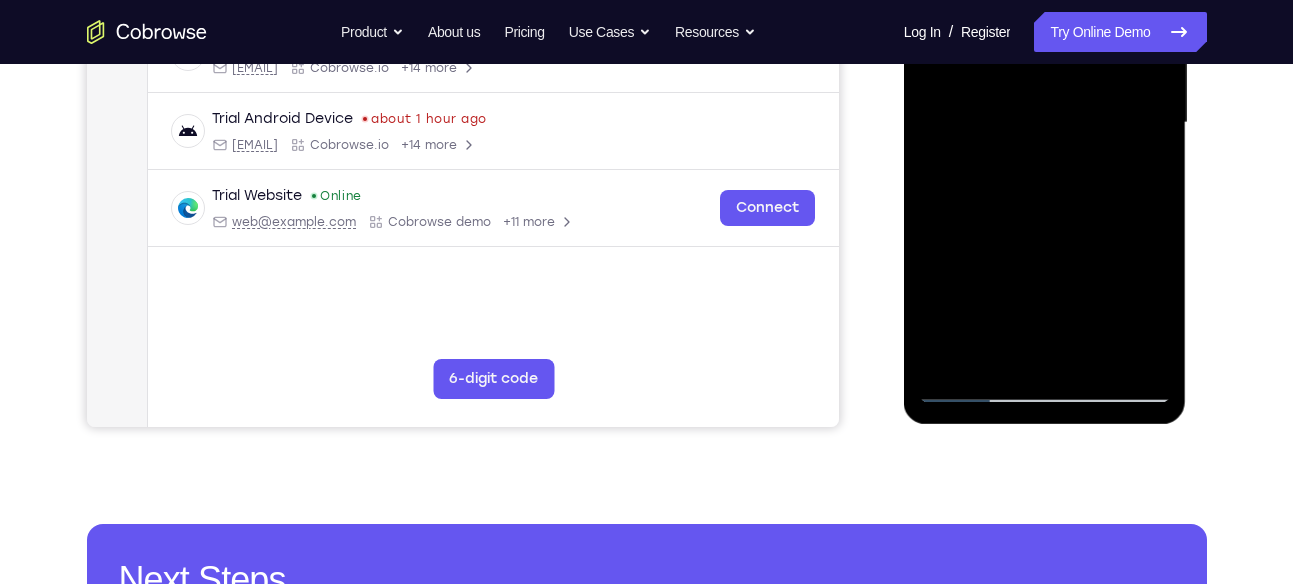 click at bounding box center (1045, 123) 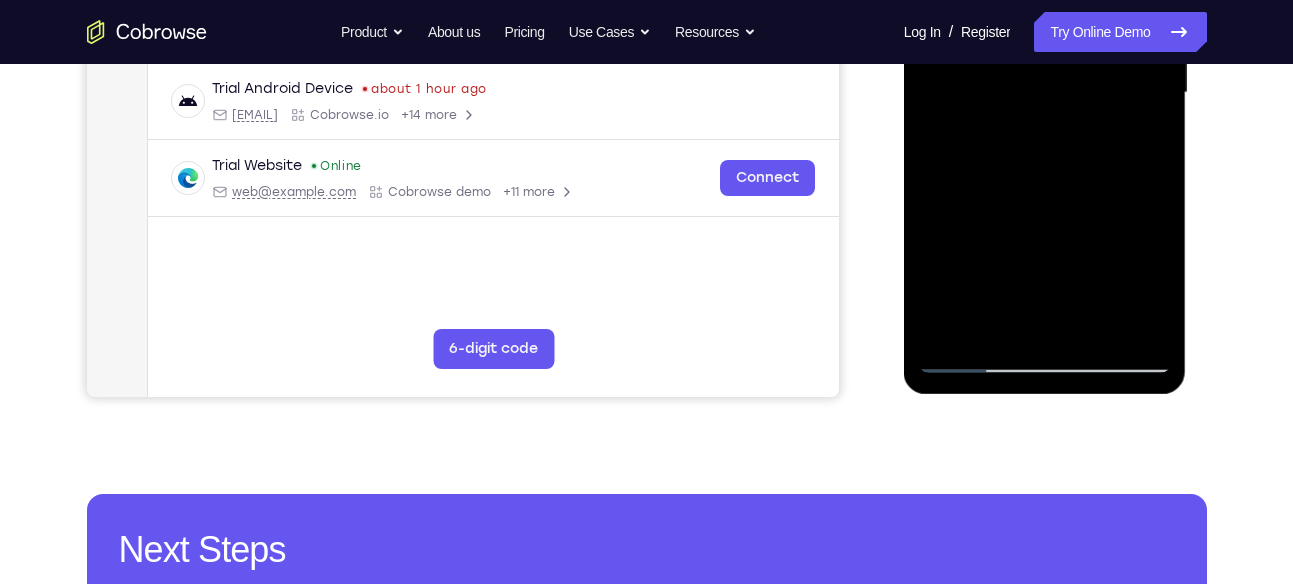 scroll, scrollTop: 537, scrollLeft: 0, axis: vertical 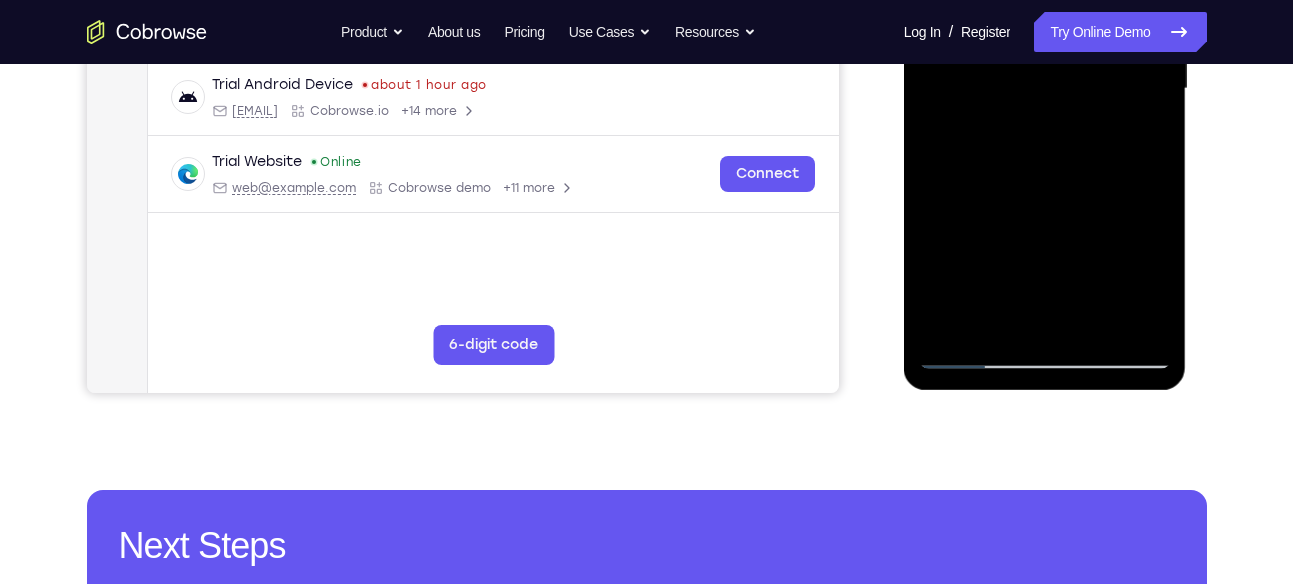 click at bounding box center (1045, 89) 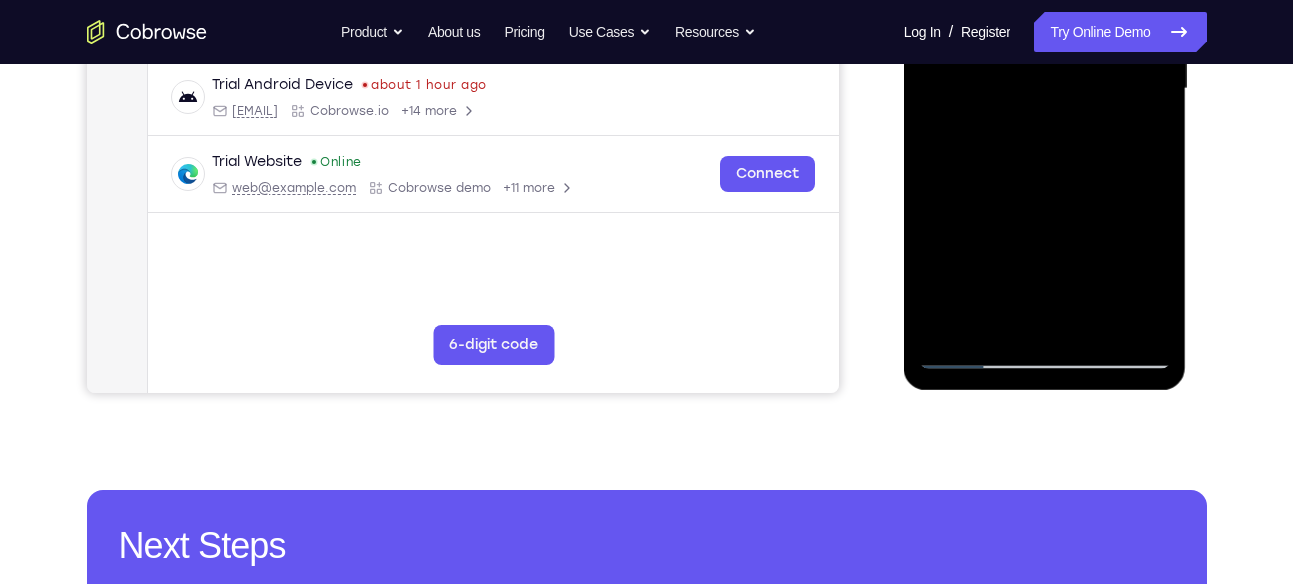 click at bounding box center [1045, 89] 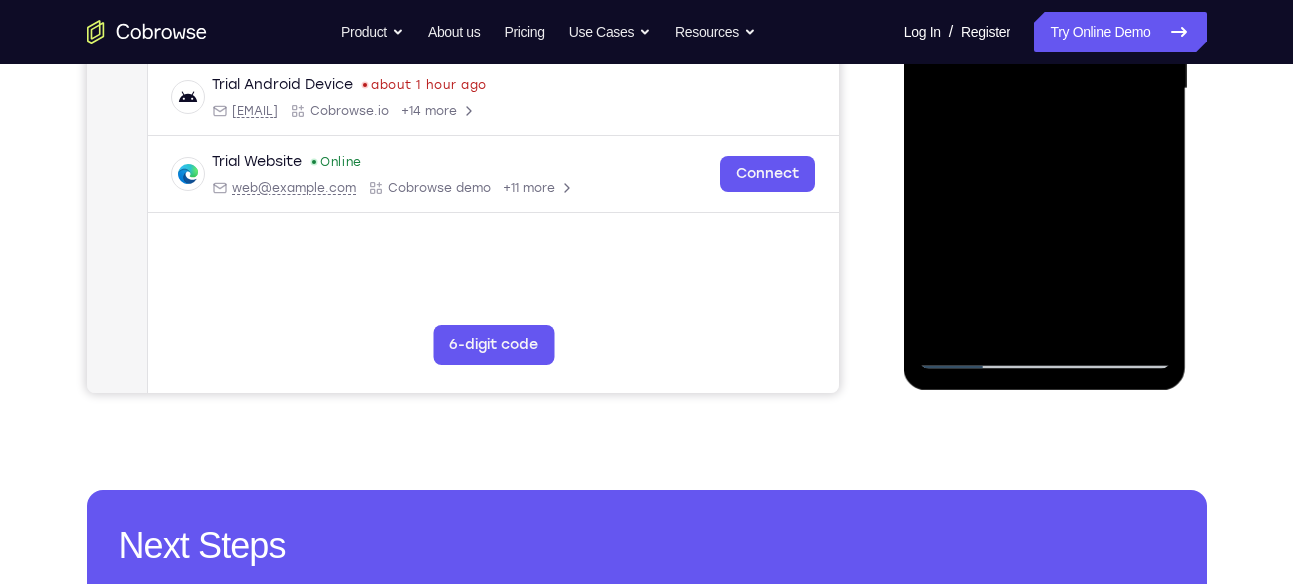 click at bounding box center [1045, 89] 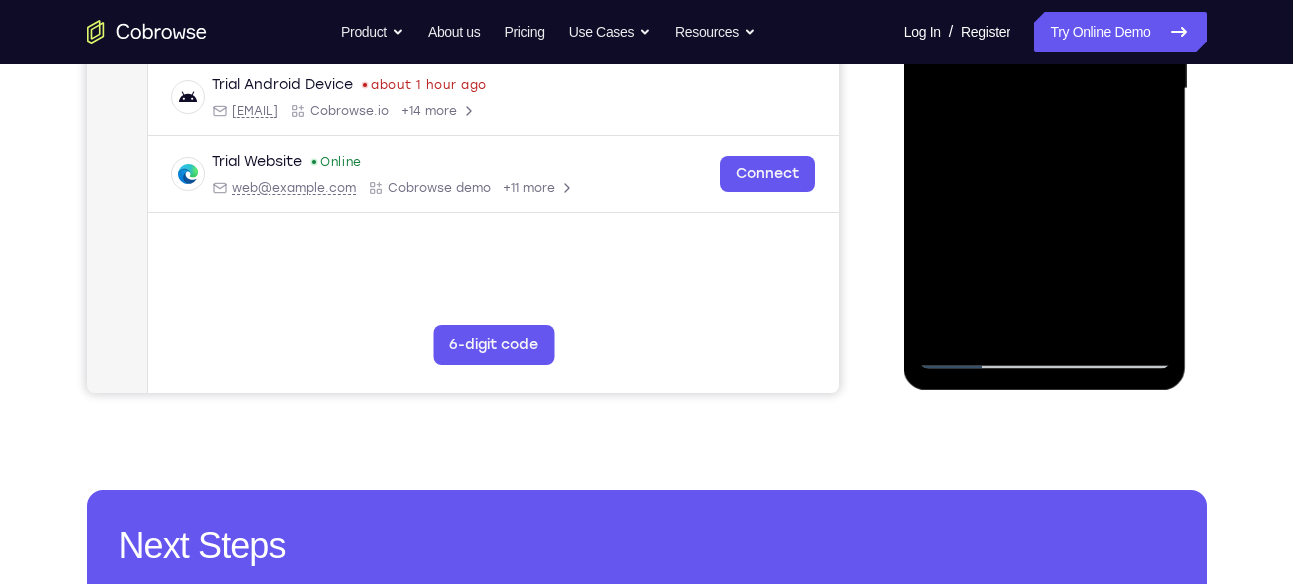 click at bounding box center (1045, 89) 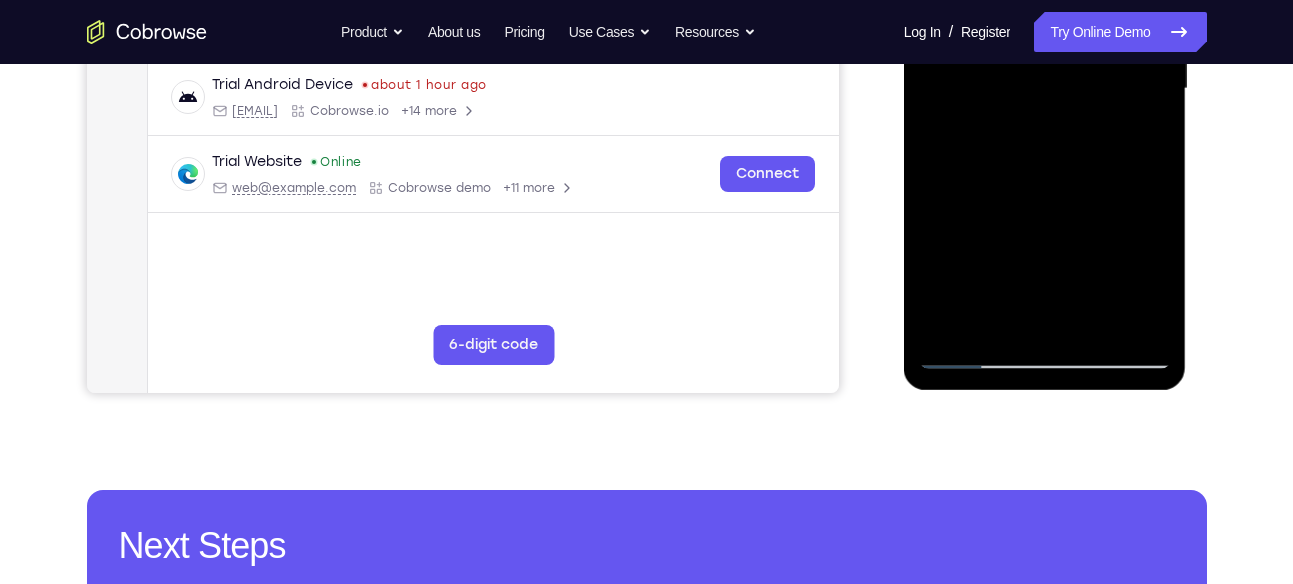 click at bounding box center [1045, 89] 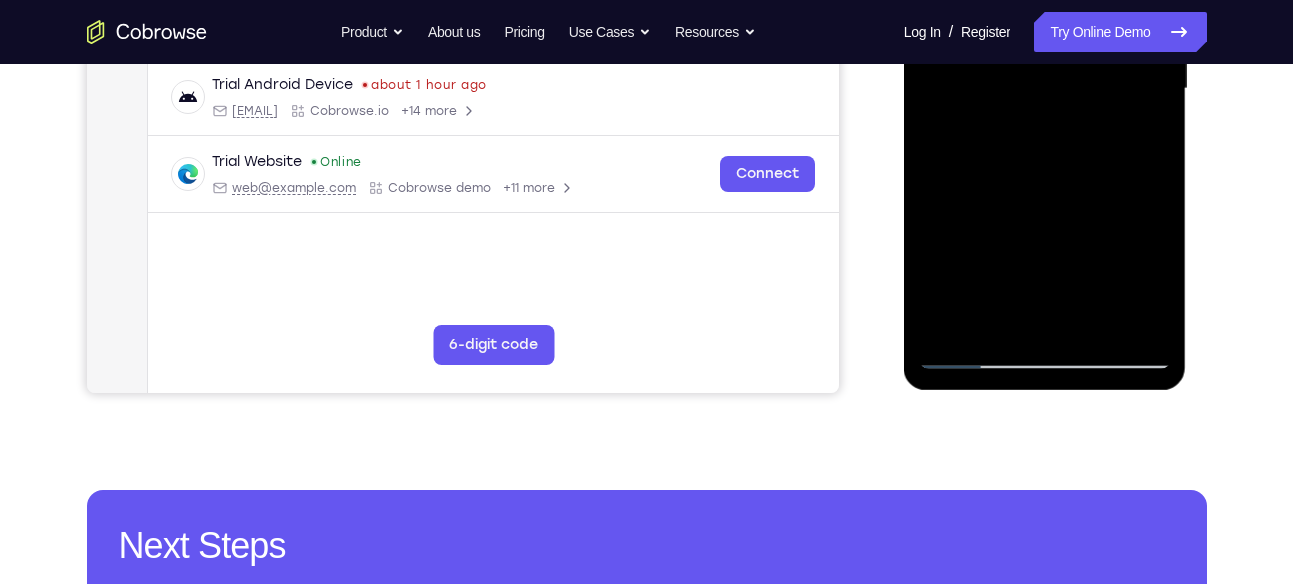 click at bounding box center [1045, 89] 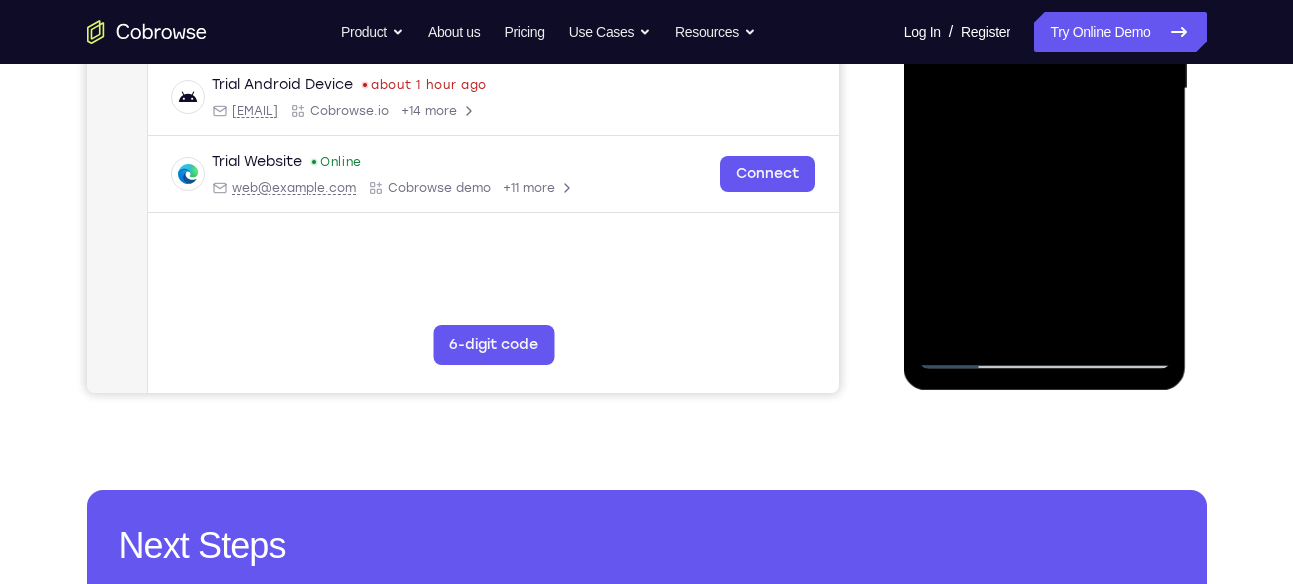 click at bounding box center (1045, 89) 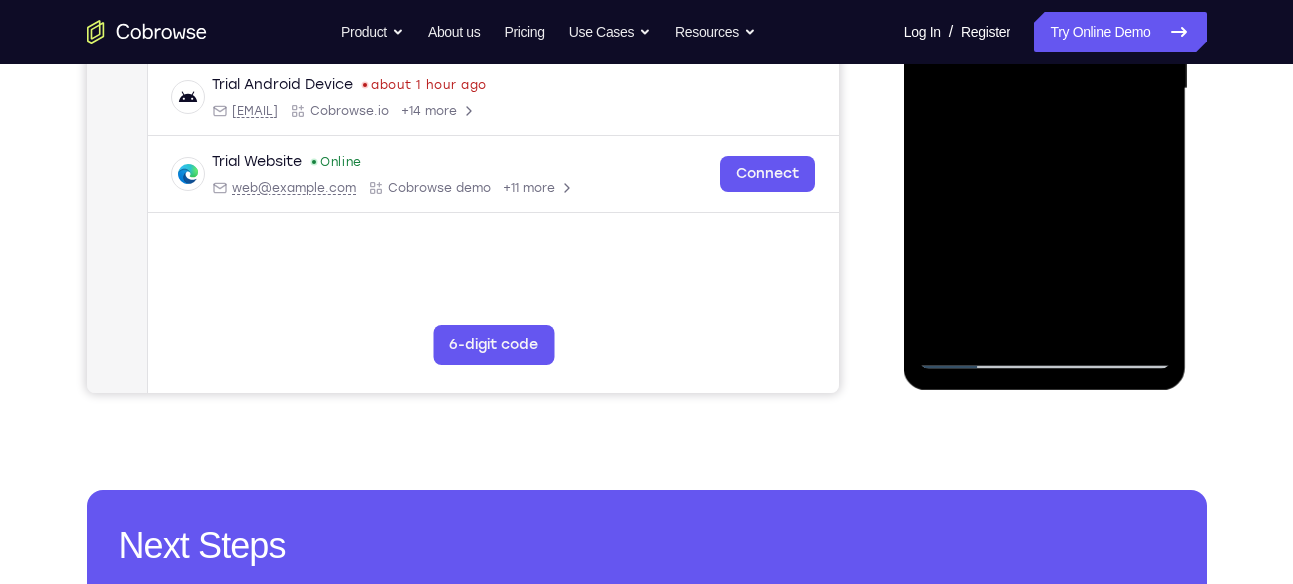 click at bounding box center (1045, 89) 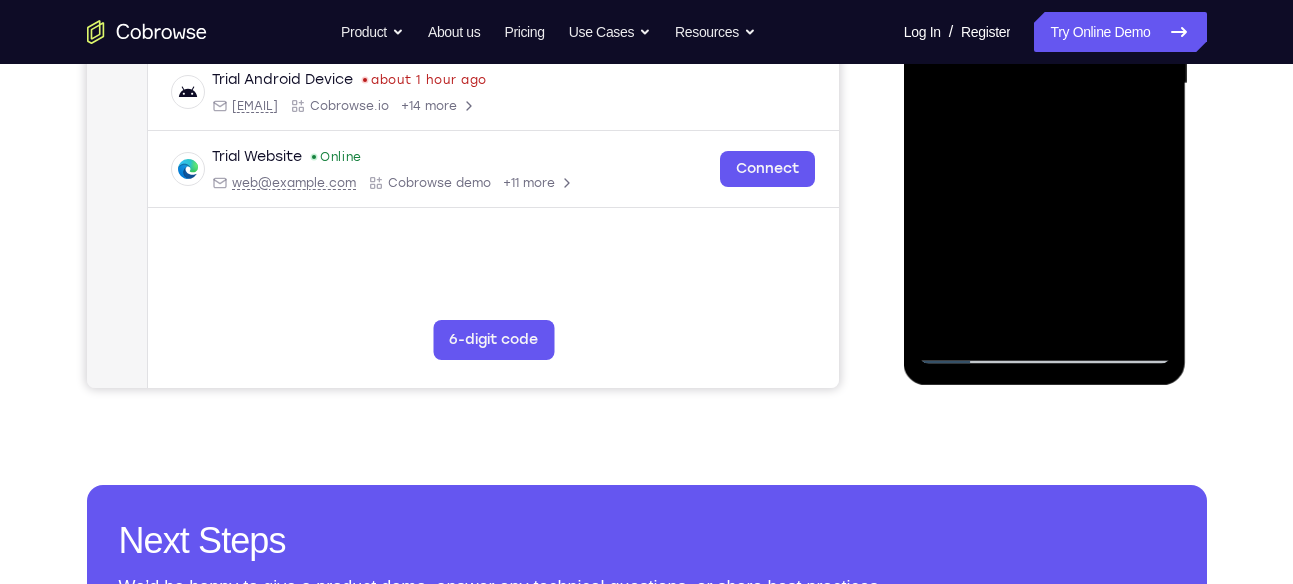 scroll, scrollTop: 532, scrollLeft: 0, axis: vertical 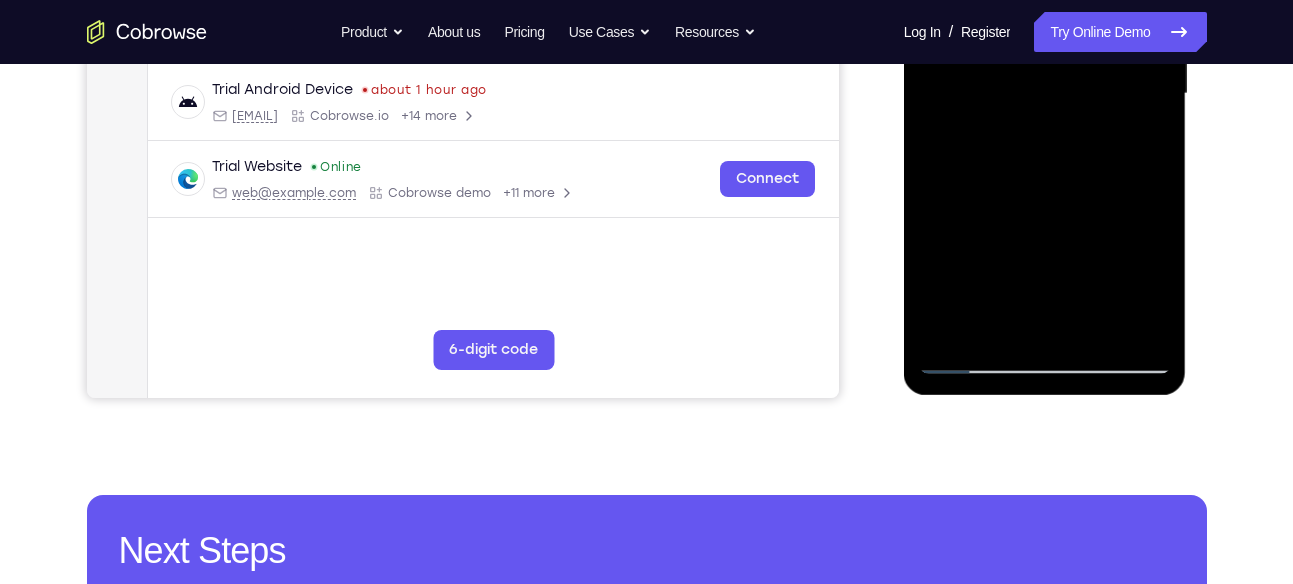 click at bounding box center [1045, 94] 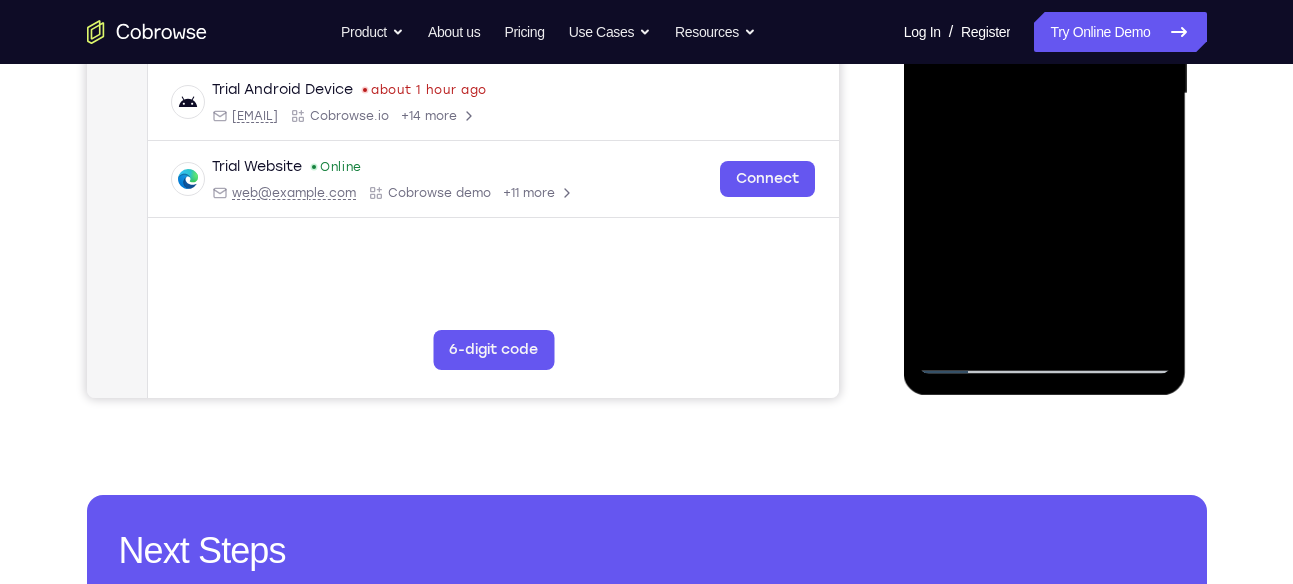 click at bounding box center [1045, 94] 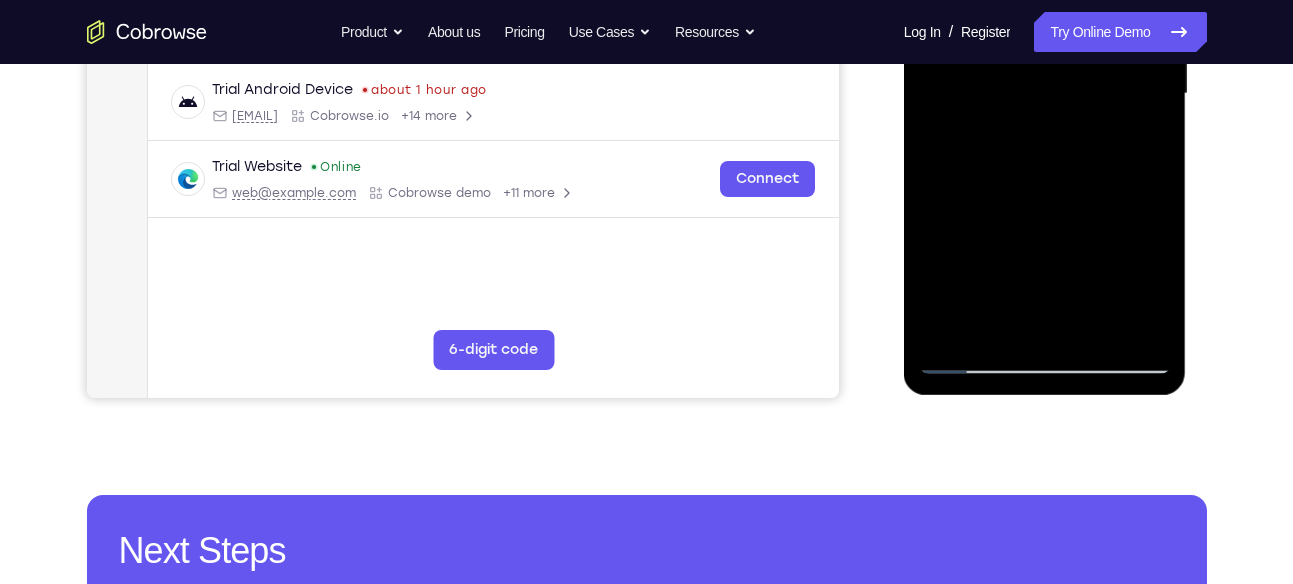 click at bounding box center (1045, 94) 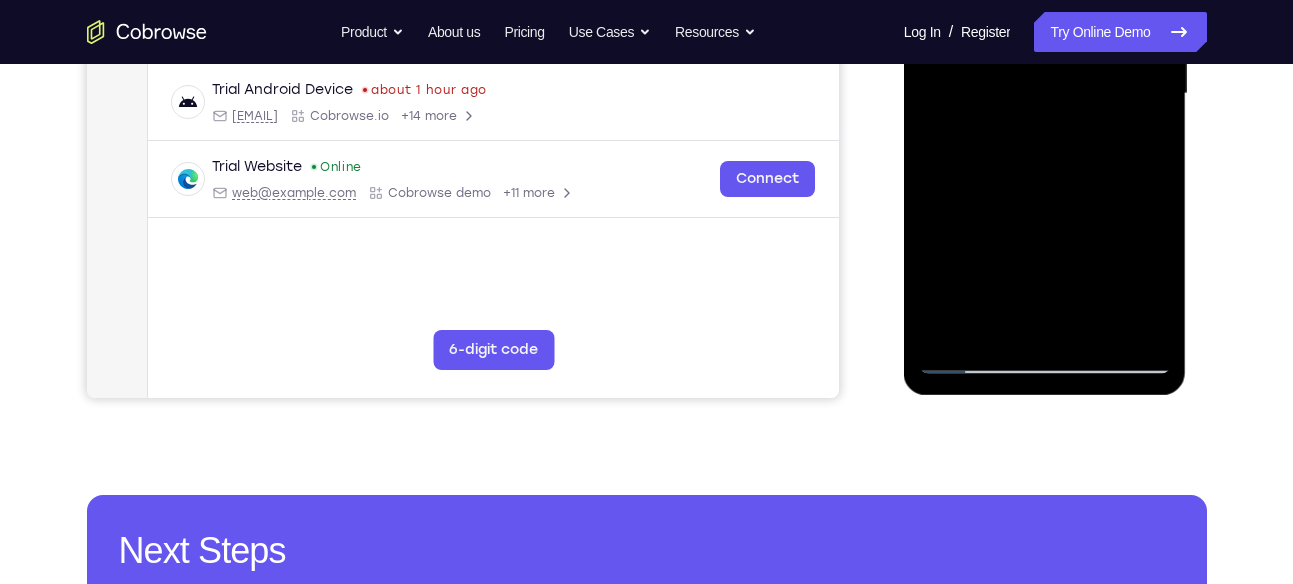 click at bounding box center (1045, 94) 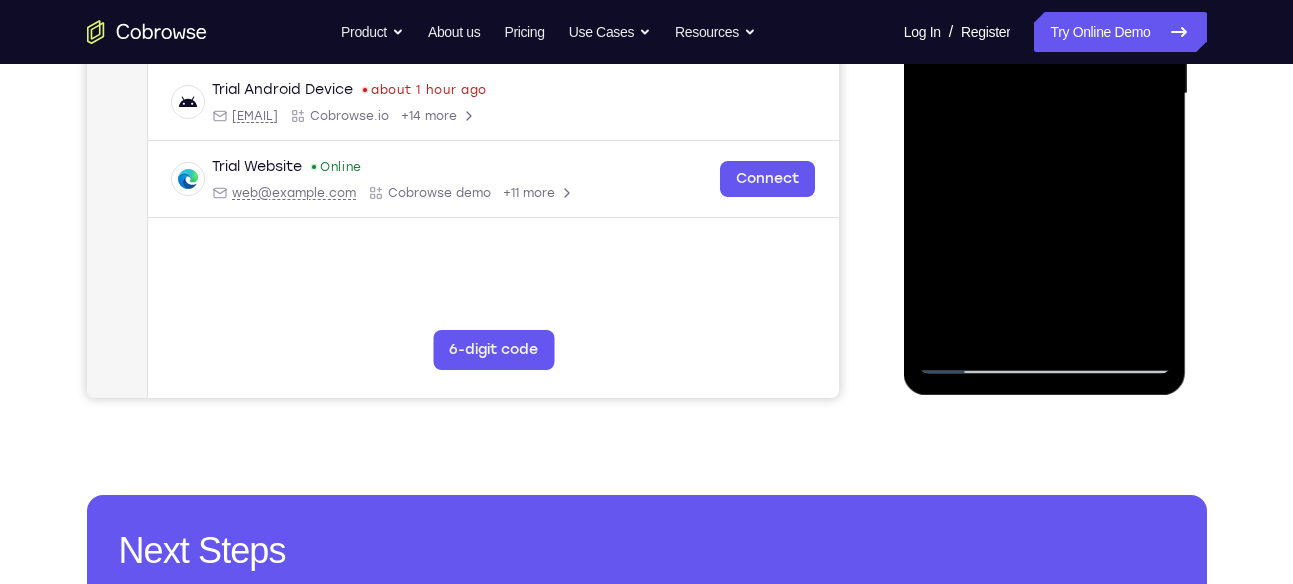 click at bounding box center [1045, 94] 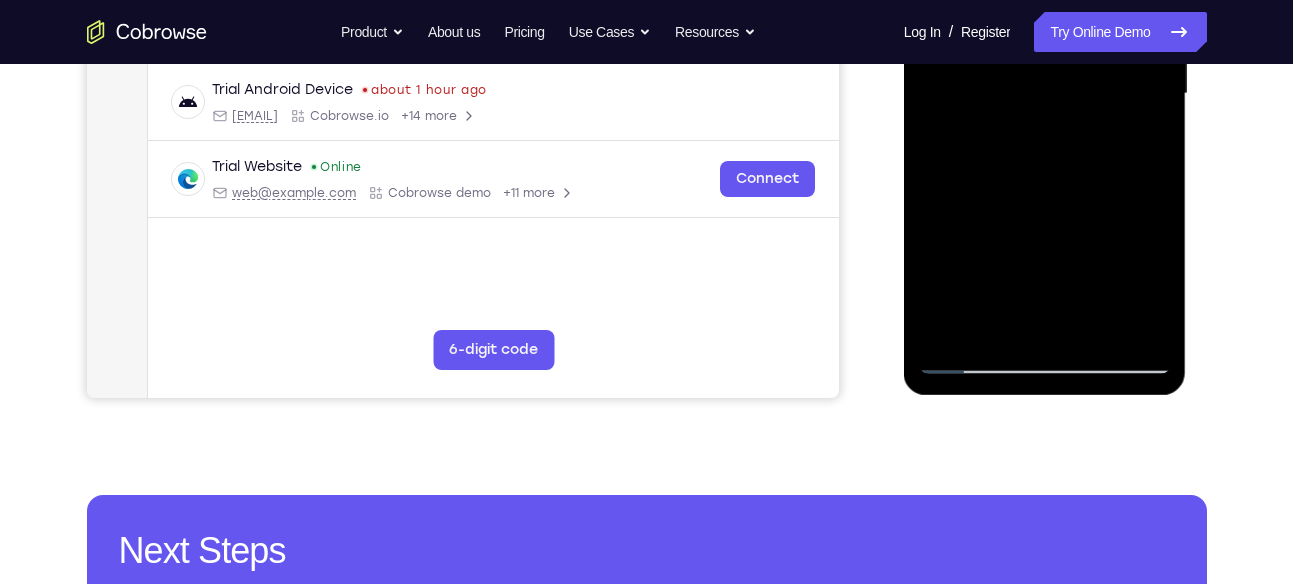click at bounding box center [1045, 94] 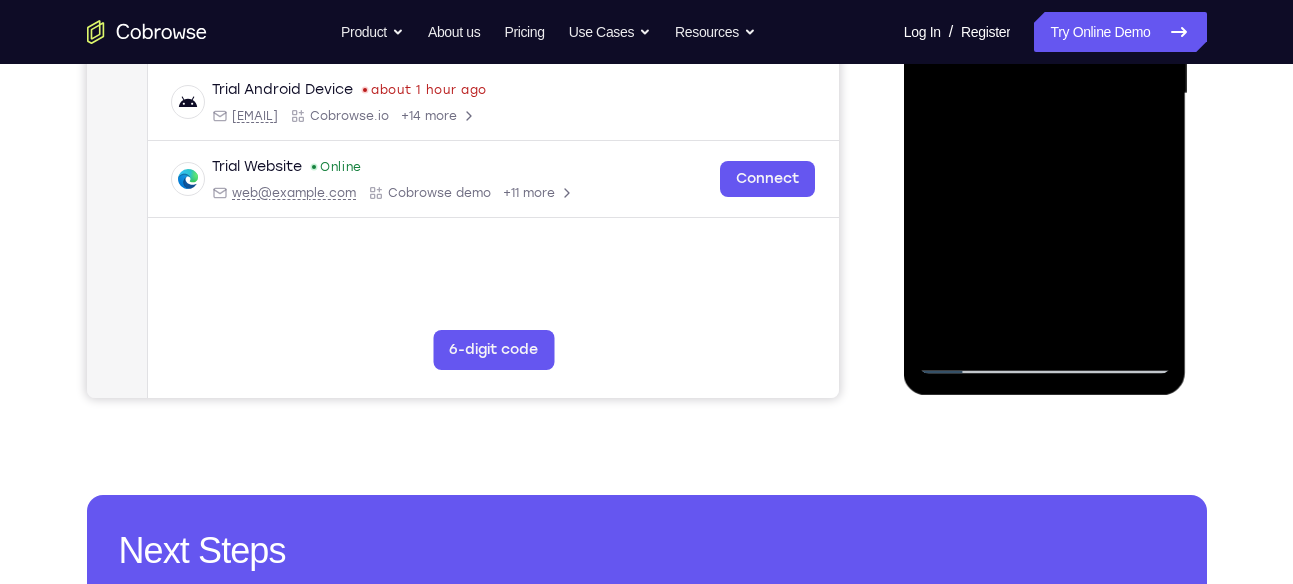 click at bounding box center (1045, 94) 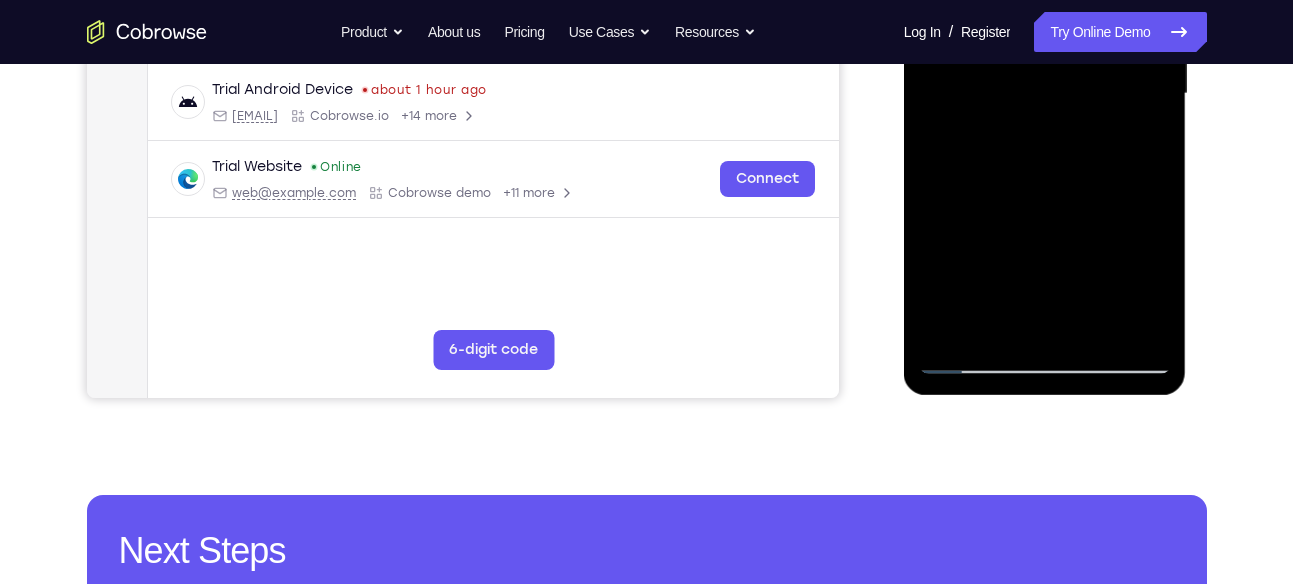 click at bounding box center [1045, 94] 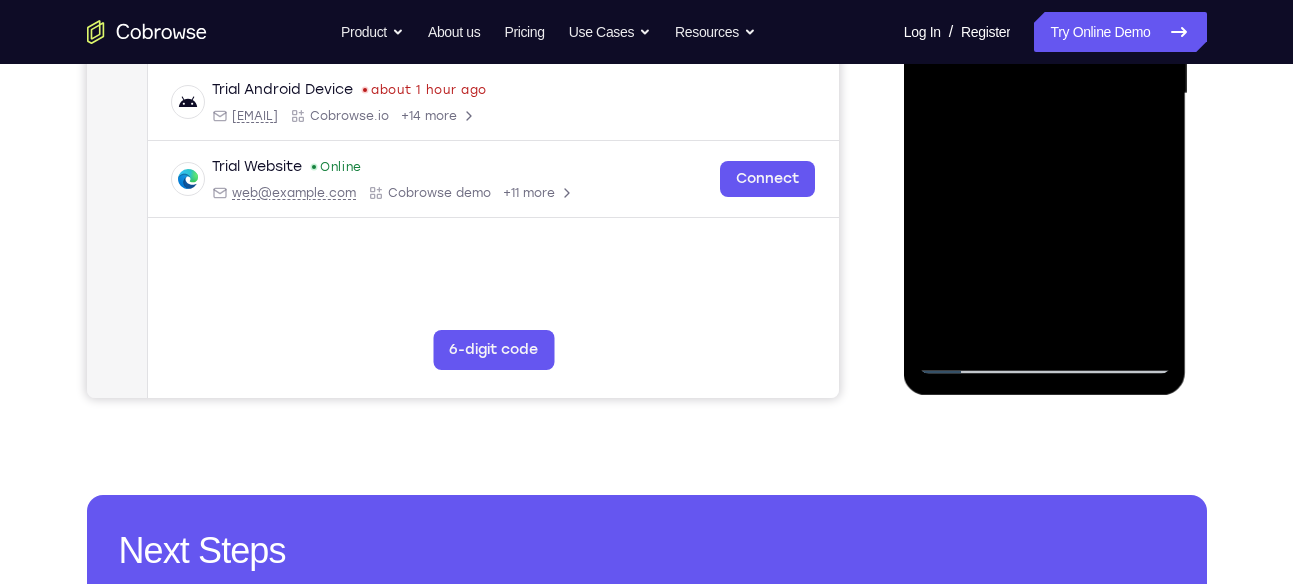 click at bounding box center [1045, 94] 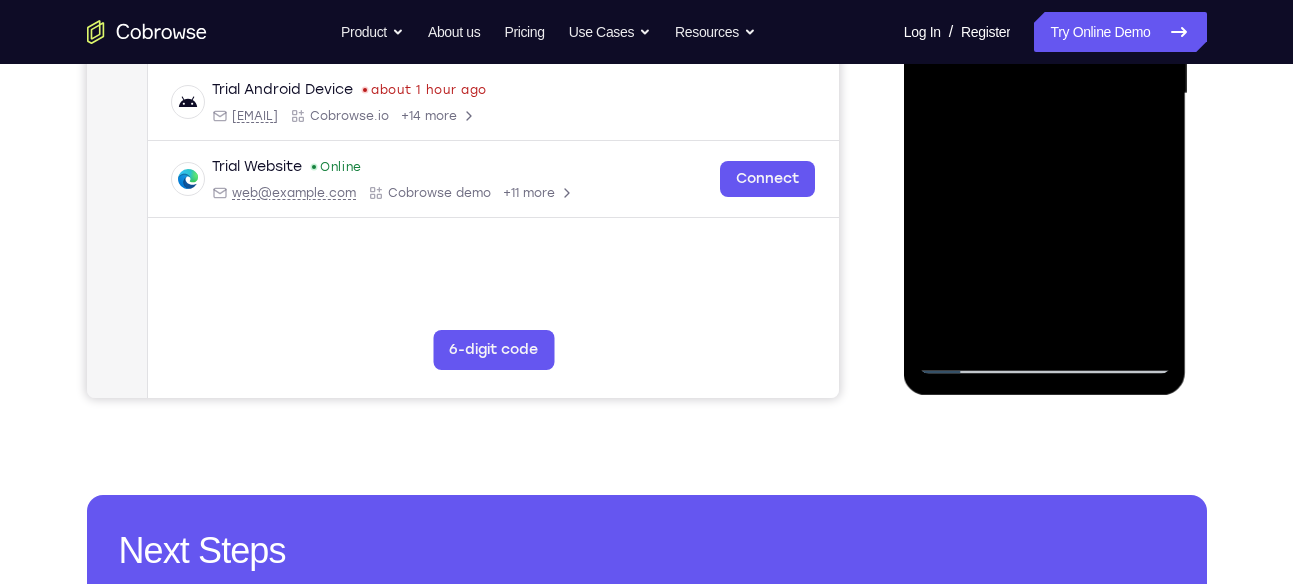 click at bounding box center [1045, 94] 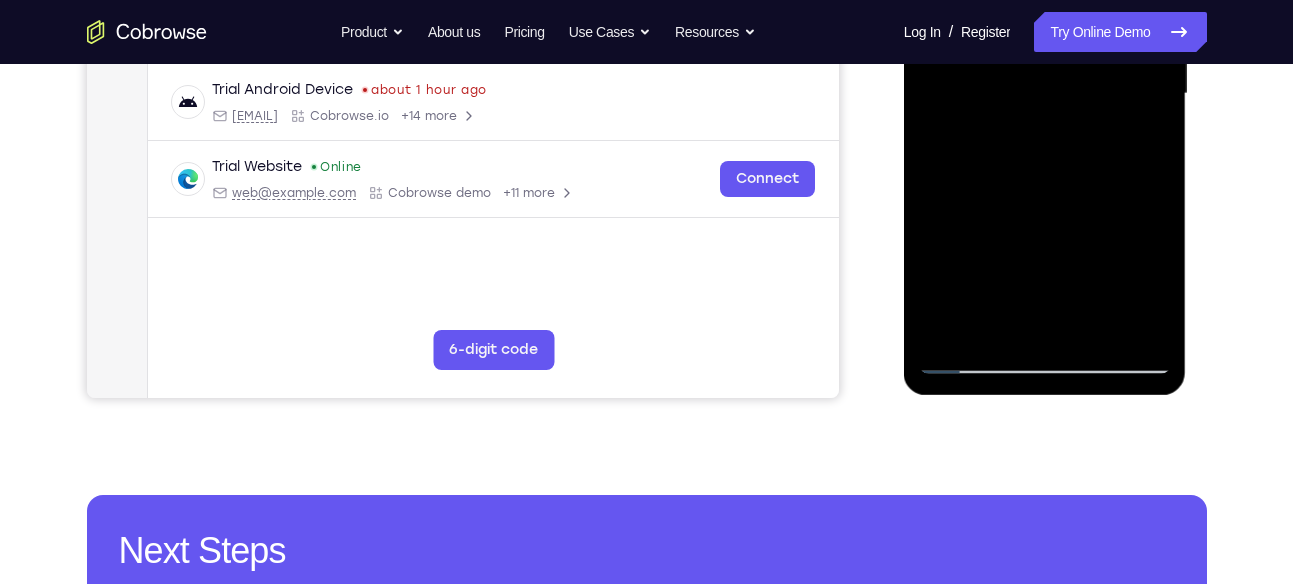 click at bounding box center [1045, 94] 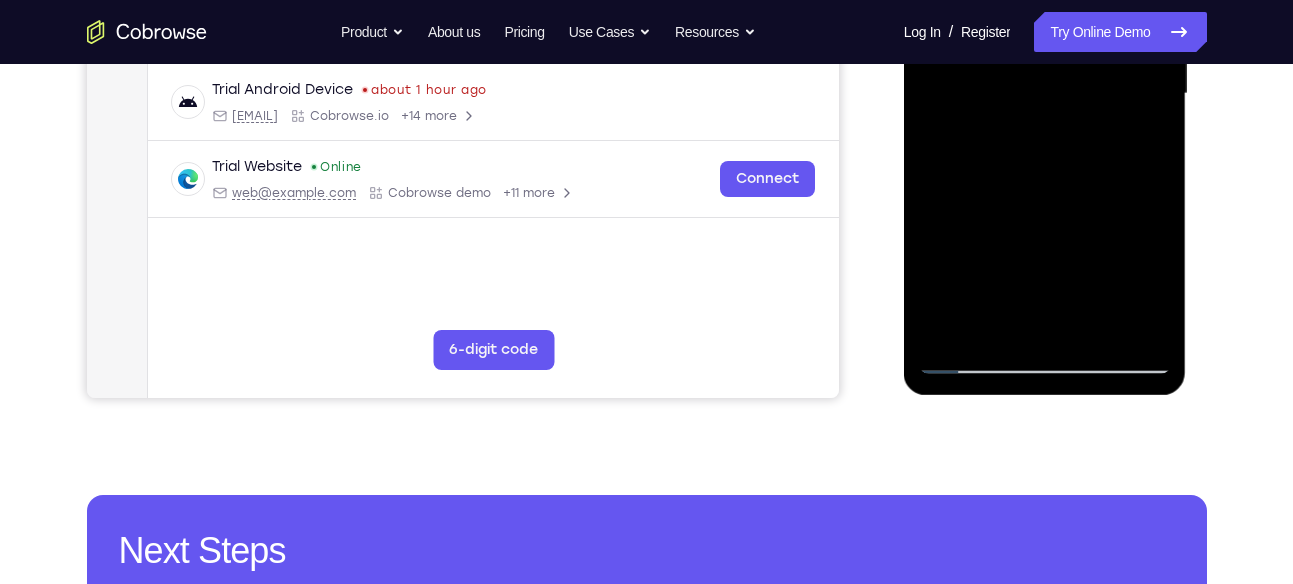 click at bounding box center (1045, 94) 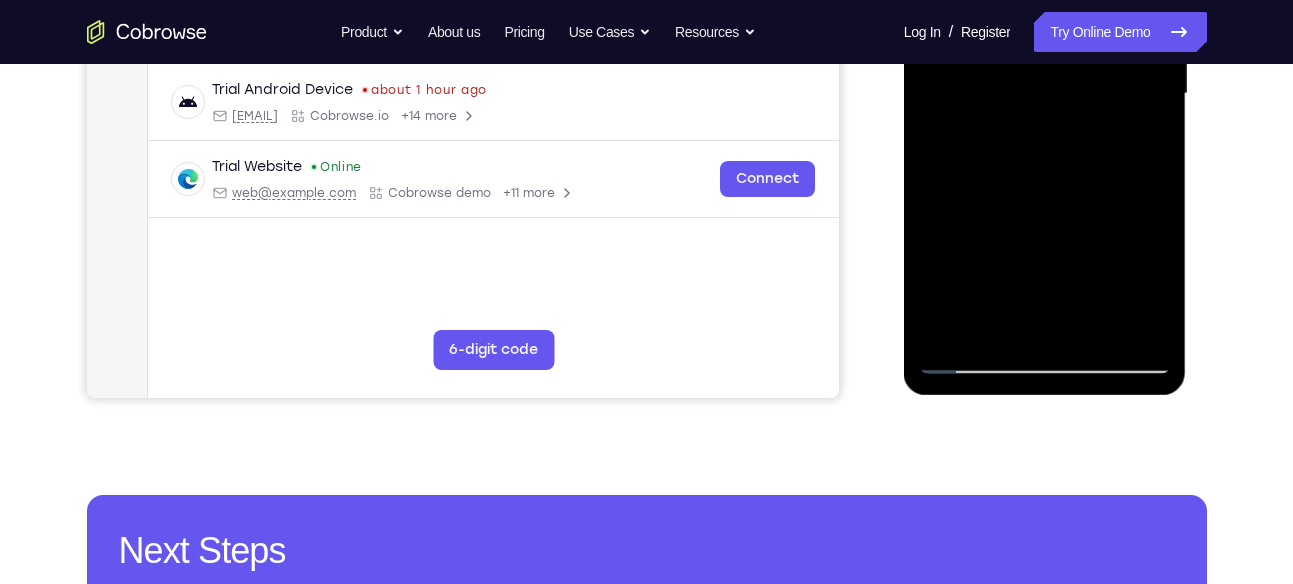 click at bounding box center (1045, 94) 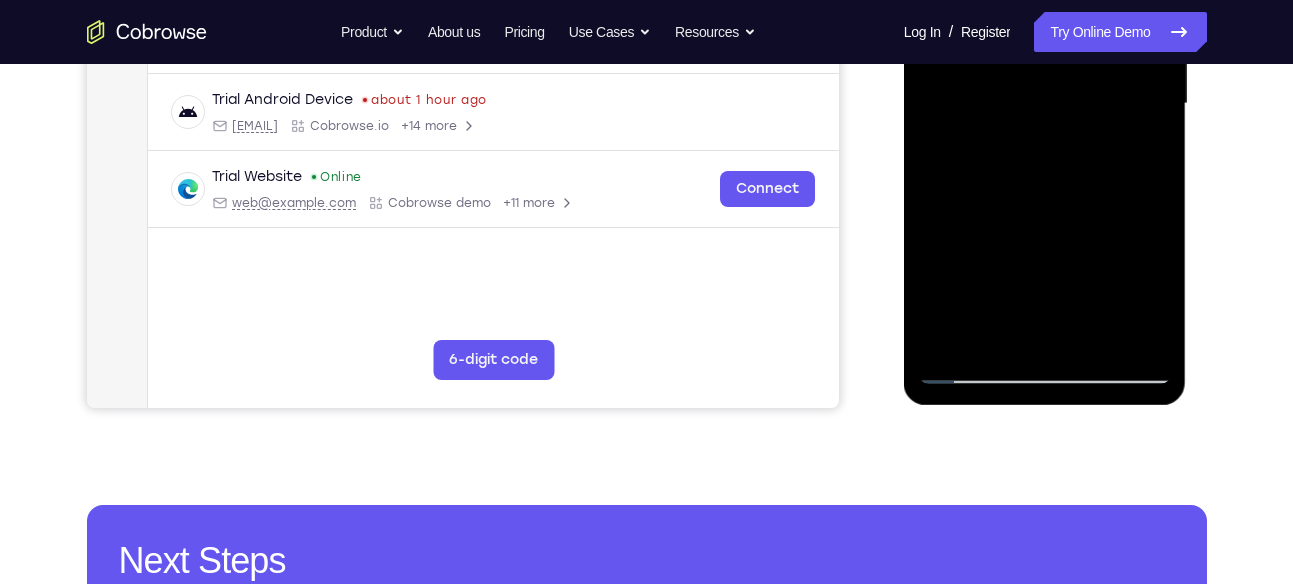 scroll, scrollTop: 521, scrollLeft: 0, axis: vertical 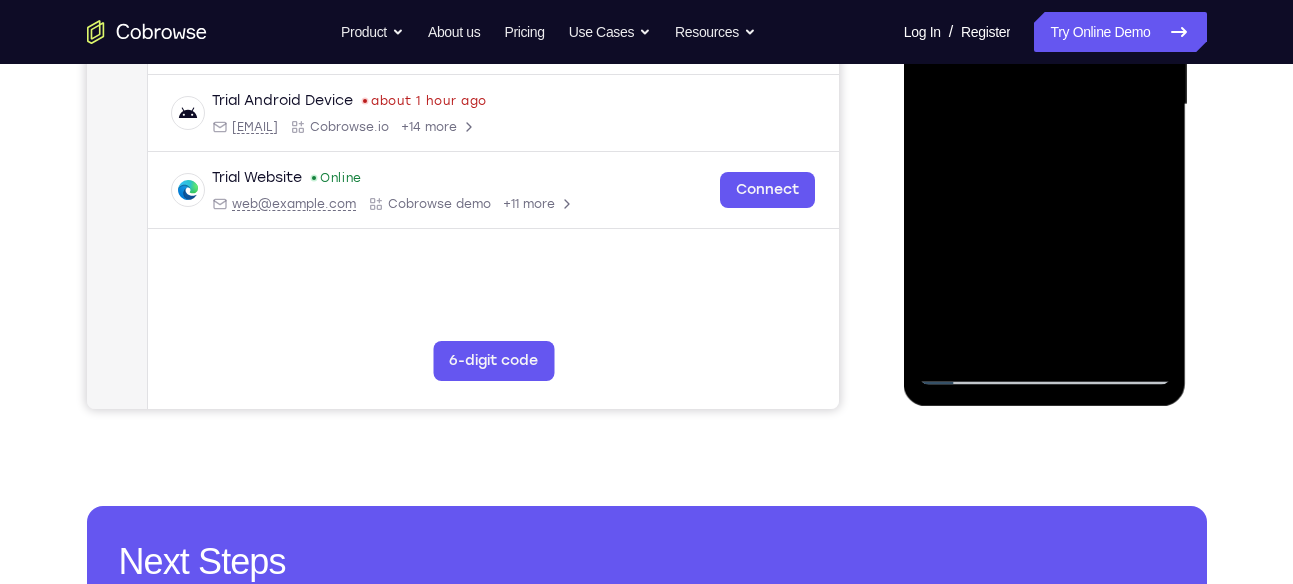 click at bounding box center (1045, 105) 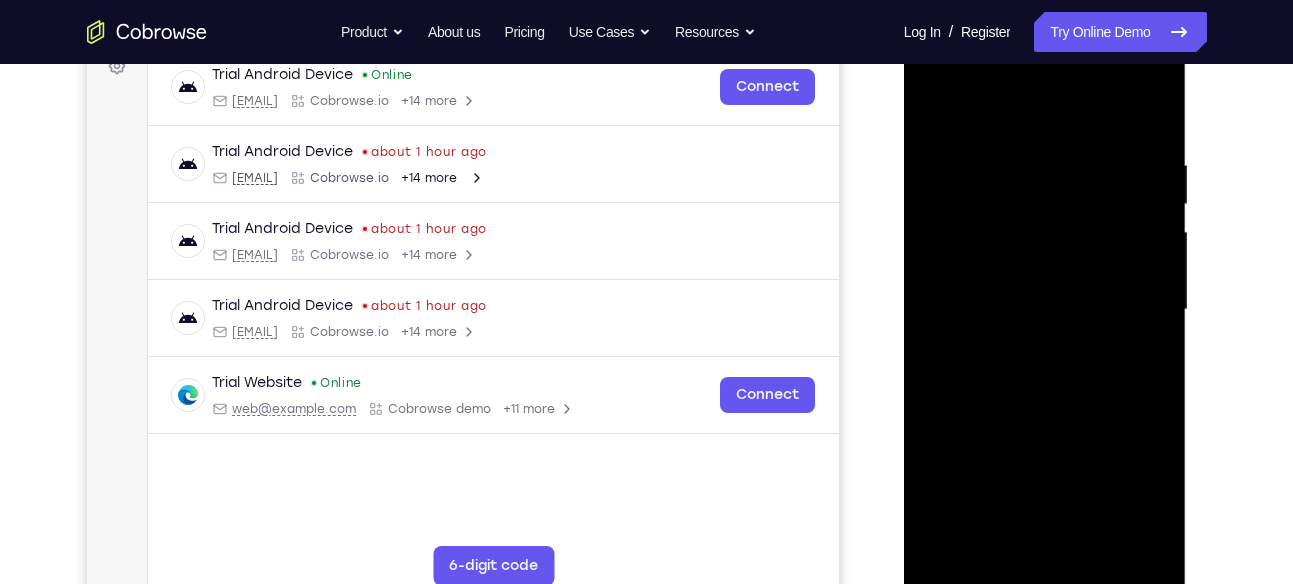scroll, scrollTop: 313, scrollLeft: 0, axis: vertical 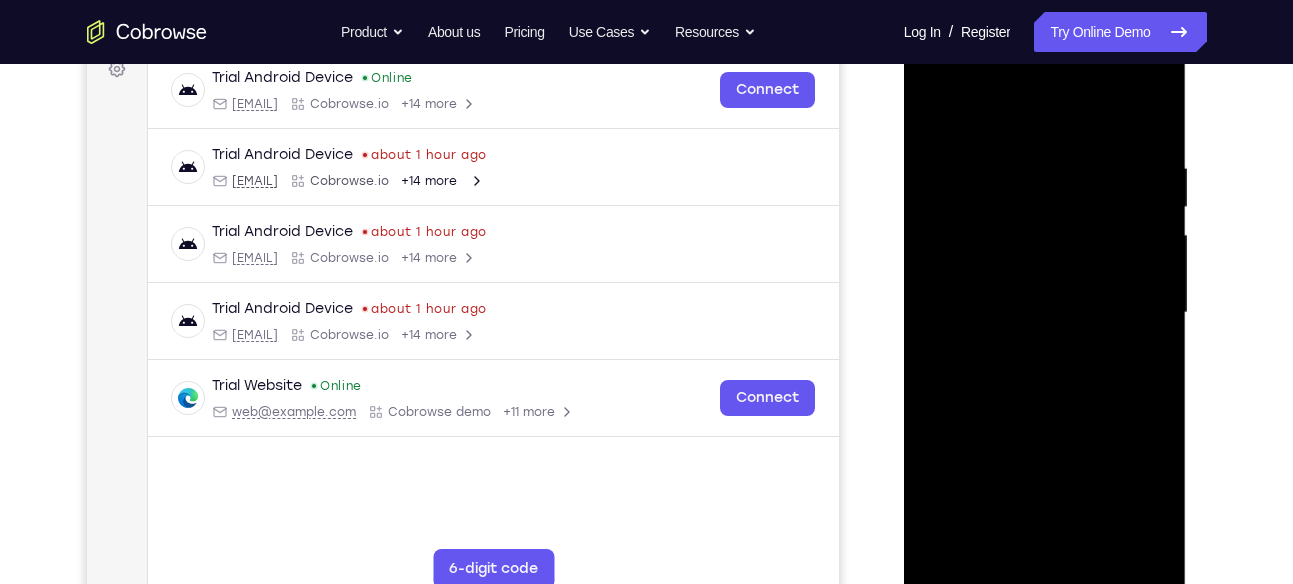 click at bounding box center [1045, 313] 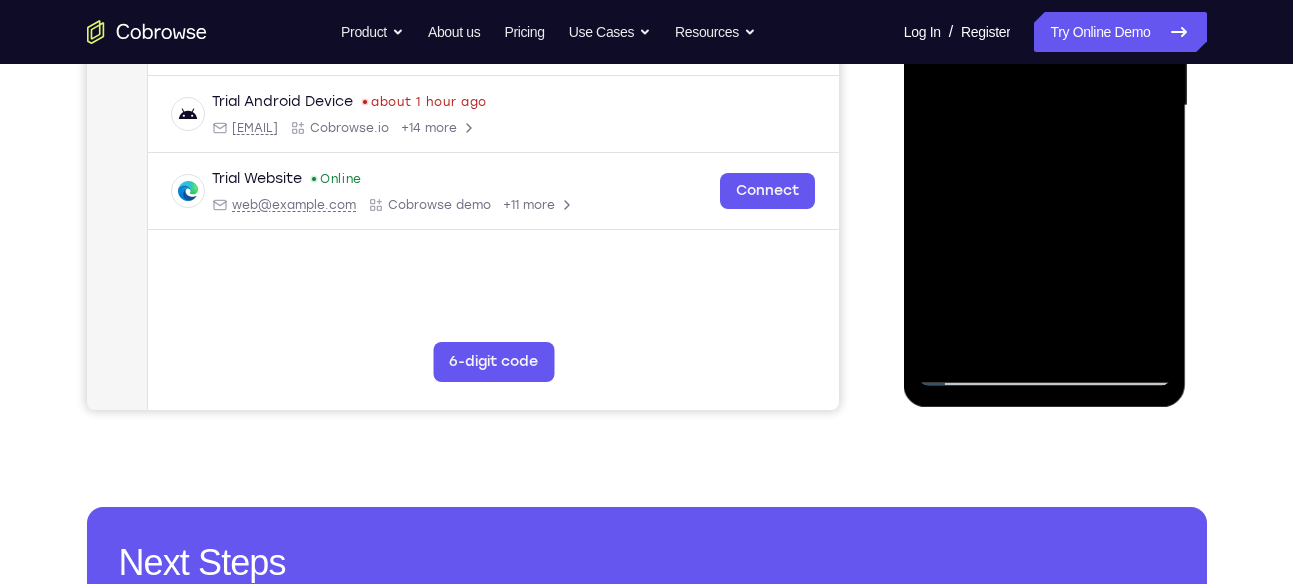 scroll, scrollTop: 521, scrollLeft: 0, axis: vertical 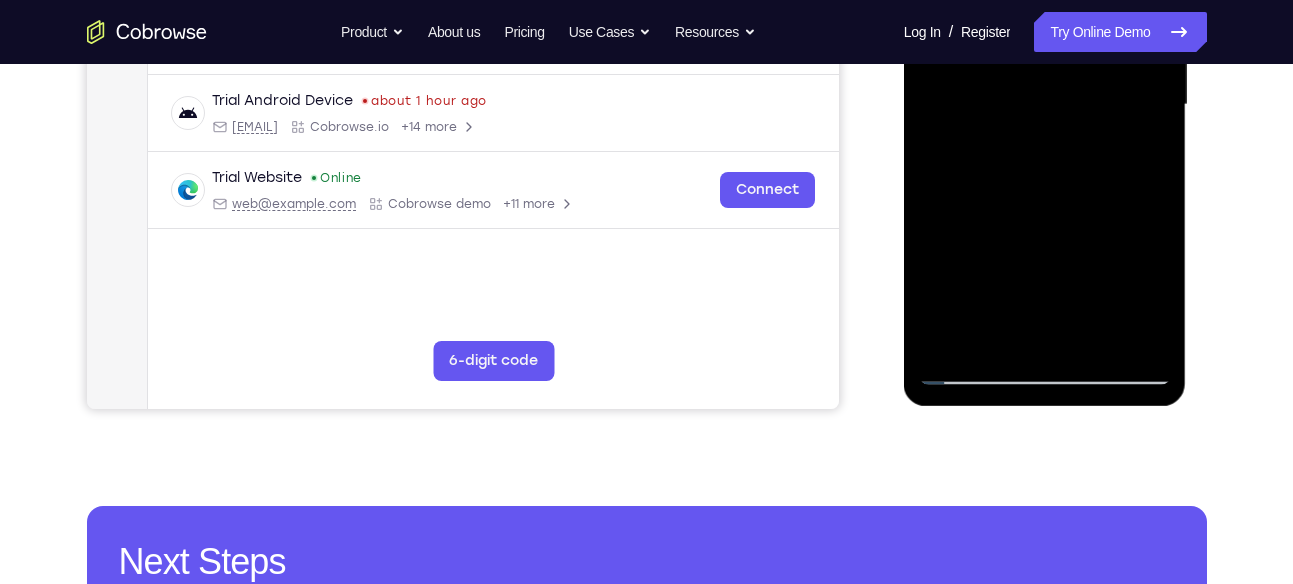 click at bounding box center [1045, 105] 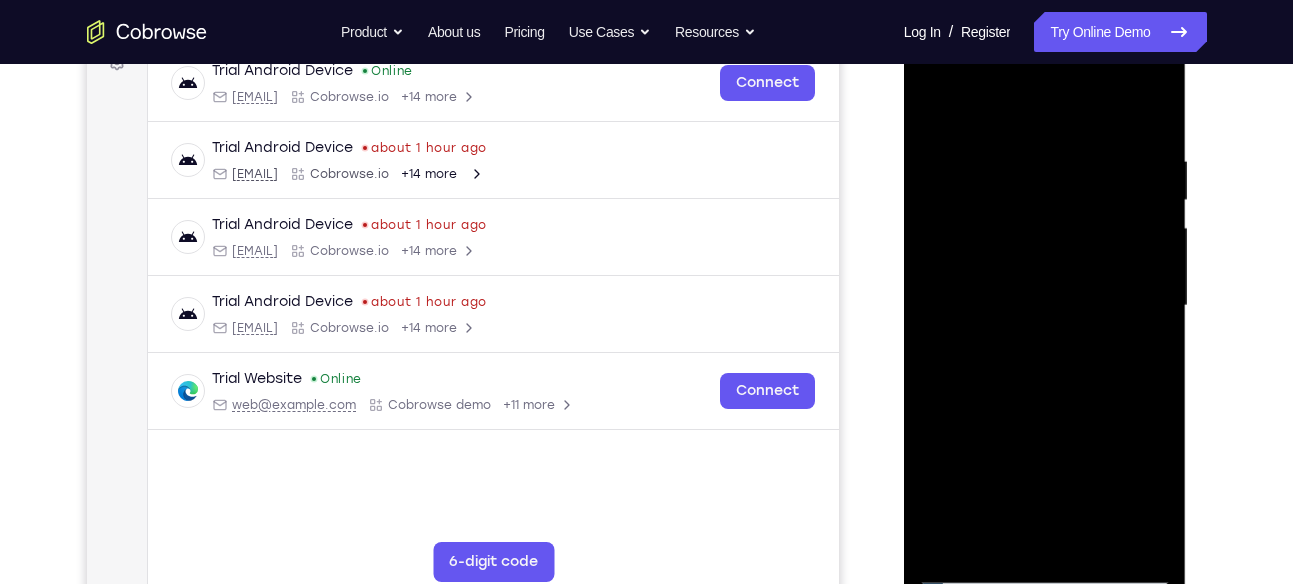 scroll, scrollTop: 315, scrollLeft: 0, axis: vertical 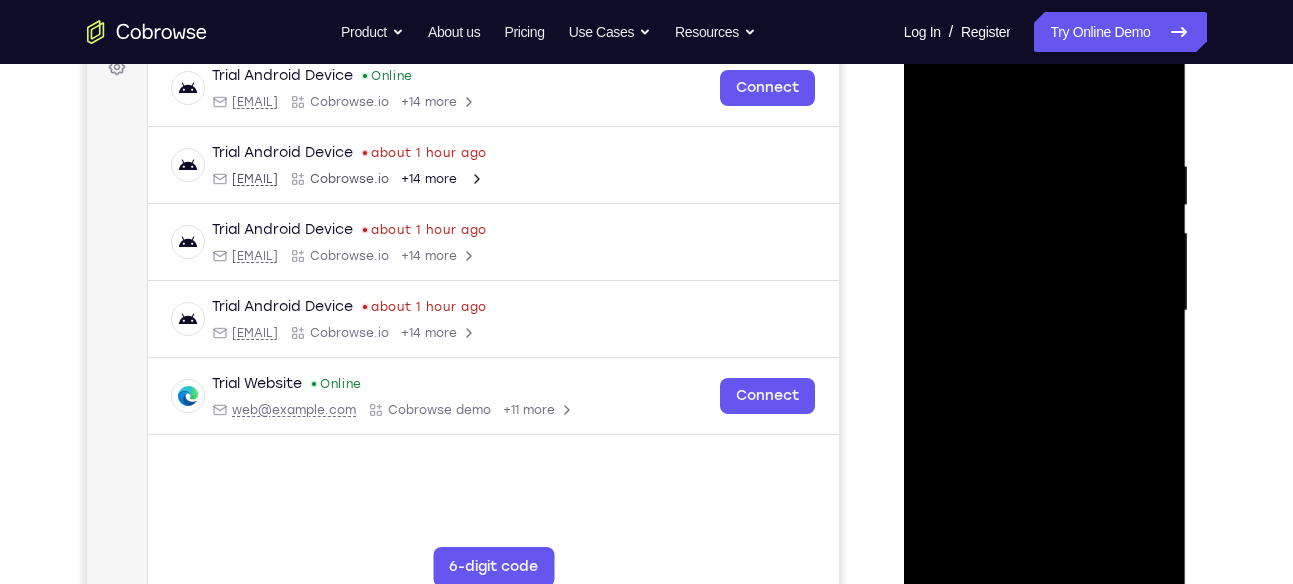 click at bounding box center [1045, 311] 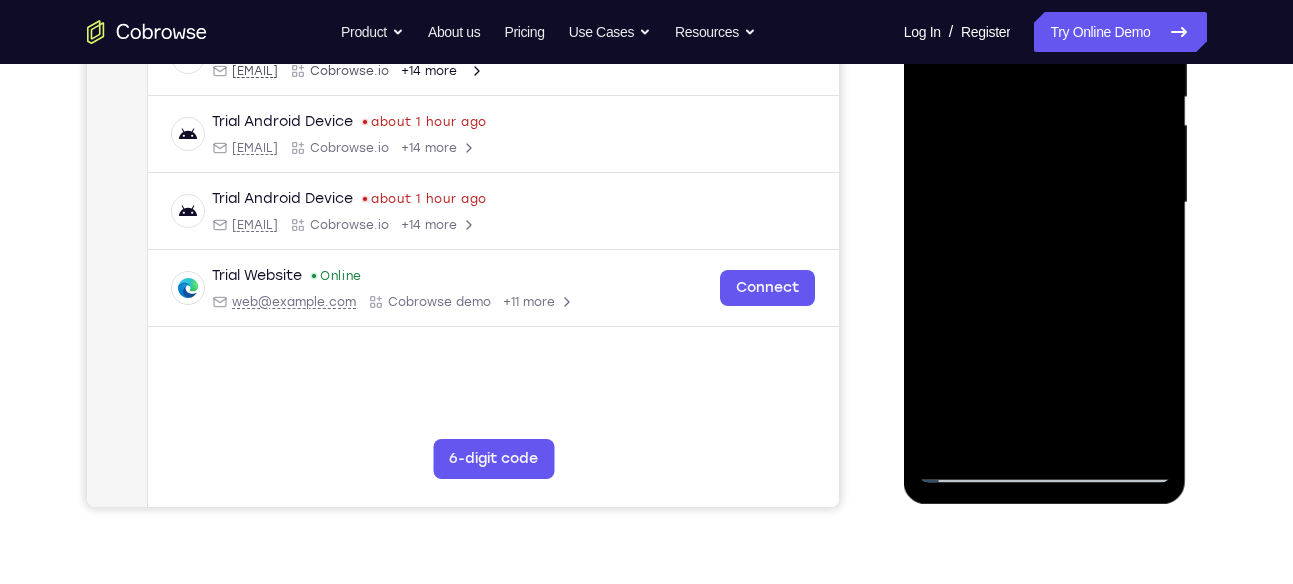 scroll, scrollTop: 493, scrollLeft: 0, axis: vertical 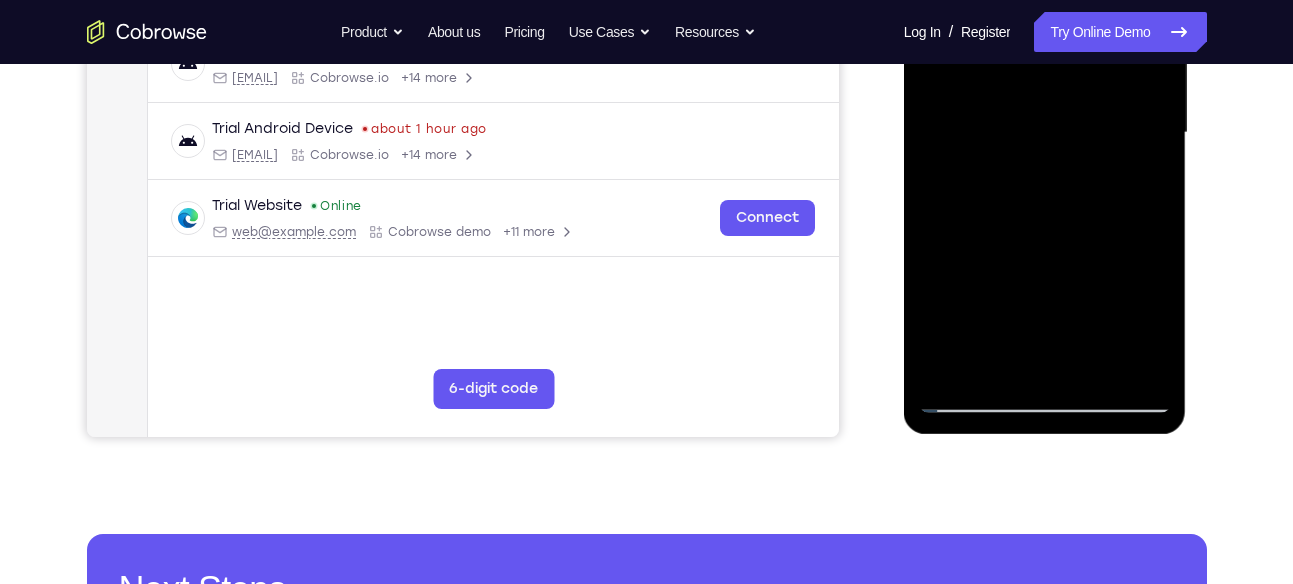 click at bounding box center (1045, 133) 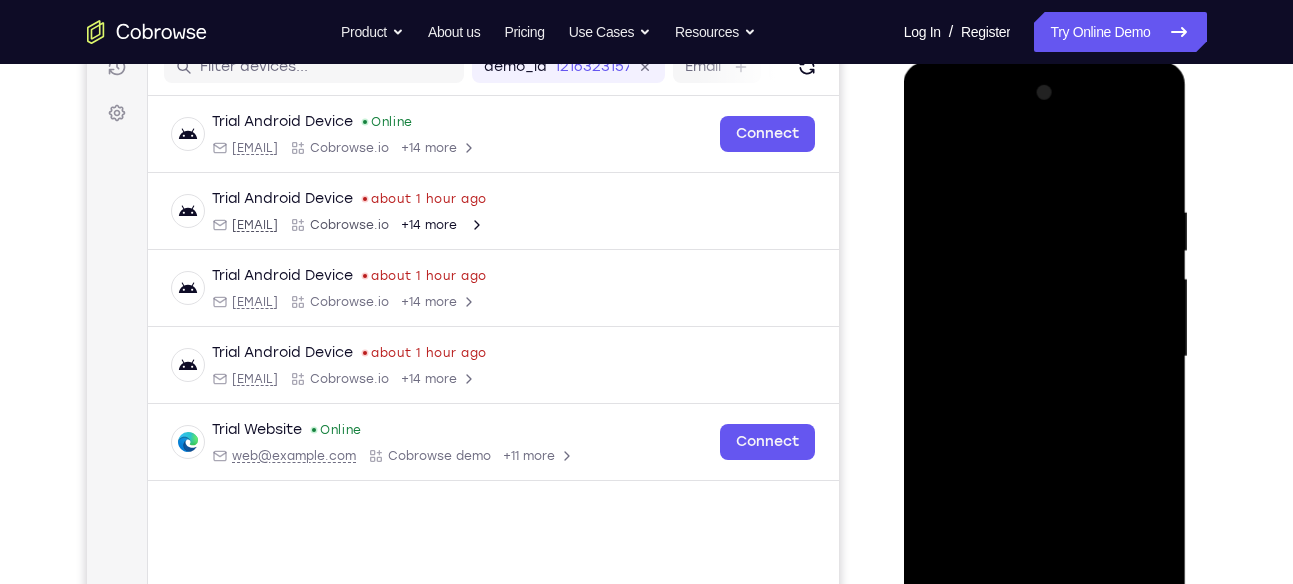 scroll, scrollTop: 267, scrollLeft: 0, axis: vertical 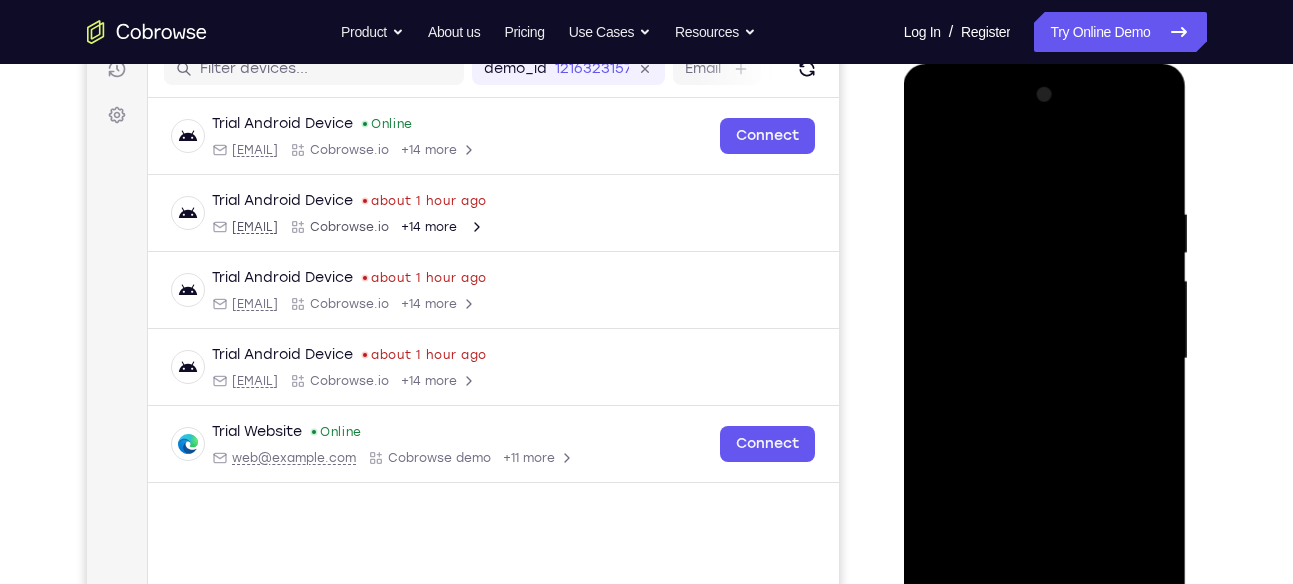 click at bounding box center [1045, 359] 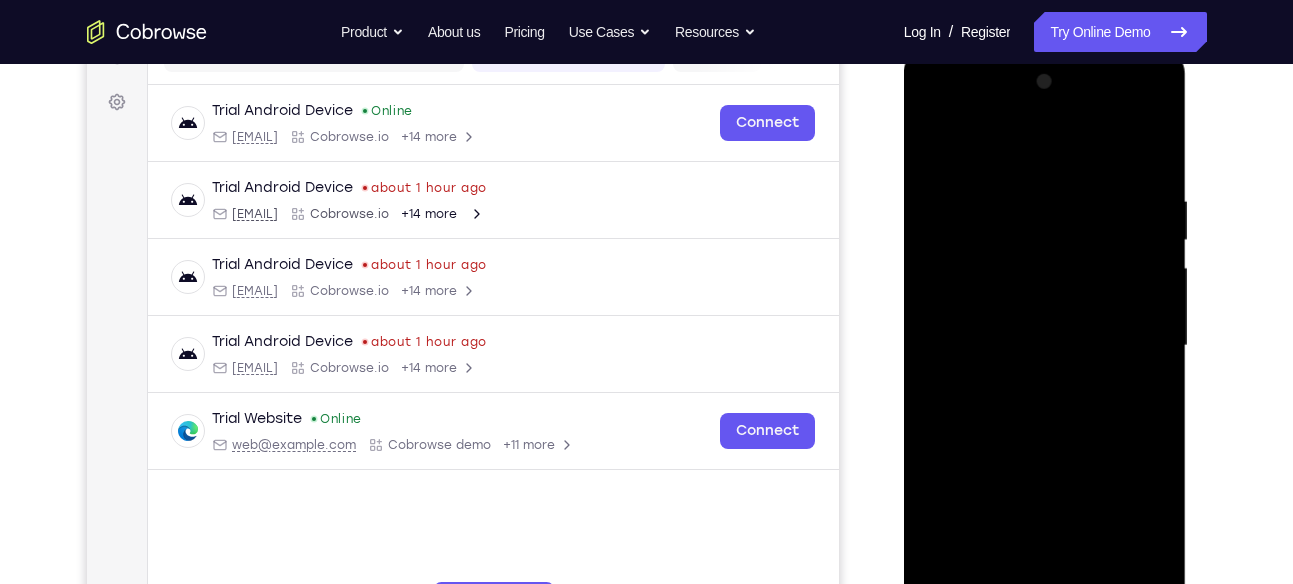 click at bounding box center (1045, 346) 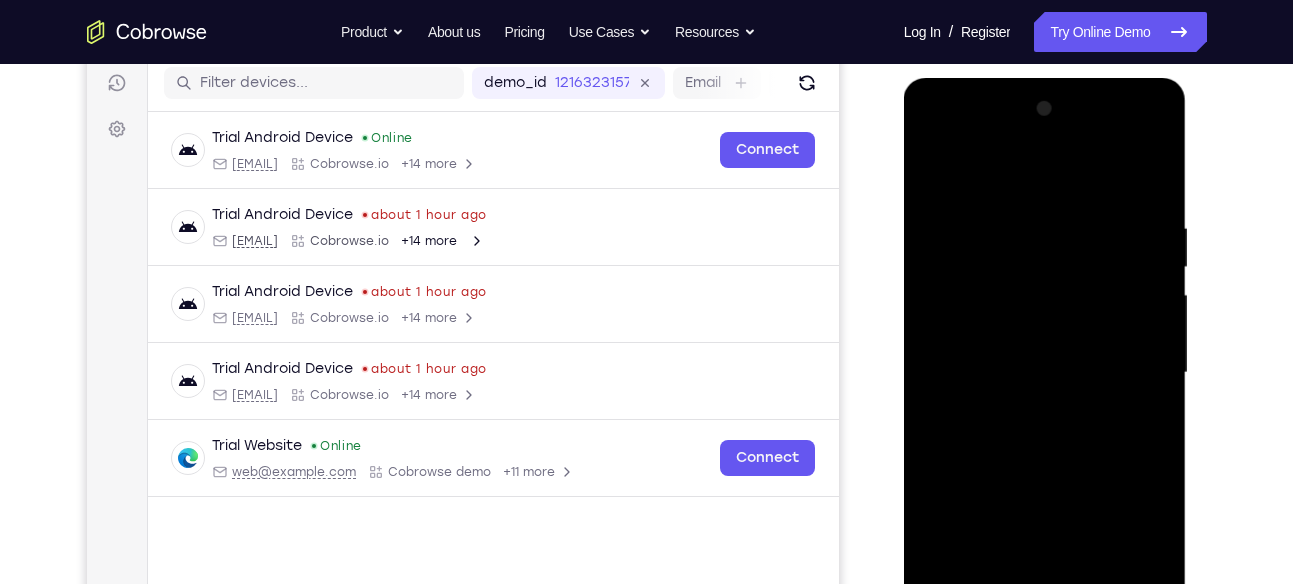 scroll, scrollTop: 252, scrollLeft: 0, axis: vertical 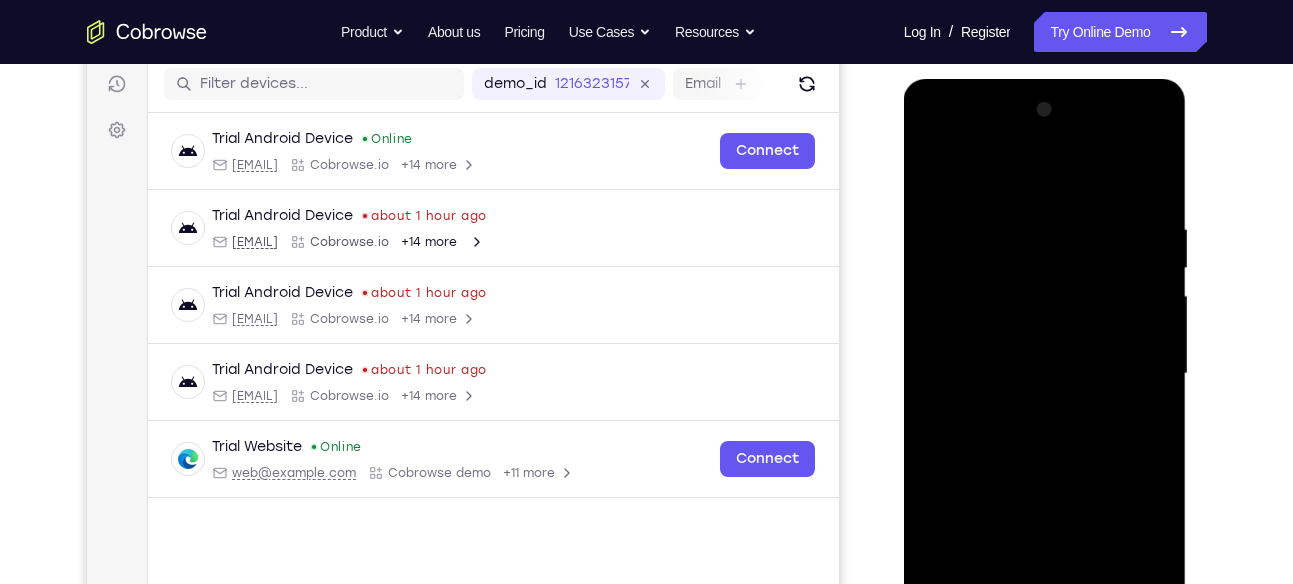 click at bounding box center (1045, 374) 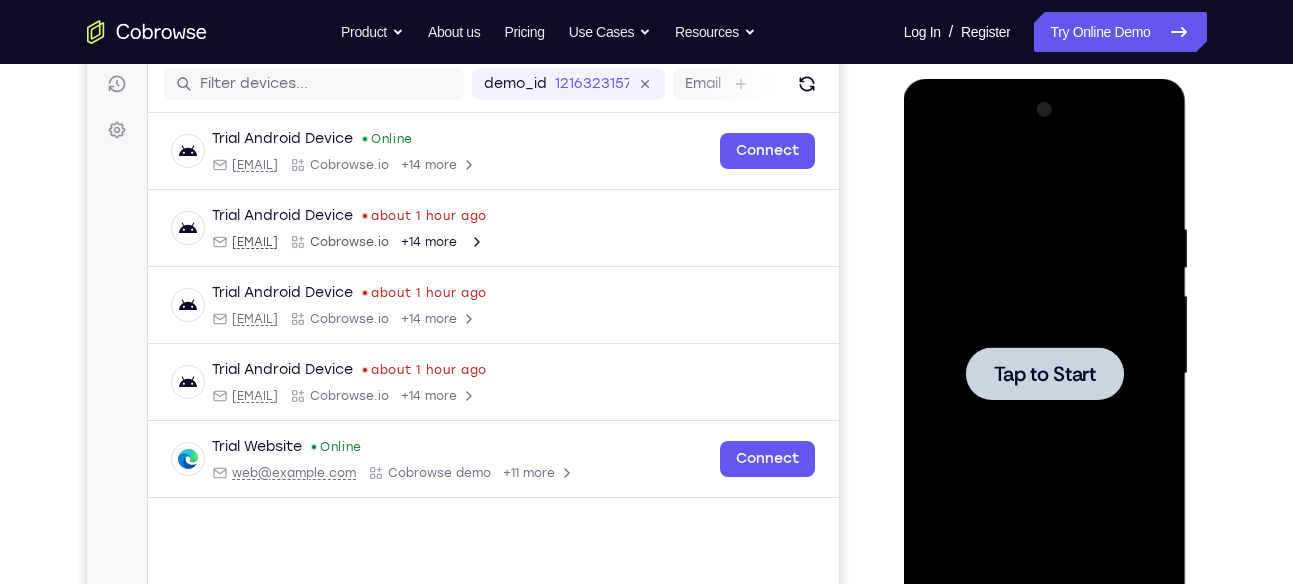 click at bounding box center (1045, 374) 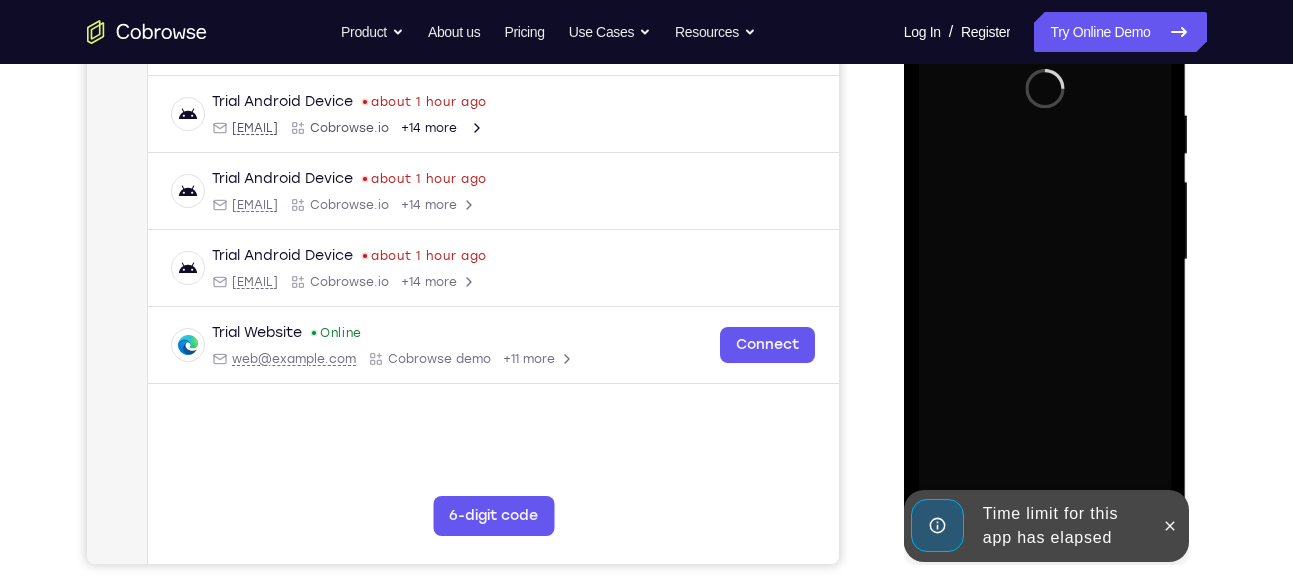 scroll, scrollTop: 367, scrollLeft: 0, axis: vertical 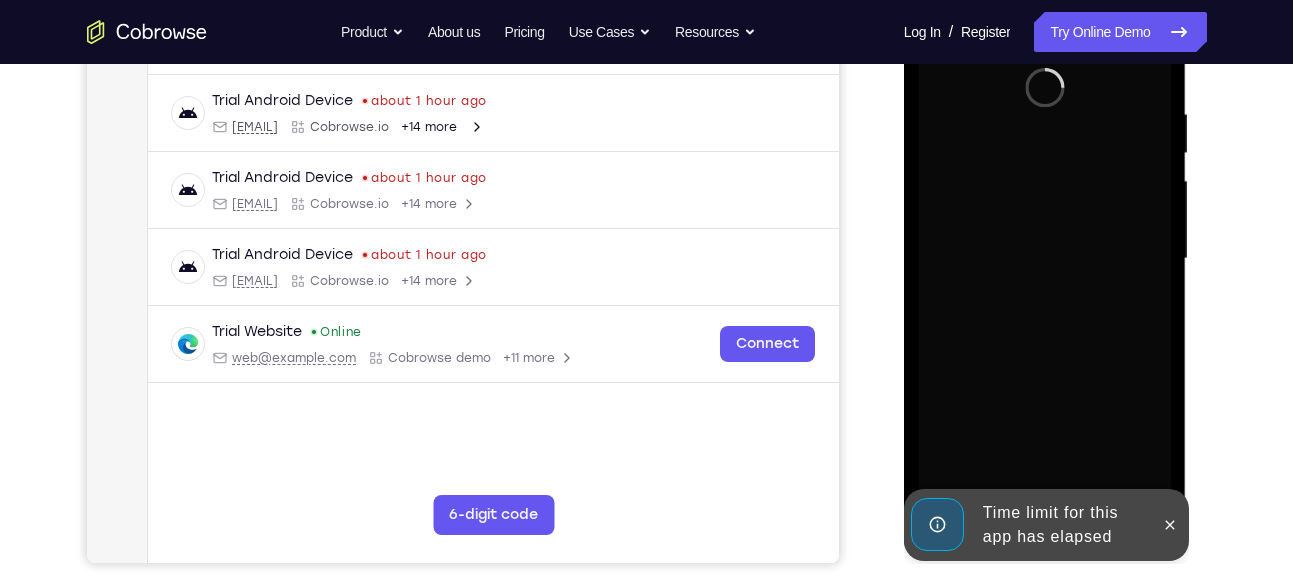 click at bounding box center [1045, 259] 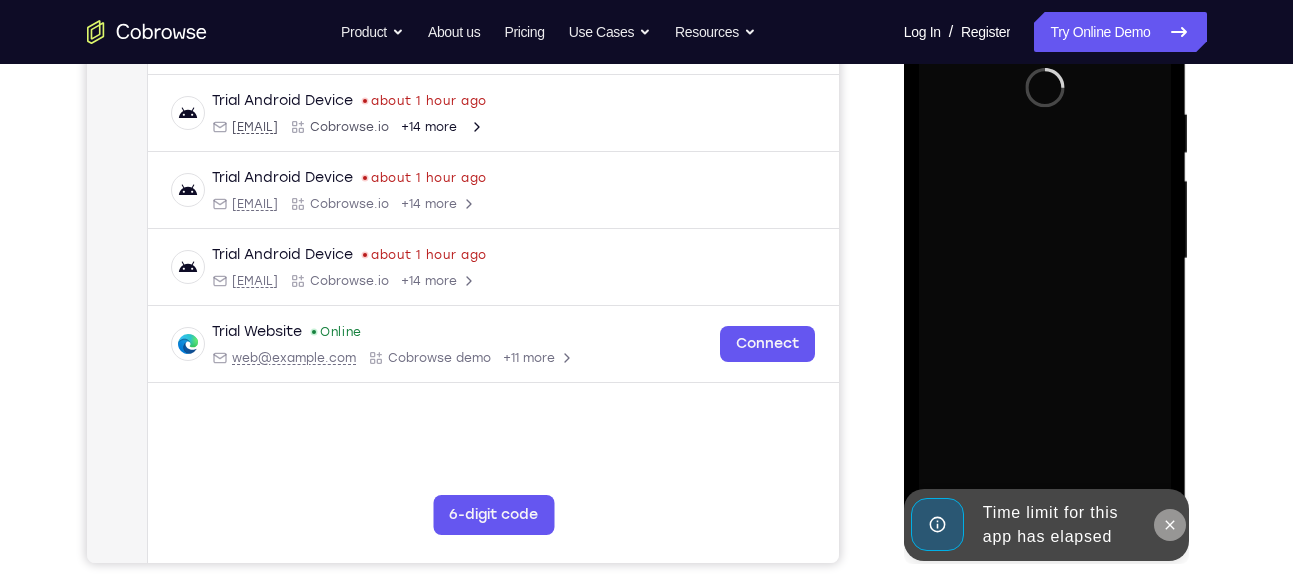 click 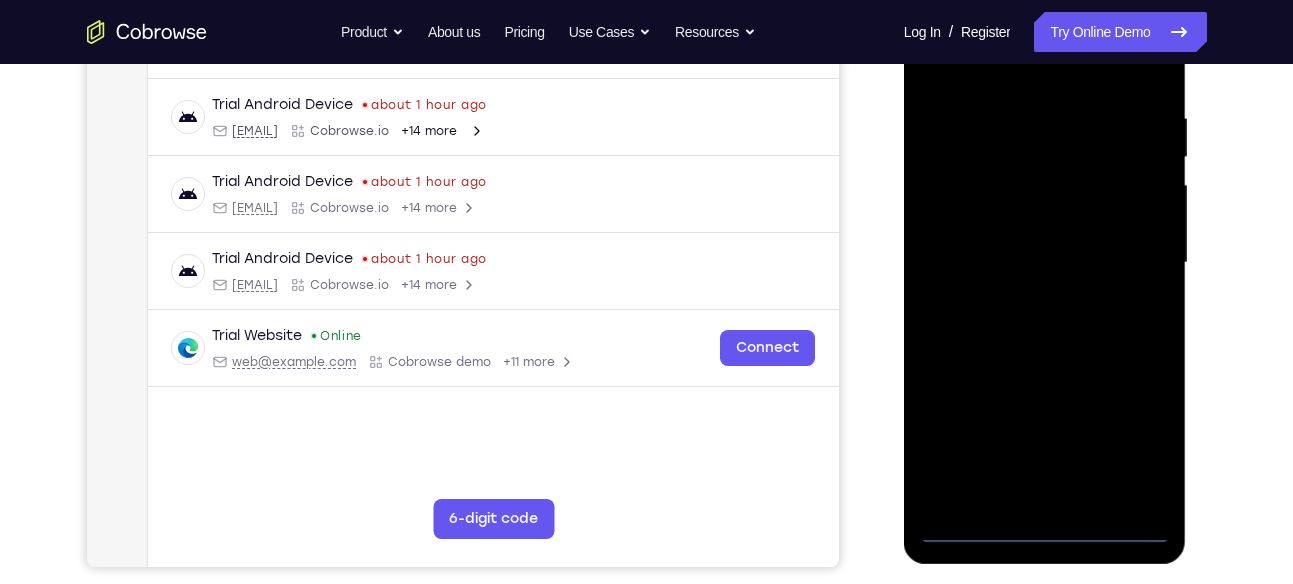 scroll, scrollTop: 387, scrollLeft: 0, axis: vertical 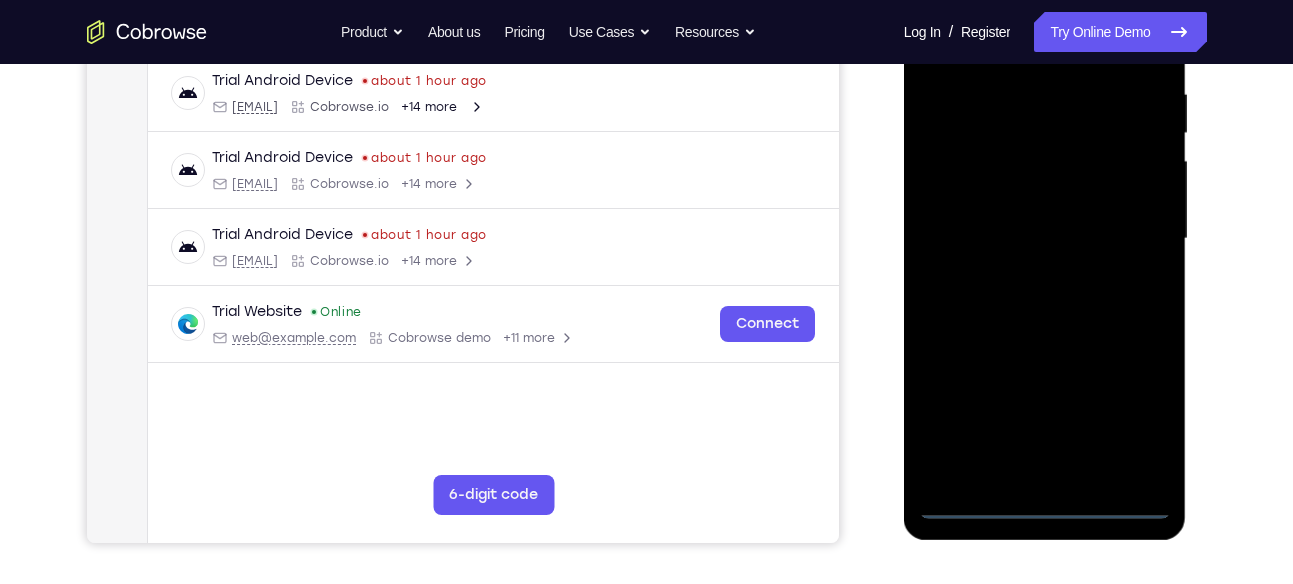 click at bounding box center (1045, 239) 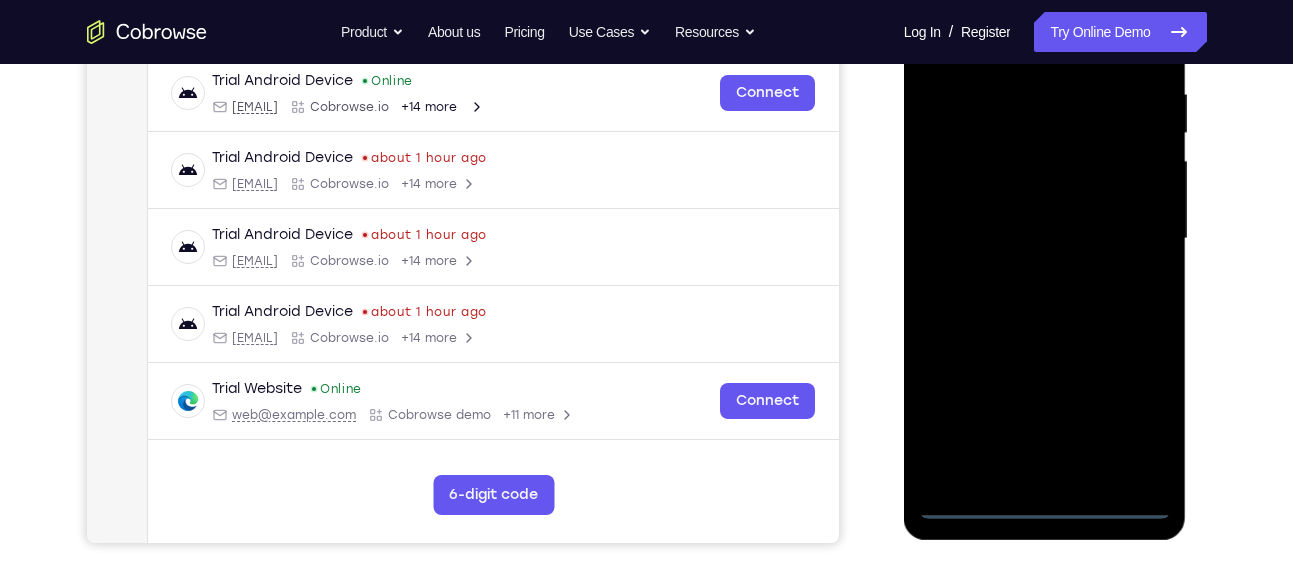 click at bounding box center [1045, 239] 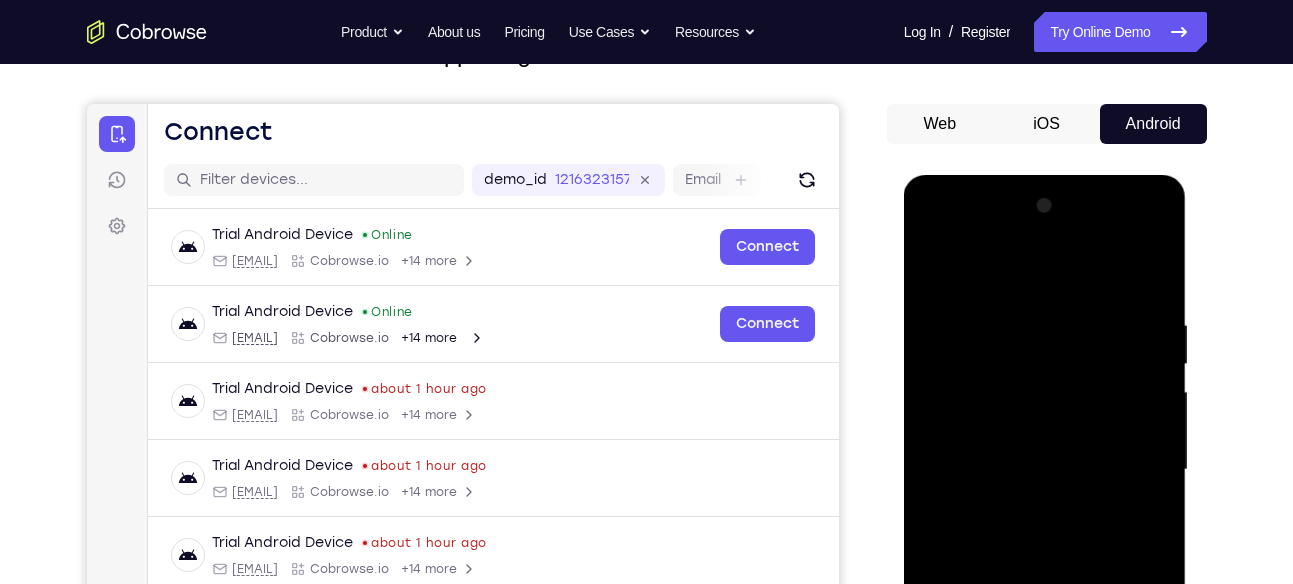 scroll, scrollTop: 154, scrollLeft: 0, axis: vertical 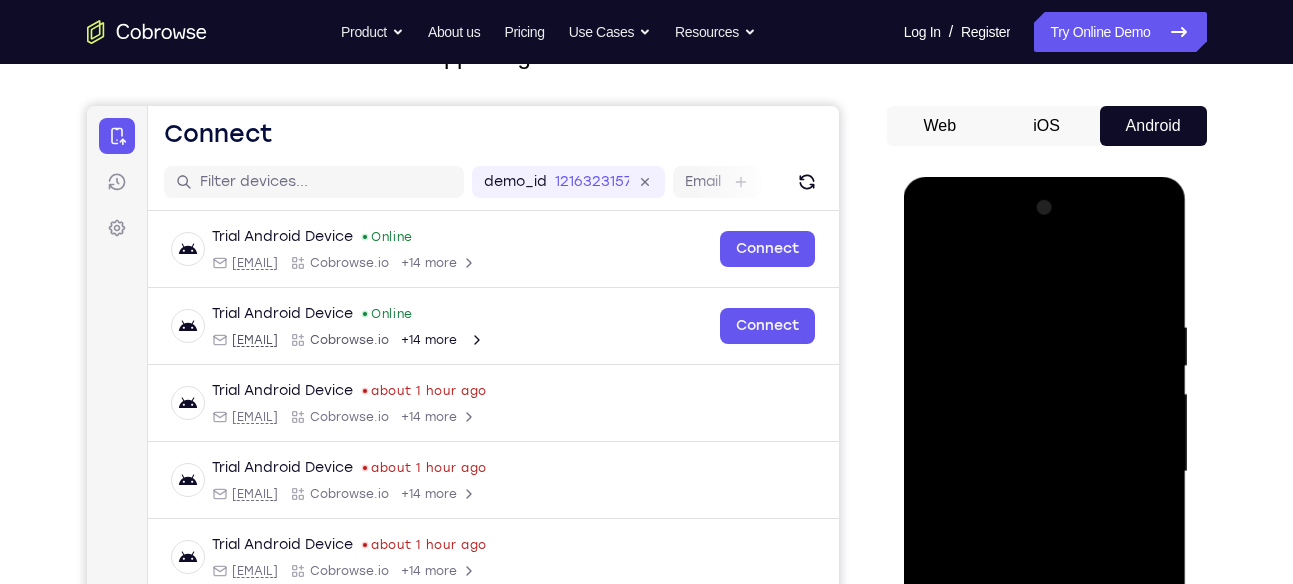 click at bounding box center (1045, 472) 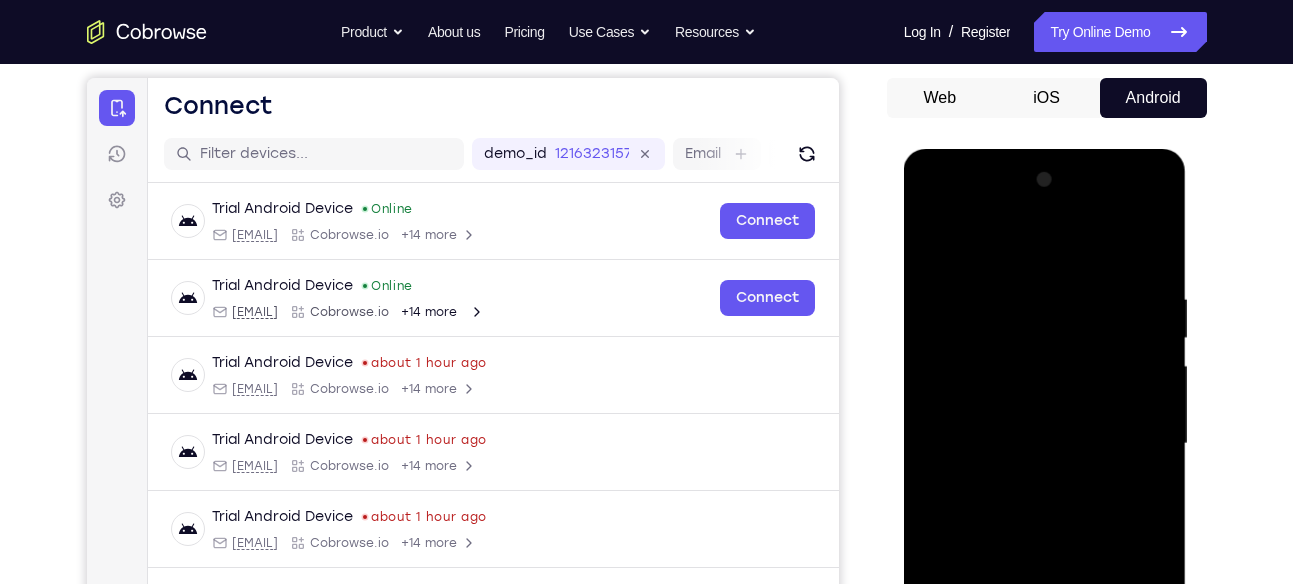 scroll, scrollTop: 184, scrollLeft: 0, axis: vertical 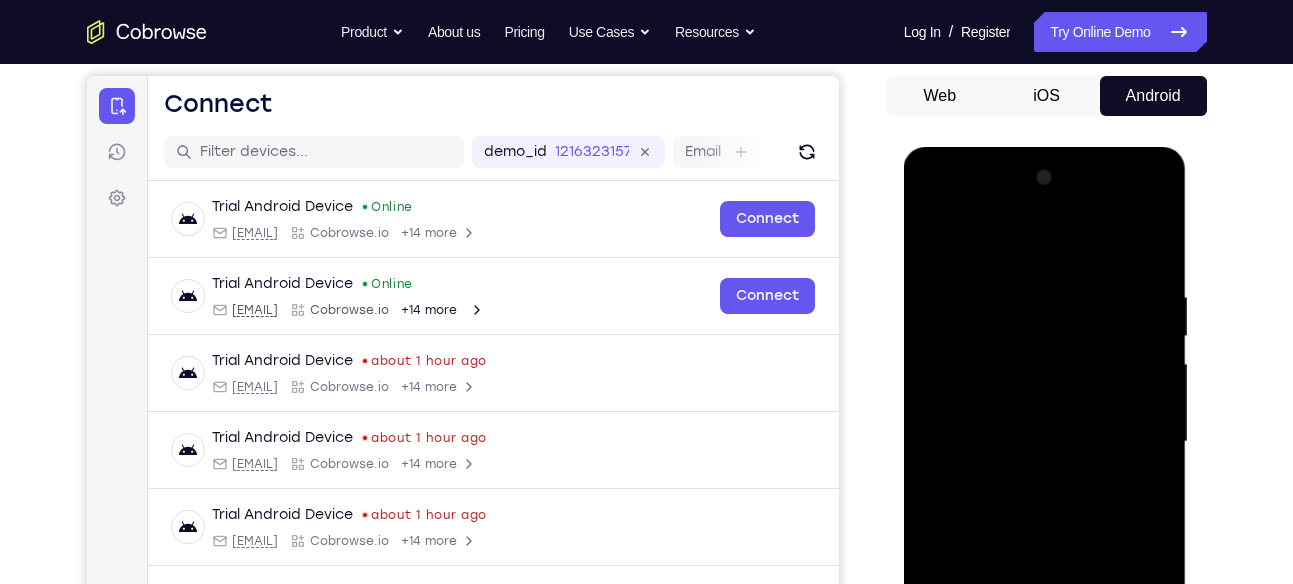 click at bounding box center (1045, 442) 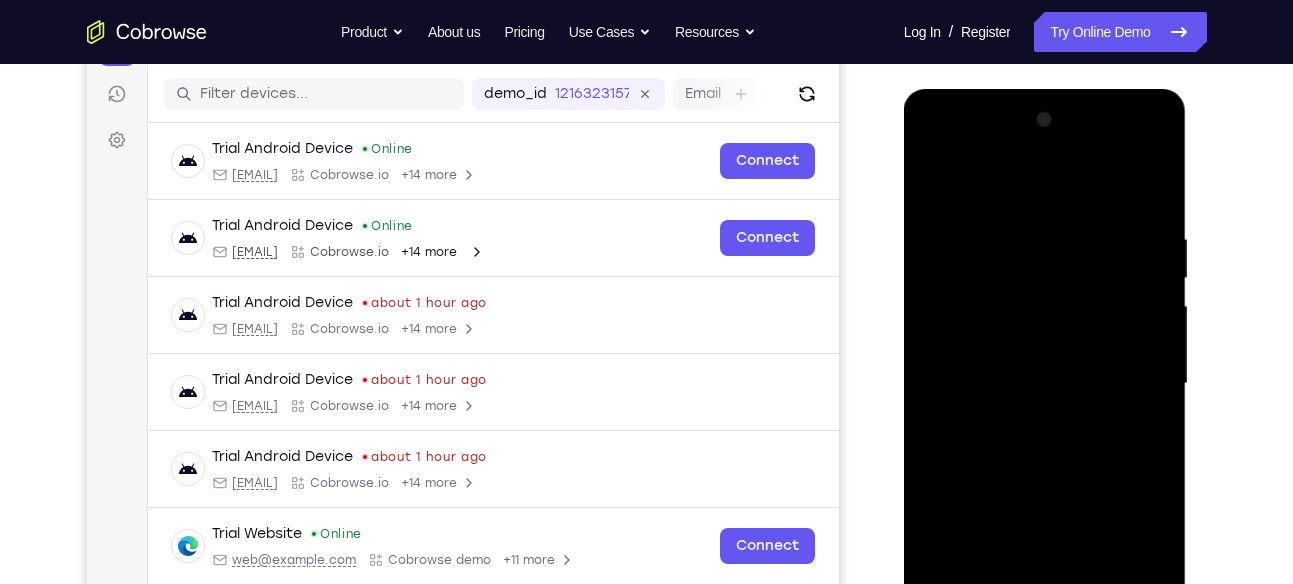 scroll, scrollTop: 243, scrollLeft: 0, axis: vertical 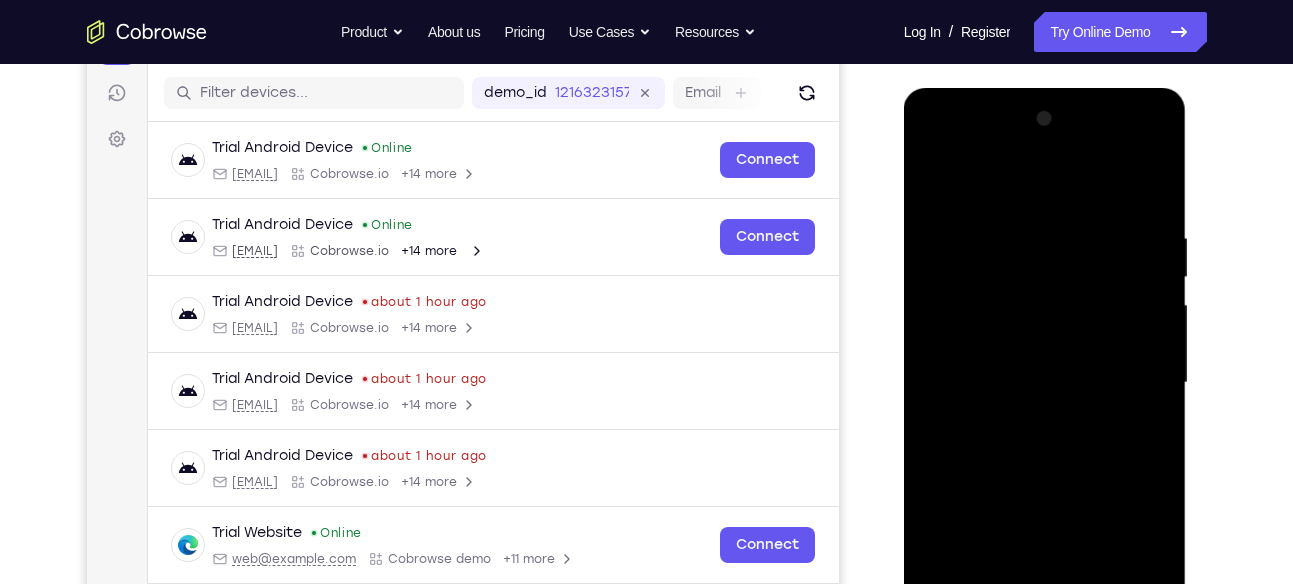 click at bounding box center [1045, 383] 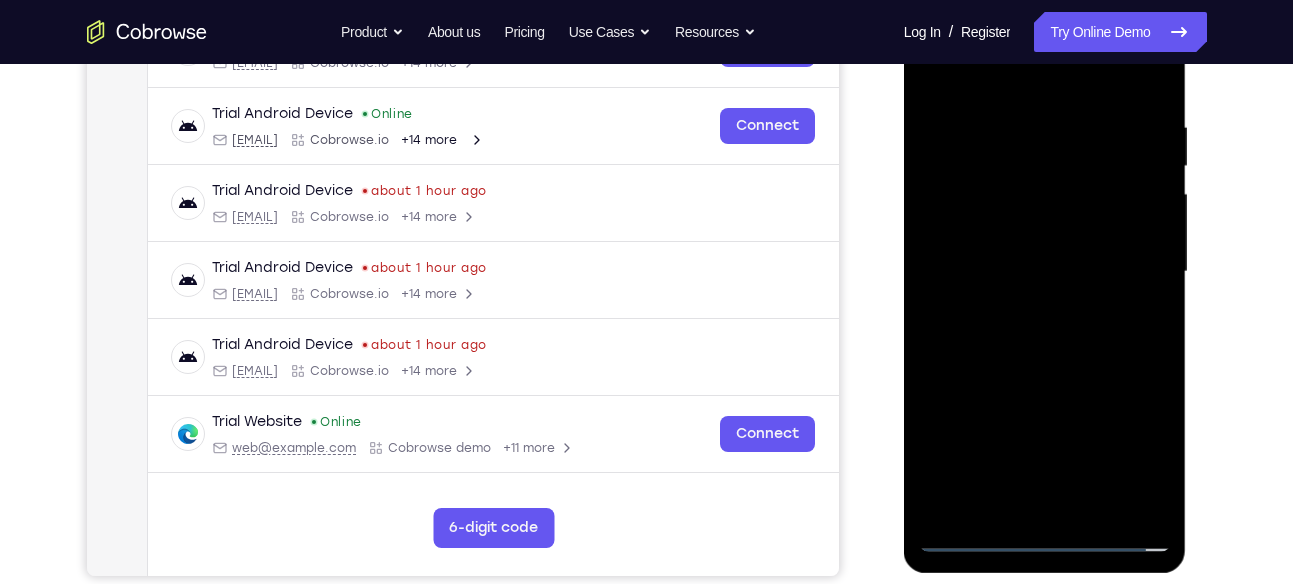 scroll, scrollTop: 355, scrollLeft: 0, axis: vertical 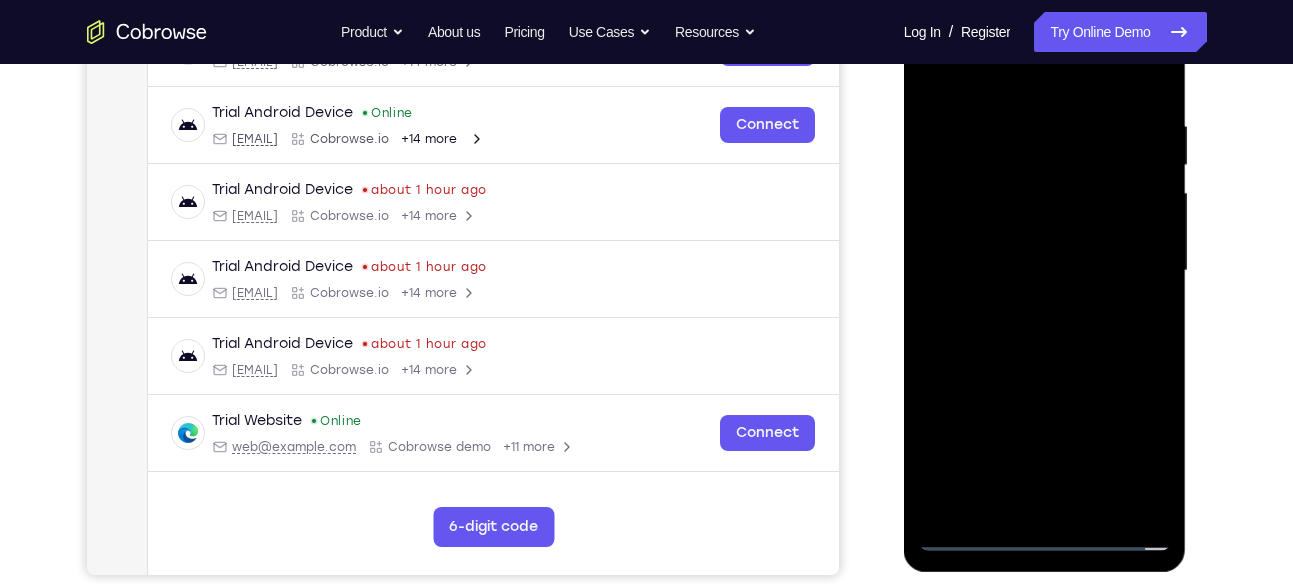 click at bounding box center (1045, 271) 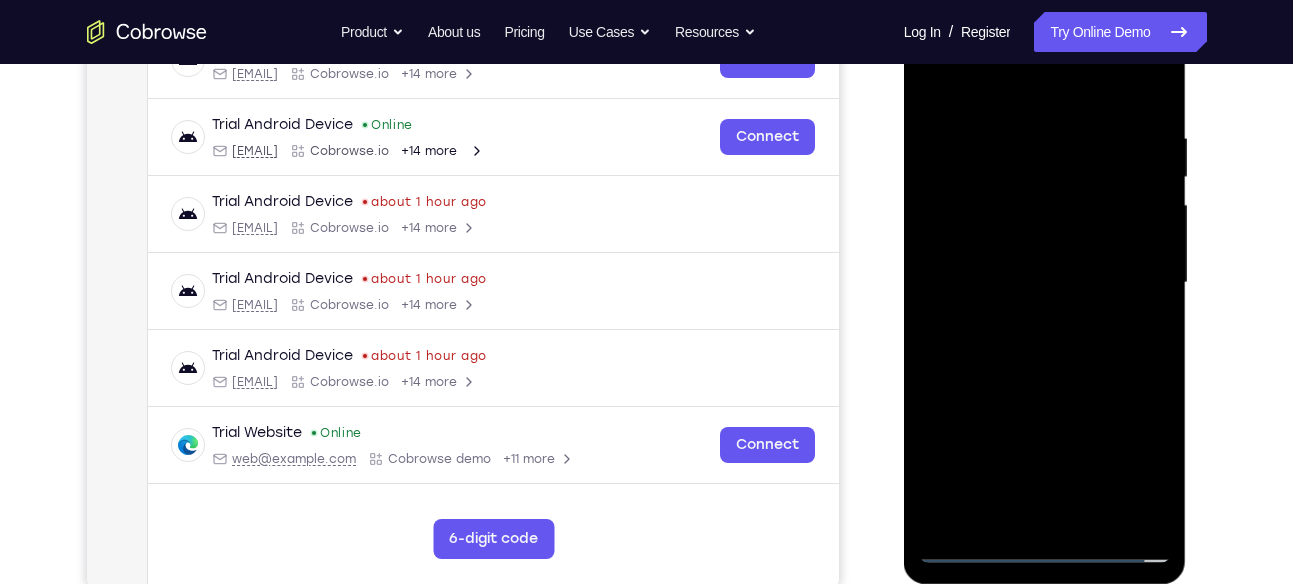 scroll, scrollTop: 342, scrollLeft: 0, axis: vertical 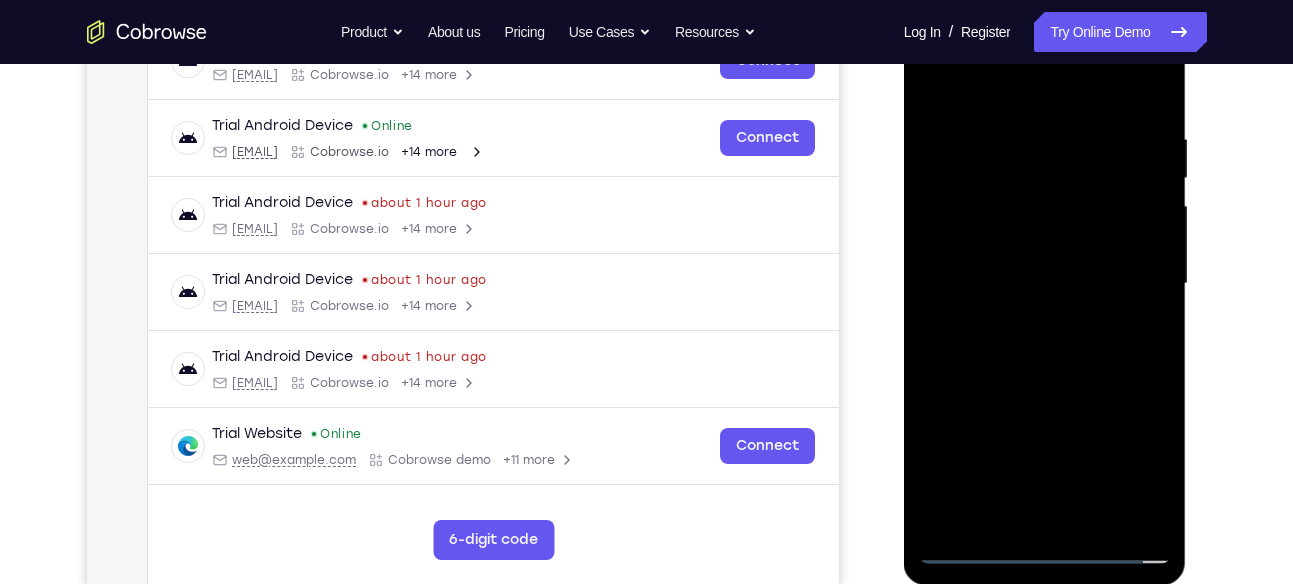 click at bounding box center [1045, 284] 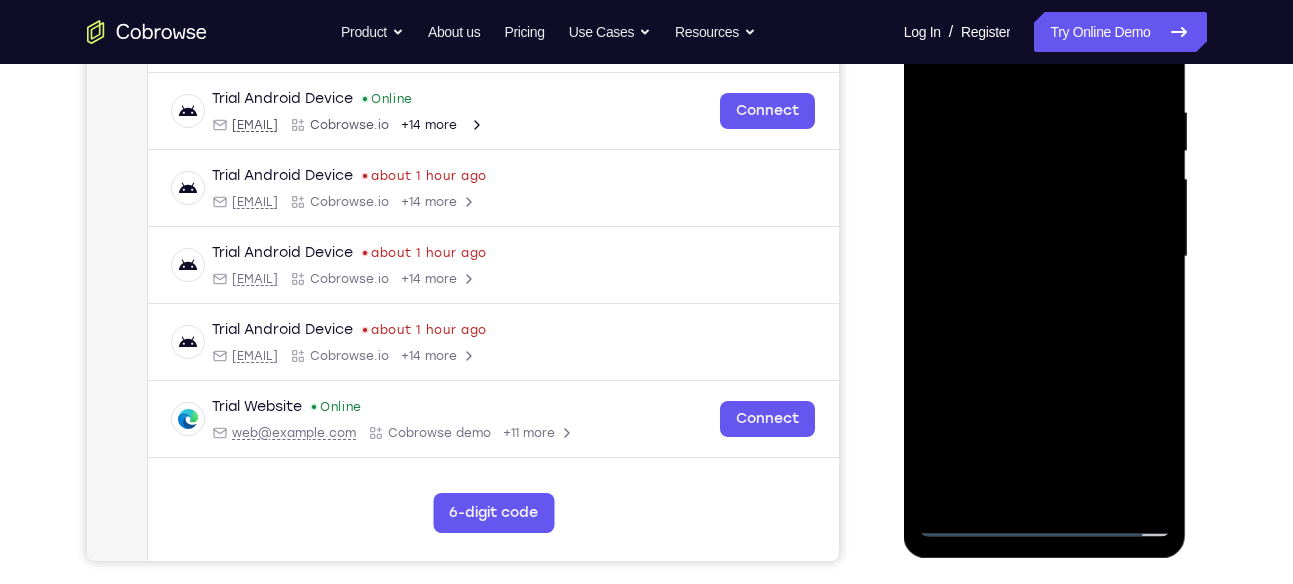 click at bounding box center [1045, 257] 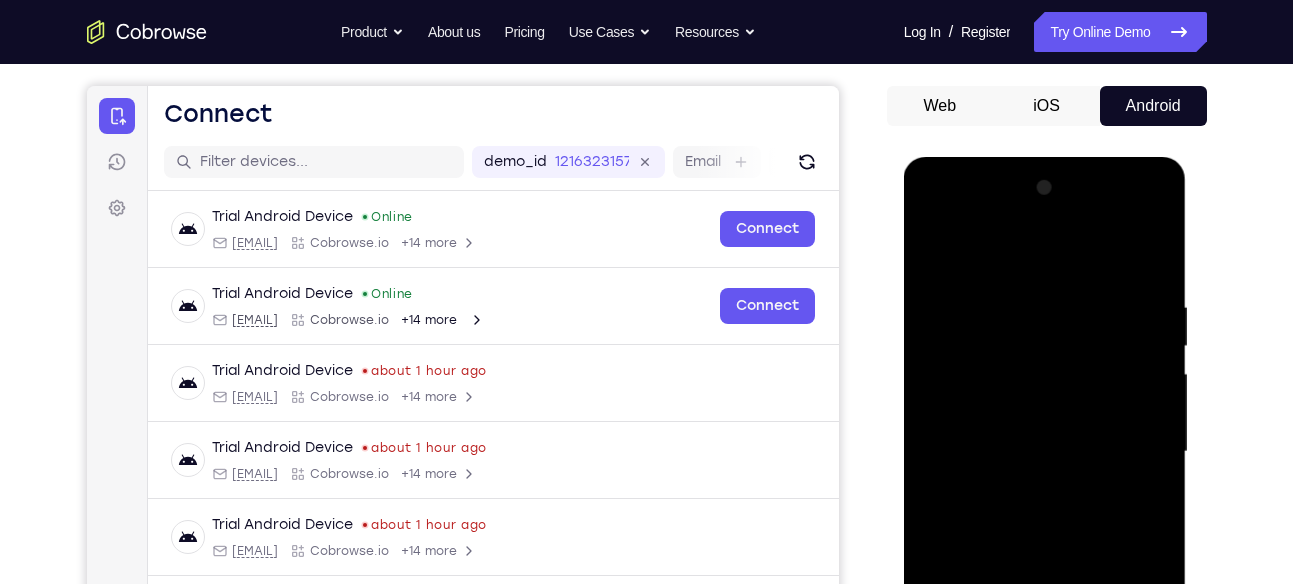 scroll, scrollTop: 168, scrollLeft: 0, axis: vertical 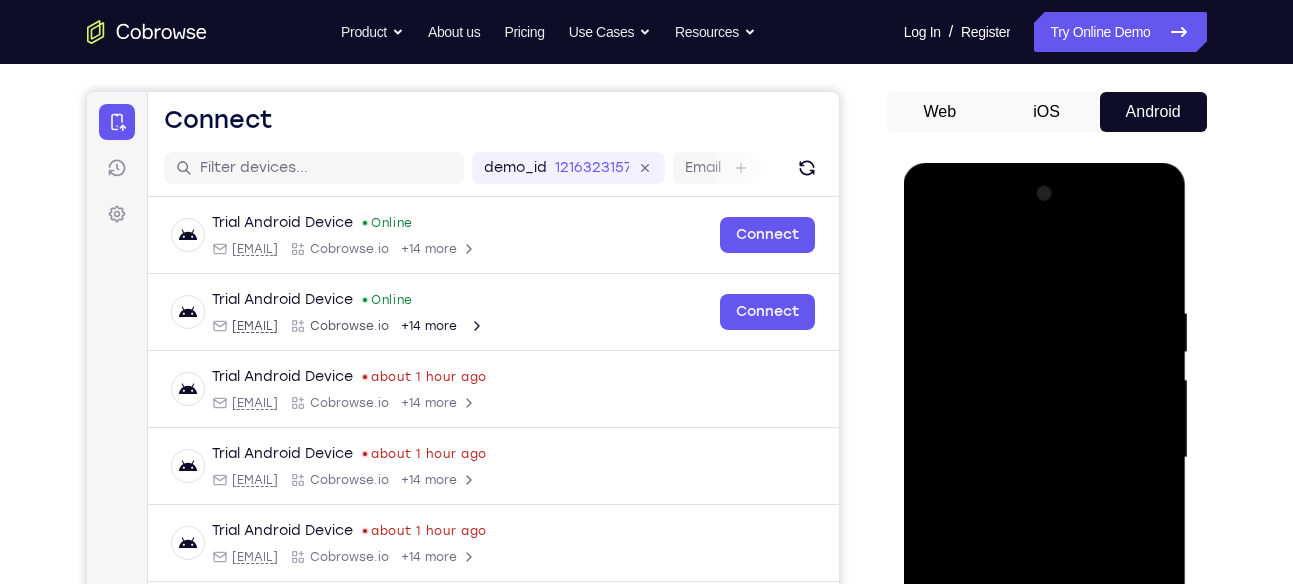 drag, startPoint x: 1051, startPoint y: 267, endPoint x: 1061, endPoint y: 163, distance: 104.47966 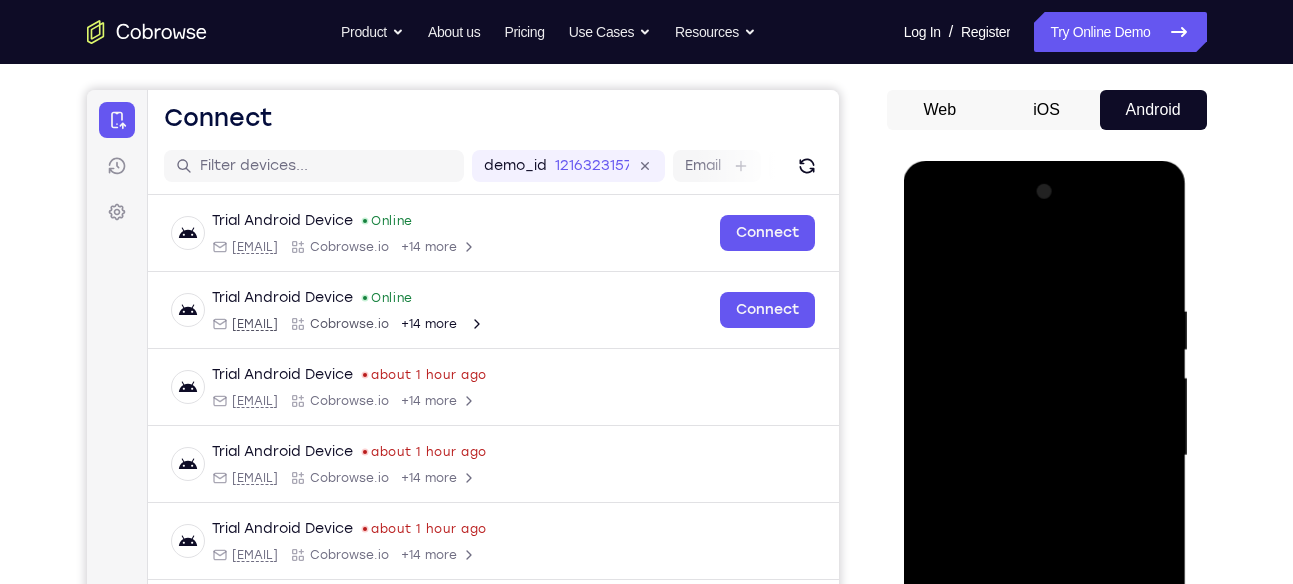 click at bounding box center (1045, 456) 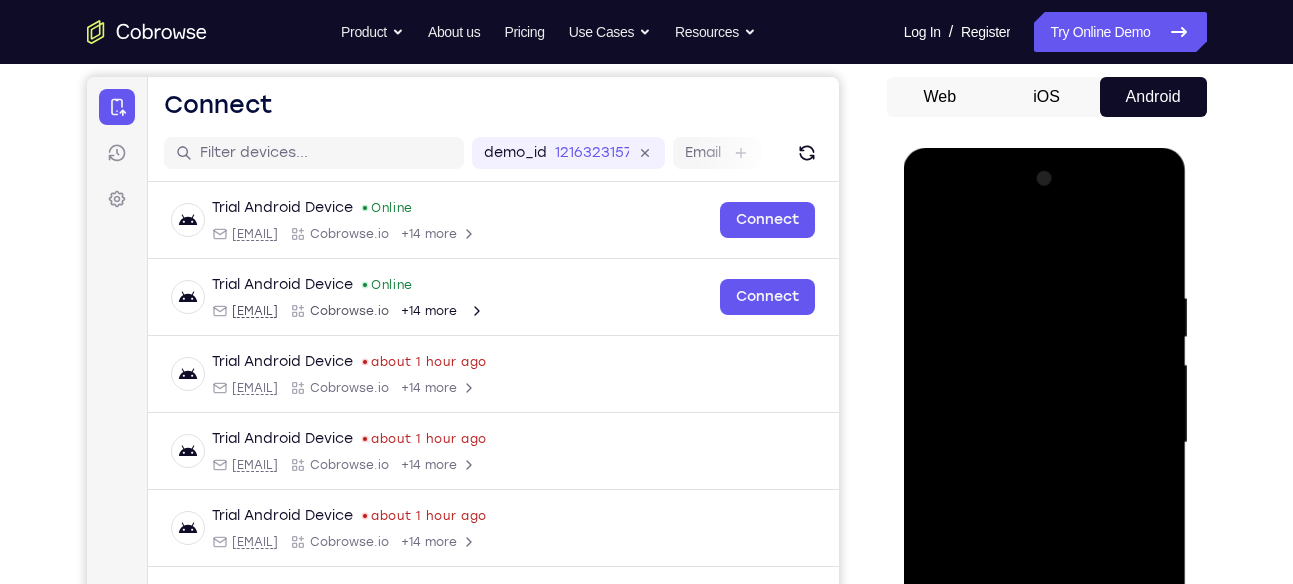 scroll, scrollTop: 176, scrollLeft: 0, axis: vertical 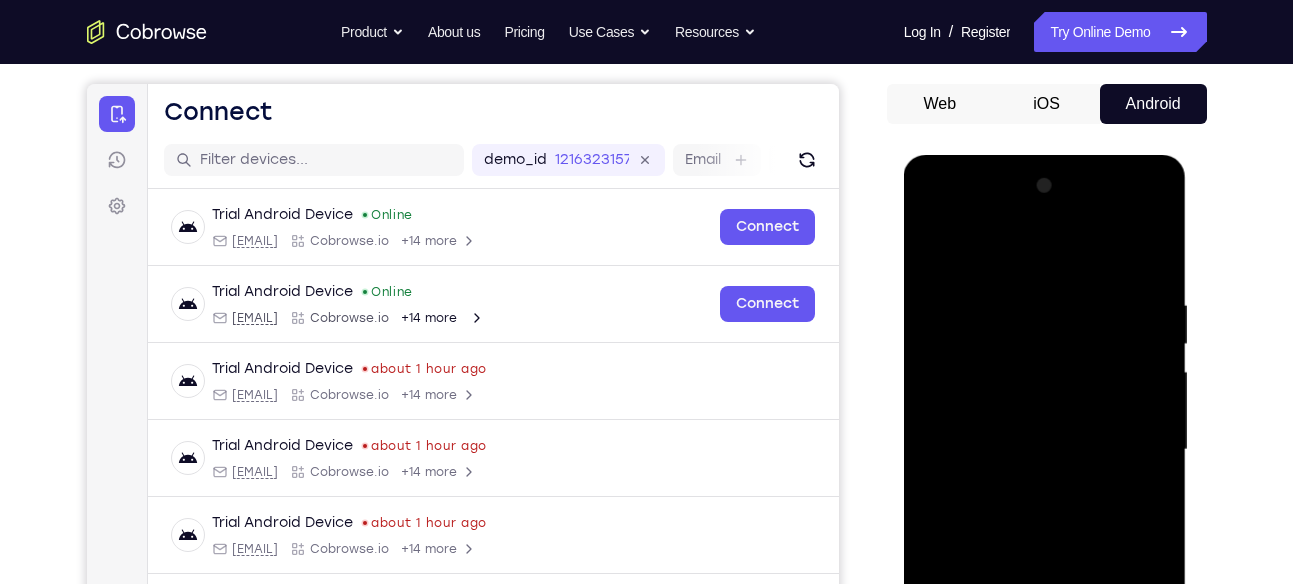 click at bounding box center (1045, 450) 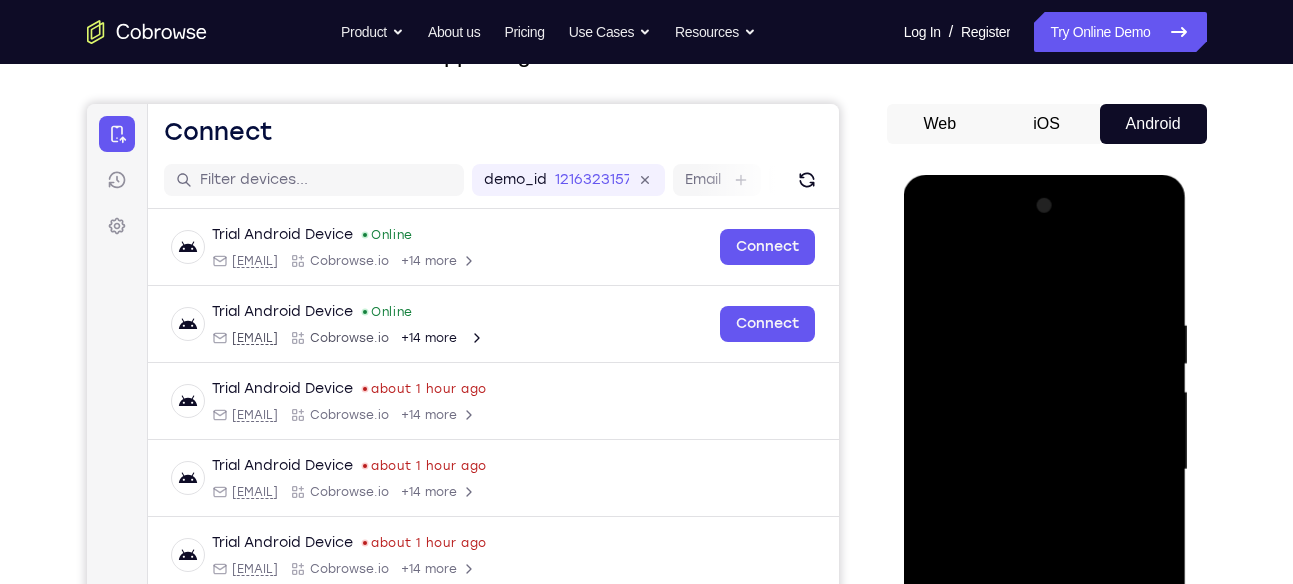 click at bounding box center [1045, 470] 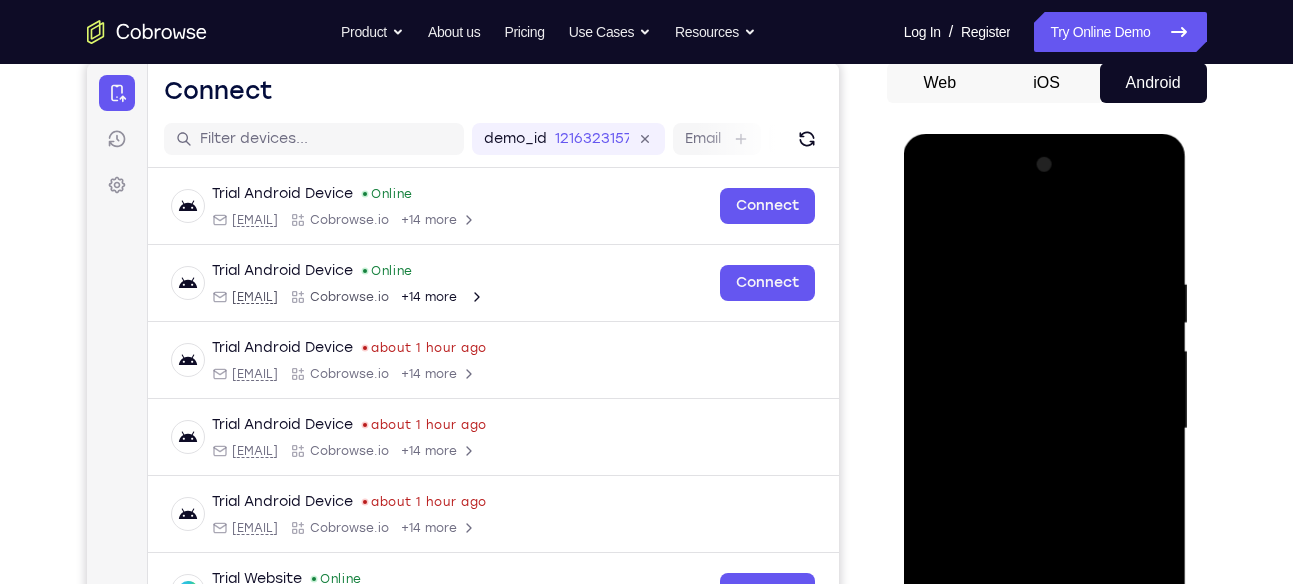 scroll, scrollTop: 218, scrollLeft: 0, axis: vertical 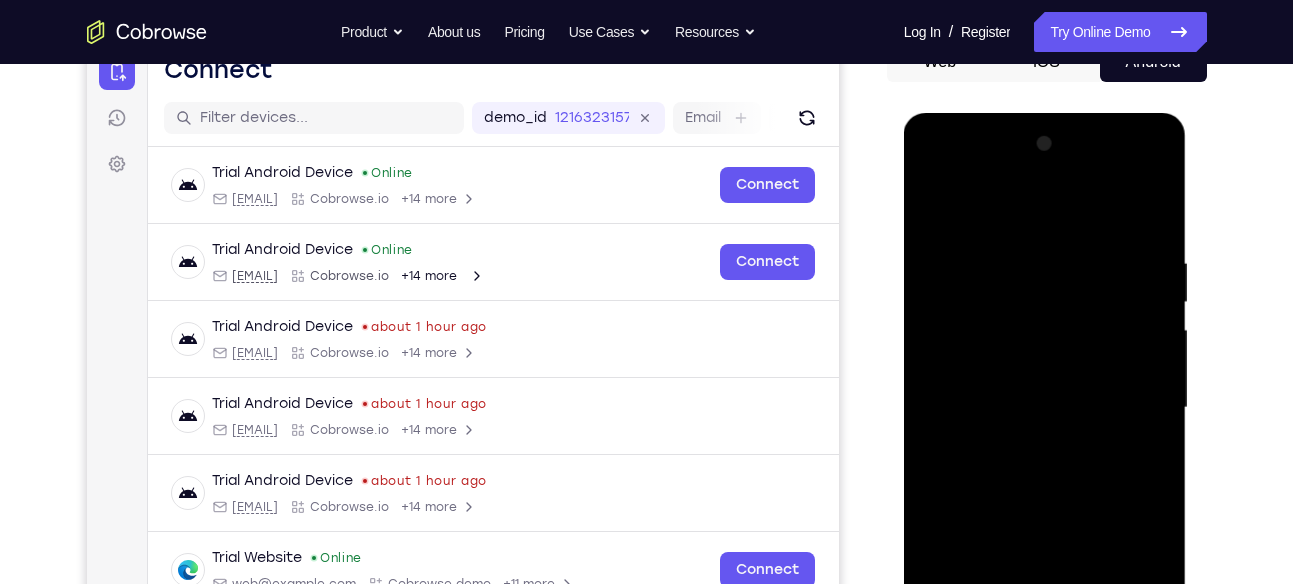 click at bounding box center (1045, 408) 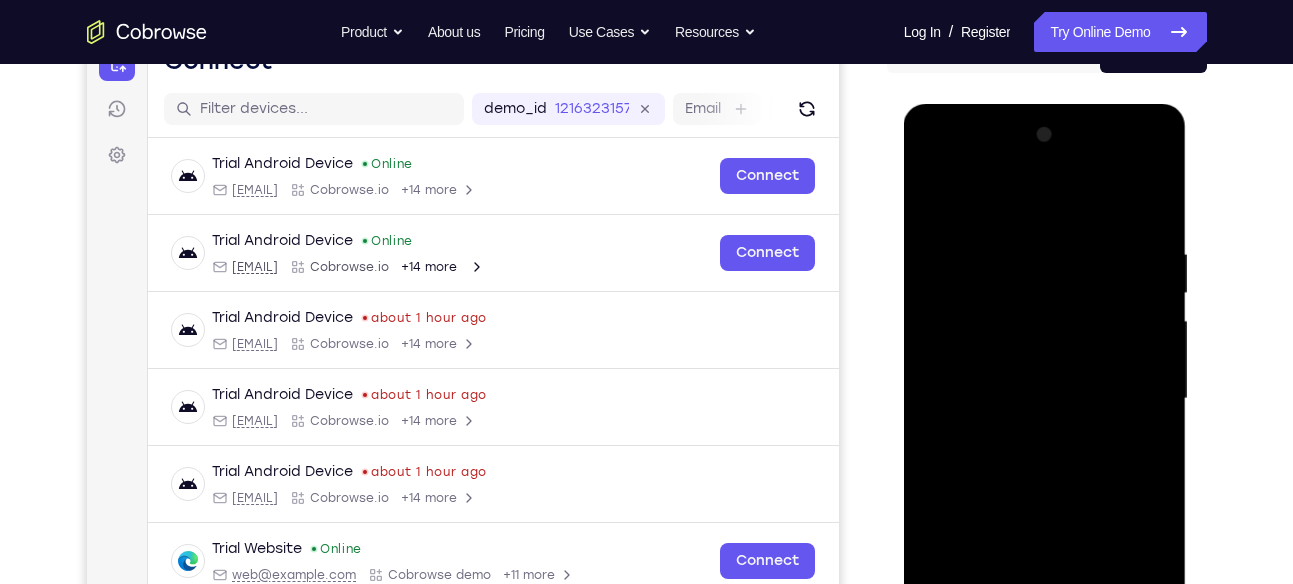 scroll, scrollTop: 216, scrollLeft: 0, axis: vertical 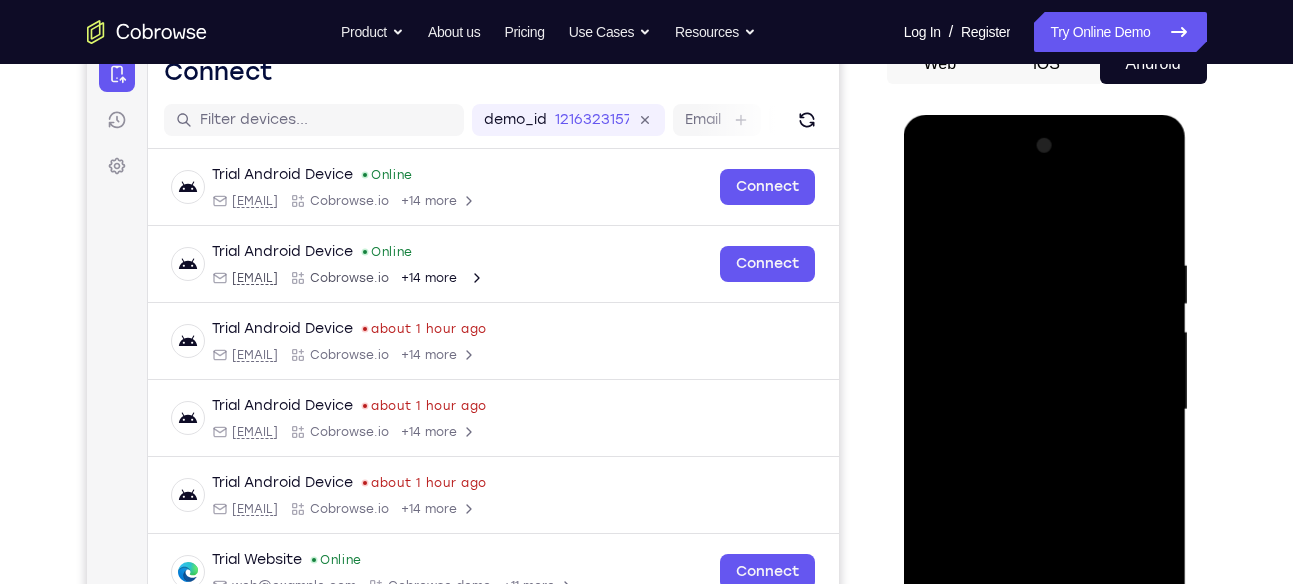 click at bounding box center [1045, 410] 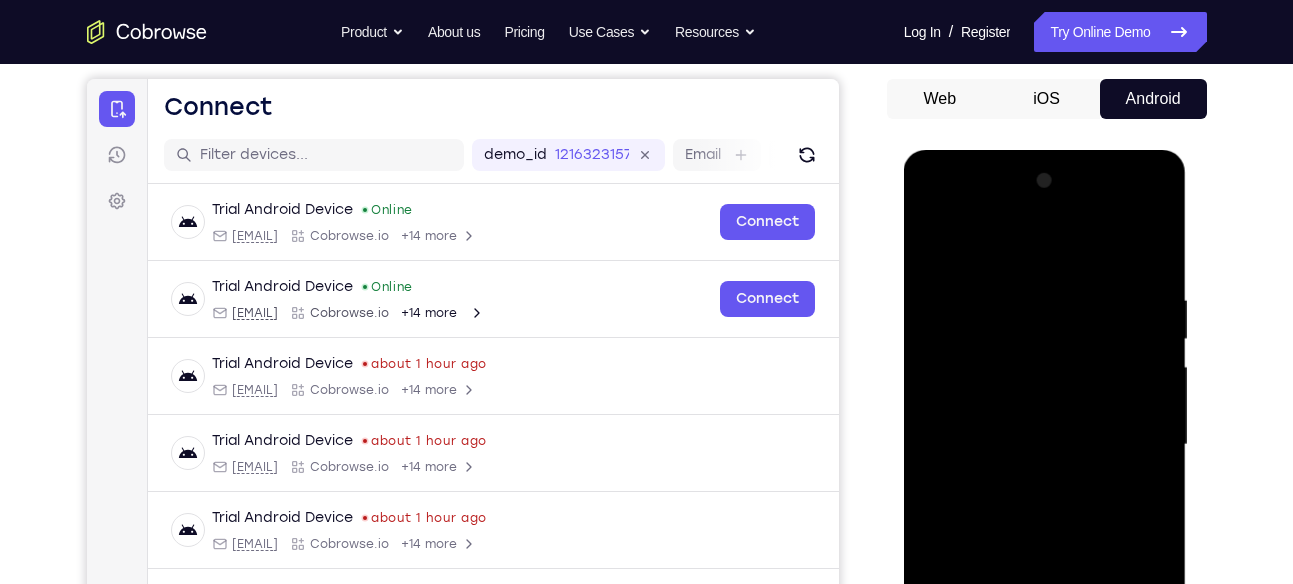 scroll, scrollTop: 177, scrollLeft: 0, axis: vertical 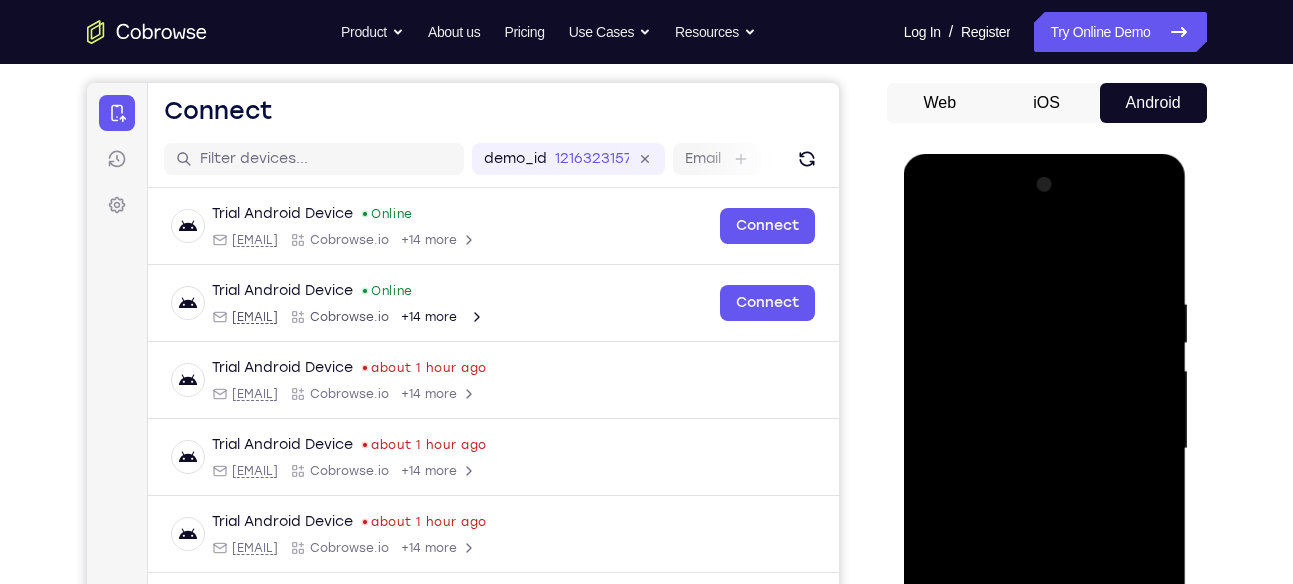 click at bounding box center [1045, 449] 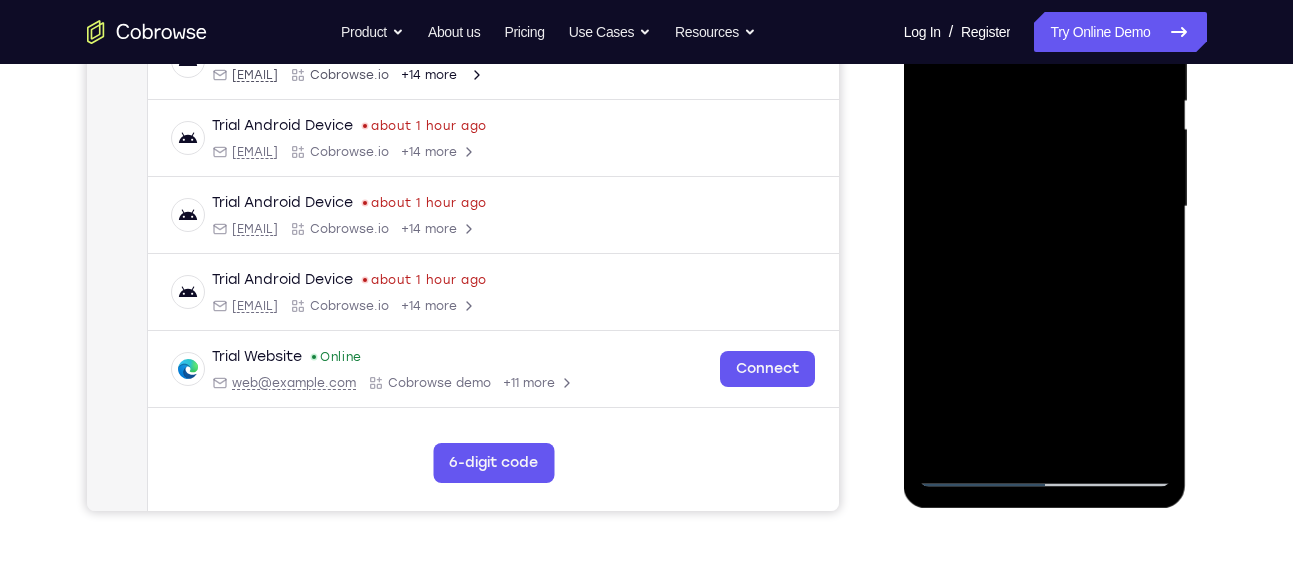 scroll, scrollTop: 450, scrollLeft: 0, axis: vertical 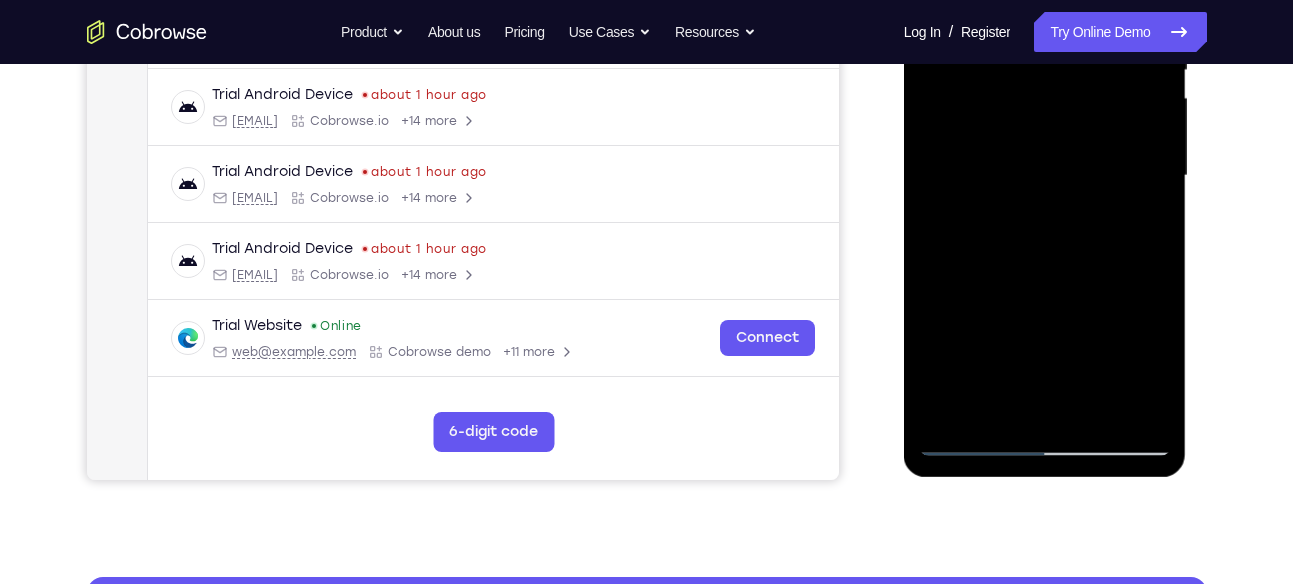 click at bounding box center (1045, 176) 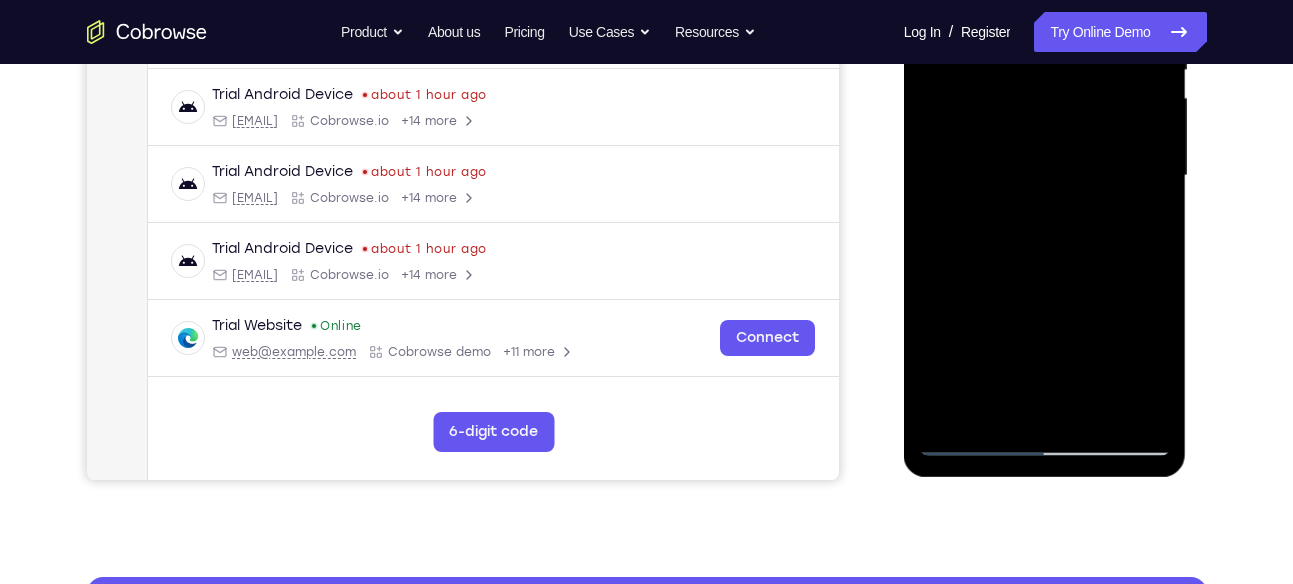click at bounding box center [1045, 176] 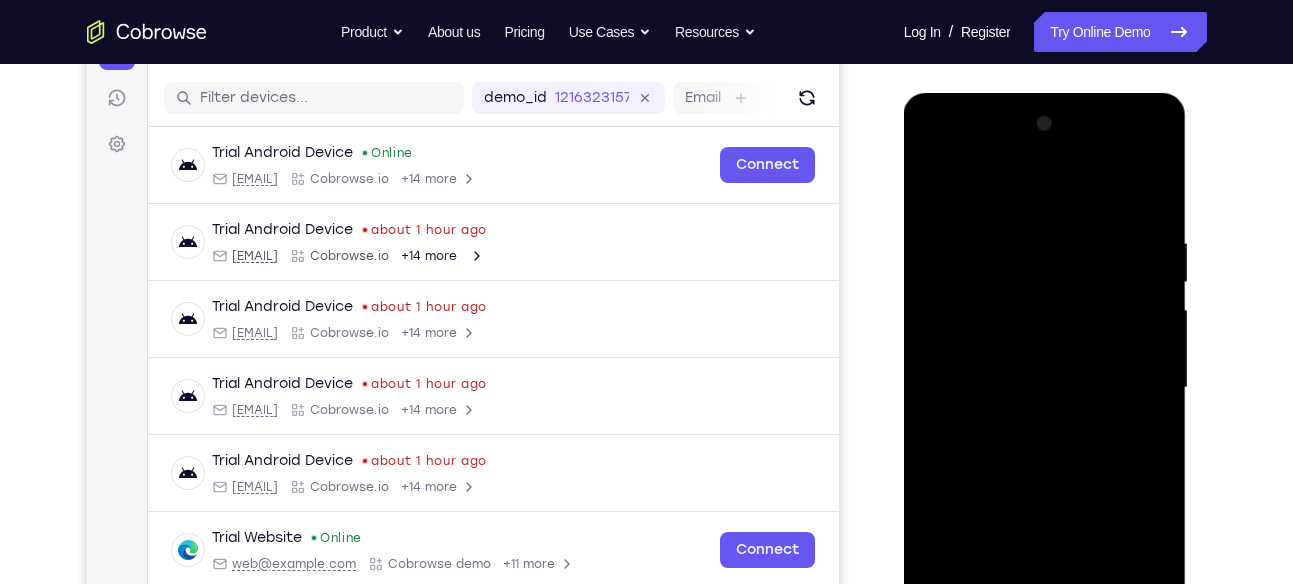scroll, scrollTop: 234, scrollLeft: 0, axis: vertical 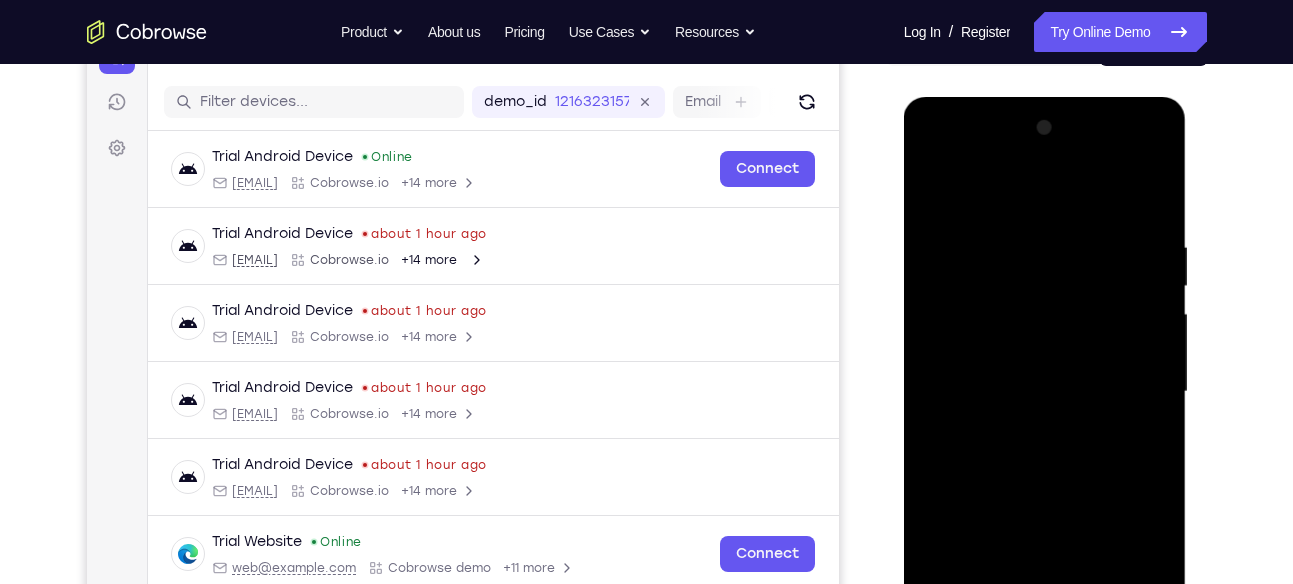 click at bounding box center (1045, 392) 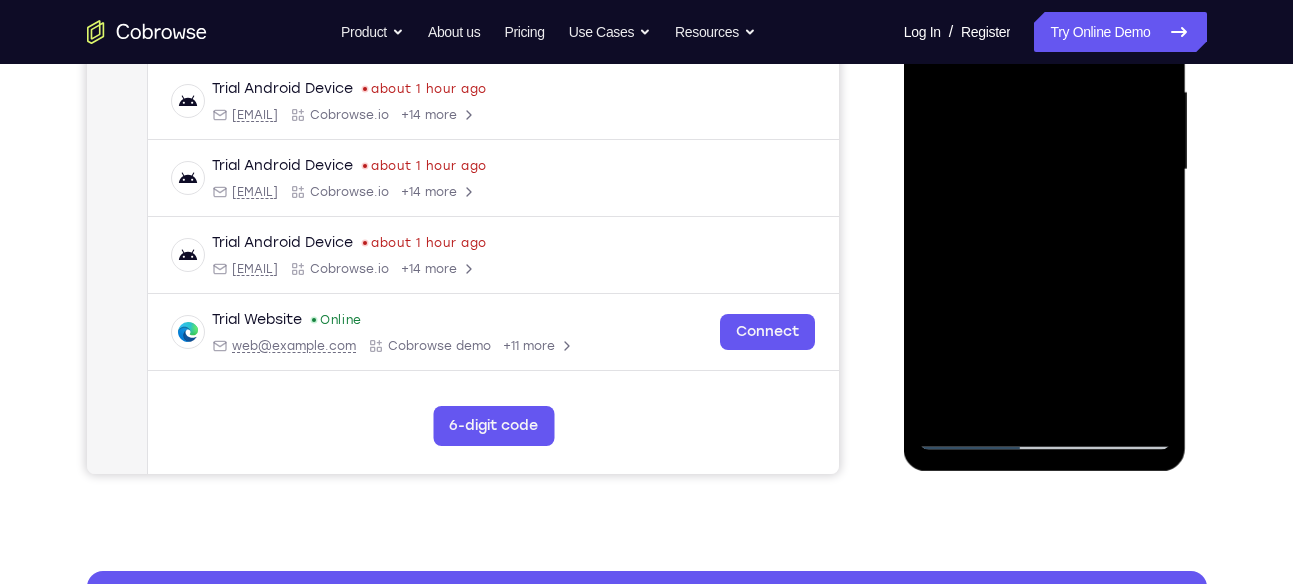 scroll, scrollTop: 462, scrollLeft: 0, axis: vertical 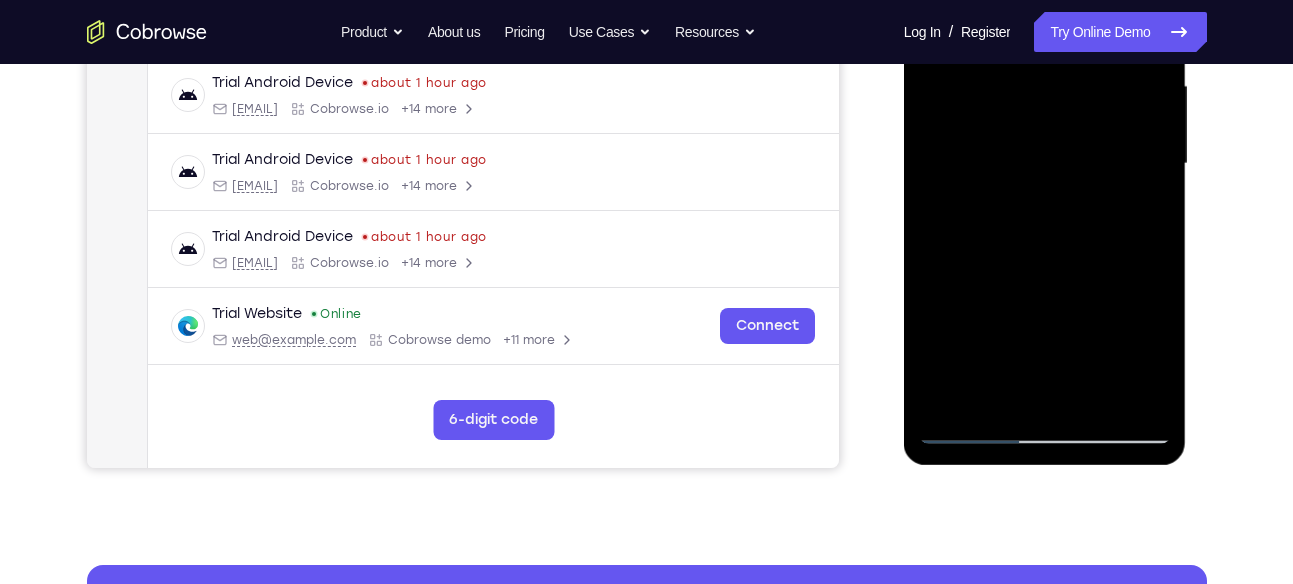 click at bounding box center [1045, 164] 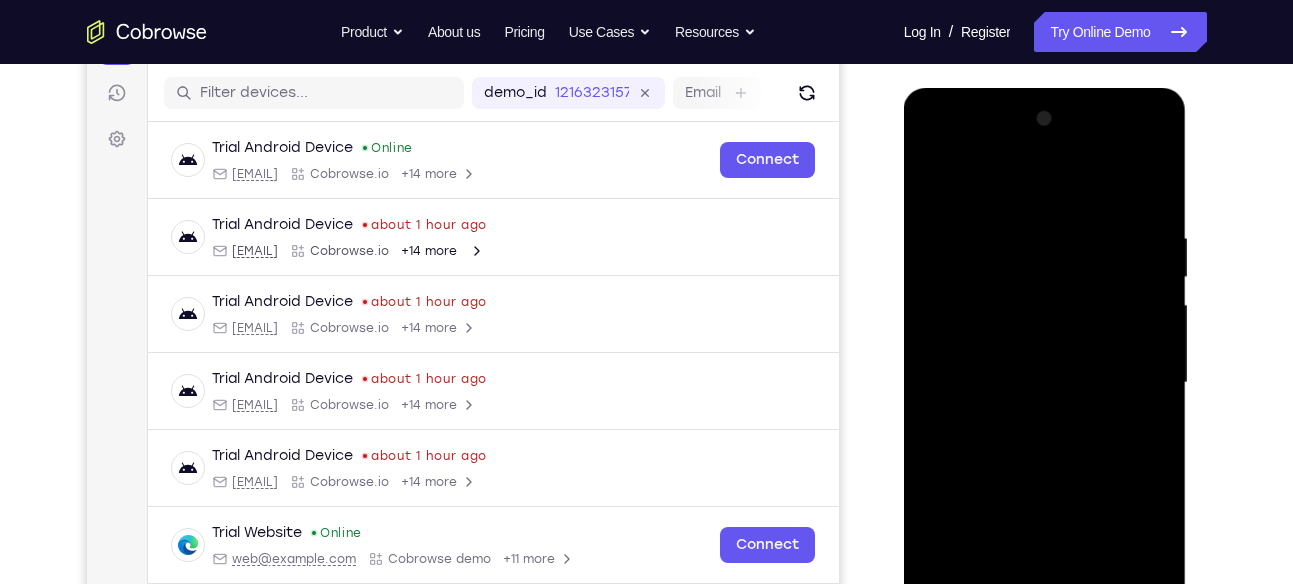 scroll, scrollTop: 244, scrollLeft: 0, axis: vertical 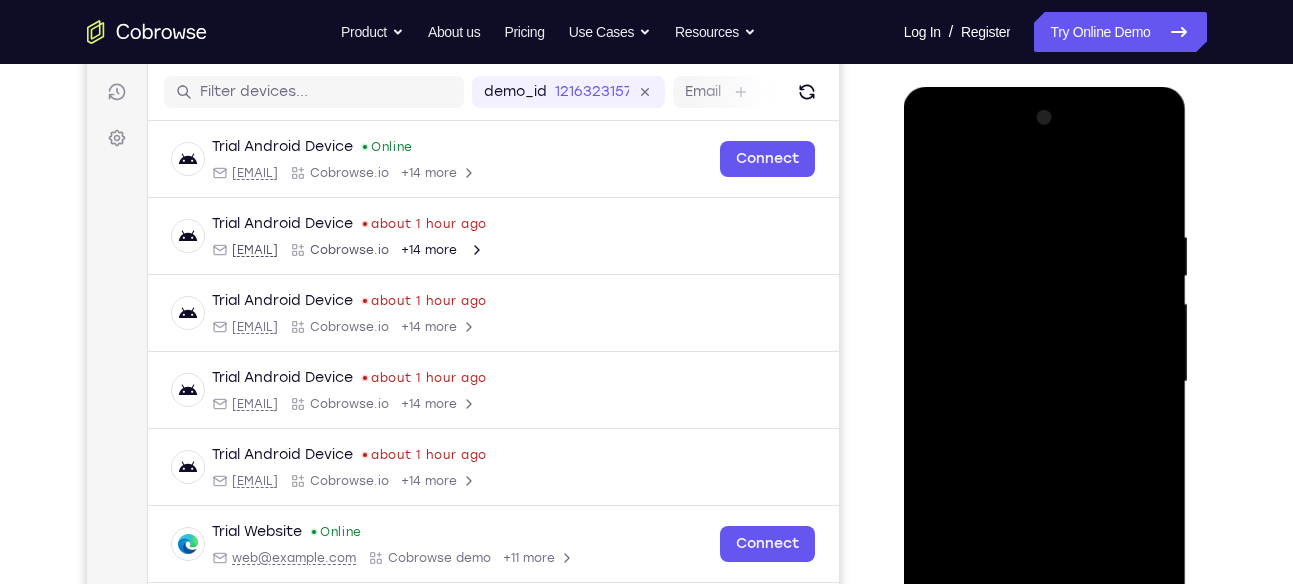 click at bounding box center (1045, 382) 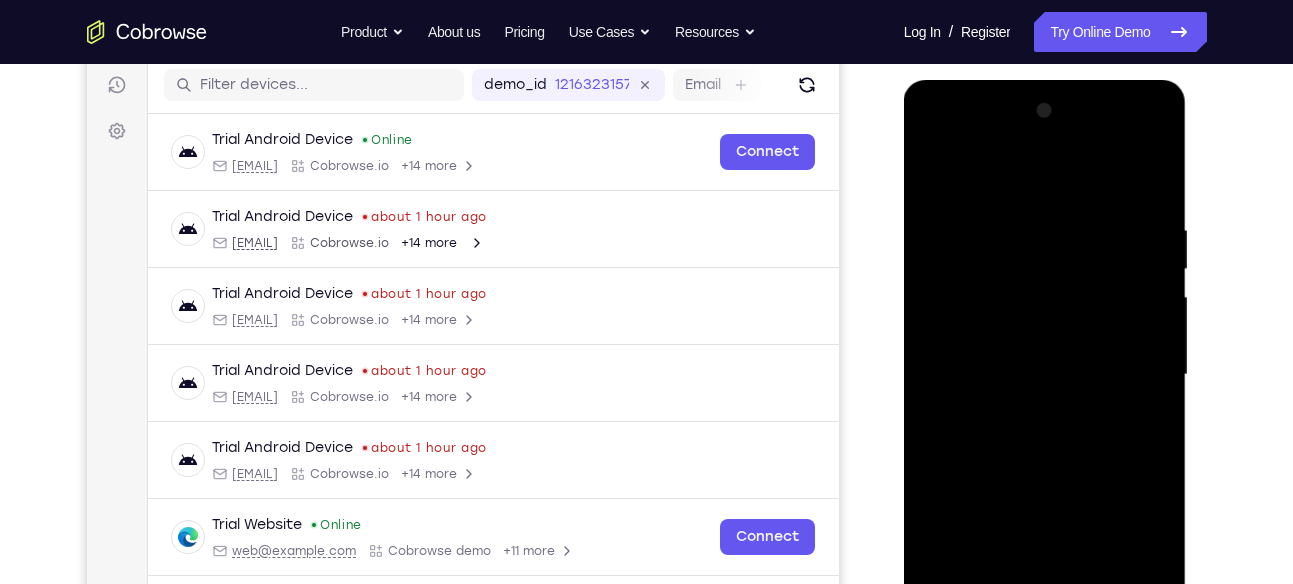 scroll, scrollTop: 250, scrollLeft: 0, axis: vertical 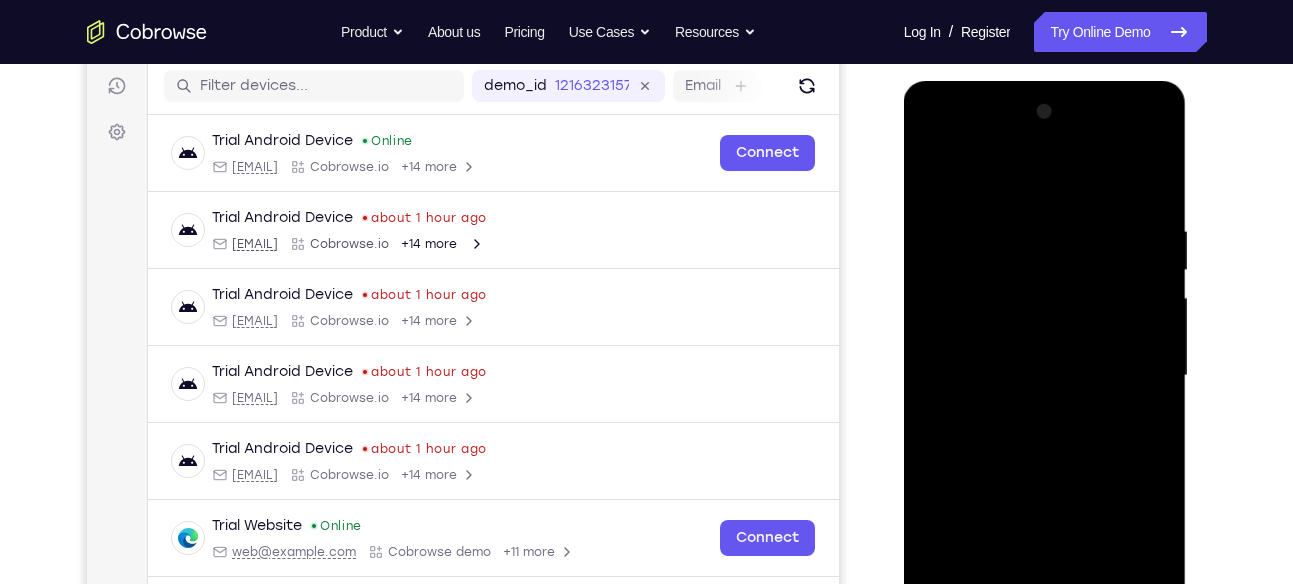 click at bounding box center (1045, 376) 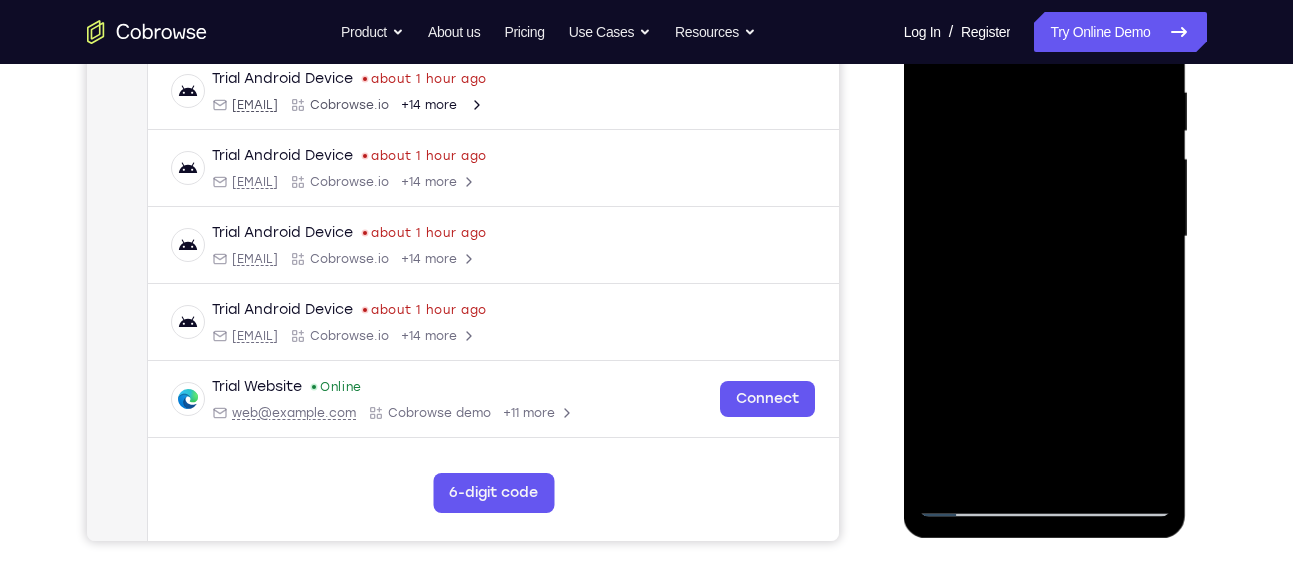 scroll, scrollTop: 483, scrollLeft: 0, axis: vertical 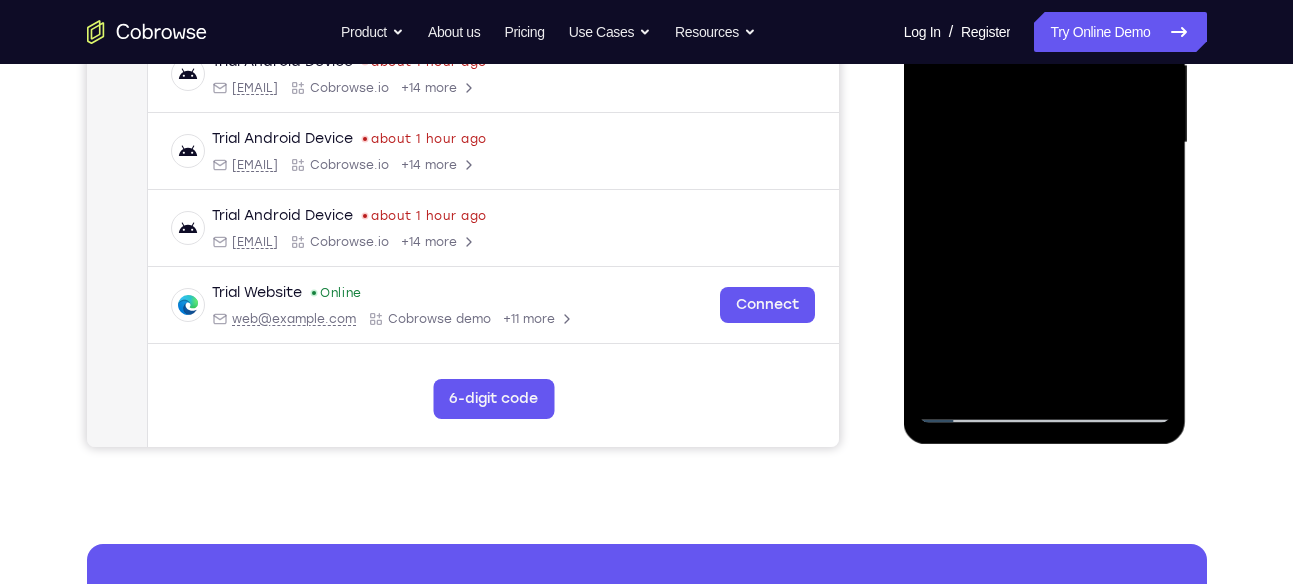 click at bounding box center [1045, 143] 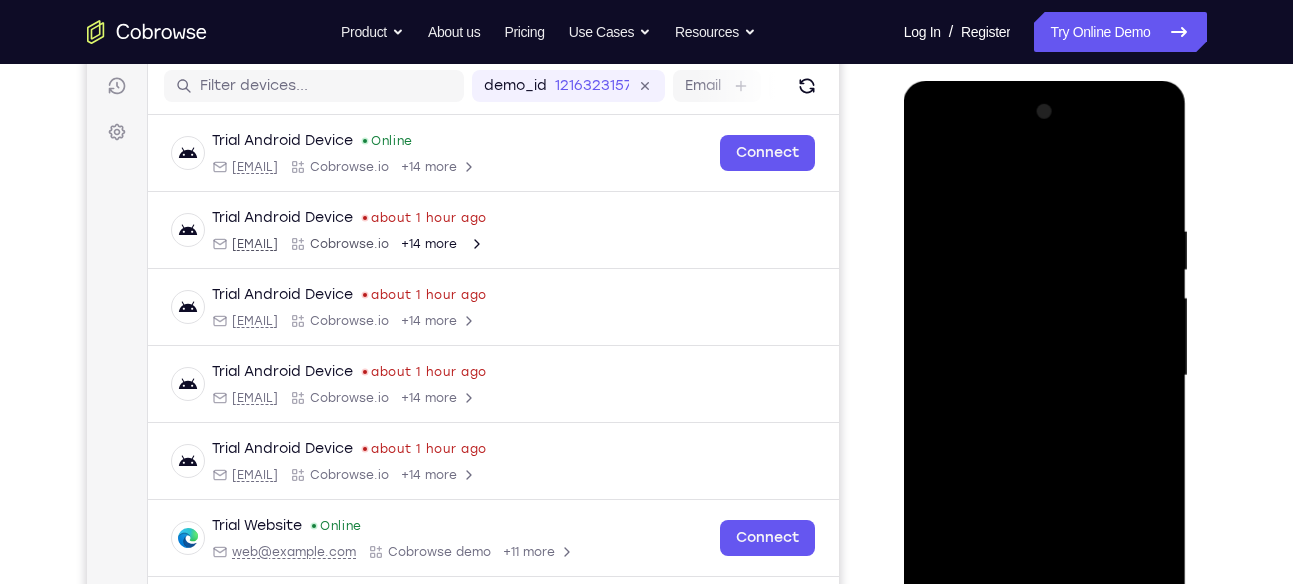 scroll, scrollTop: 249, scrollLeft: 0, axis: vertical 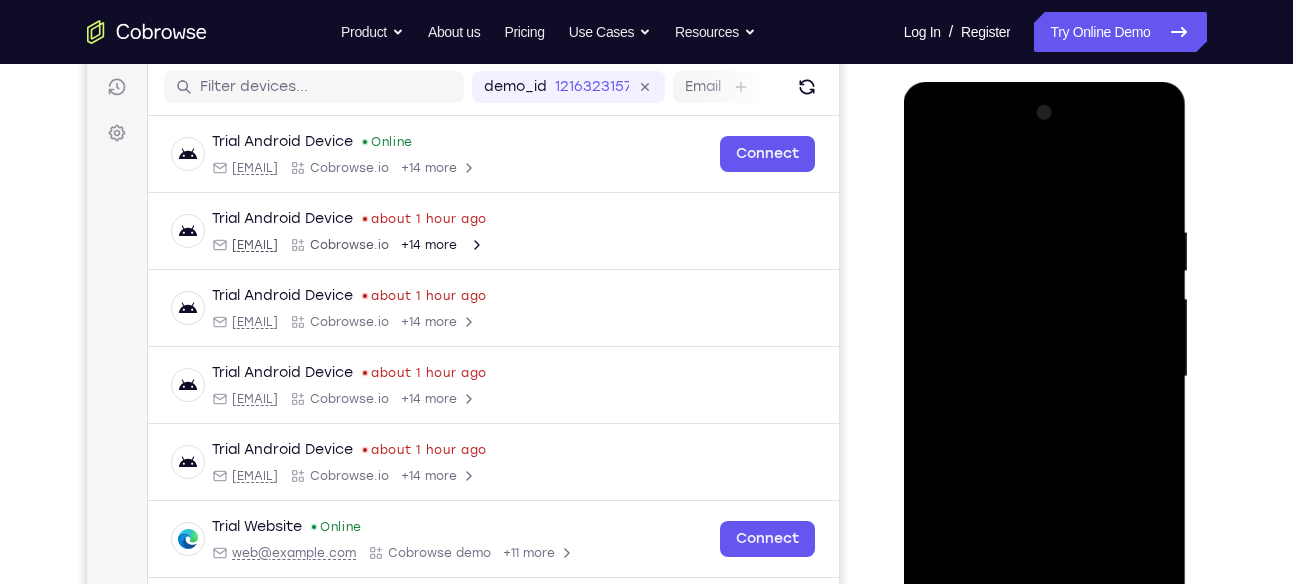 click at bounding box center (1045, 377) 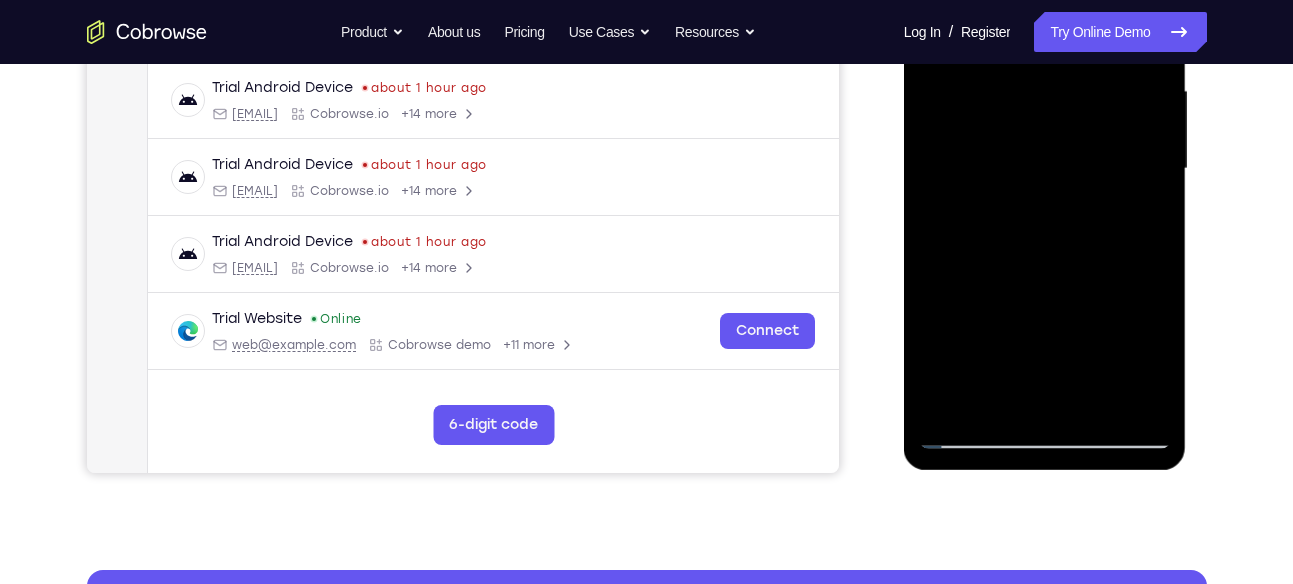 scroll, scrollTop: 456, scrollLeft: 0, axis: vertical 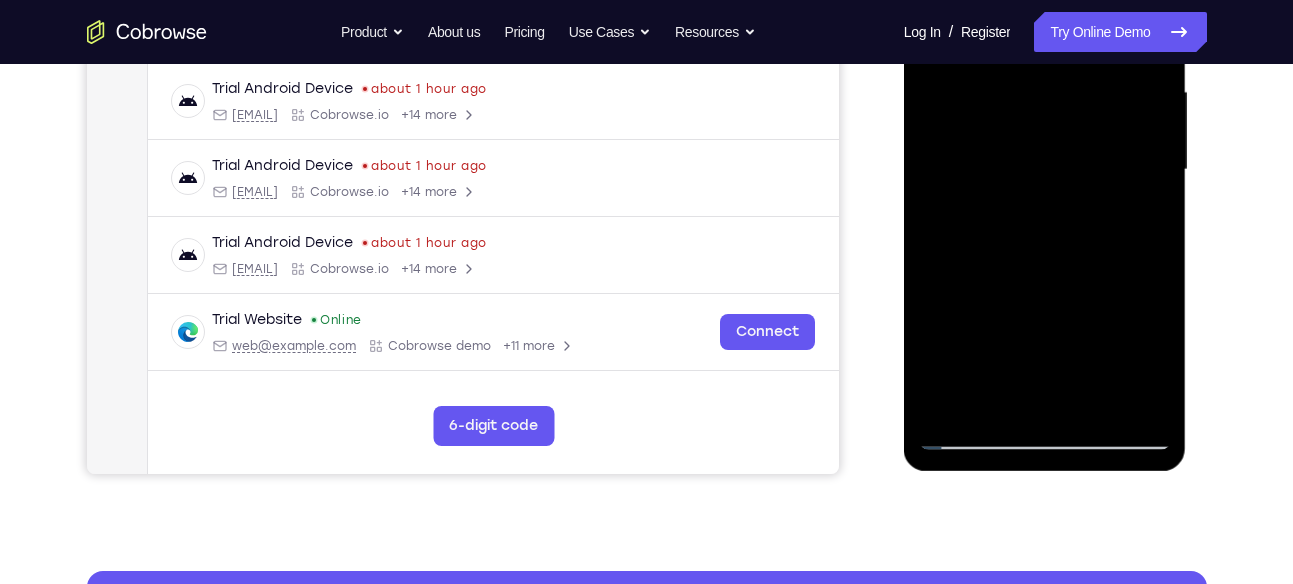click at bounding box center (1045, 170) 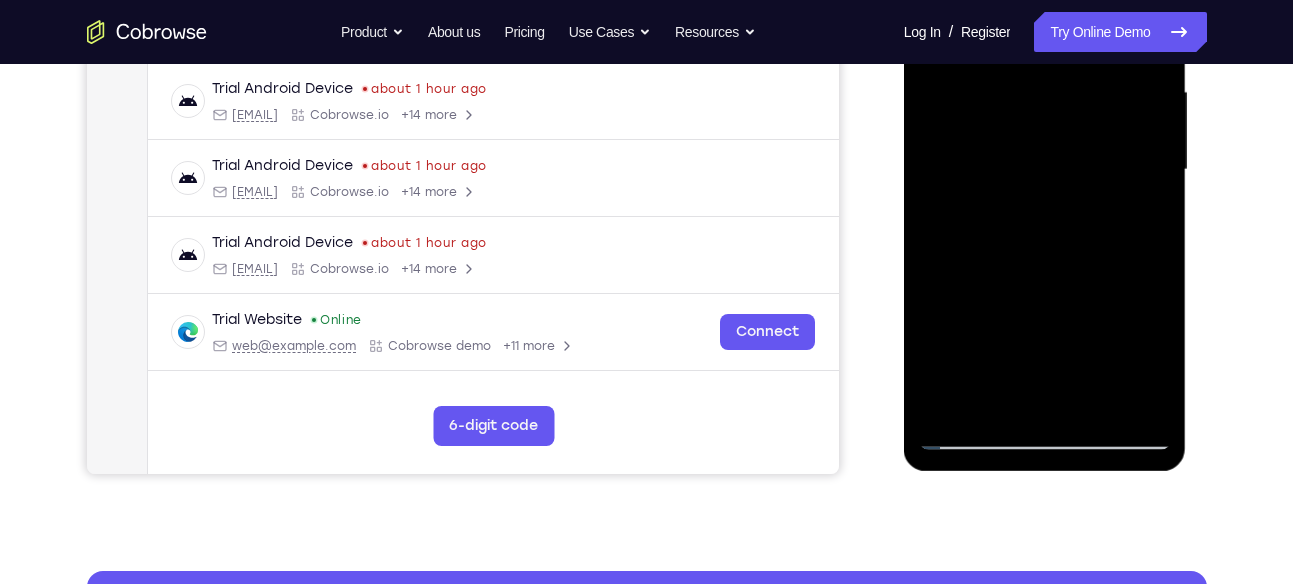click at bounding box center (1045, 170) 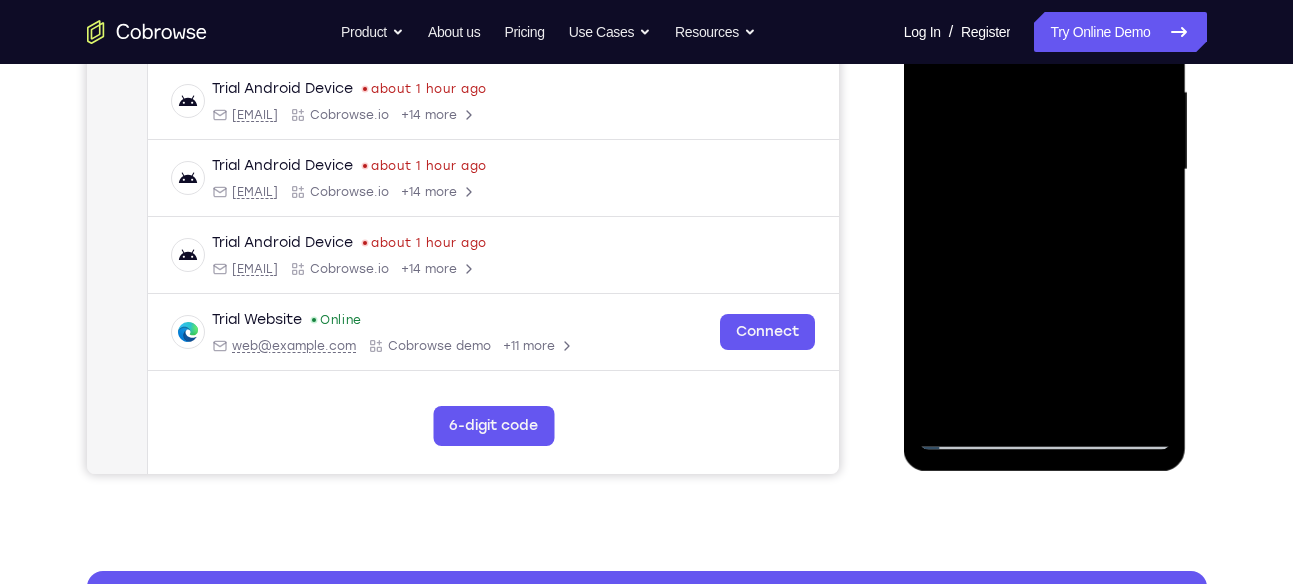 click at bounding box center (1045, 170) 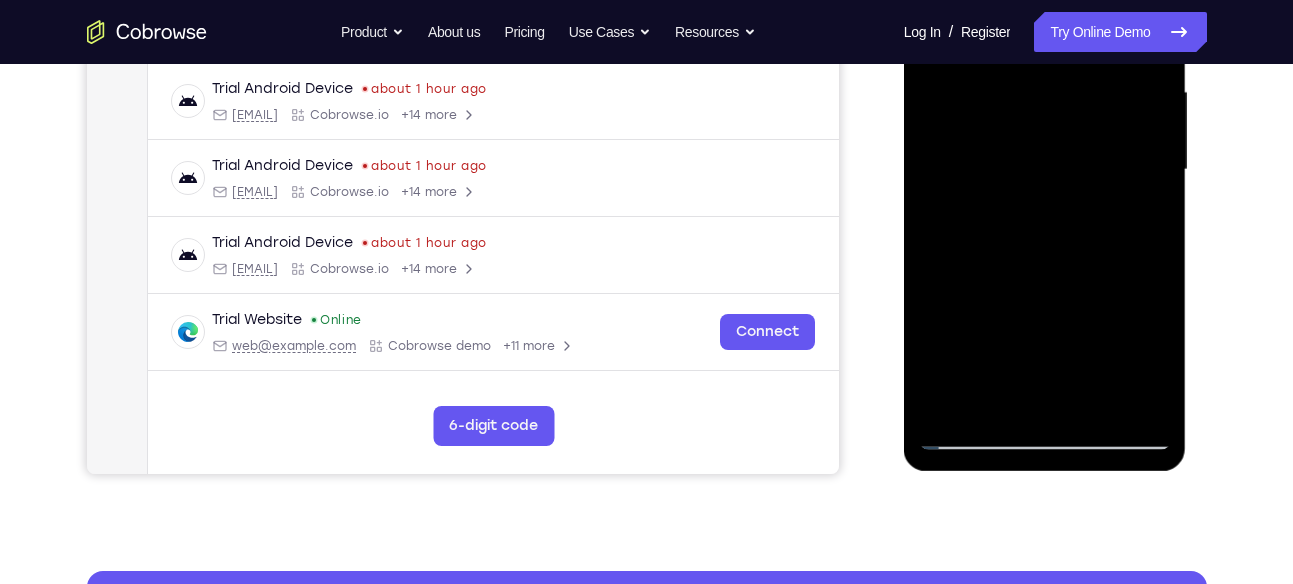 click at bounding box center [1045, 170] 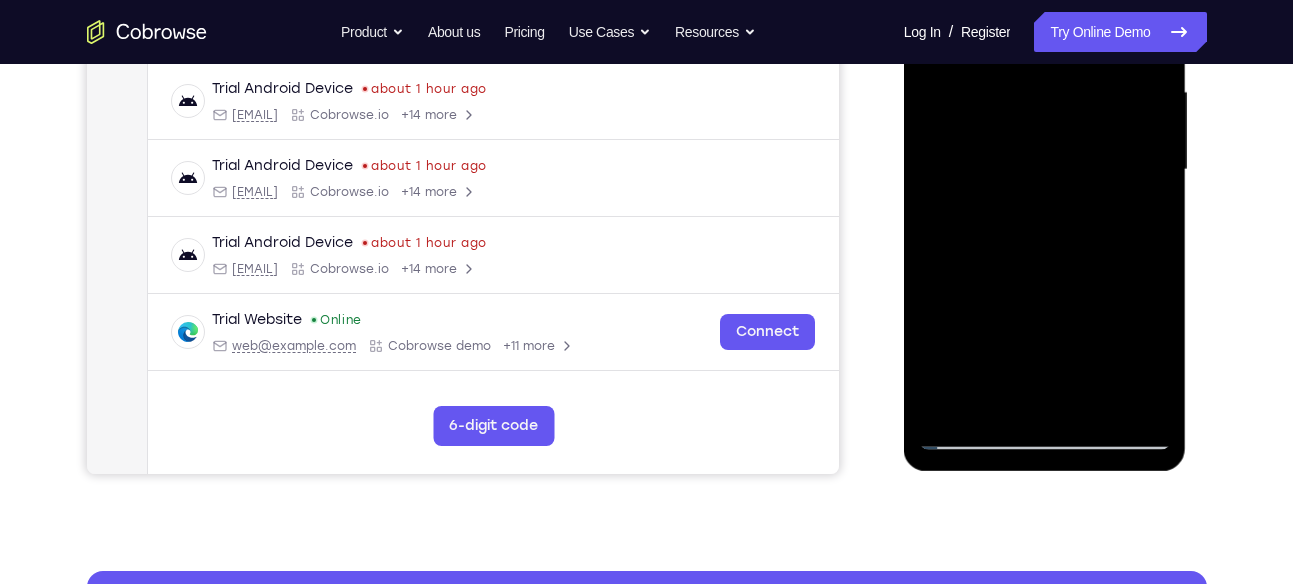 click at bounding box center (1045, 170) 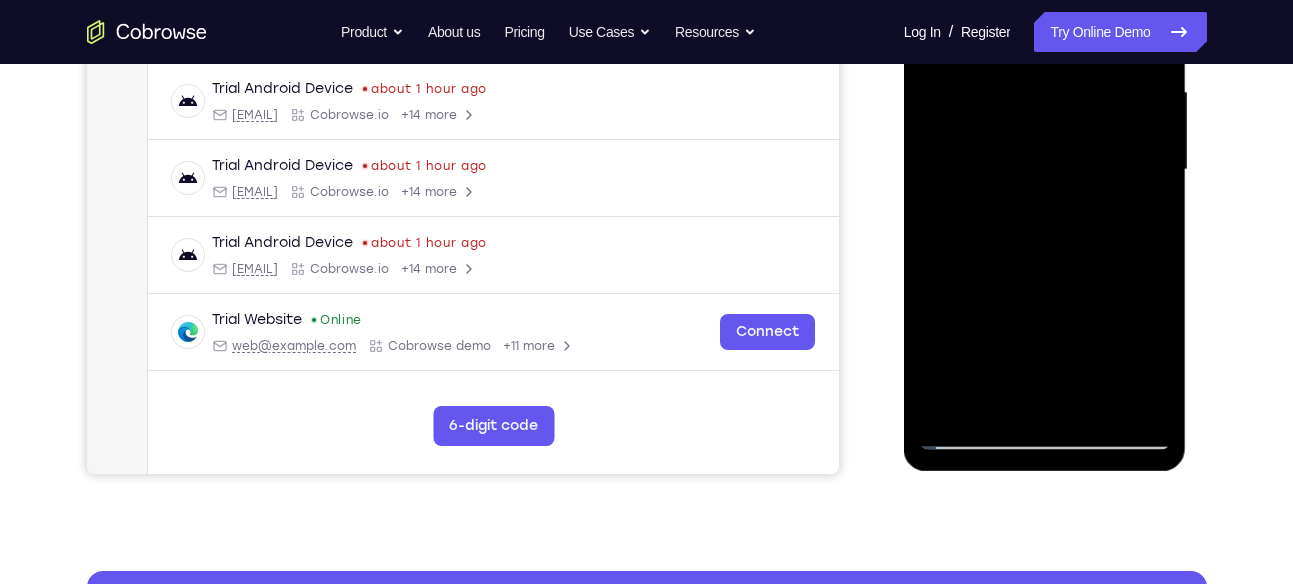 click at bounding box center (1045, 170) 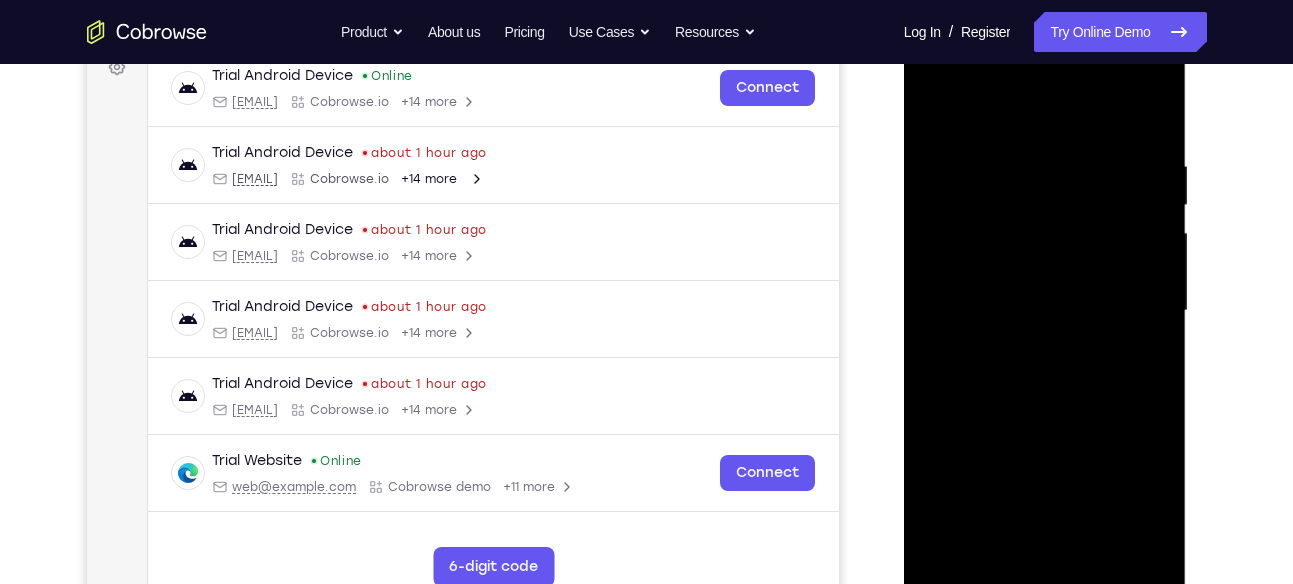 scroll, scrollTop: 386, scrollLeft: 0, axis: vertical 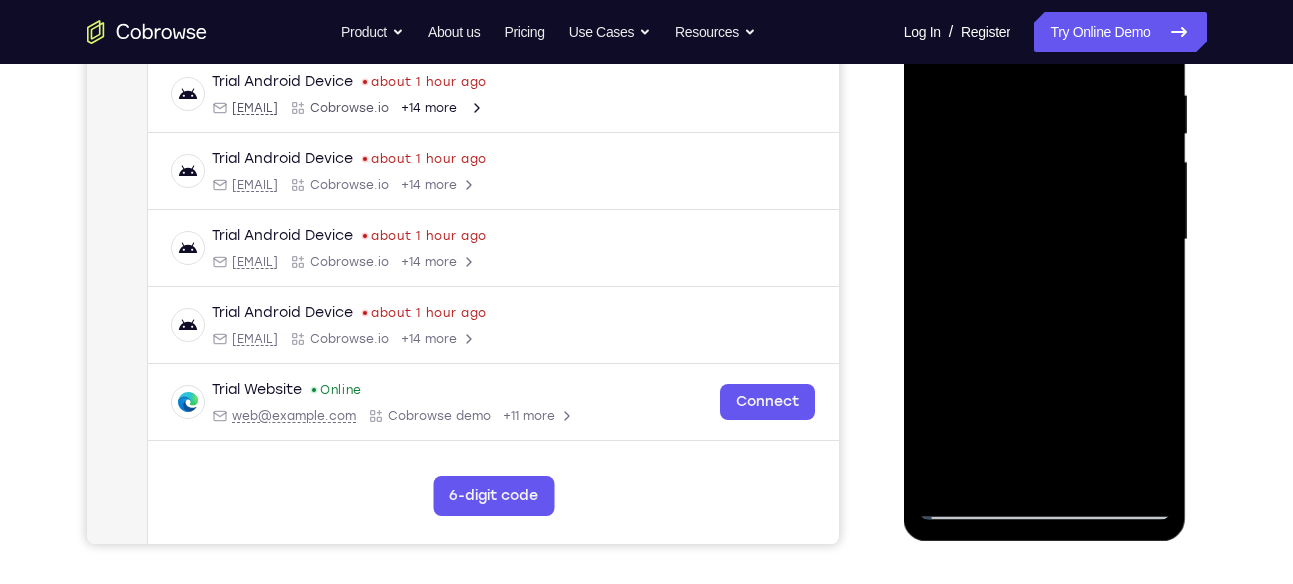 click at bounding box center (1045, 240) 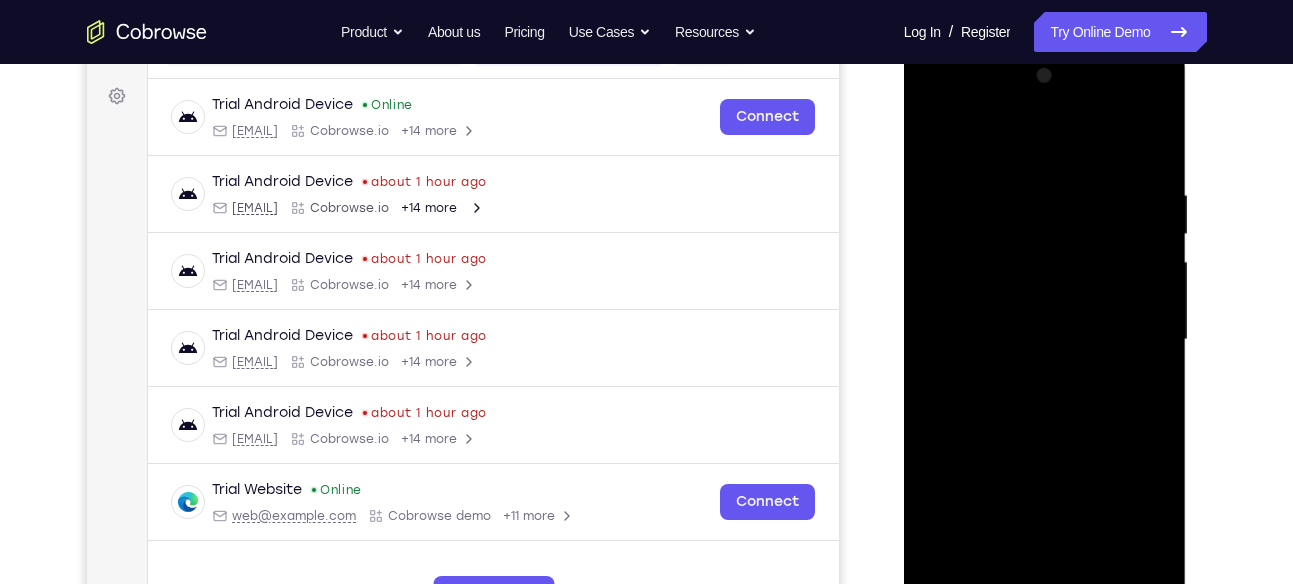 scroll, scrollTop: 267, scrollLeft: 0, axis: vertical 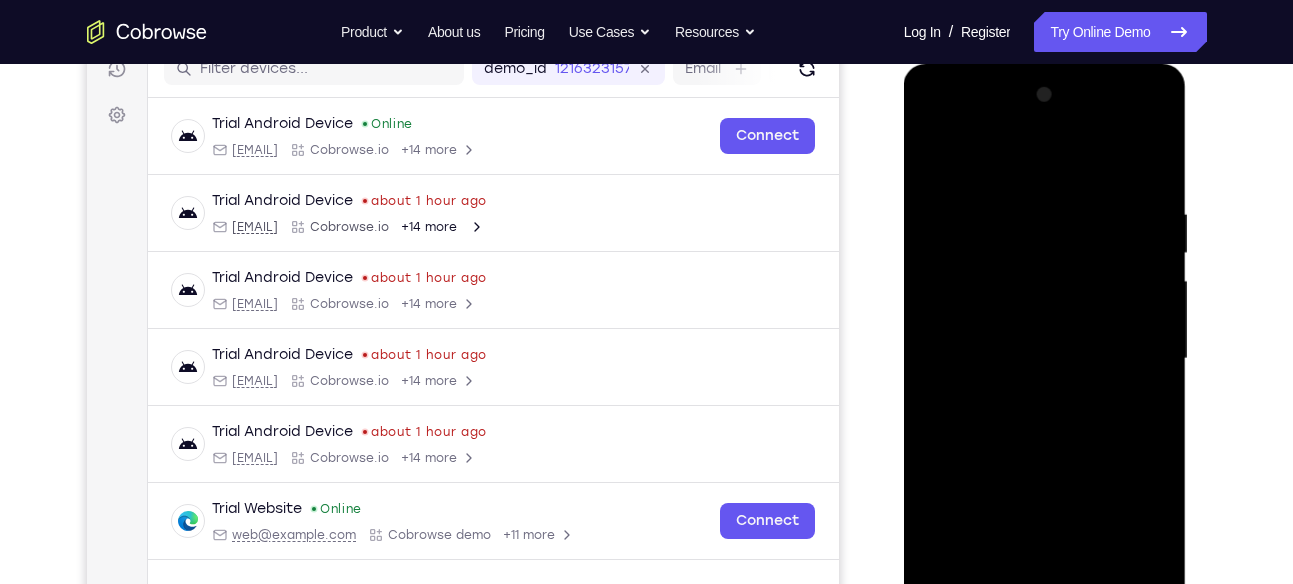 click at bounding box center [1045, 359] 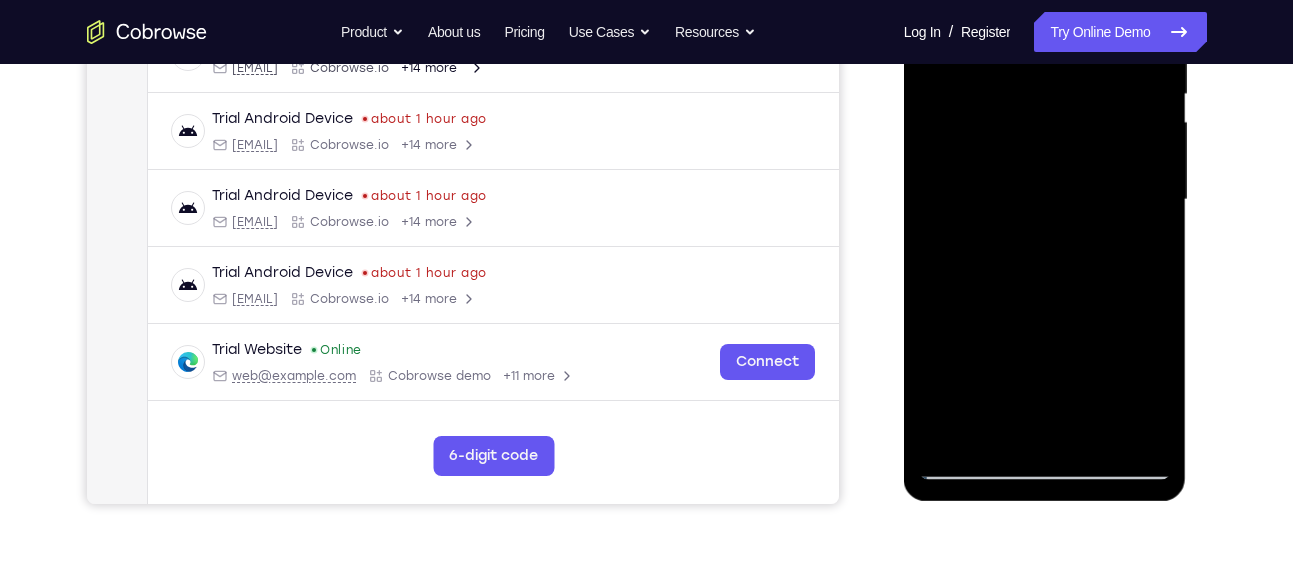 scroll, scrollTop: 469, scrollLeft: 0, axis: vertical 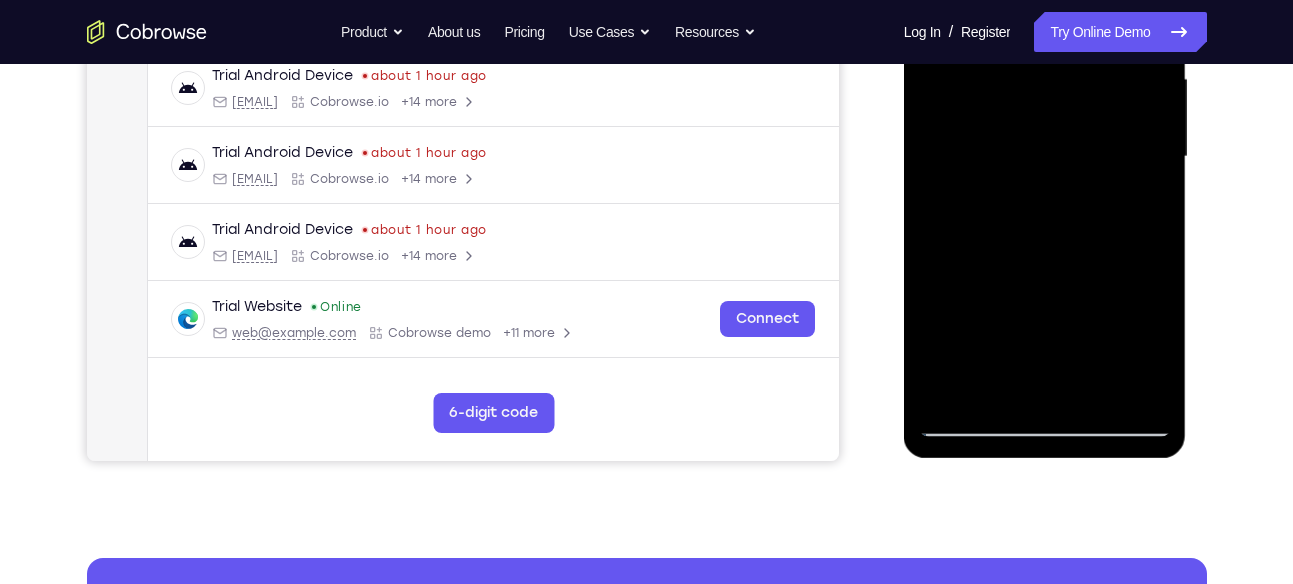 click at bounding box center (1045, 157) 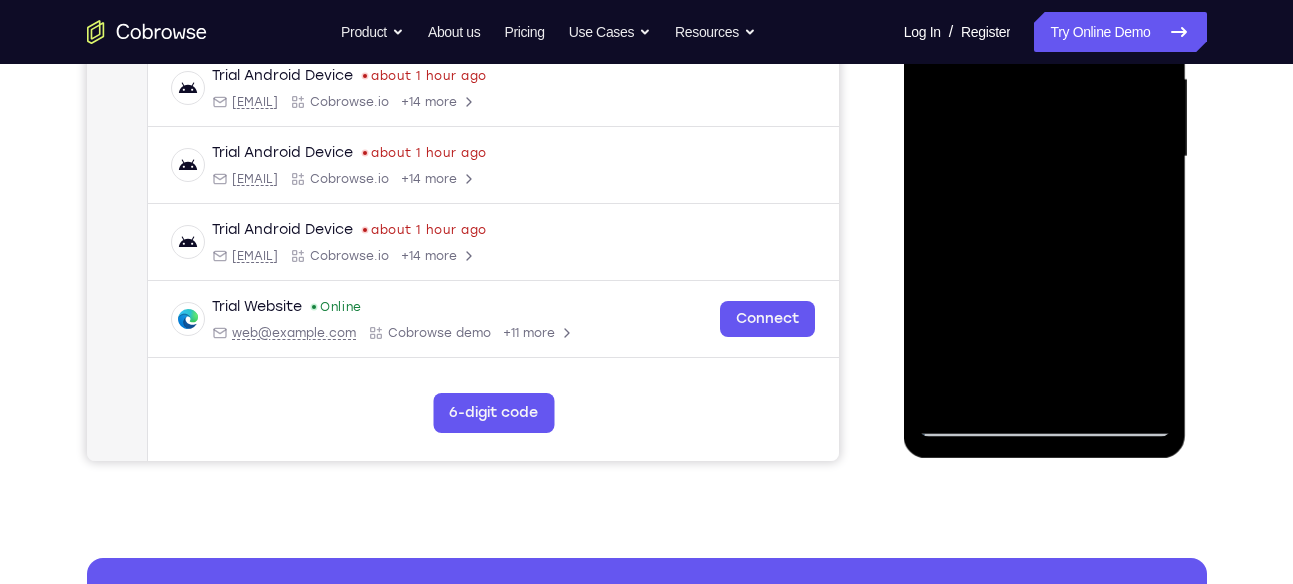 click at bounding box center [1045, 157] 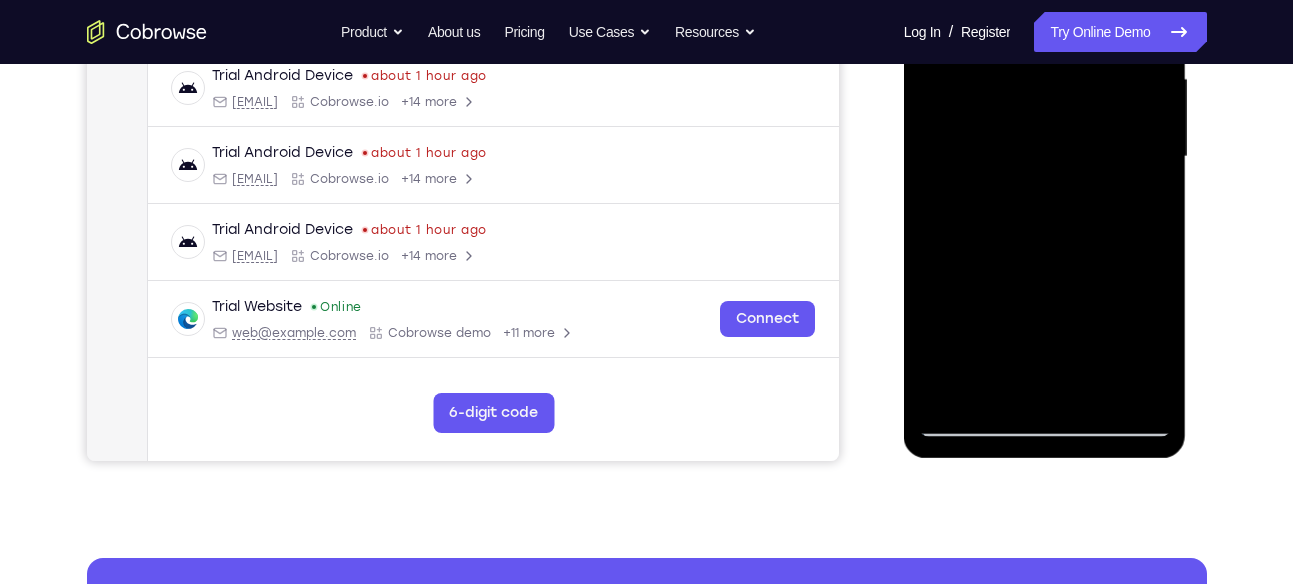 click at bounding box center [1045, 157] 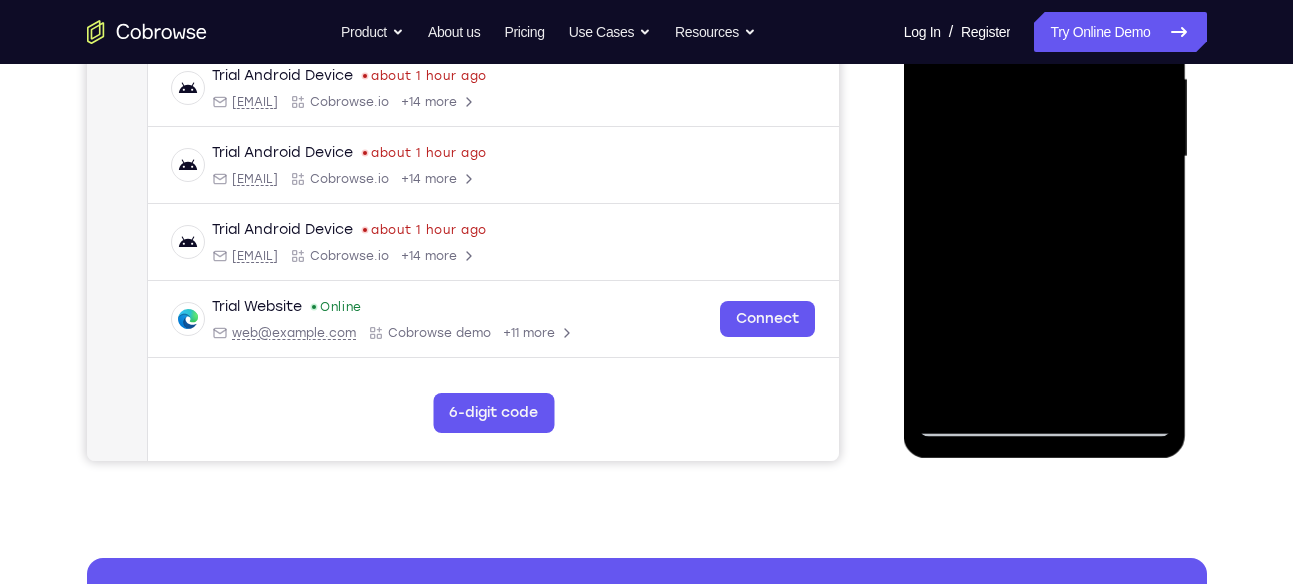 click at bounding box center (1045, 157) 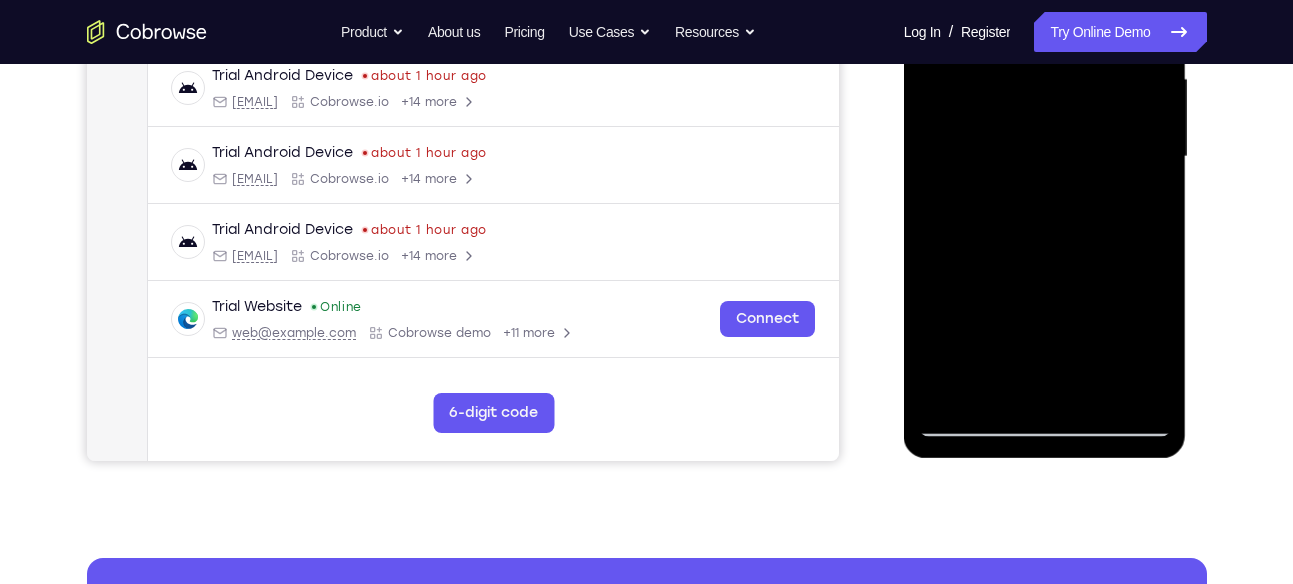 click at bounding box center [1045, 157] 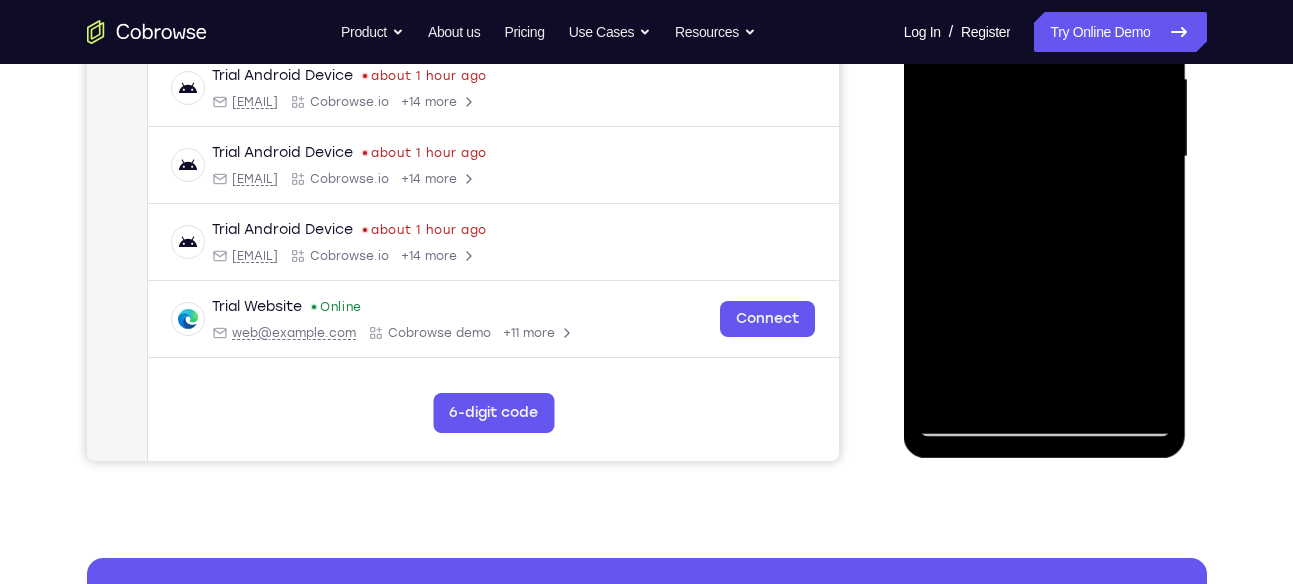 click at bounding box center (1045, 157) 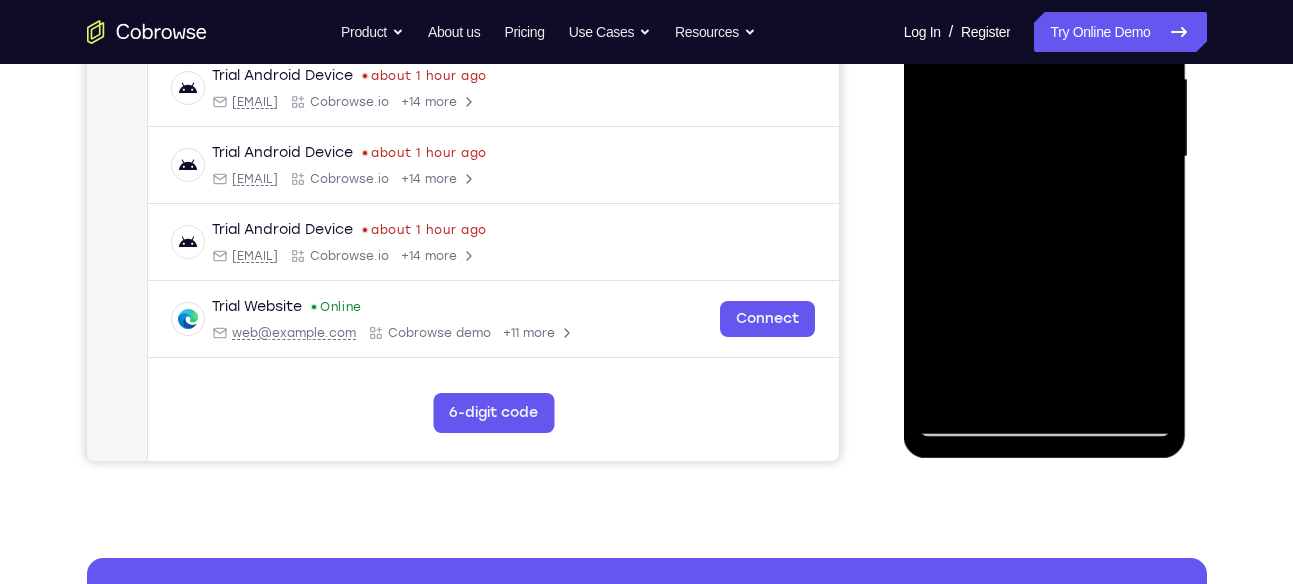click at bounding box center [1045, 157] 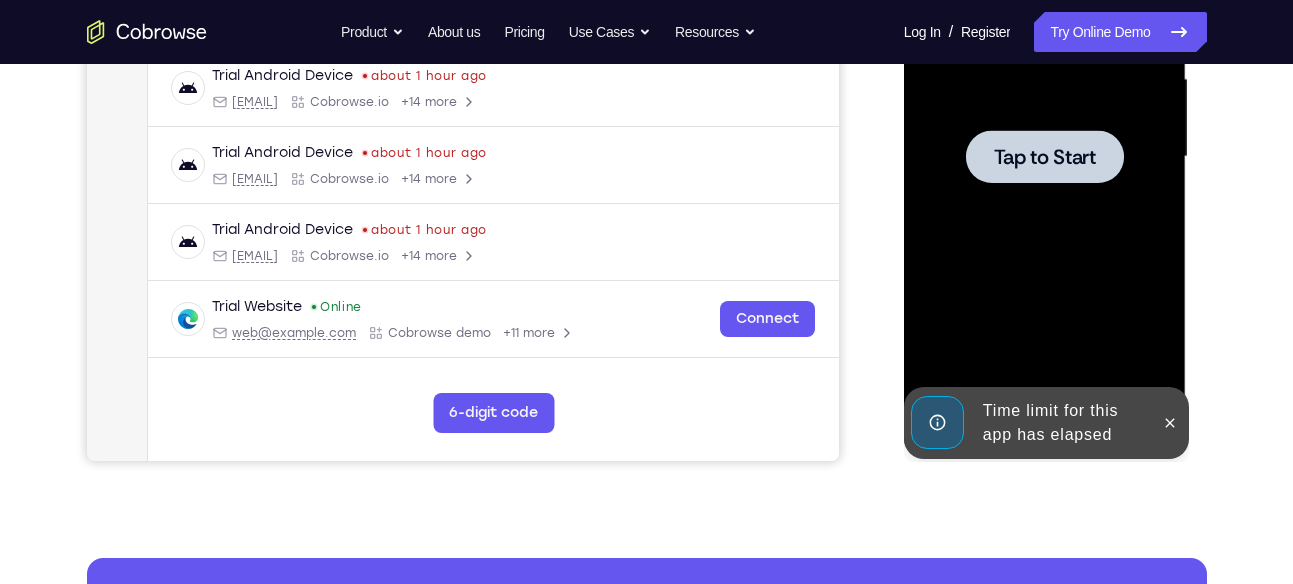 click at bounding box center (1045, 157) 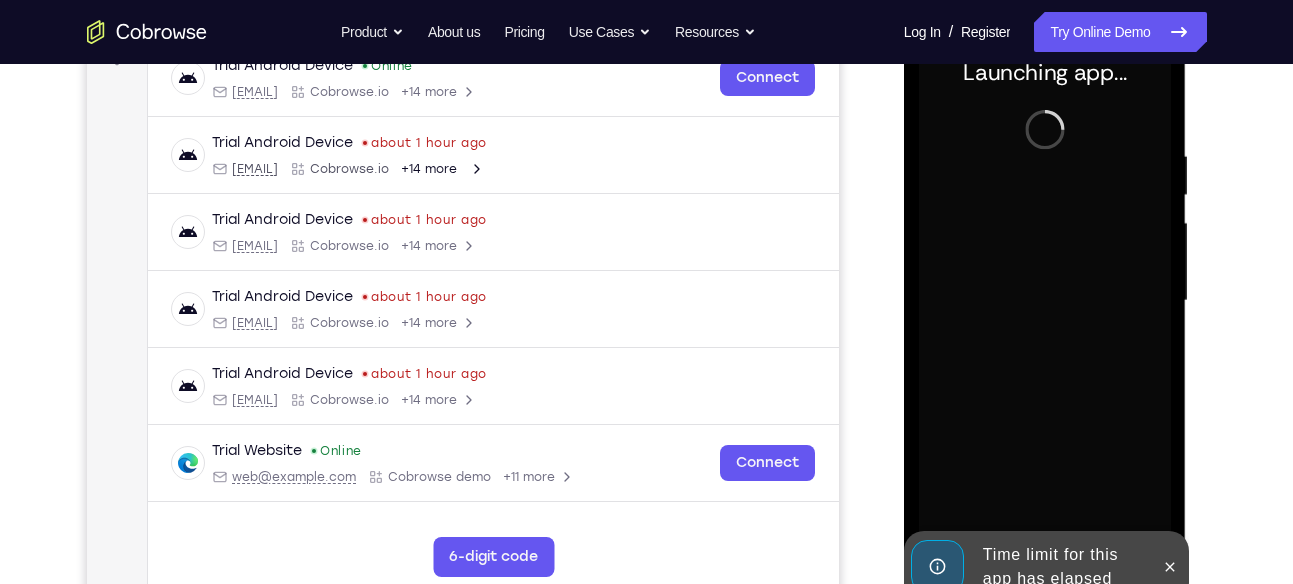 scroll, scrollTop: 320, scrollLeft: 0, axis: vertical 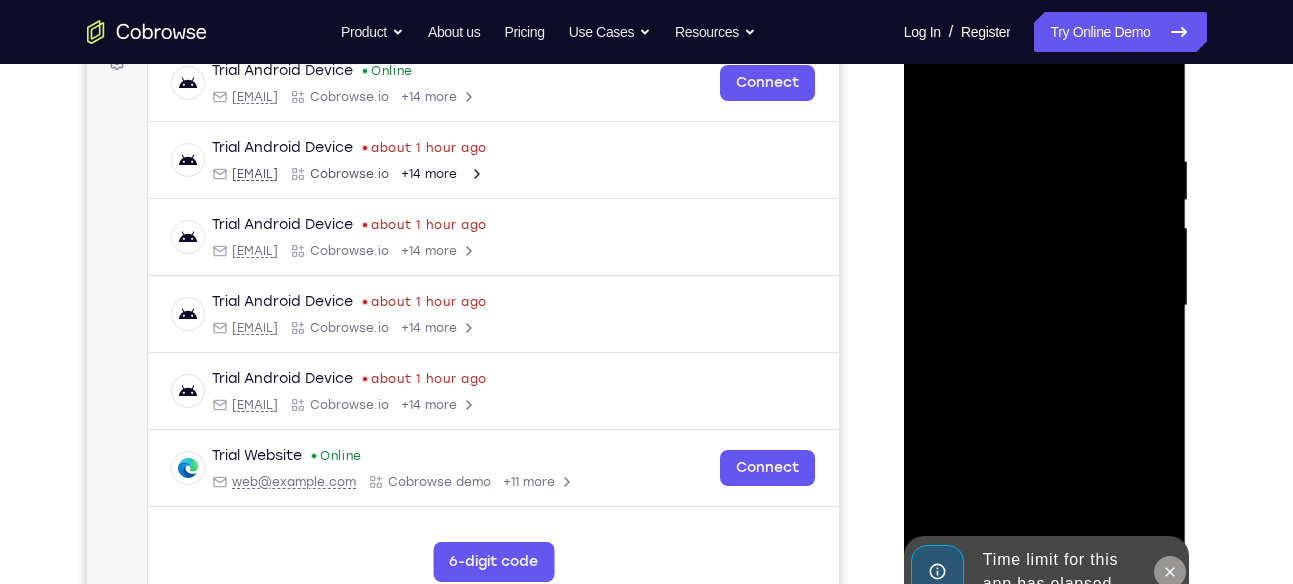 click 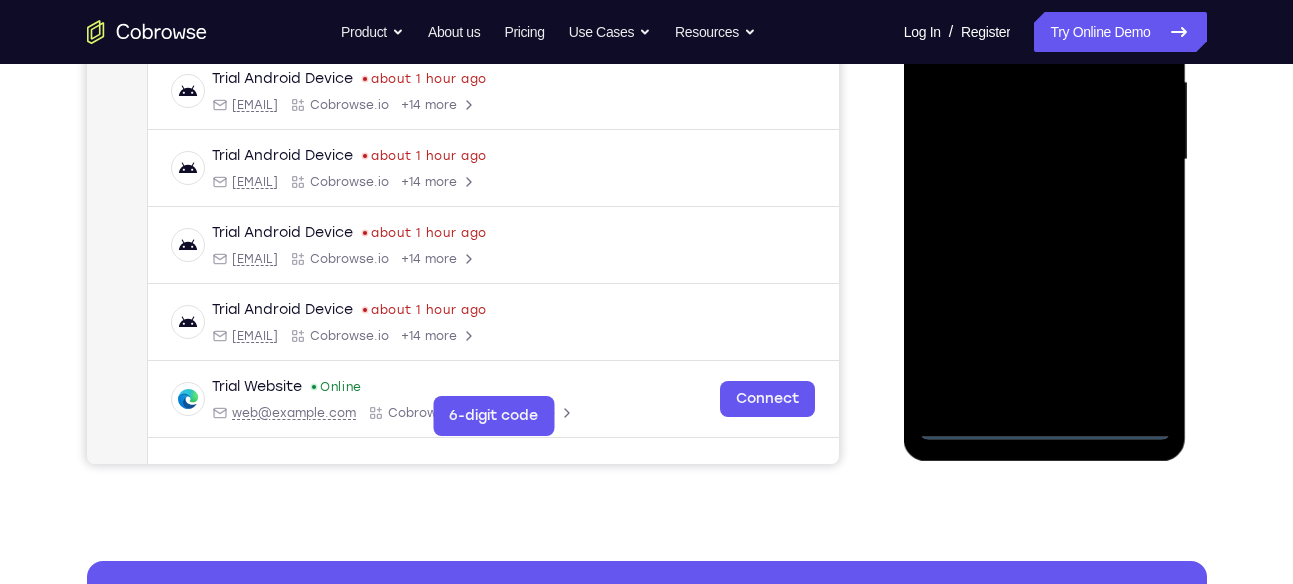 scroll, scrollTop: 469, scrollLeft: 0, axis: vertical 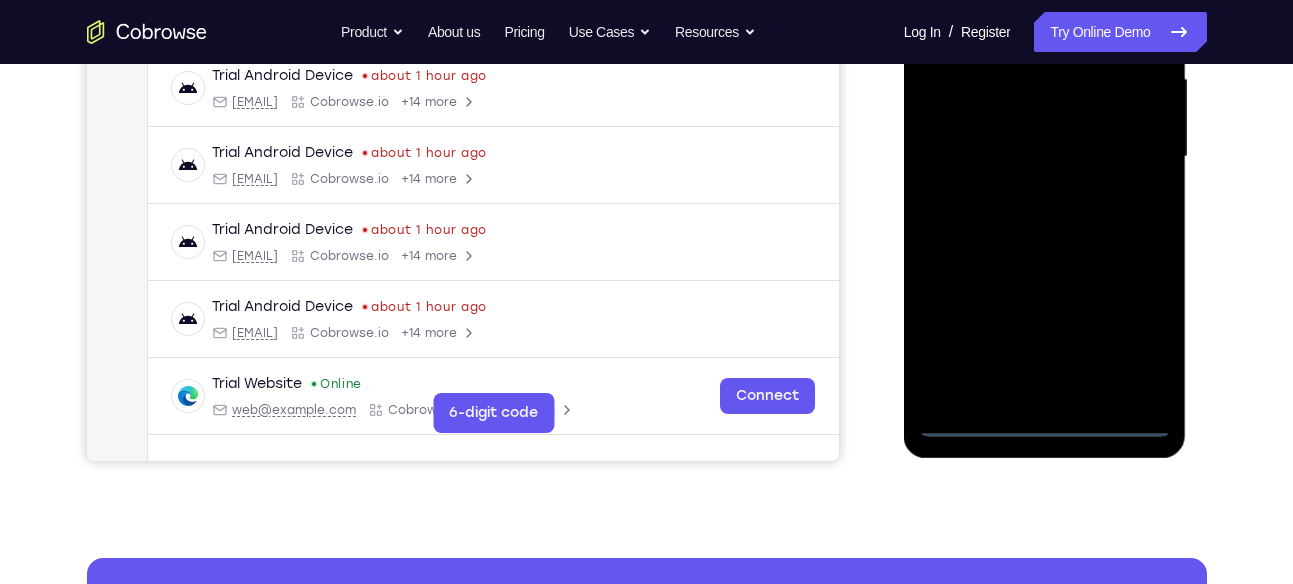 click at bounding box center (1045, 157) 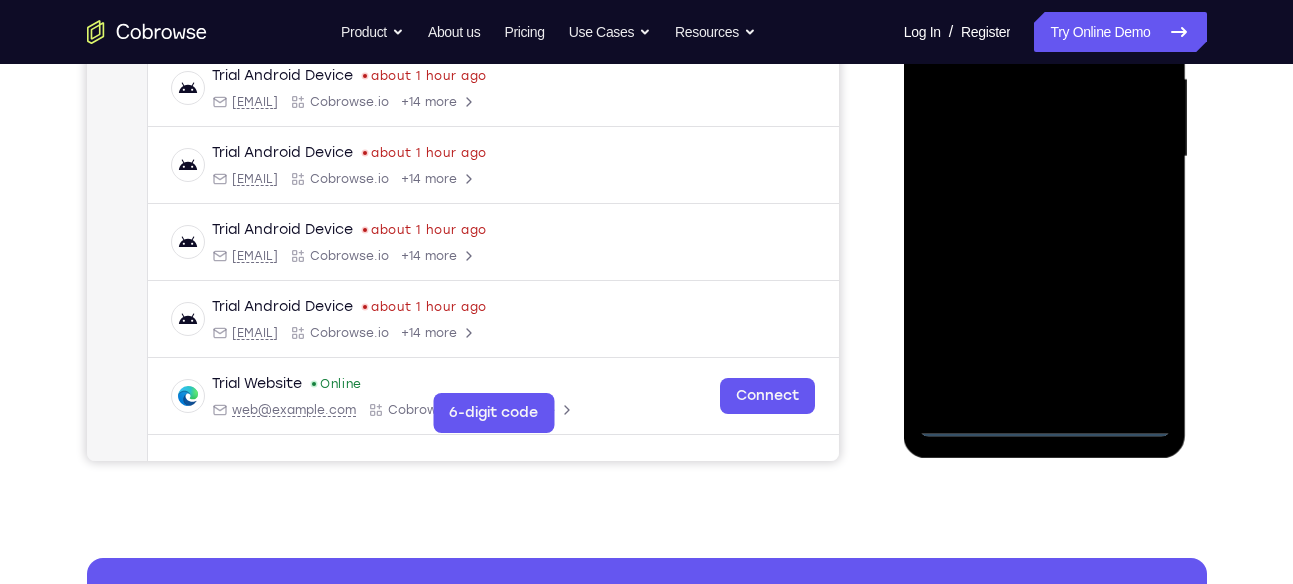 click at bounding box center (1045, 157) 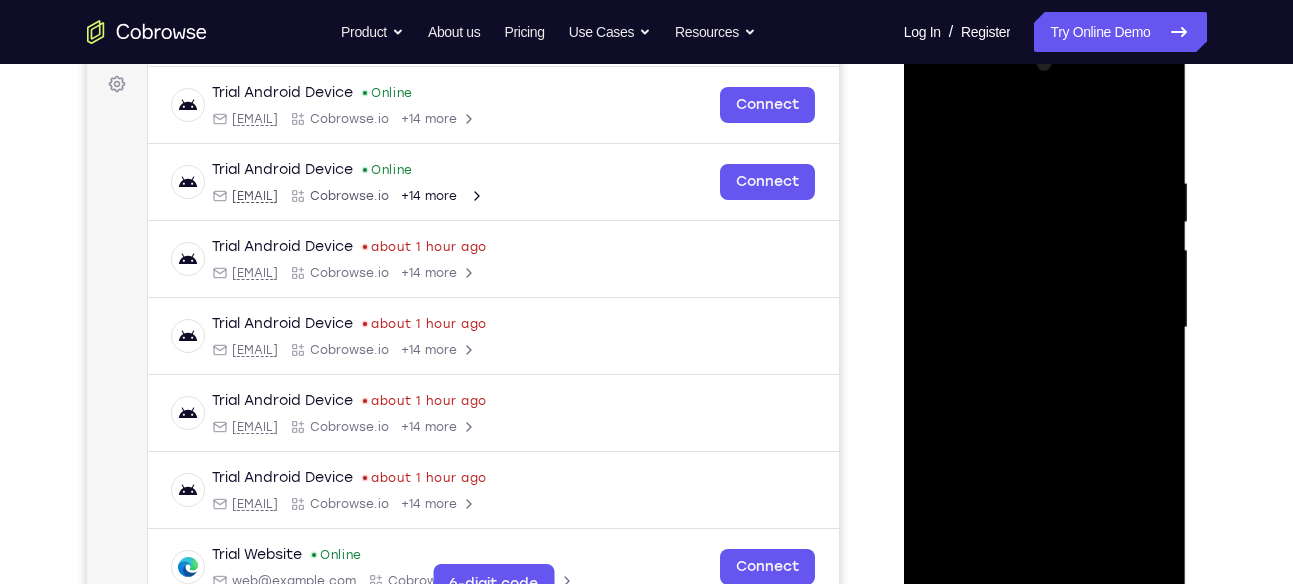 scroll, scrollTop: 285, scrollLeft: 0, axis: vertical 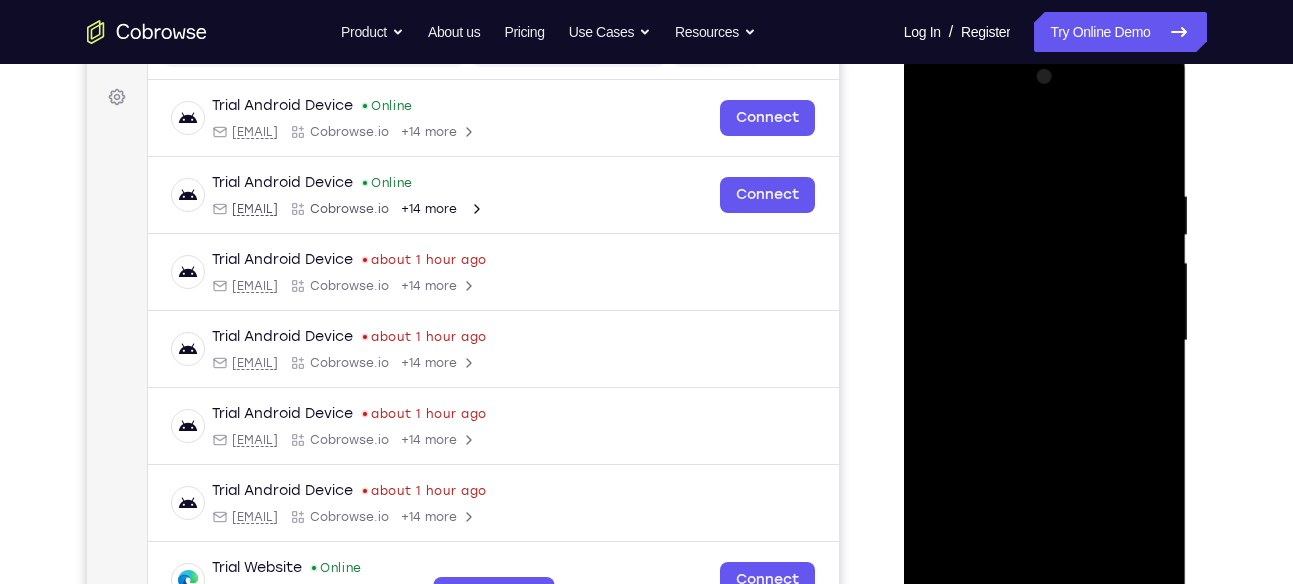 click at bounding box center [1045, 341] 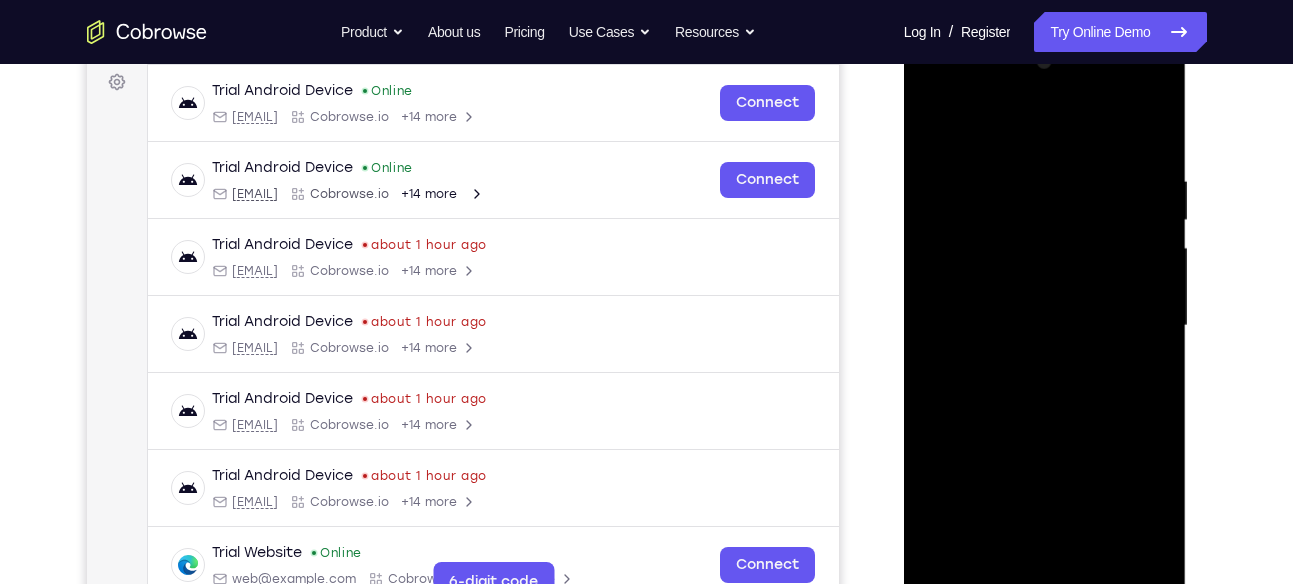 click at bounding box center [1045, 326] 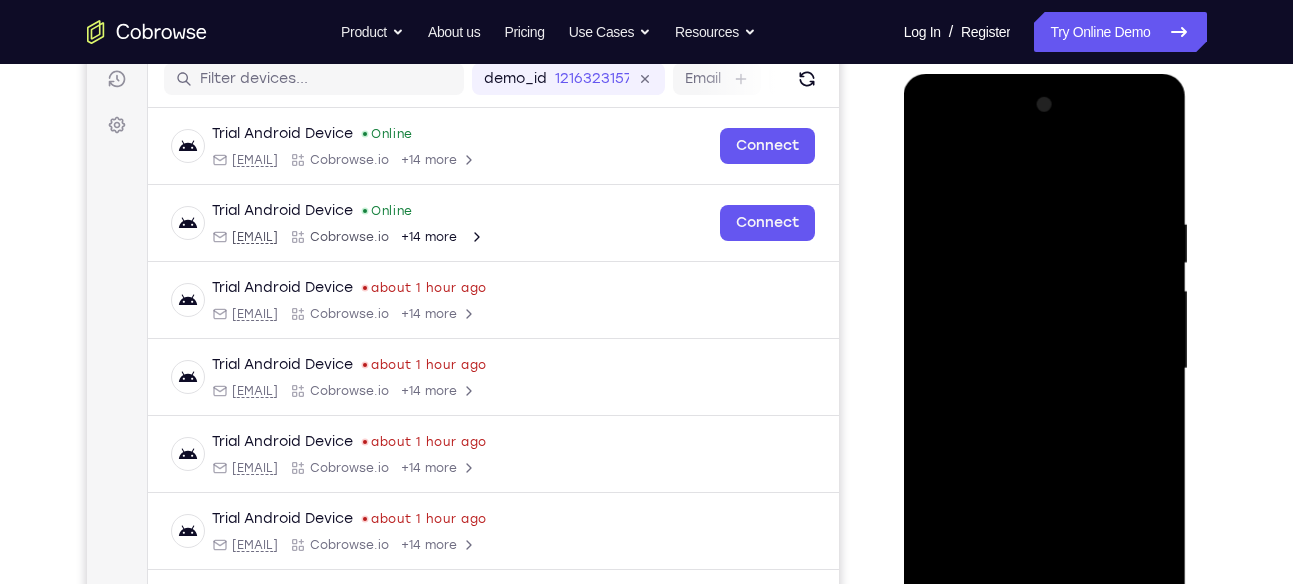 scroll, scrollTop: 255, scrollLeft: 0, axis: vertical 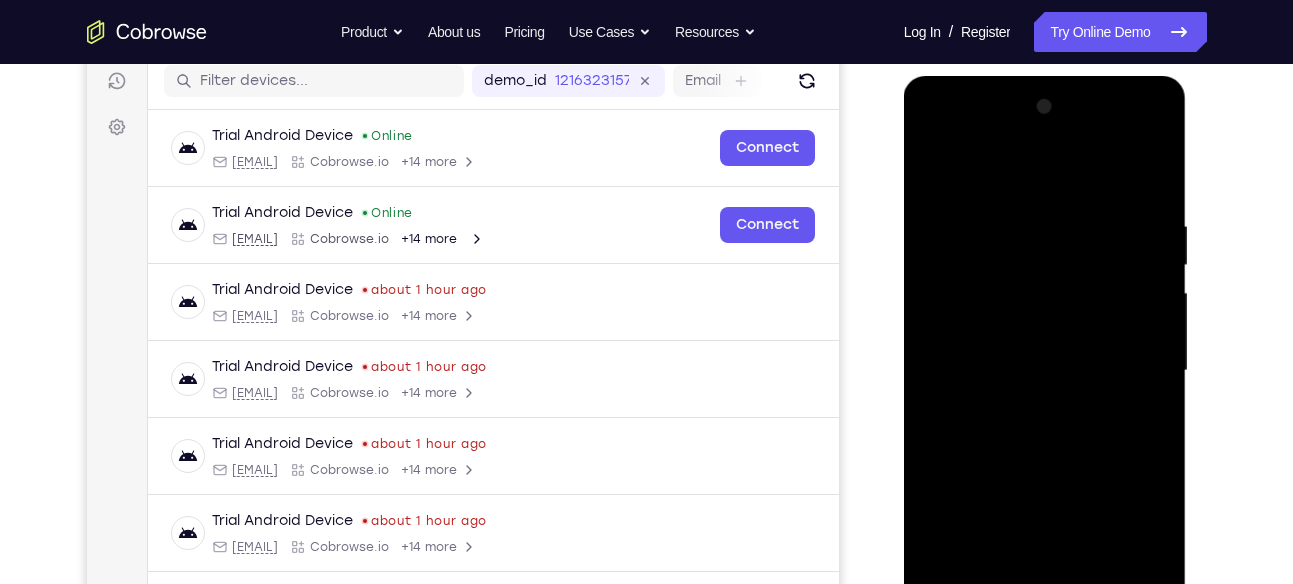drag, startPoint x: 996, startPoint y: 180, endPoint x: 997, endPoint y: 61, distance: 119.0042 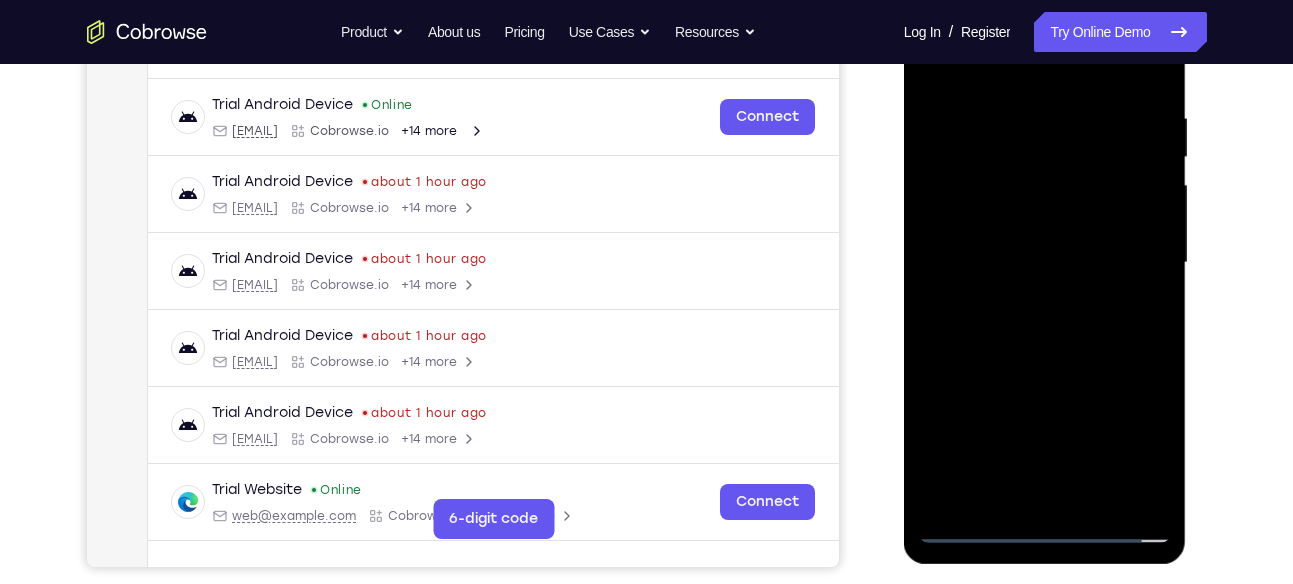 scroll, scrollTop: 402, scrollLeft: 0, axis: vertical 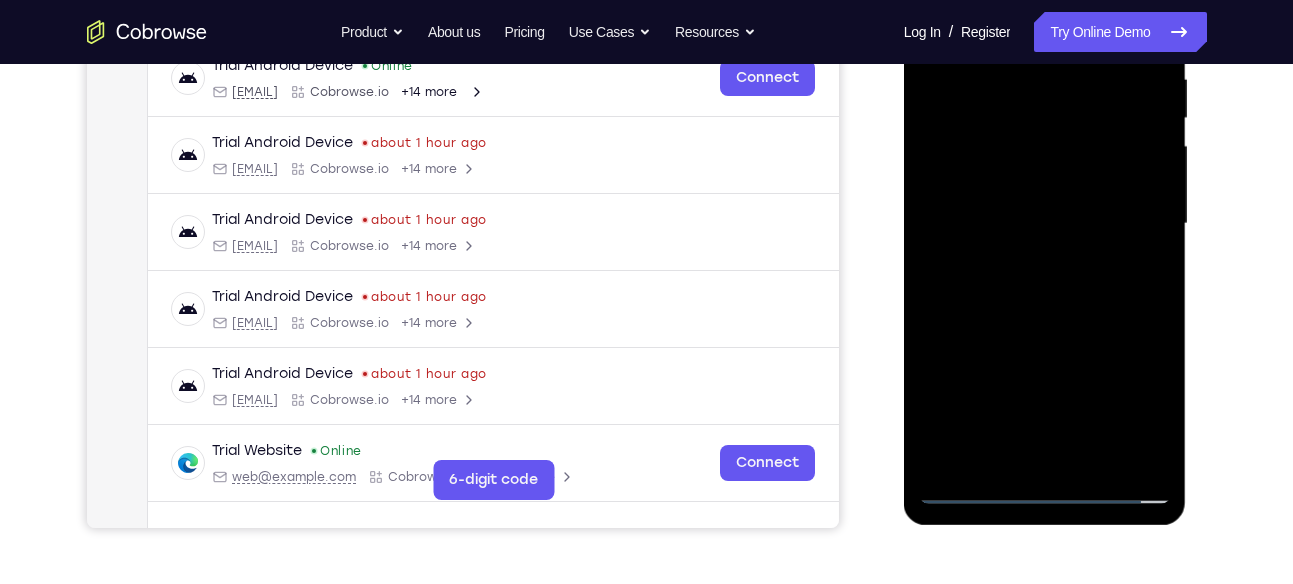click at bounding box center [1045, 224] 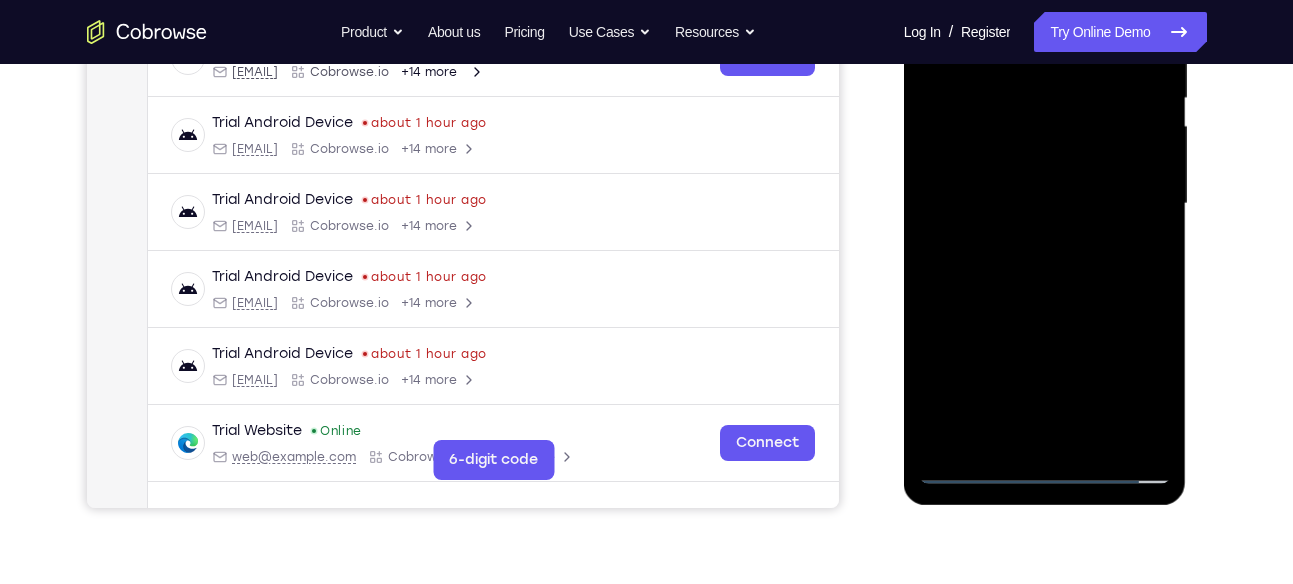 scroll, scrollTop: 428, scrollLeft: 0, axis: vertical 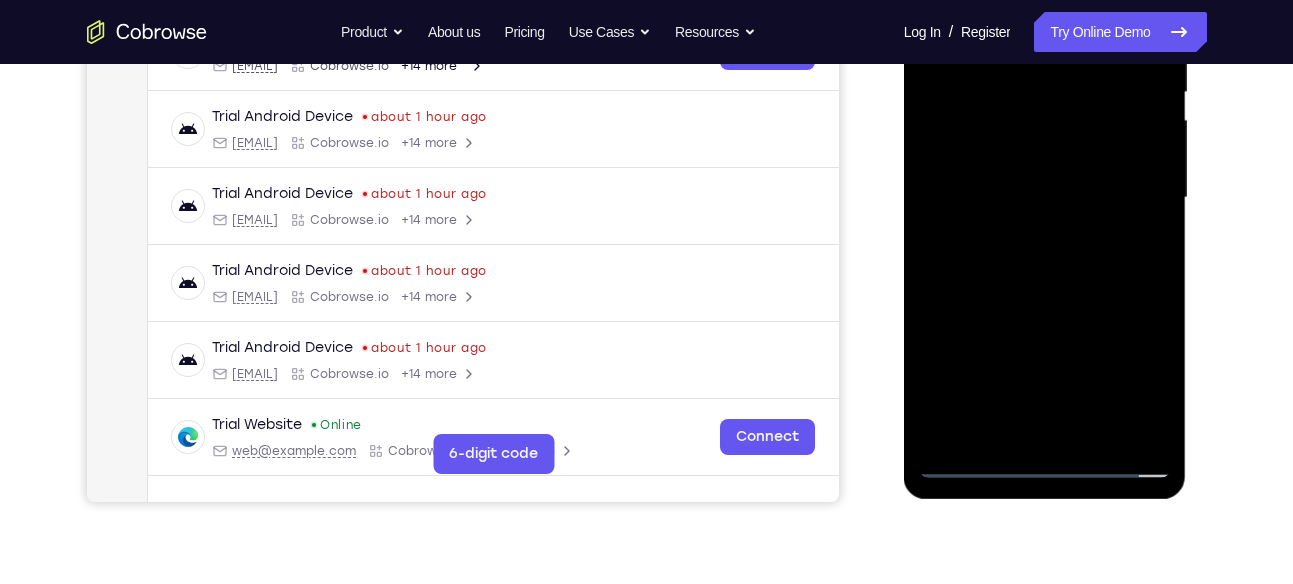 click at bounding box center [1045, 198] 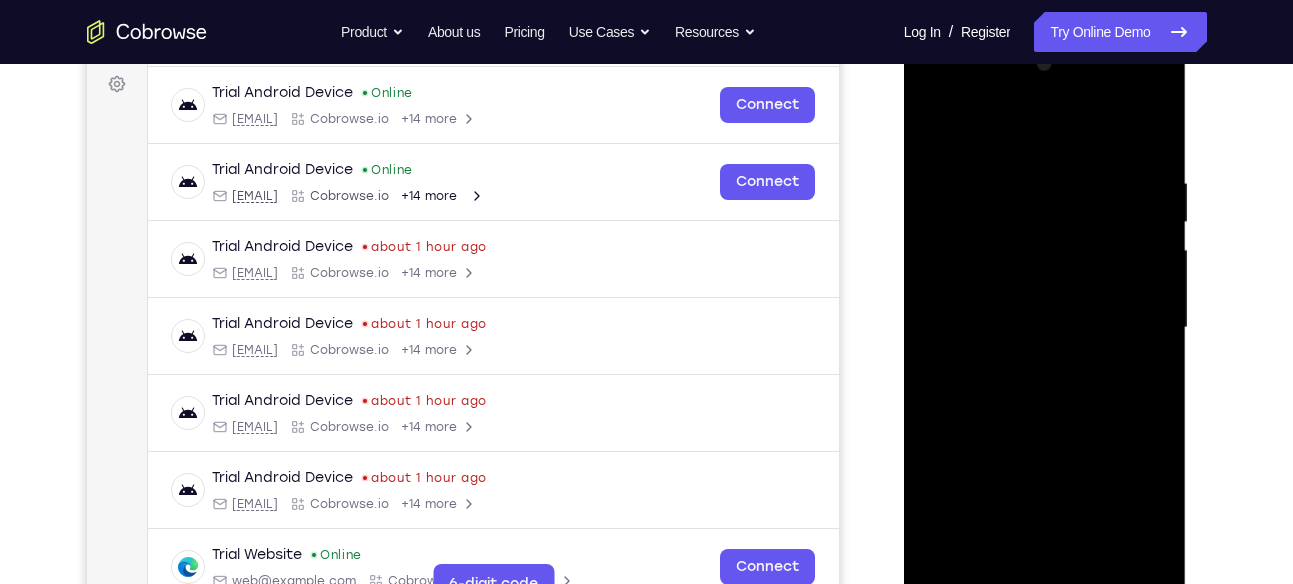 scroll, scrollTop: 256, scrollLeft: 0, axis: vertical 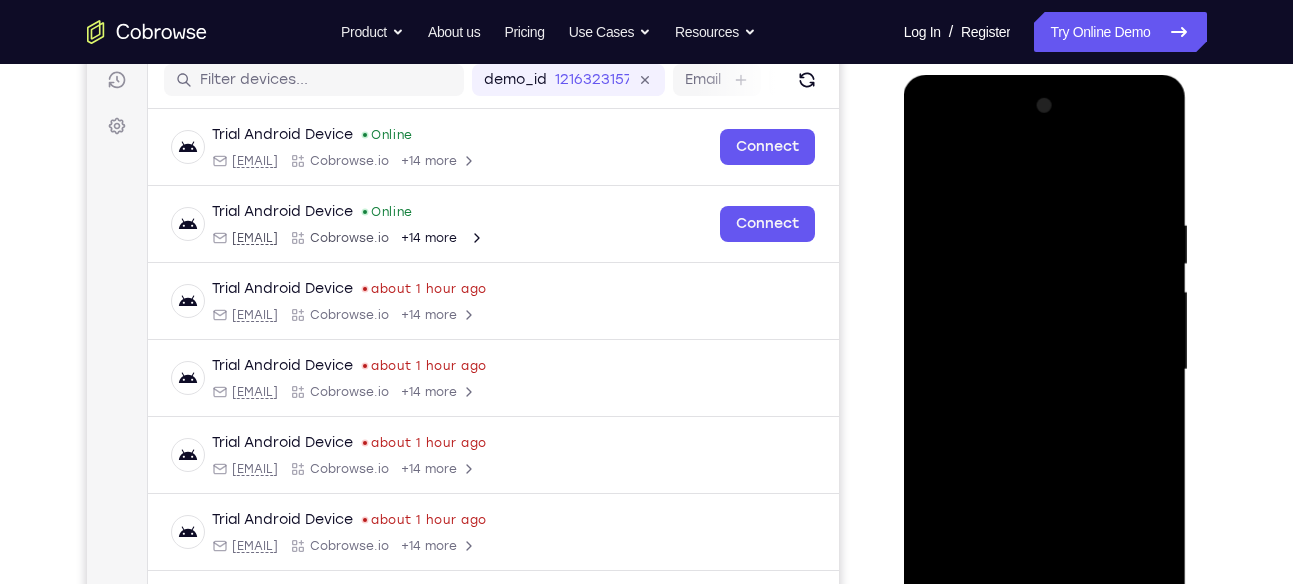 click at bounding box center (1045, 370) 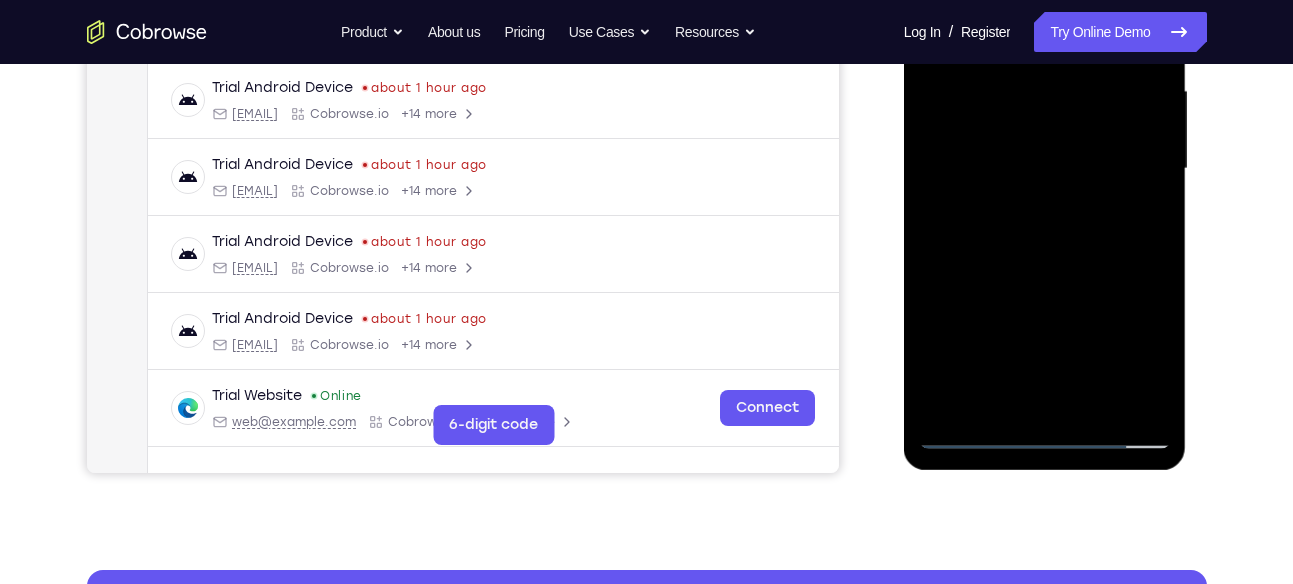scroll, scrollTop: 478, scrollLeft: 0, axis: vertical 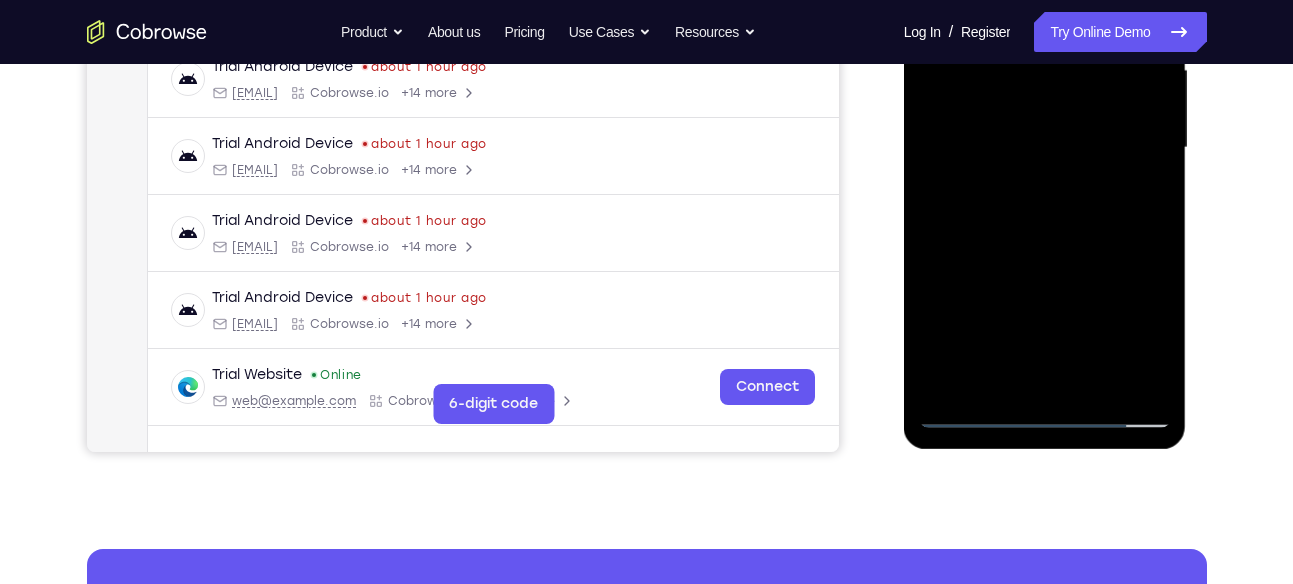 click at bounding box center [1045, 148] 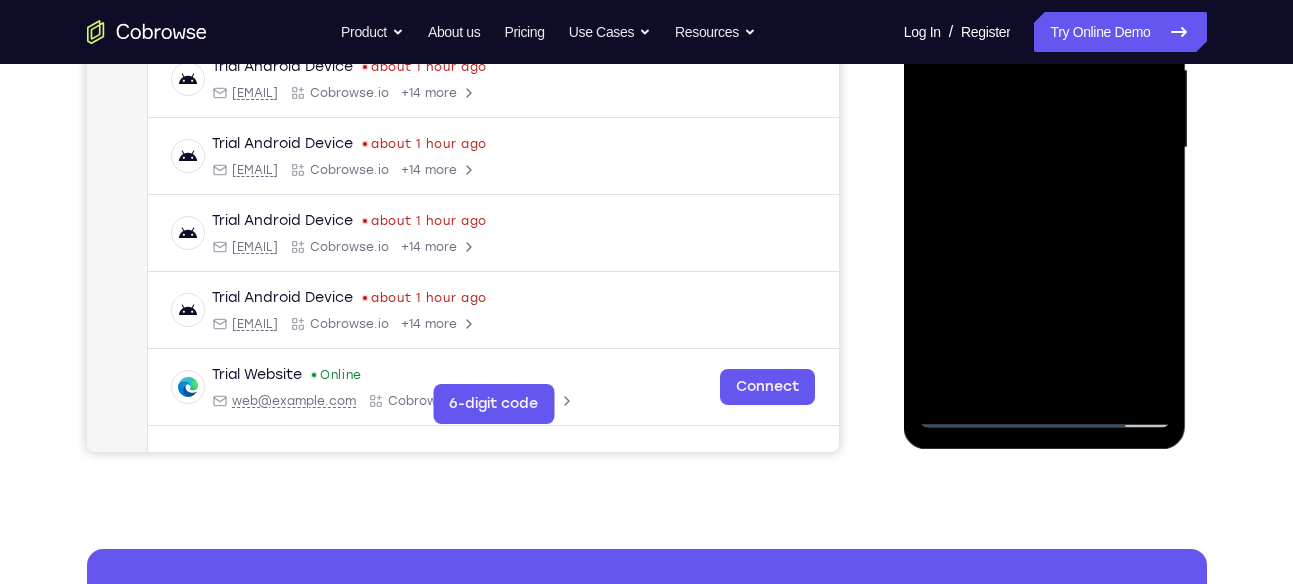 click at bounding box center (1045, 148) 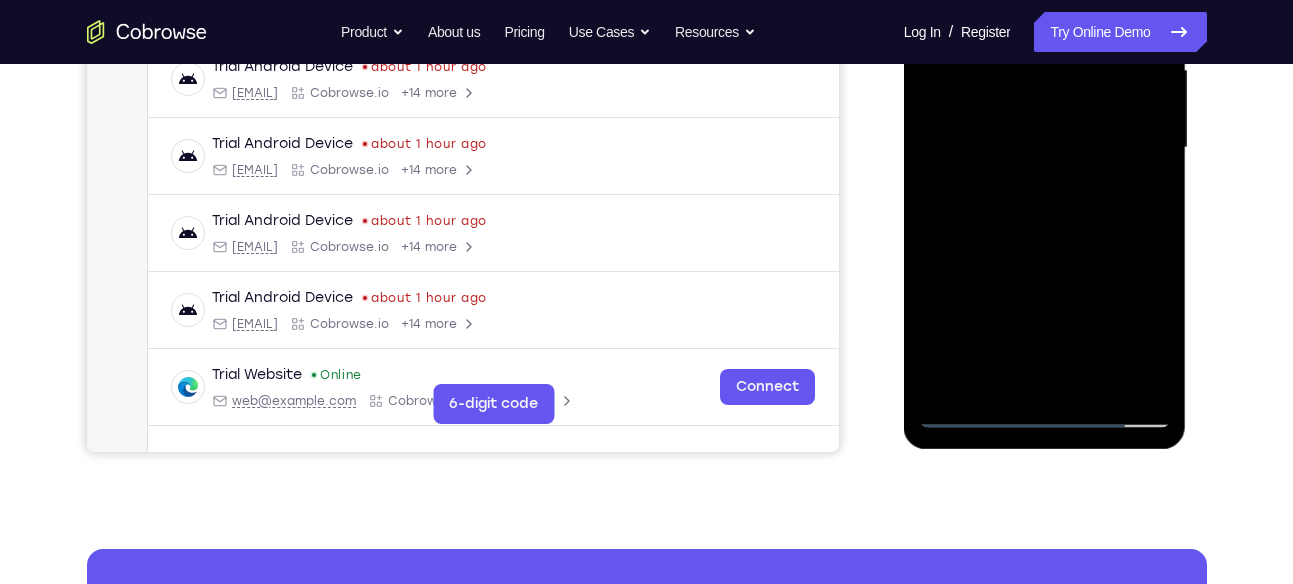 click at bounding box center (1045, 148) 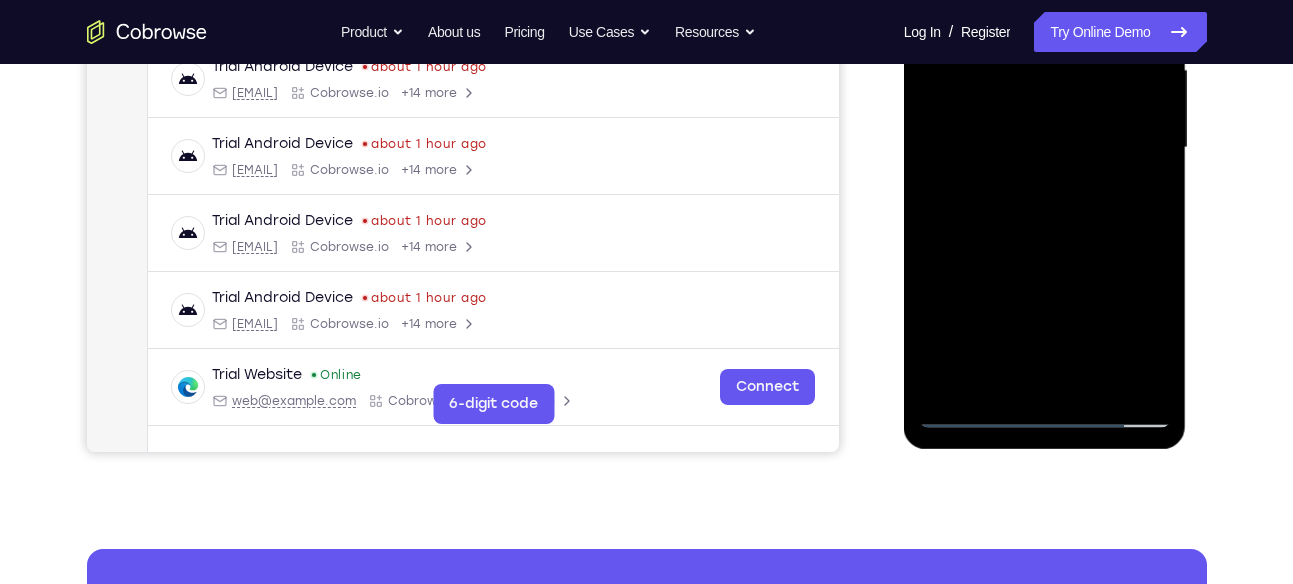 click at bounding box center (1045, 148) 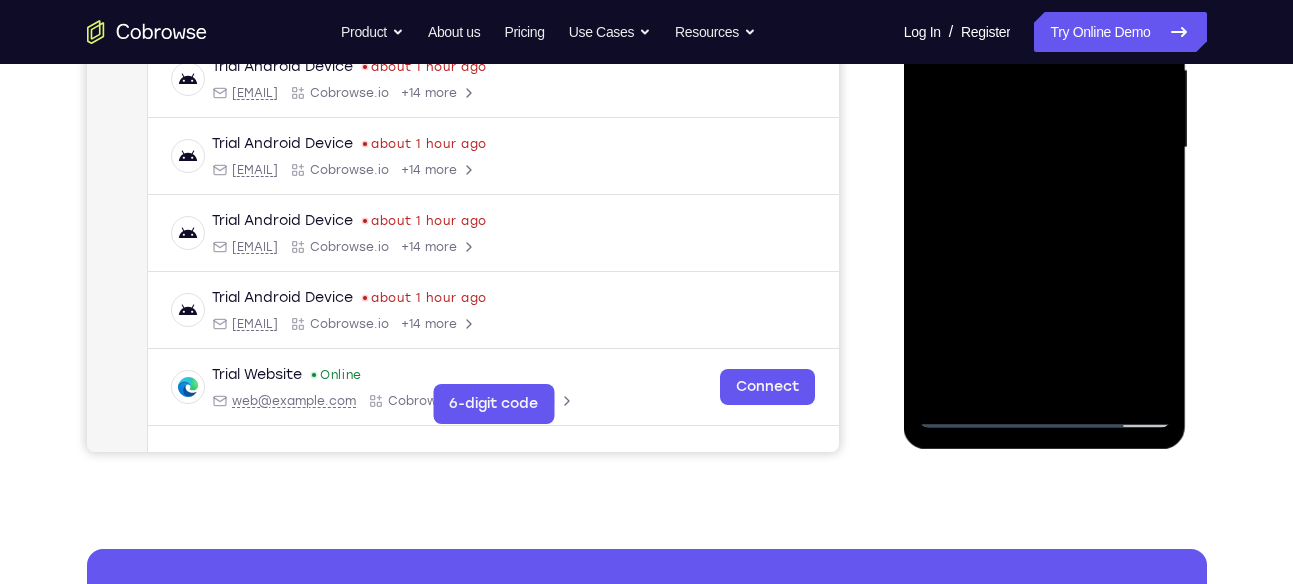 click at bounding box center (1045, 148) 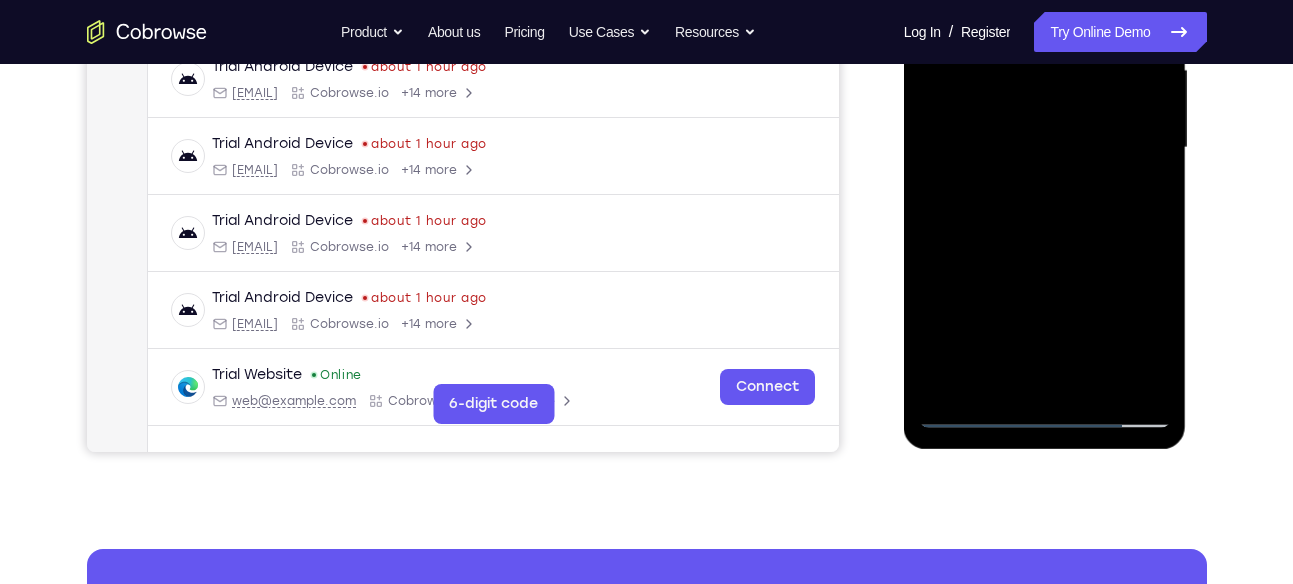click at bounding box center (1045, 148) 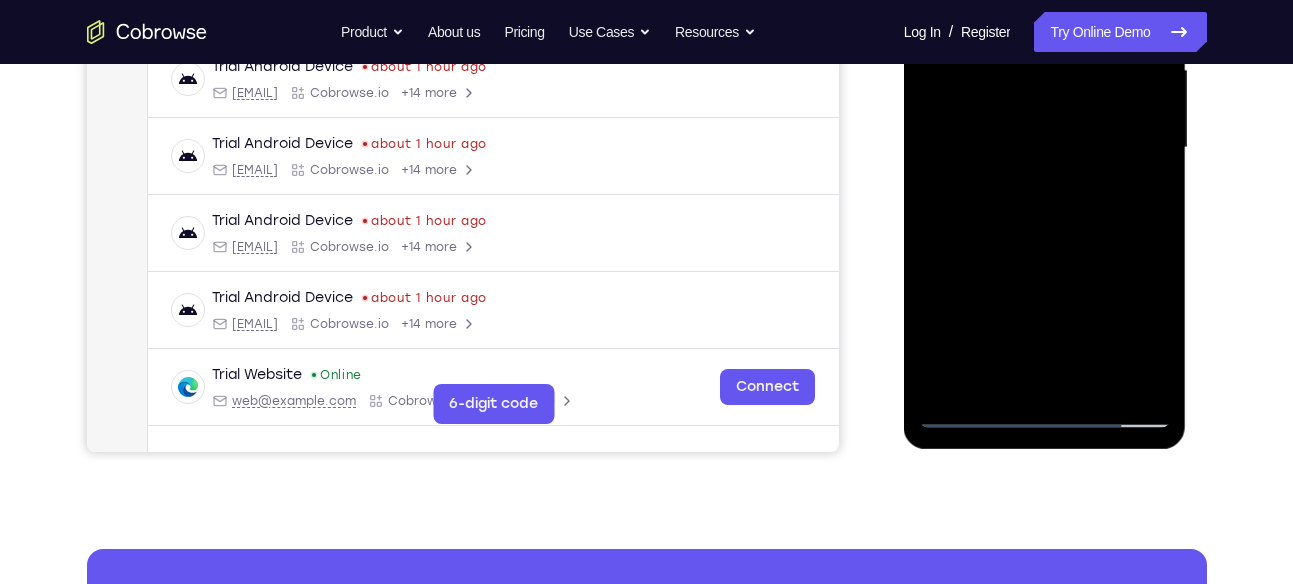 click at bounding box center [1045, 148] 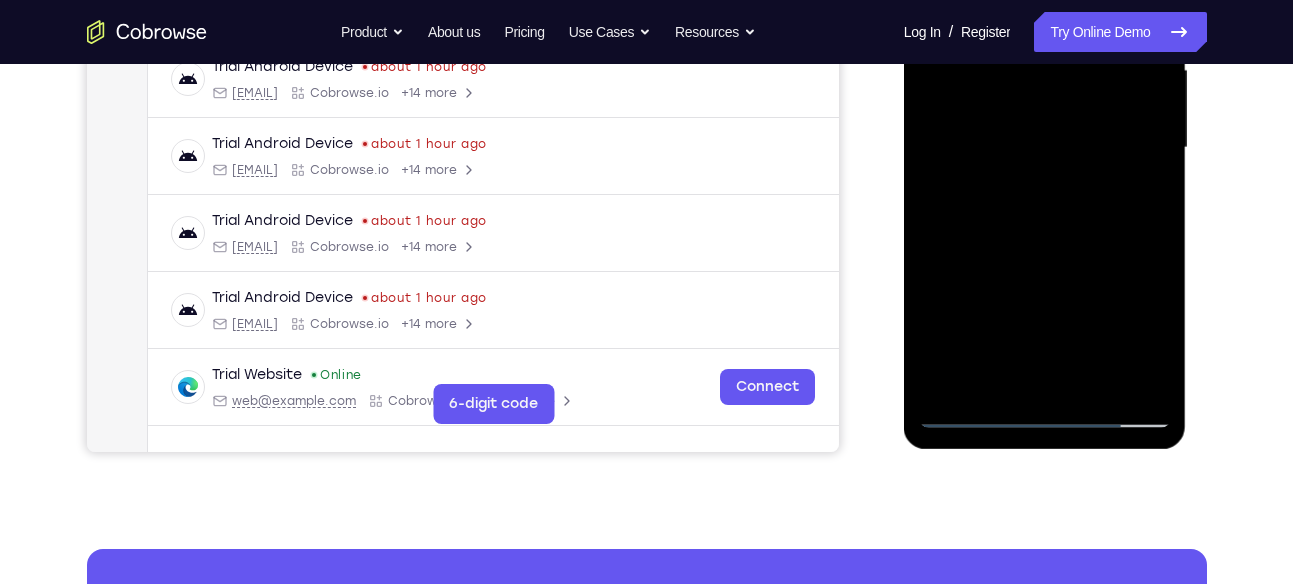 click at bounding box center (1045, 148) 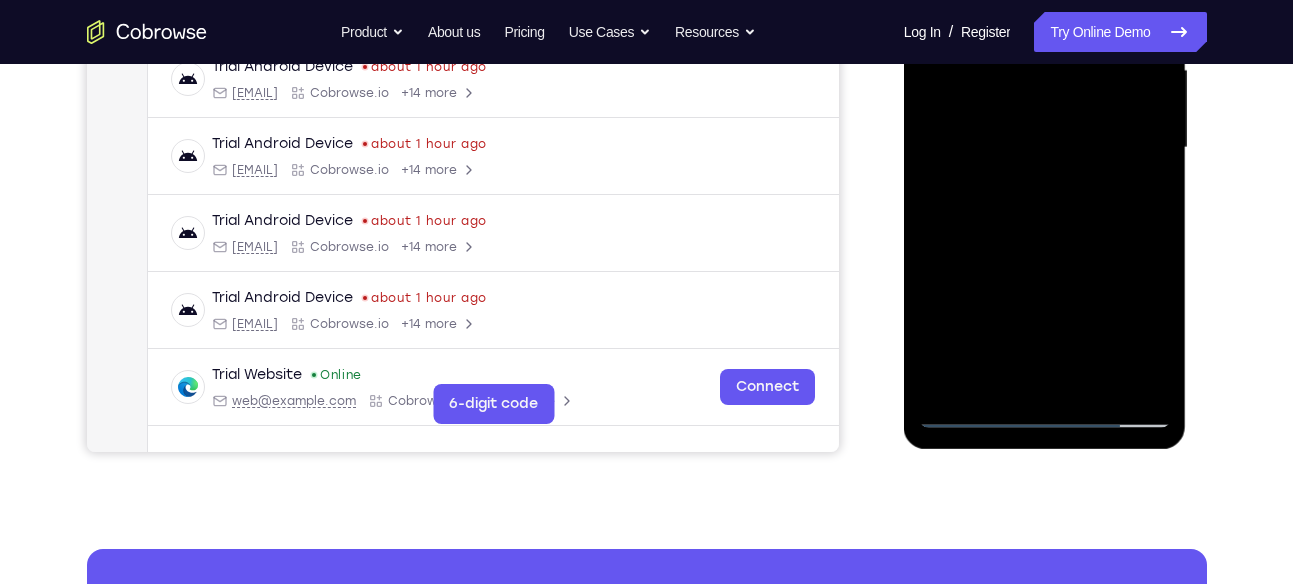 click at bounding box center (1045, 148) 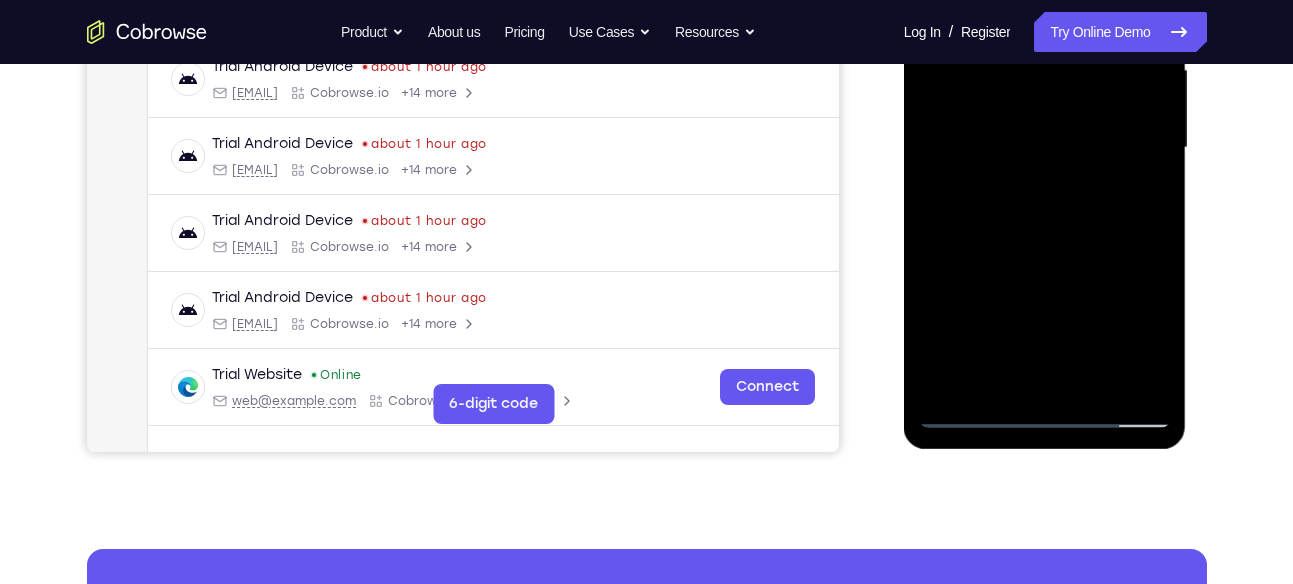 click at bounding box center [1045, 148] 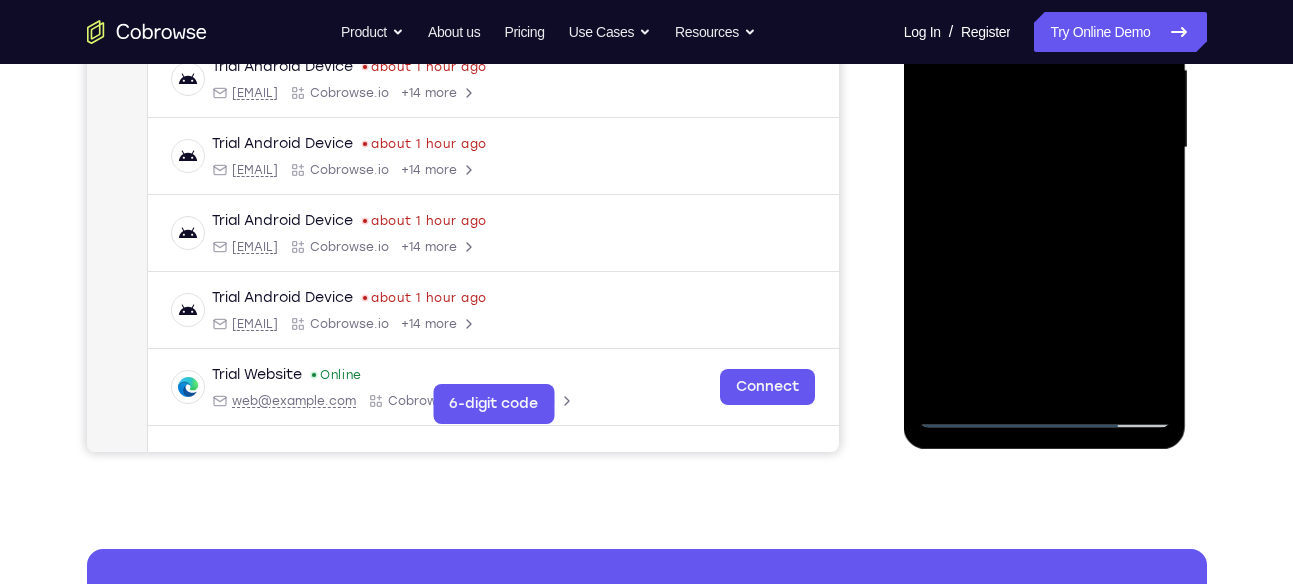 click at bounding box center [1045, 148] 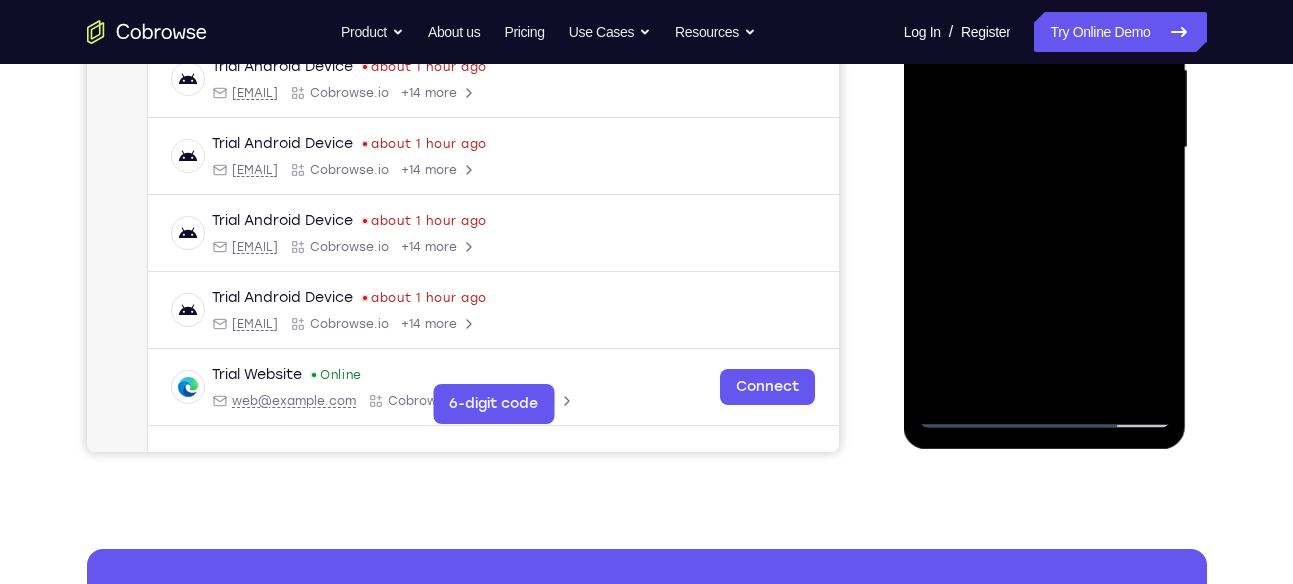 click at bounding box center (1045, 148) 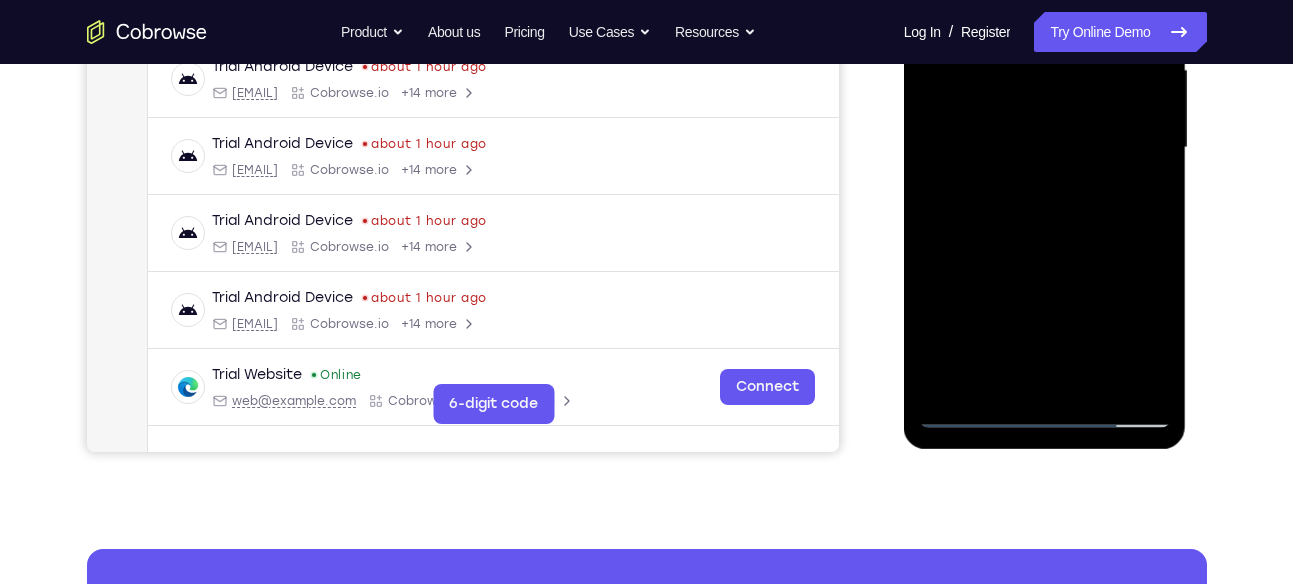 click at bounding box center [1045, 148] 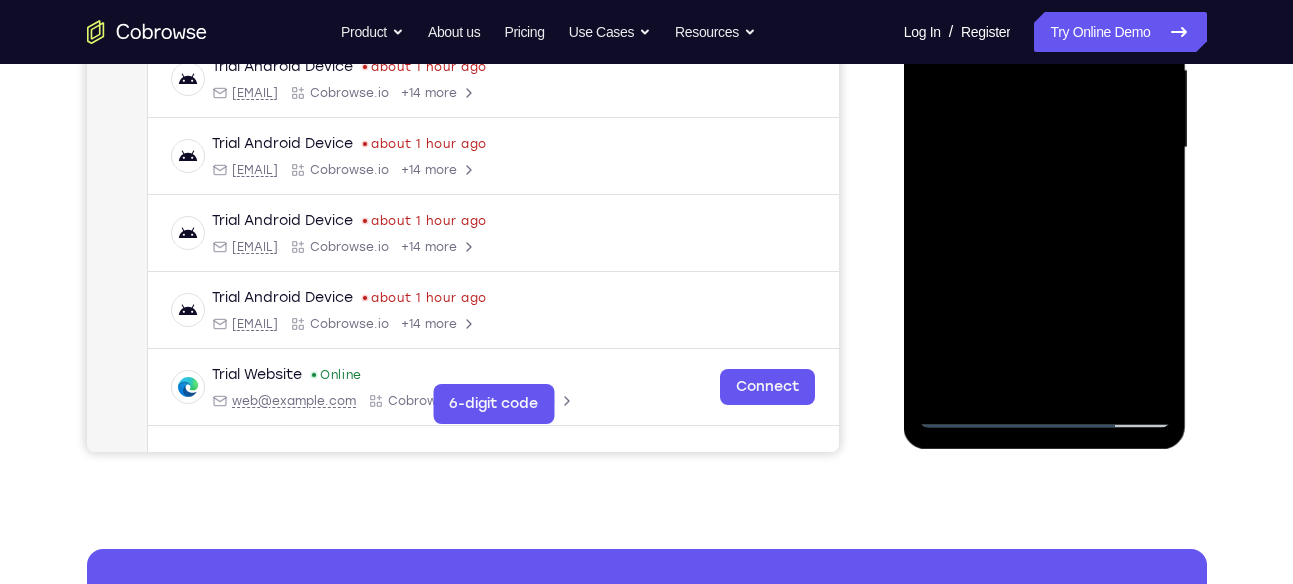 click at bounding box center [1045, 148] 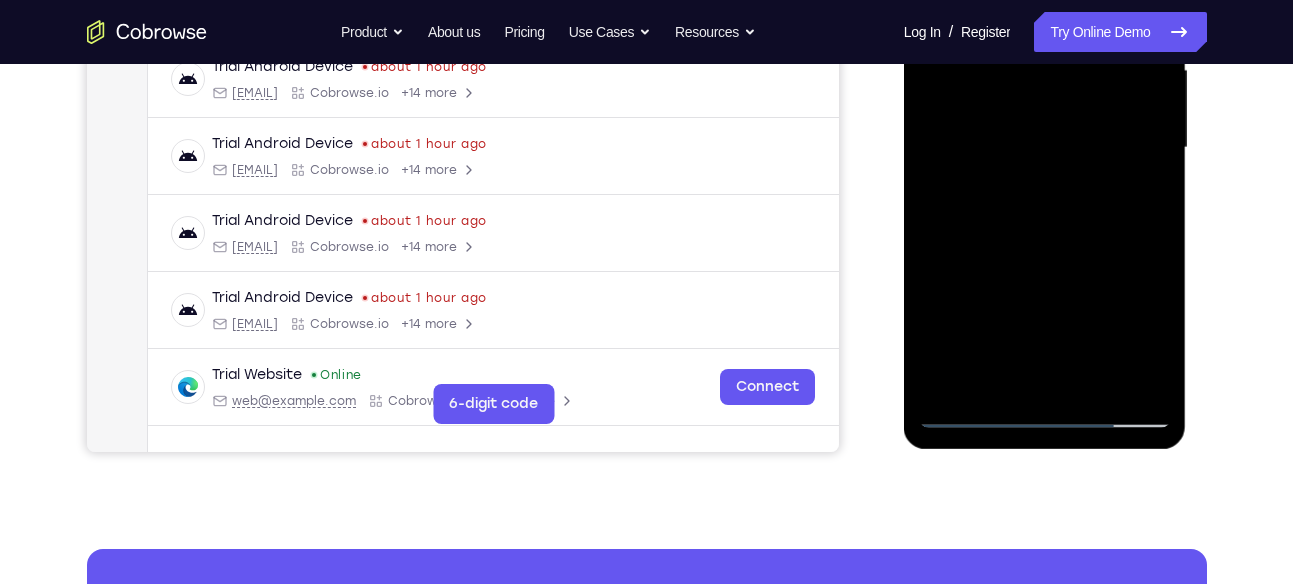 click at bounding box center (1045, 148) 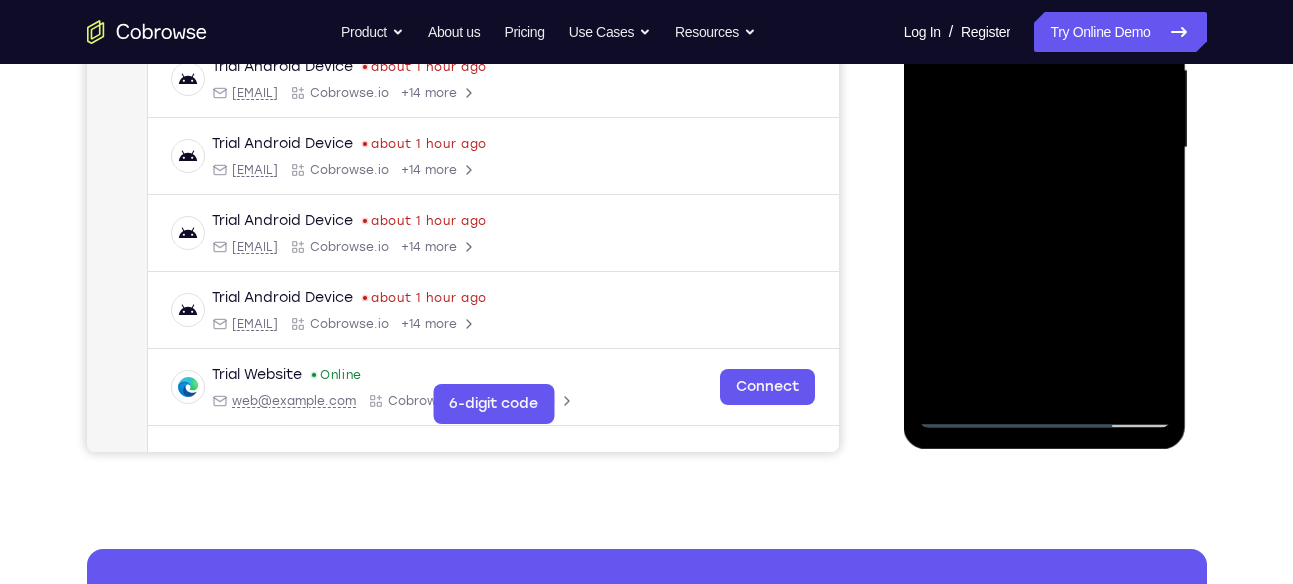 click at bounding box center [1045, 148] 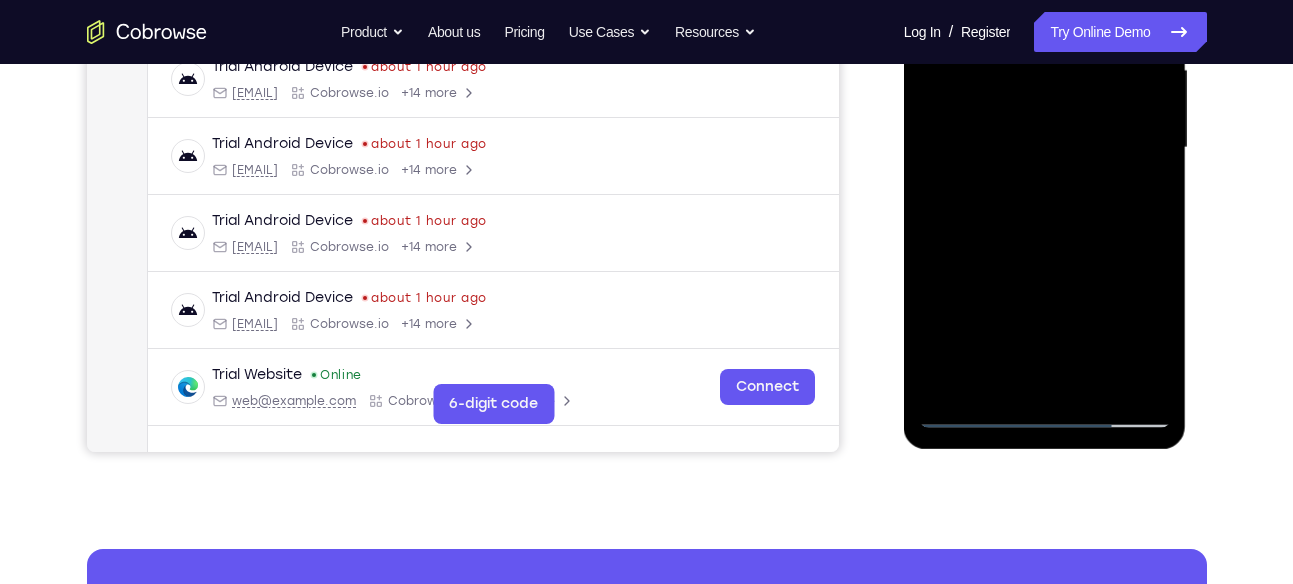 click at bounding box center (1045, 148) 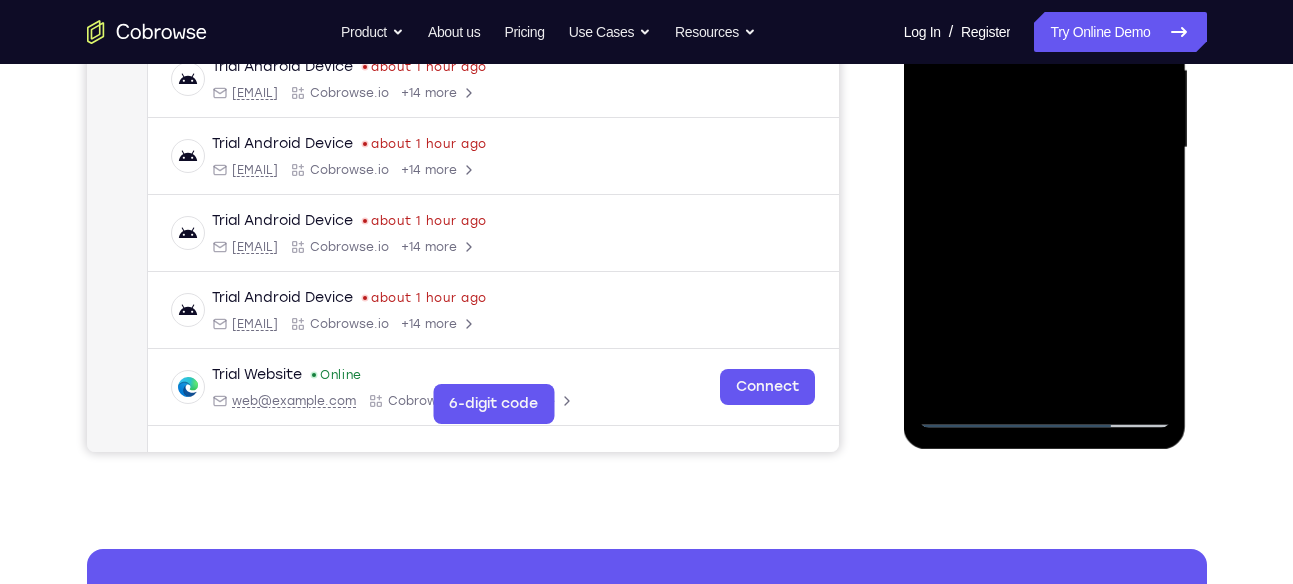 click at bounding box center (1045, 148) 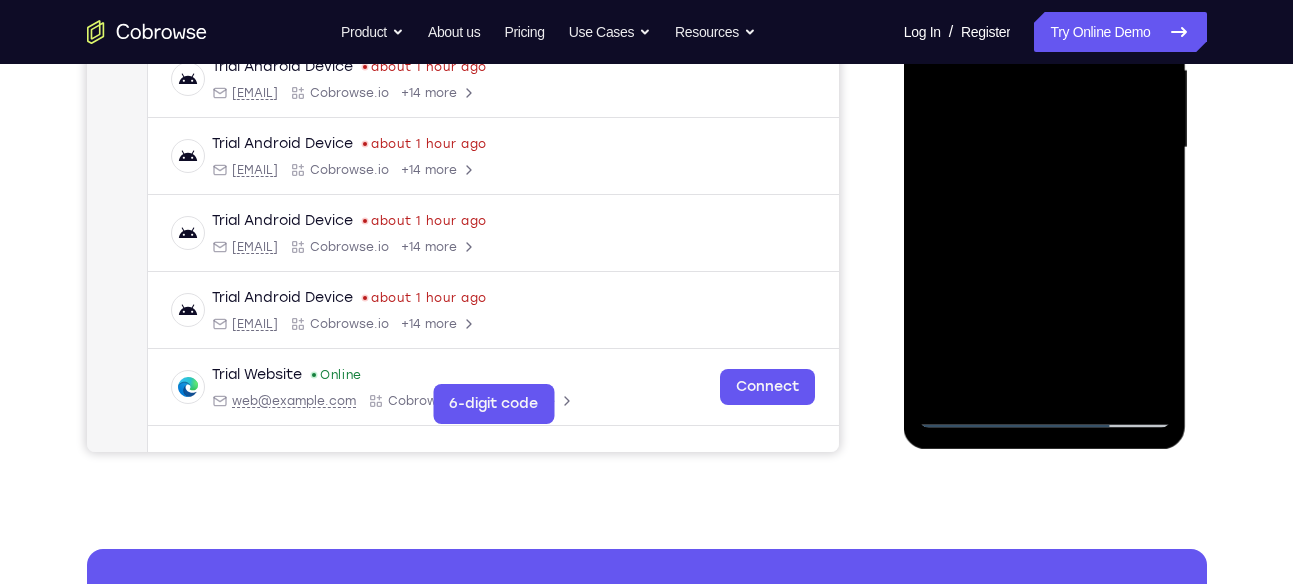 click at bounding box center (1045, 148) 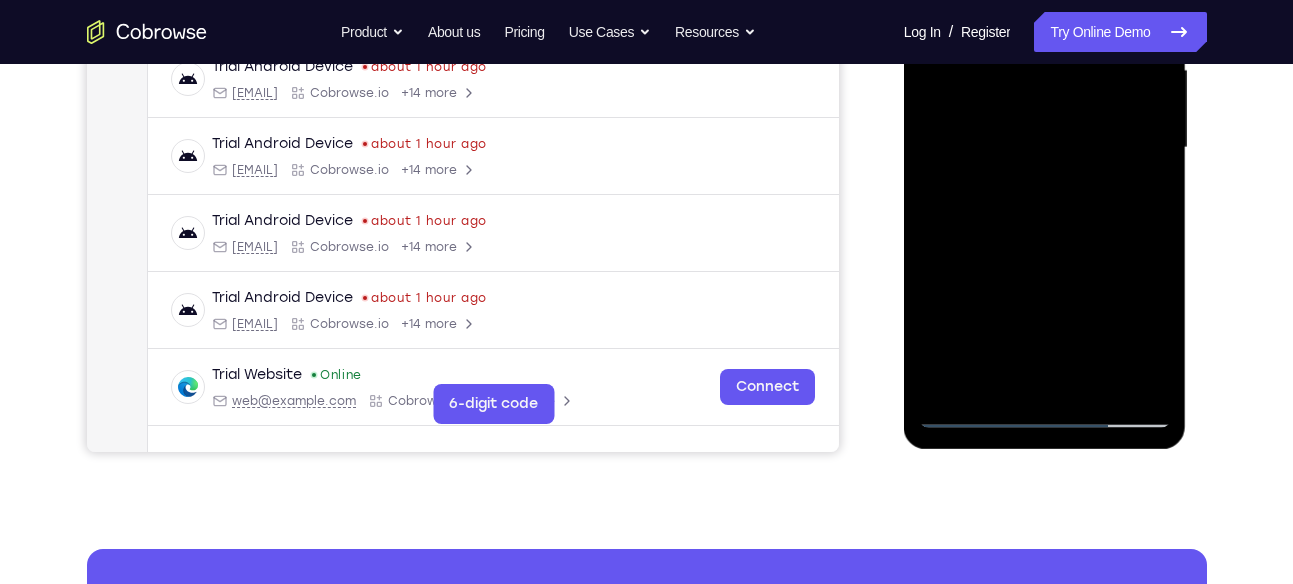 click at bounding box center [1045, 148] 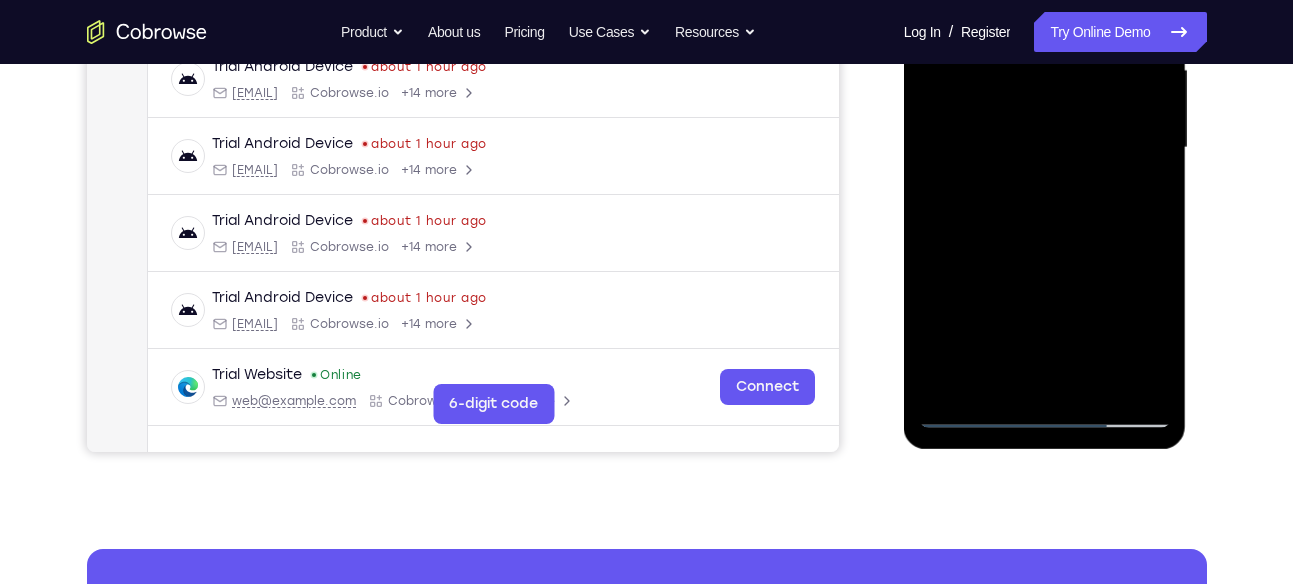 click at bounding box center (1045, 148) 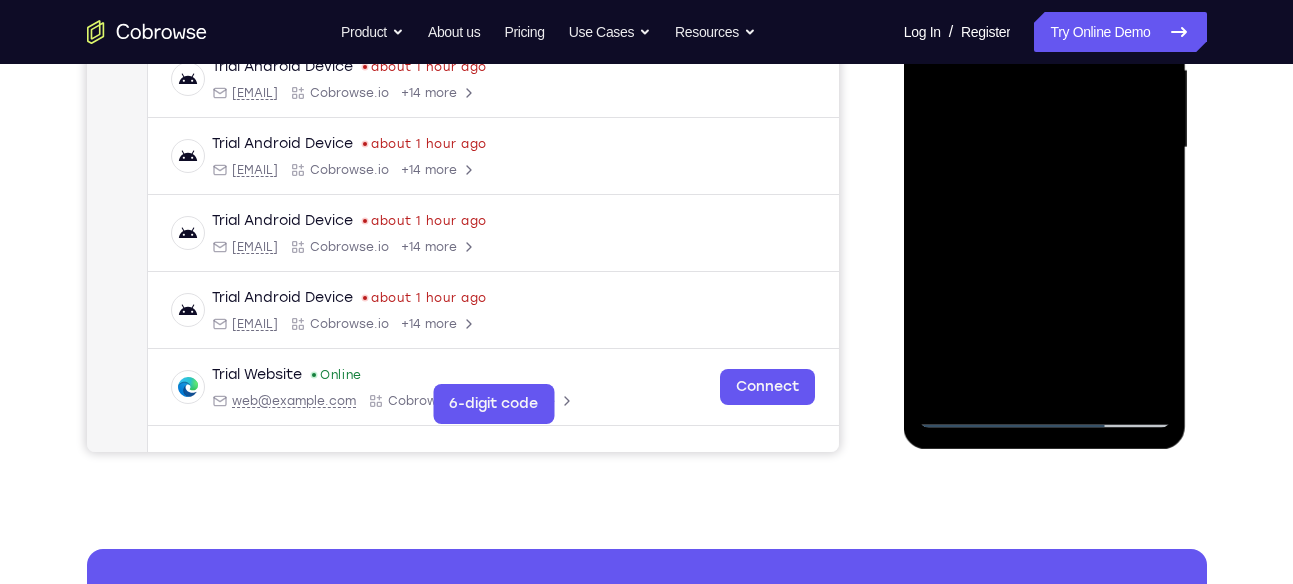 click at bounding box center [1045, 148] 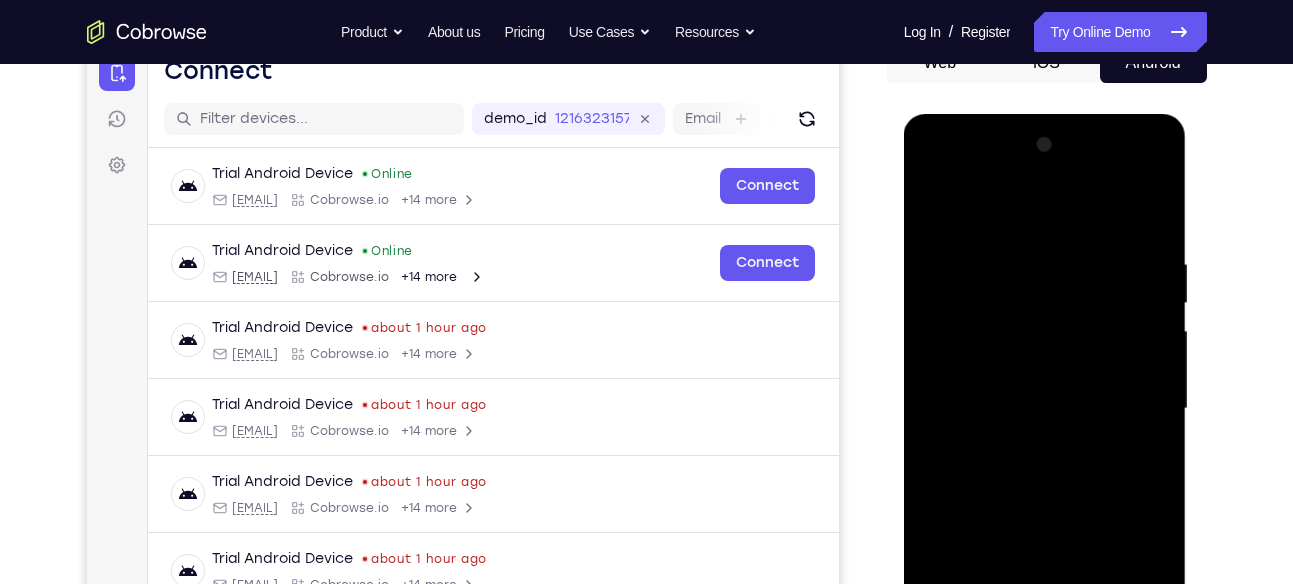 scroll, scrollTop: 232, scrollLeft: 0, axis: vertical 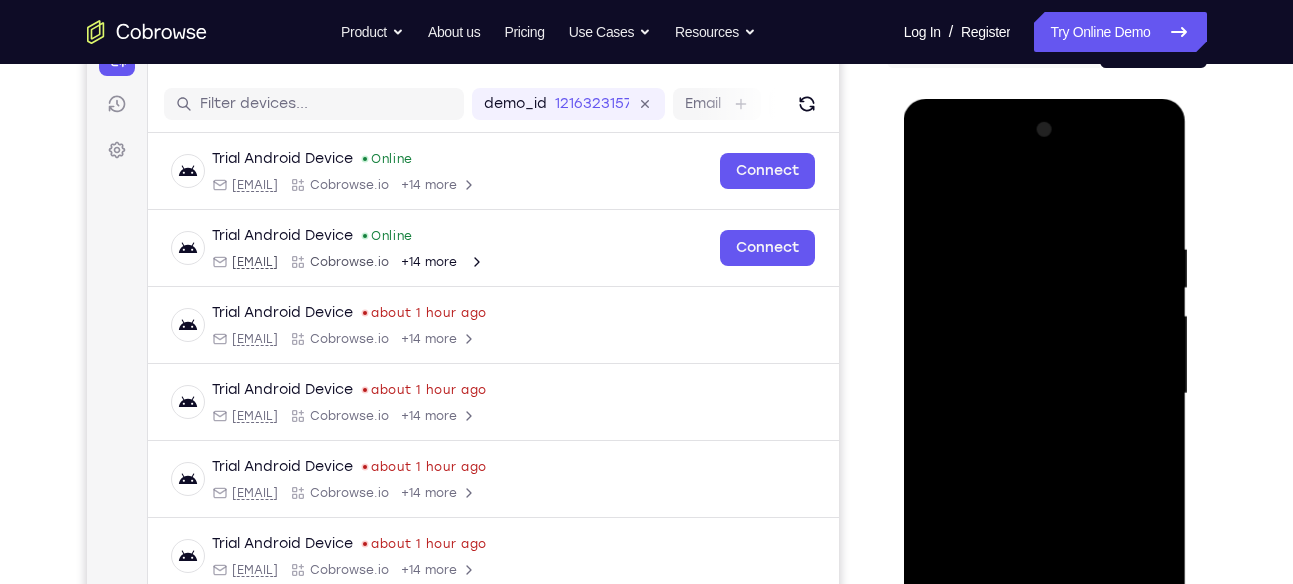 click at bounding box center [1045, 394] 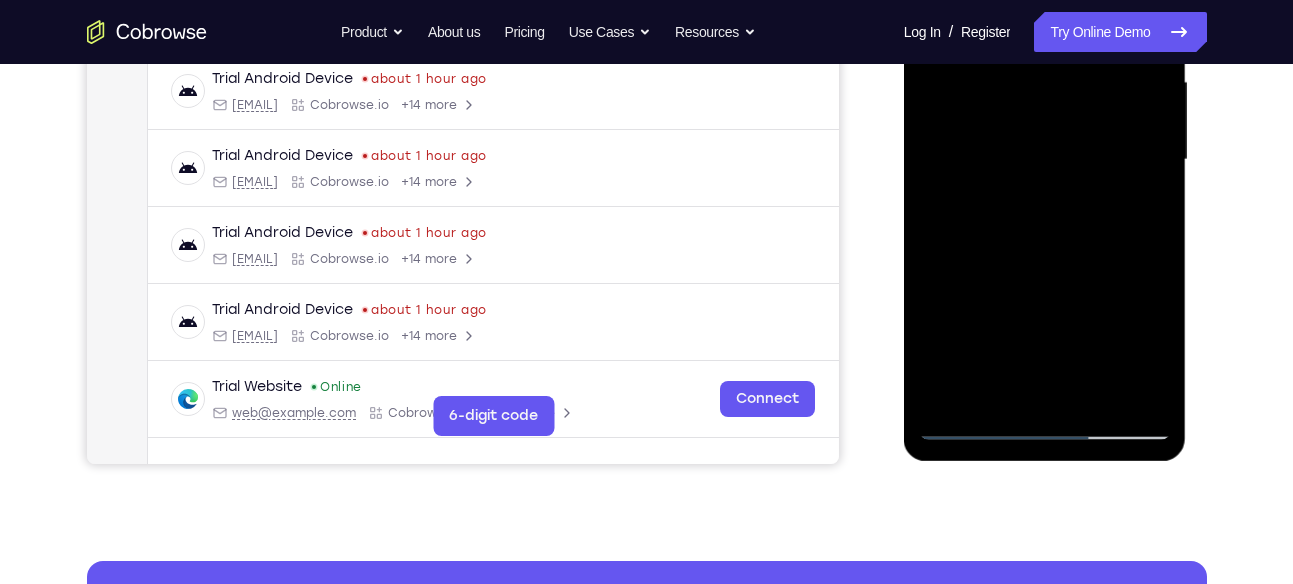 scroll, scrollTop: 531, scrollLeft: 0, axis: vertical 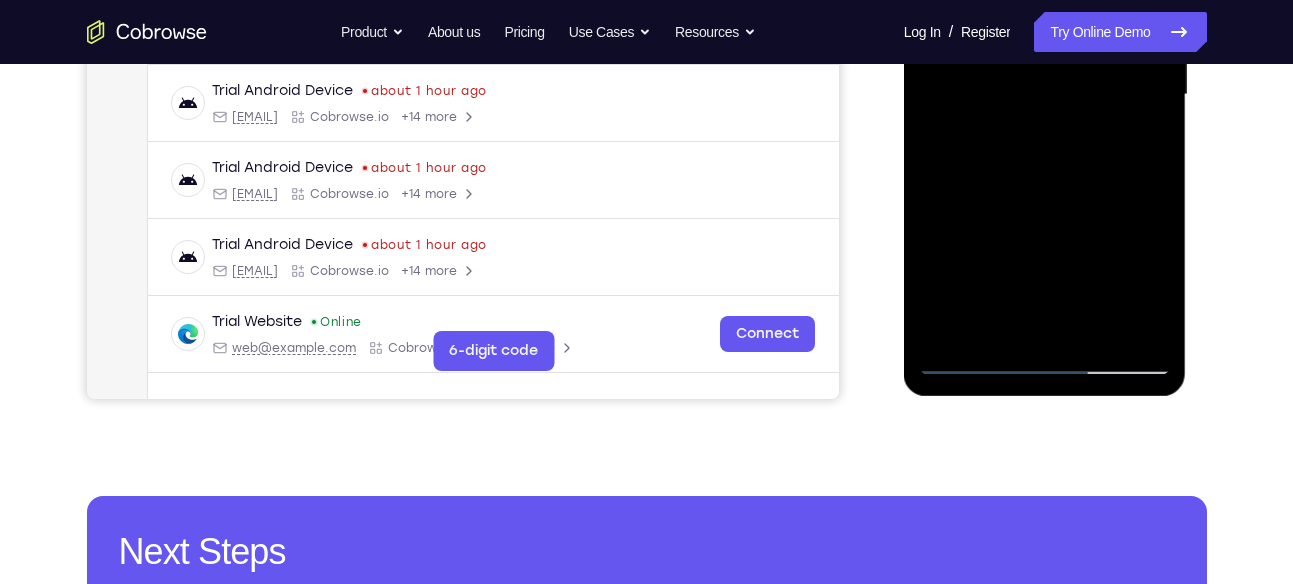 click at bounding box center [1045, 95] 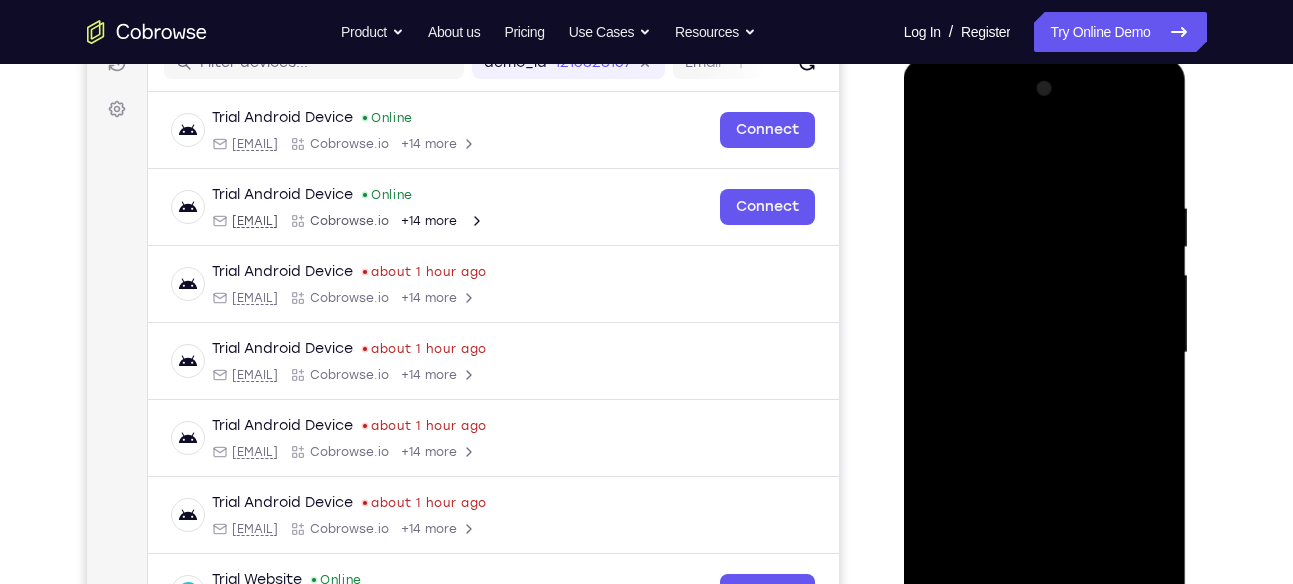 scroll, scrollTop: 212, scrollLeft: 0, axis: vertical 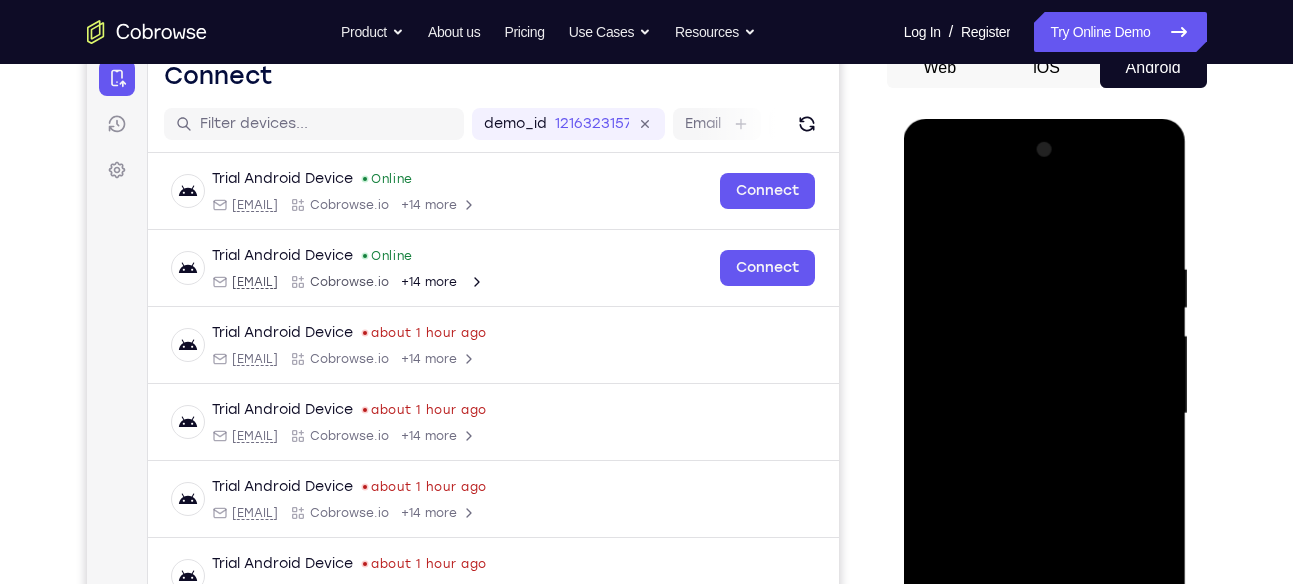 click at bounding box center [1045, 414] 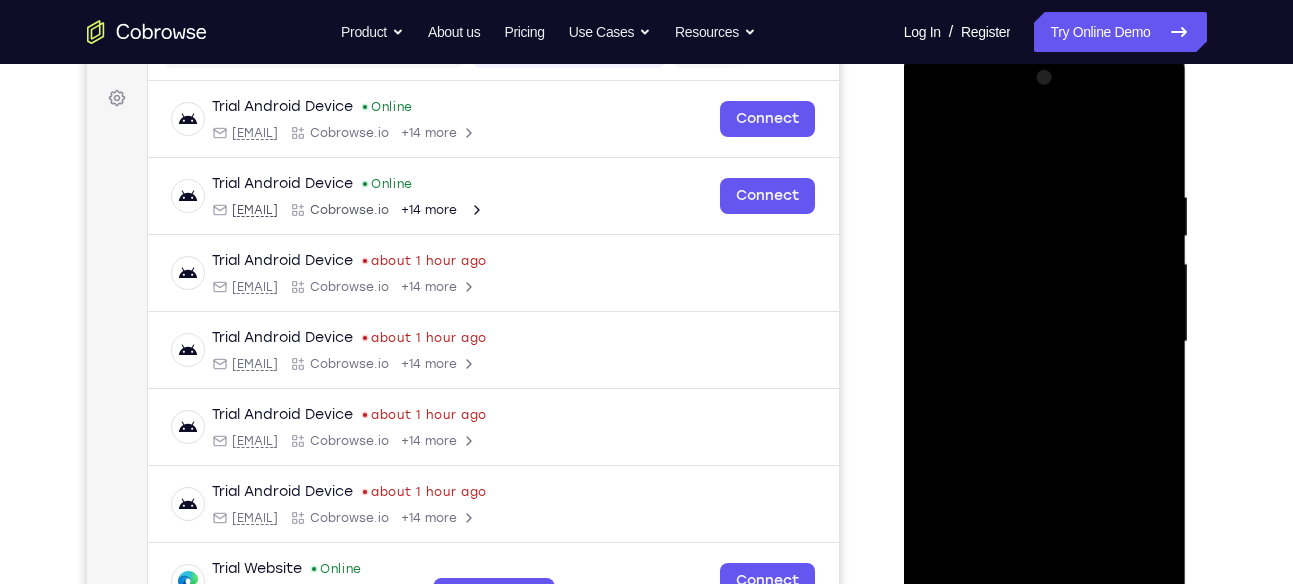 scroll, scrollTop: 281, scrollLeft: 0, axis: vertical 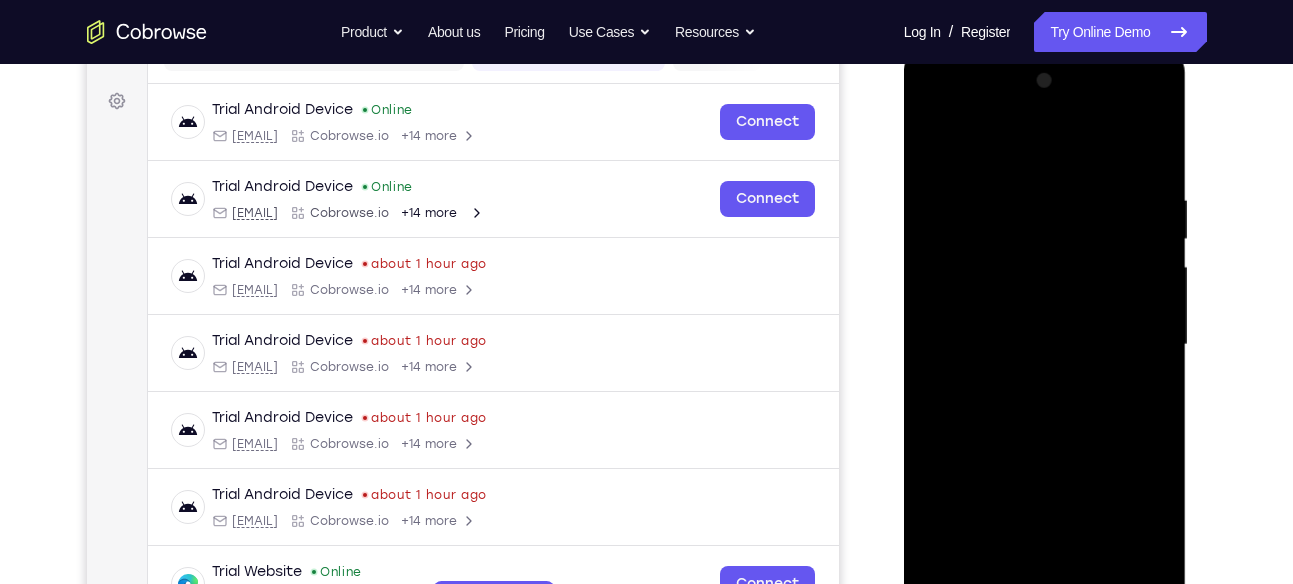 click at bounding box center (1045, 345) 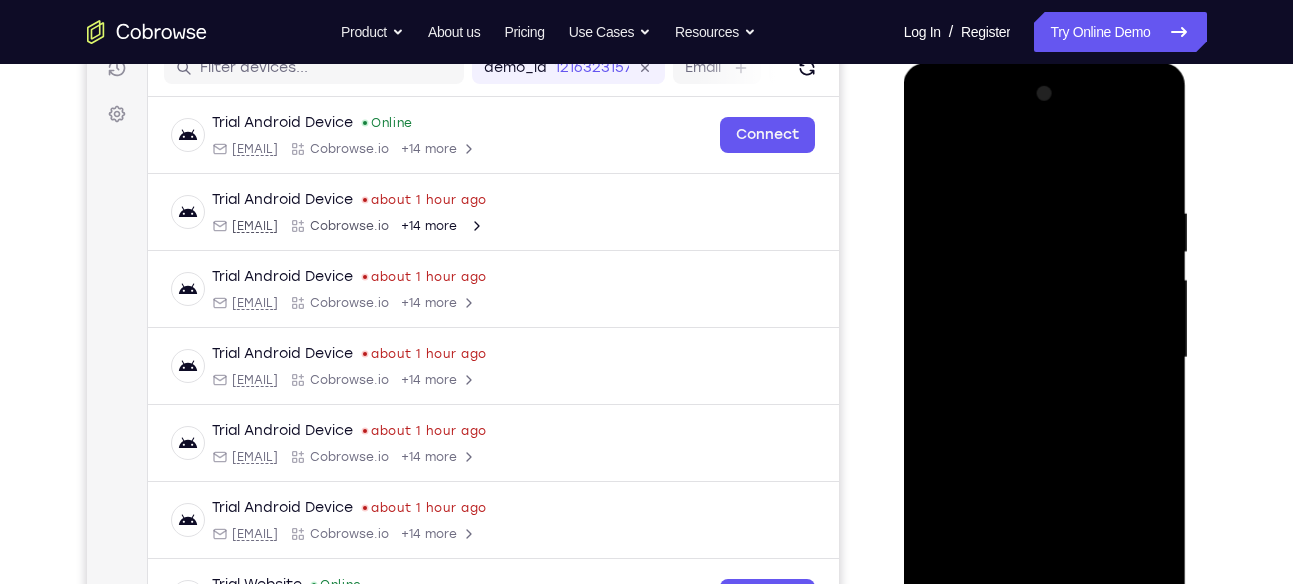 scroll, scrollTop: 259, scrollLeft: 0, axis: vertical 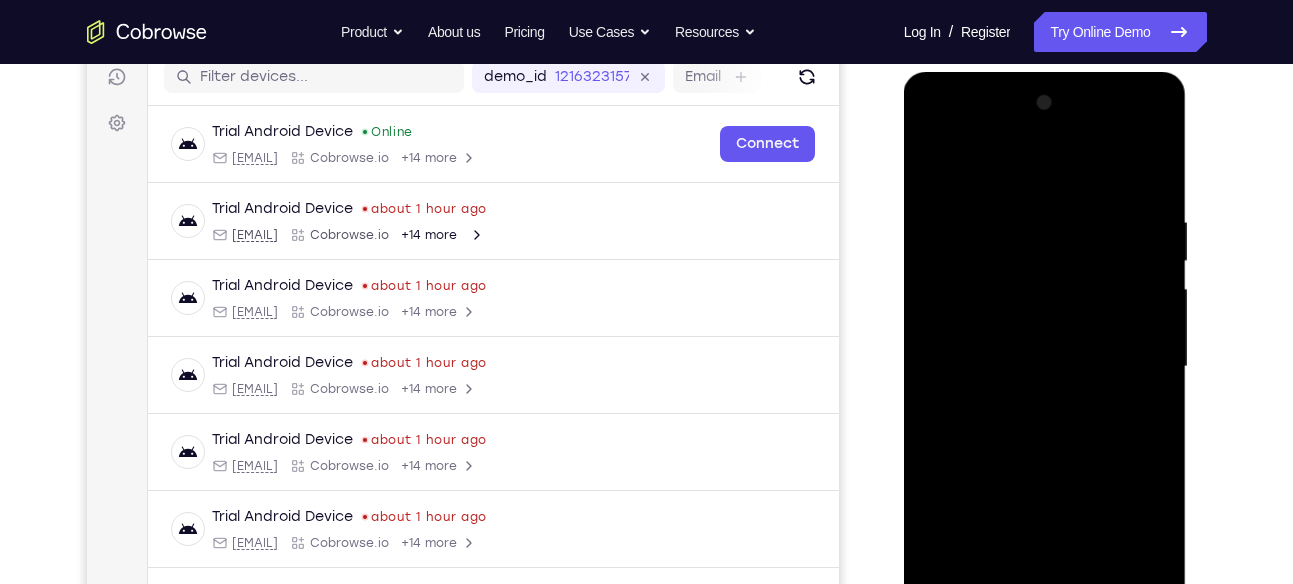 click at bounding box center (1045, 367) 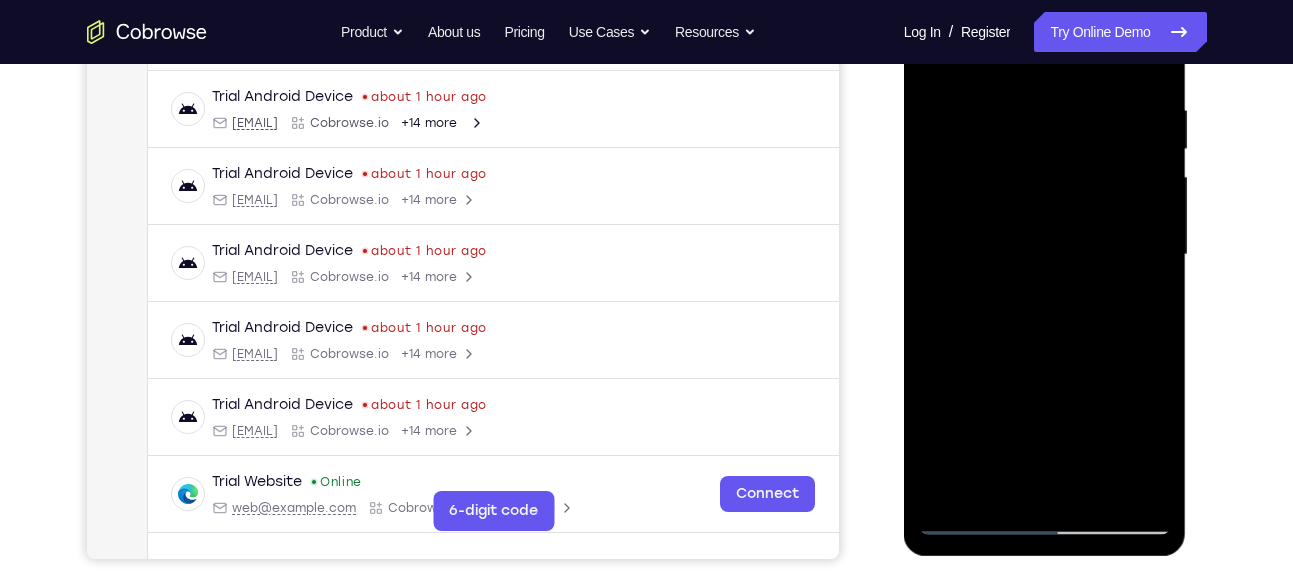 scroll, scrollTop: 526, scrollLeft: 0, axis: vertical 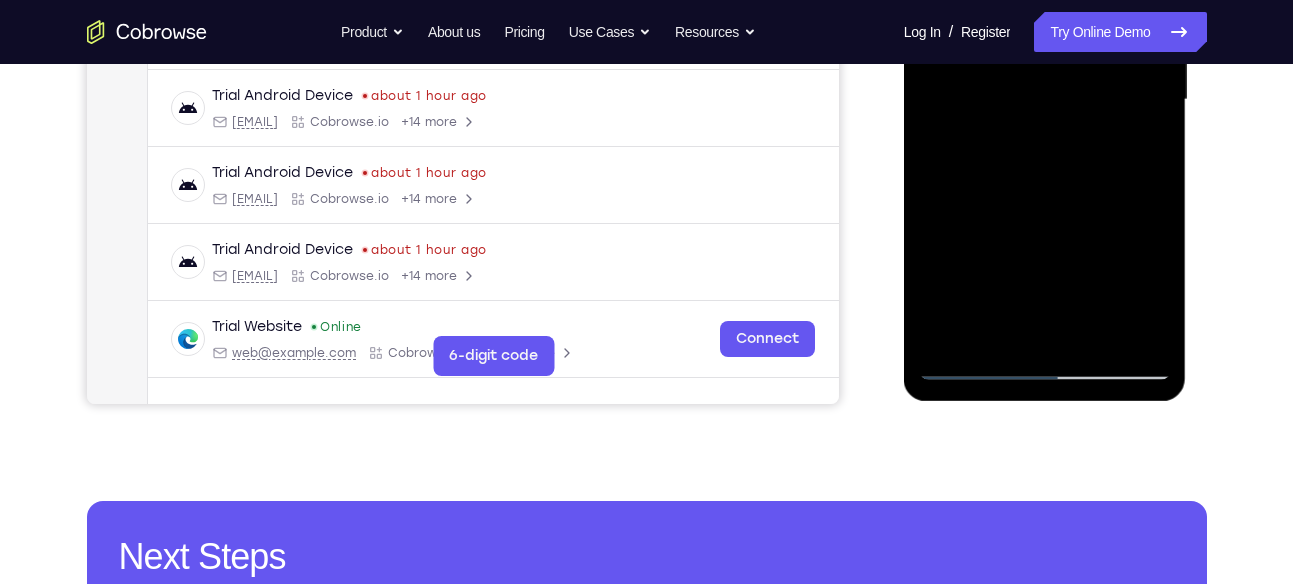 click at bounding box center [1045, 100] 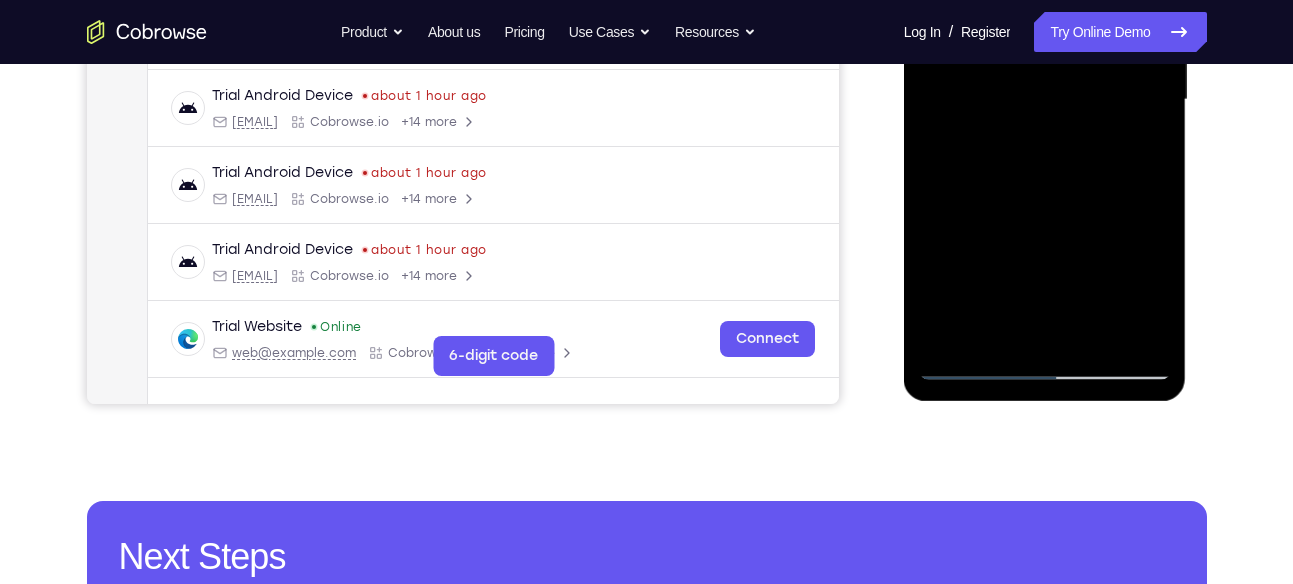 click at bounding box center [1045, 100] 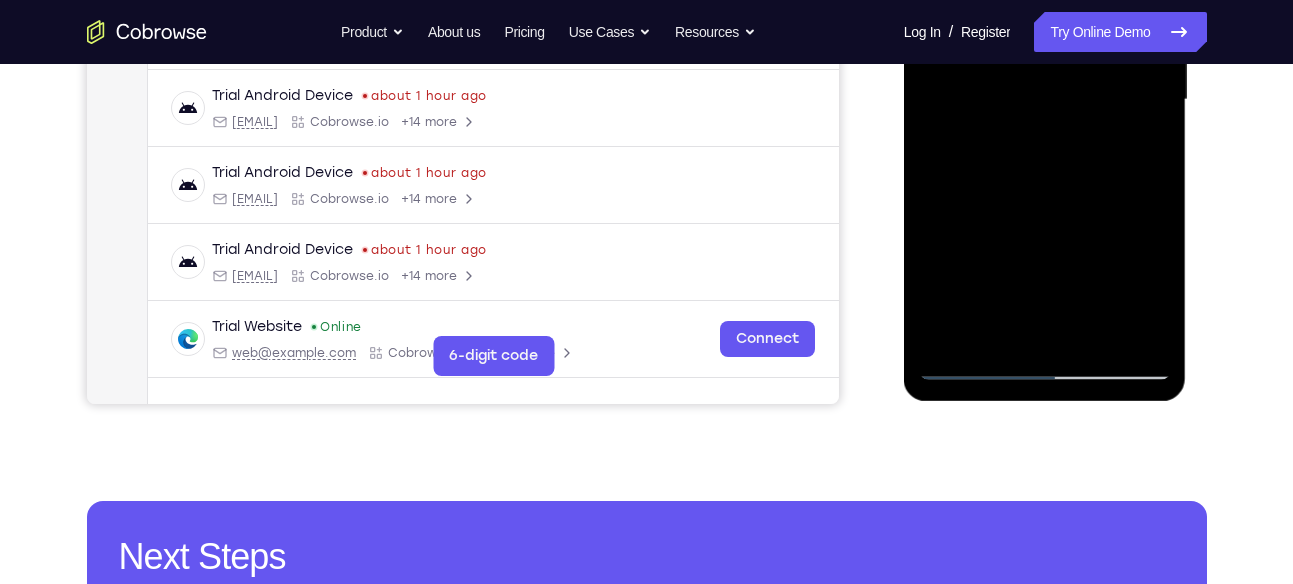 click at bounding box center [1045, 100] 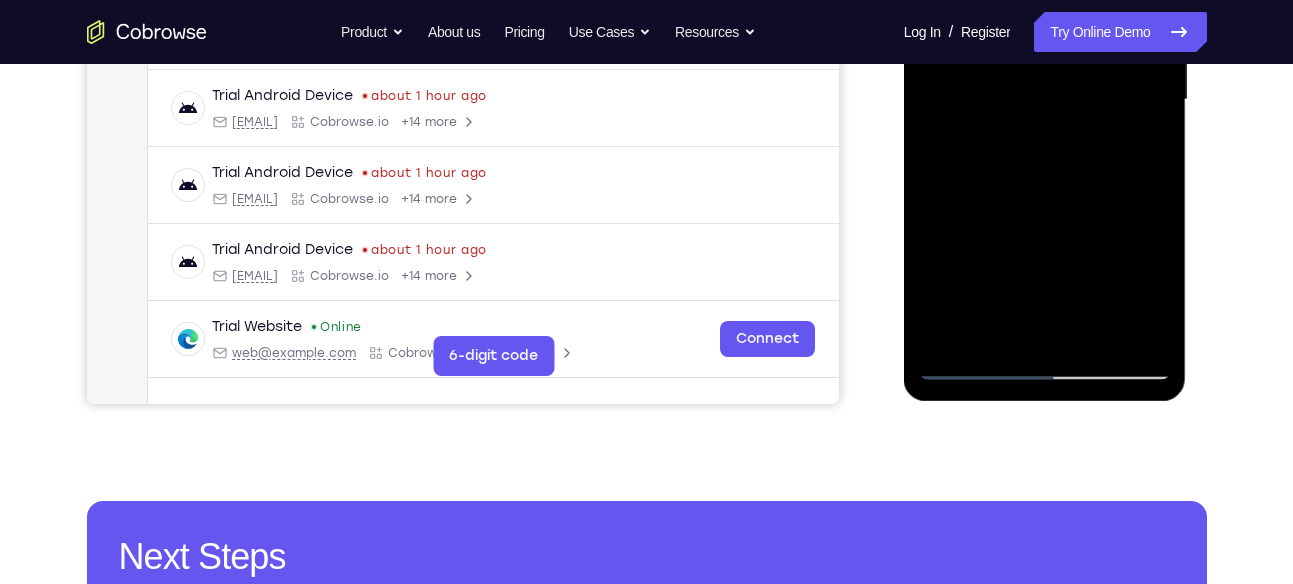 click at bounding box center (1045, 100) 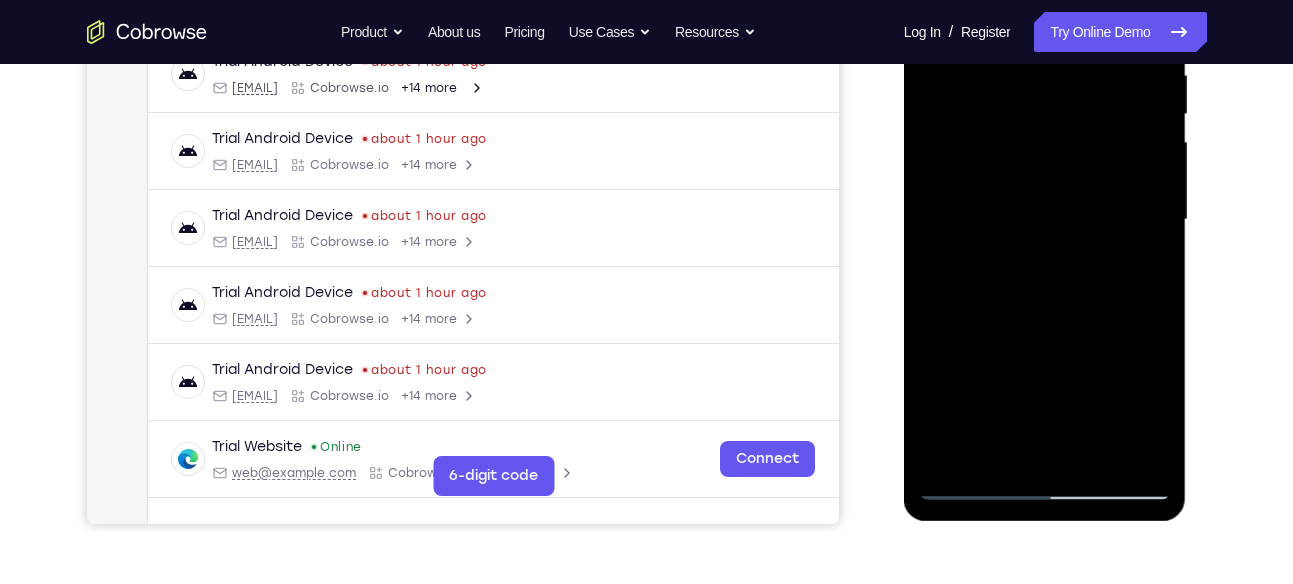 scroll, scrollTop: 453, scrollLeft: 0, axis: vertical 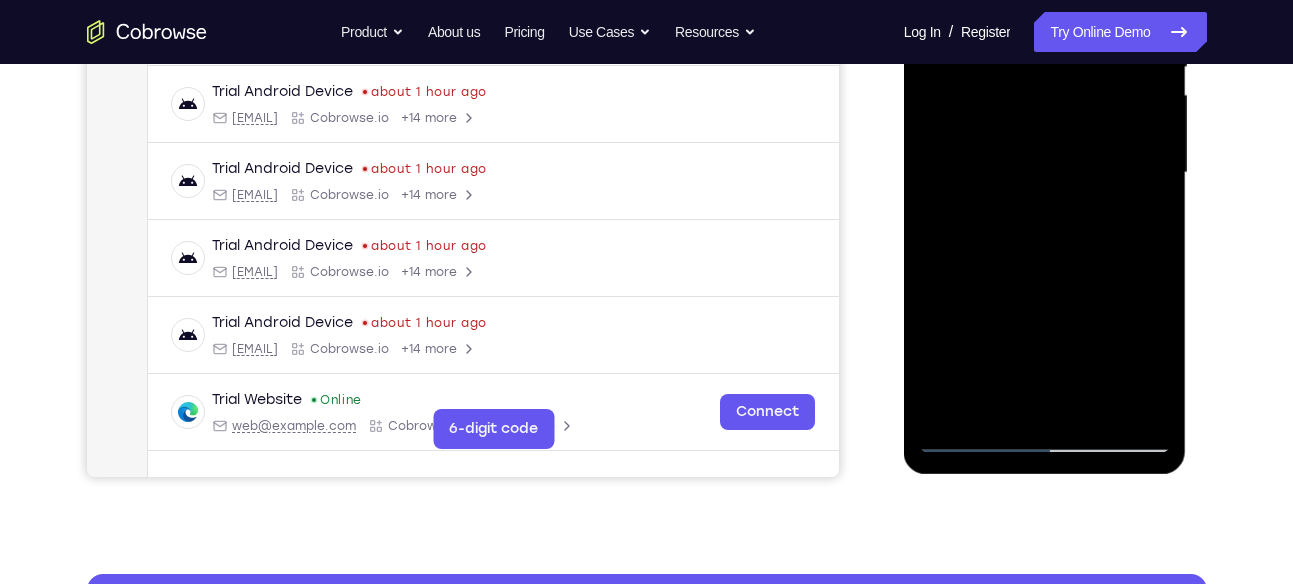 click at bounding box center (1045, 173) 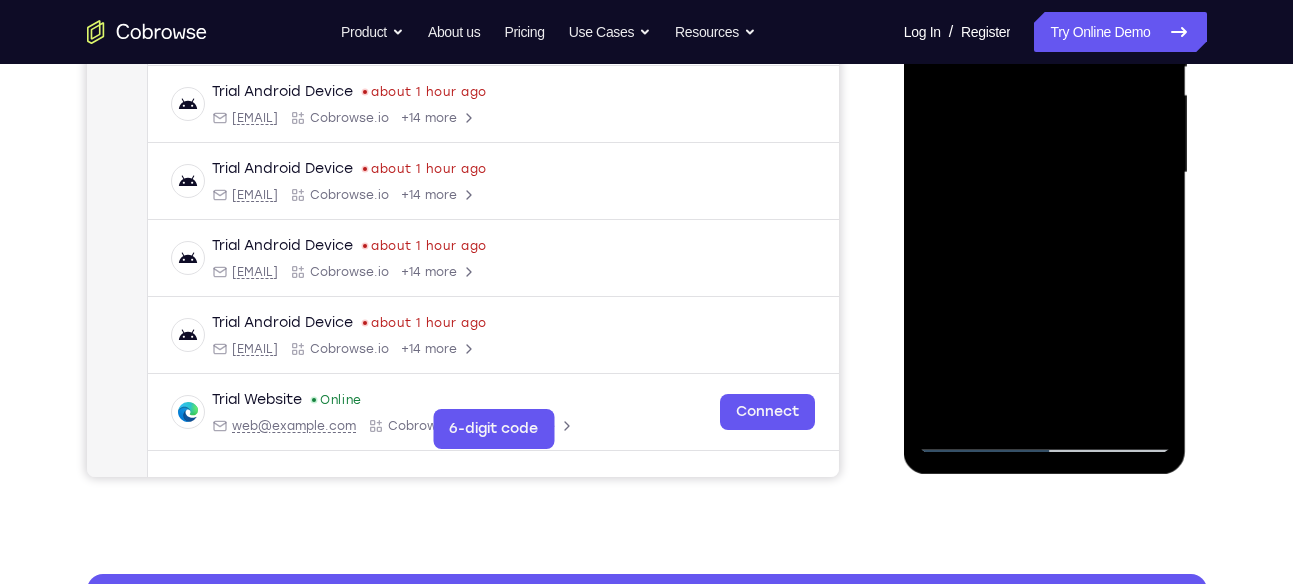 scroll, scrollTop: 222, scrollLeft: 0, axis: vertical 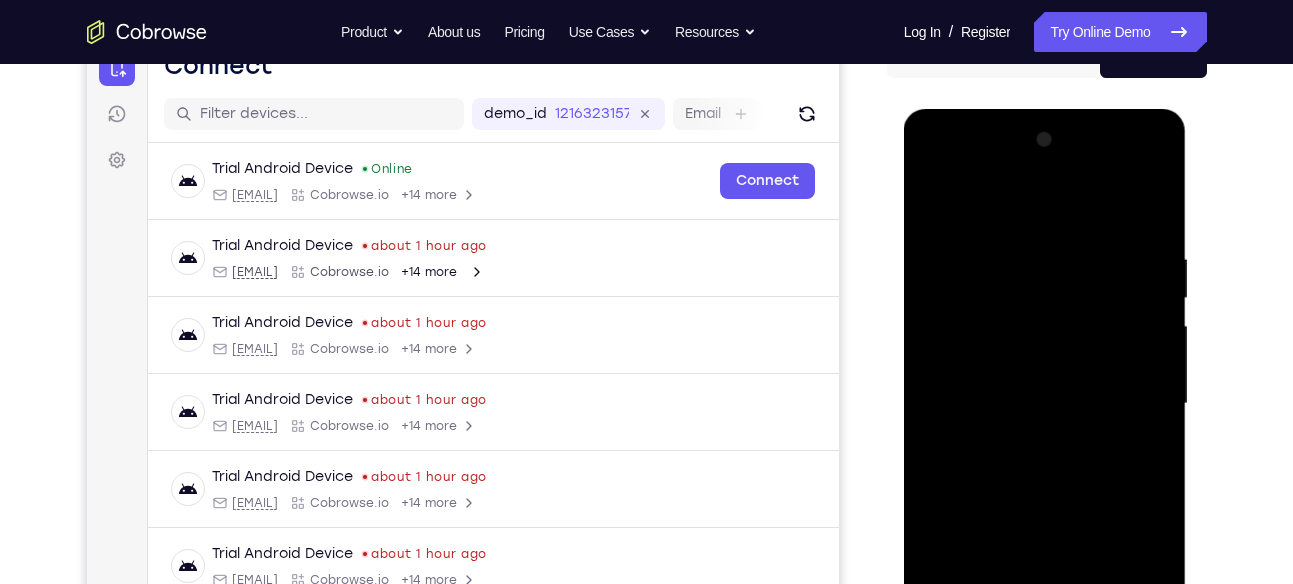 click at bounding box center (1045, 404) 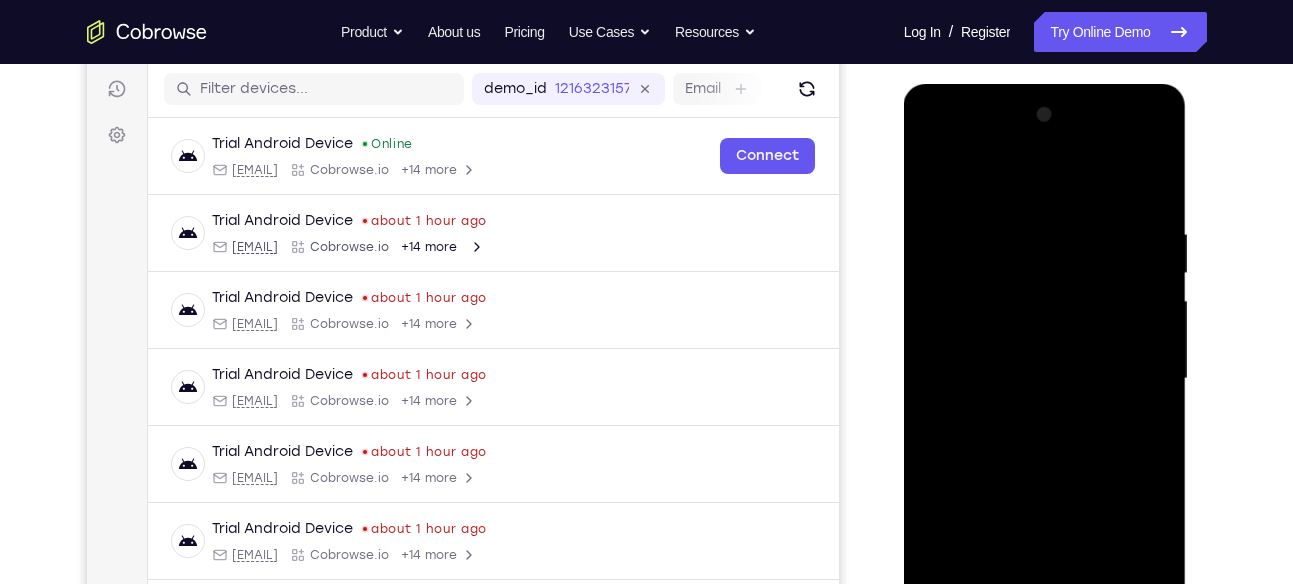 click at bounding box center (1045, 379) 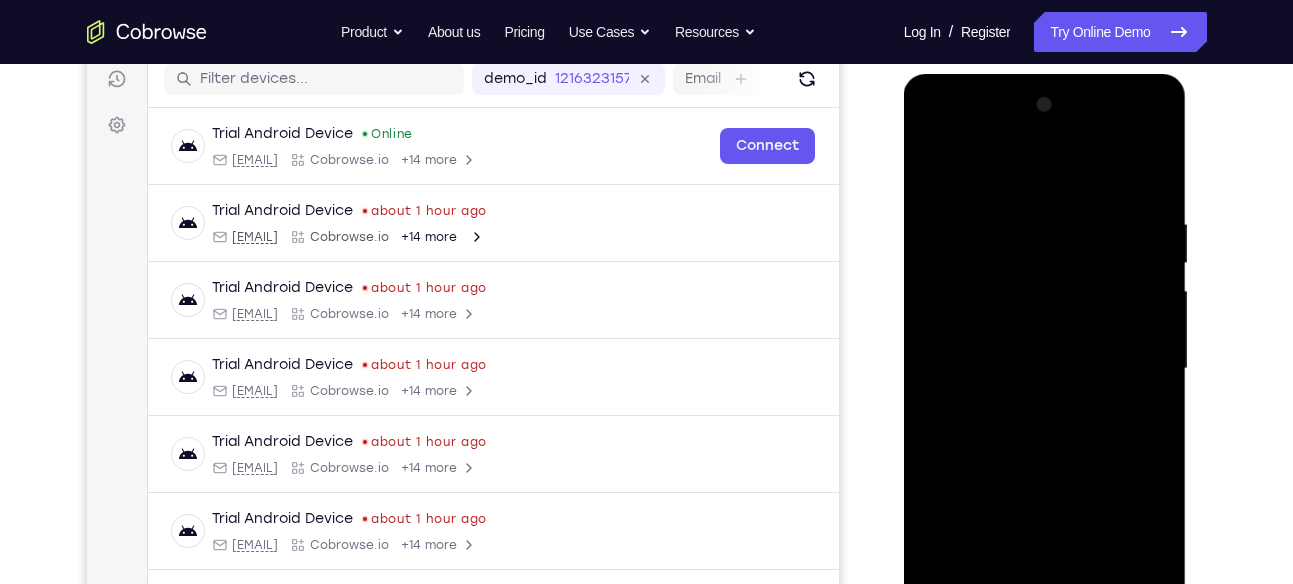 click at bounding box center (1045, 369) 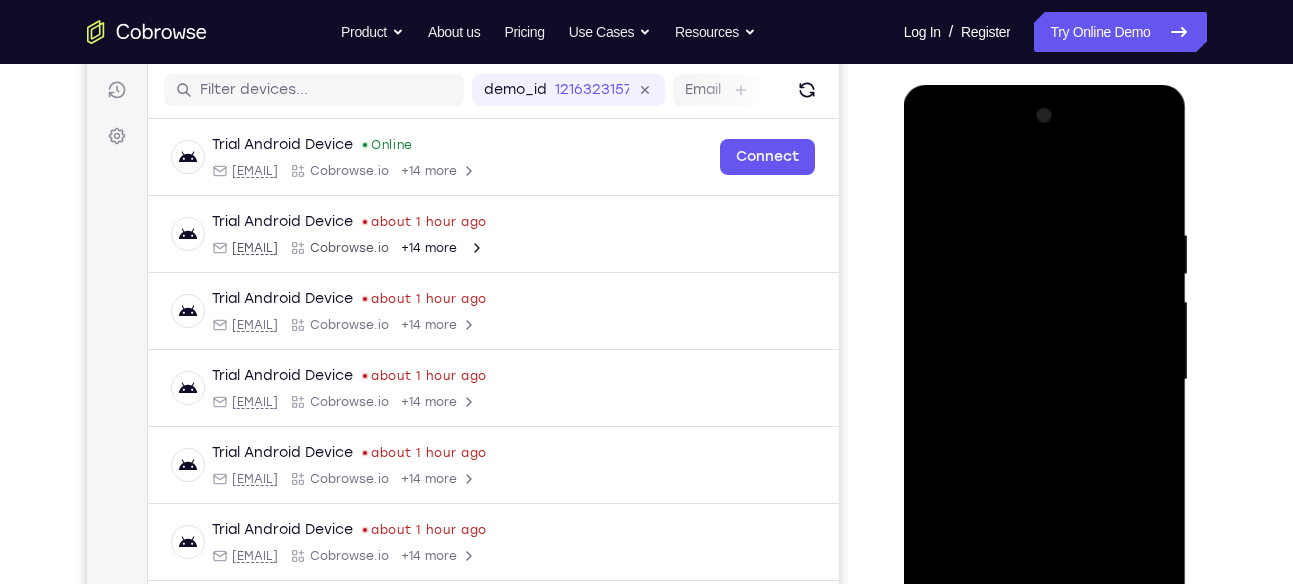 scroll, scrollTop: 255, scrollLeft: 0, axis: vertical 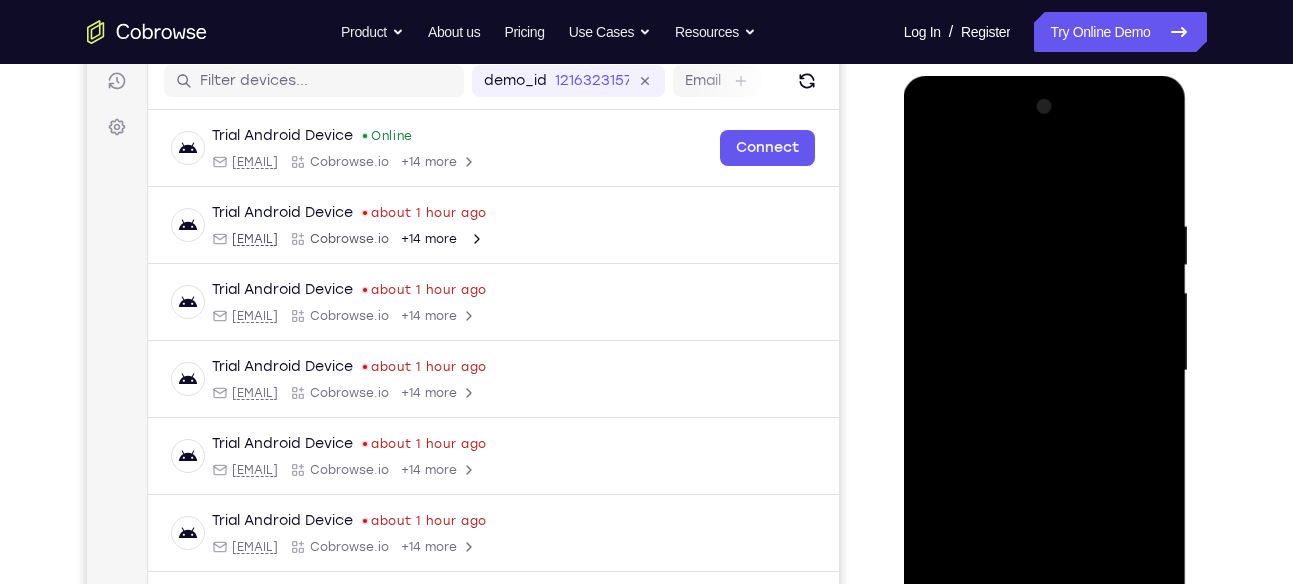click at bounding box center [1045, 371] 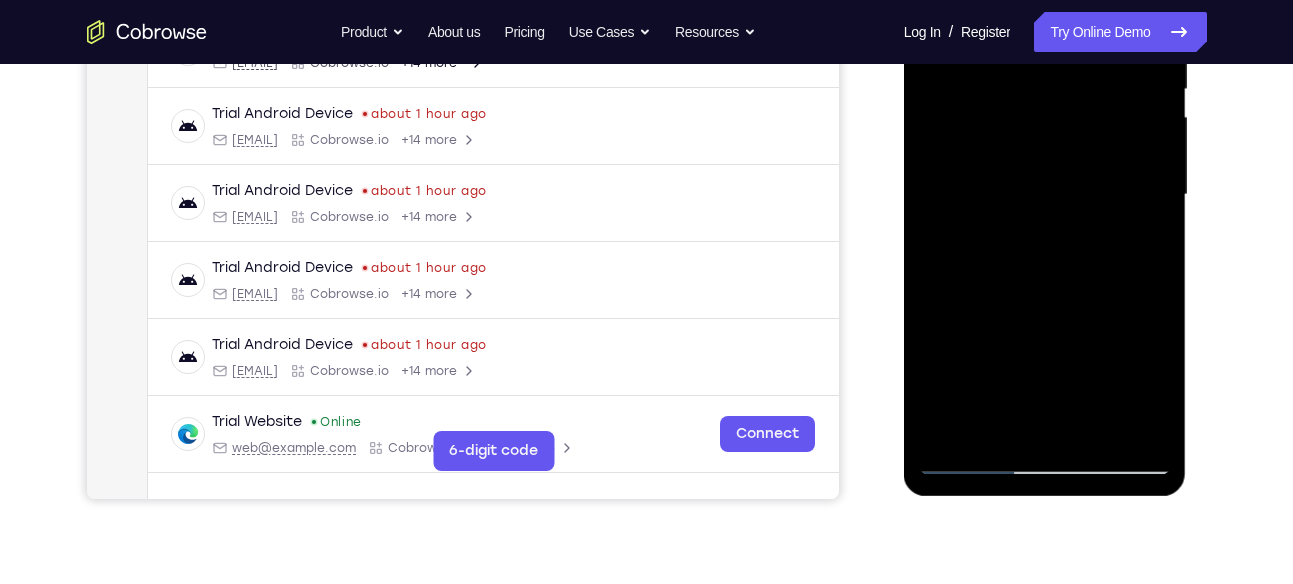 scroll, scrollTop: 503, scrollLeft: 0, axis: vertical 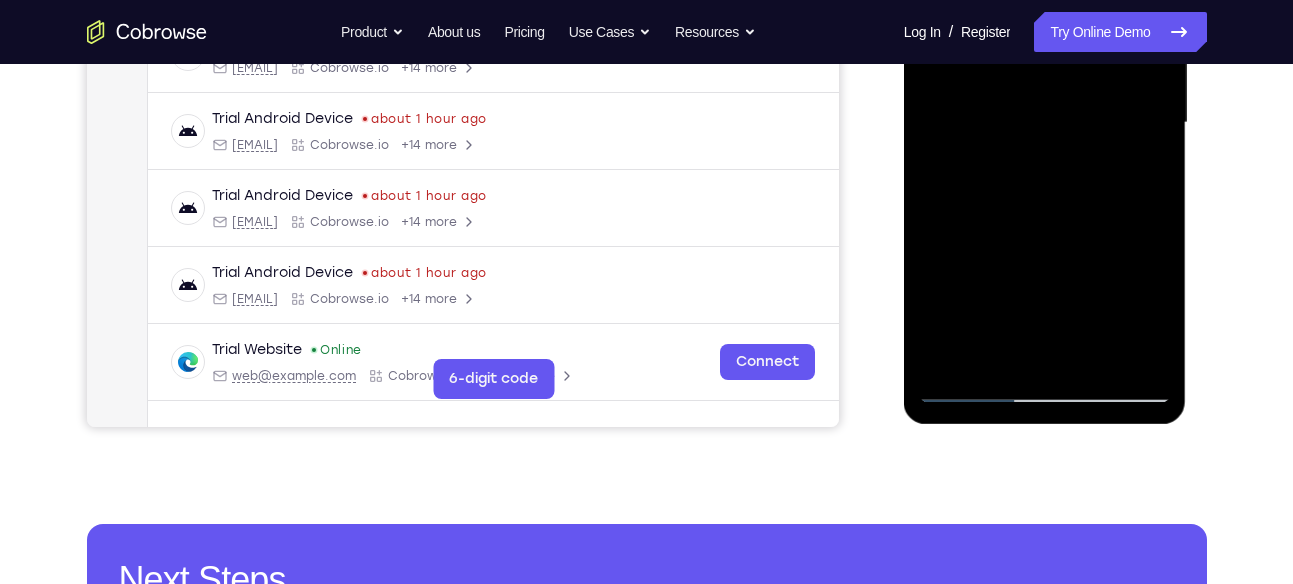 click at bounding box center (1045, 123) 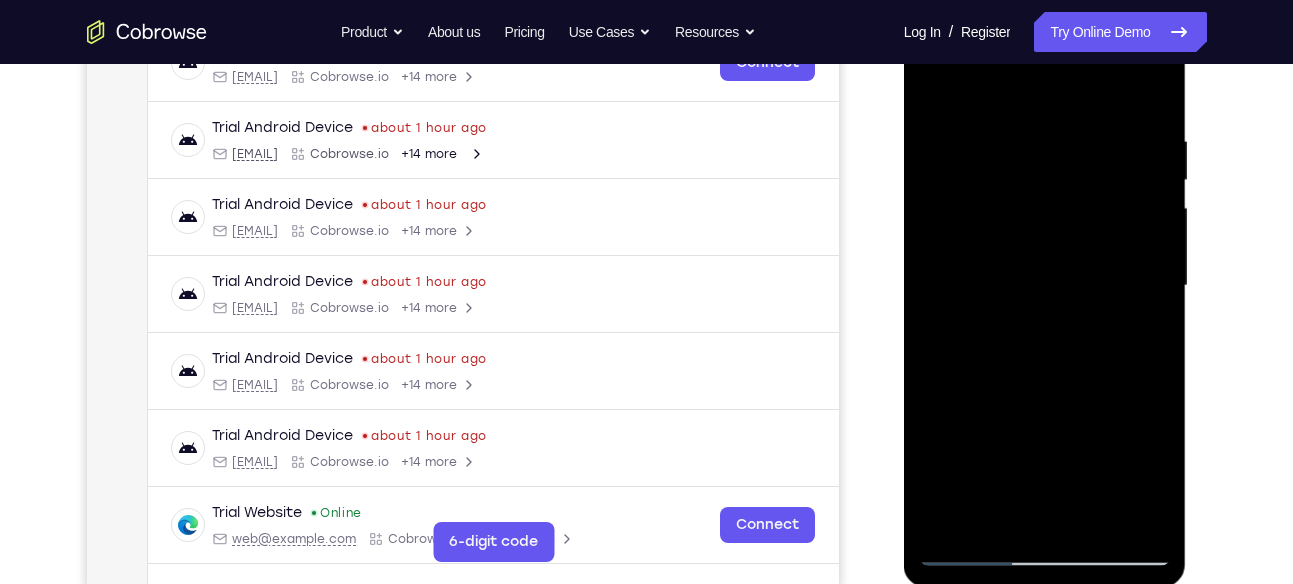 scroll, scrollTop: 286, scrollLeft: 0, axis: vertical 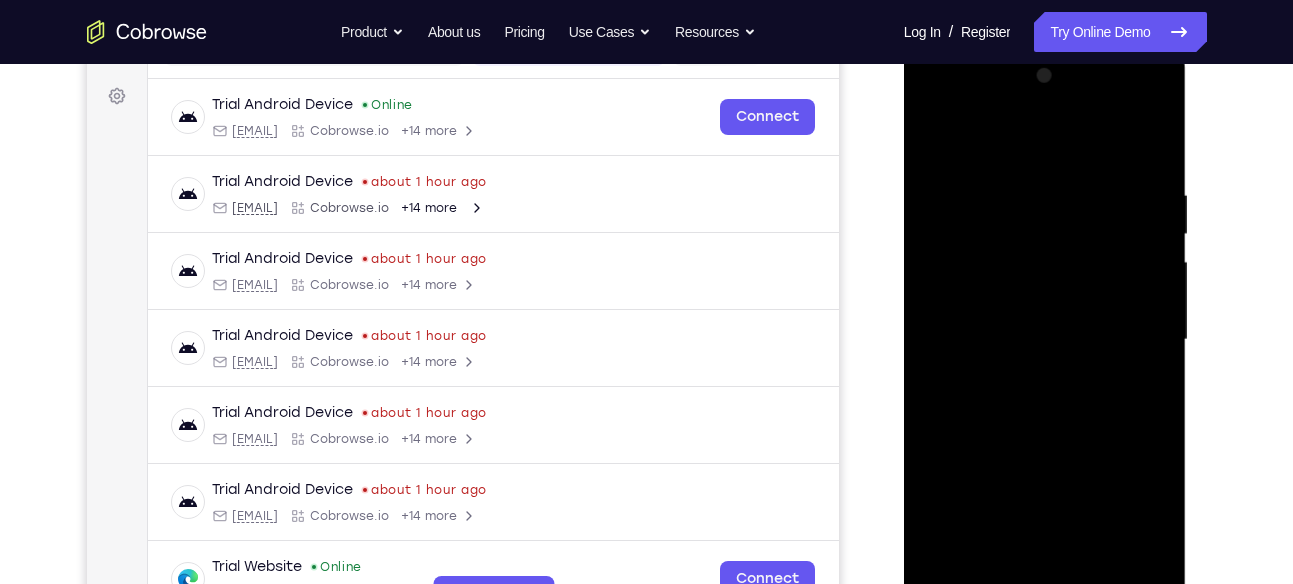 click at bounding box center (1045, 340) 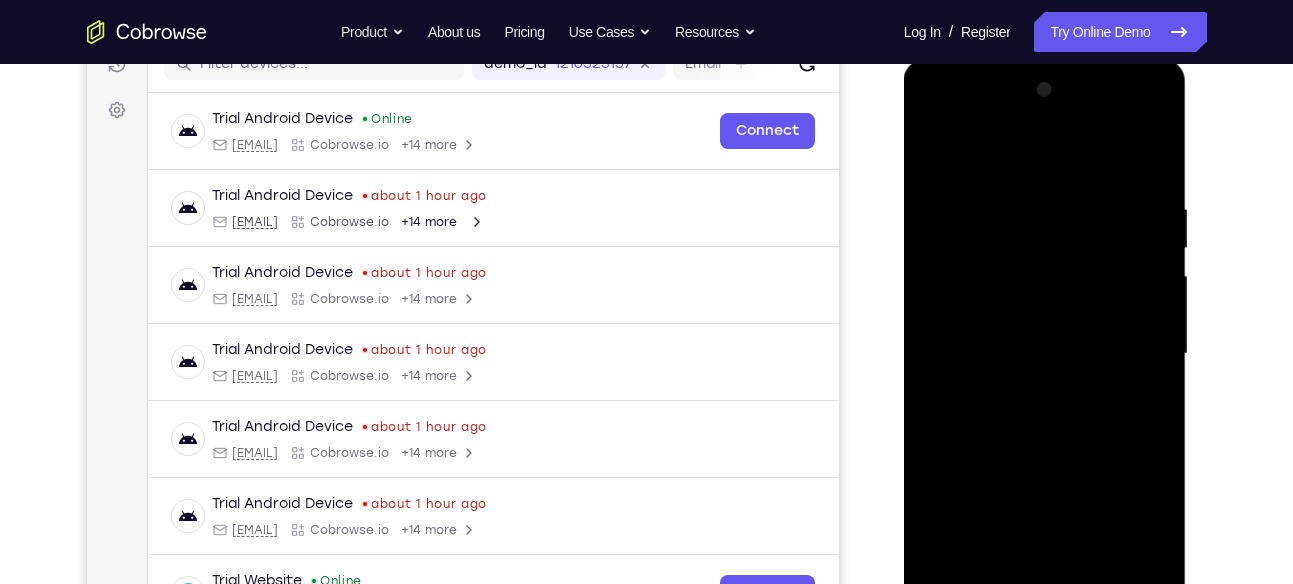 scroll, scrollTop: 232, scrollLeft: 0, axis: vertical 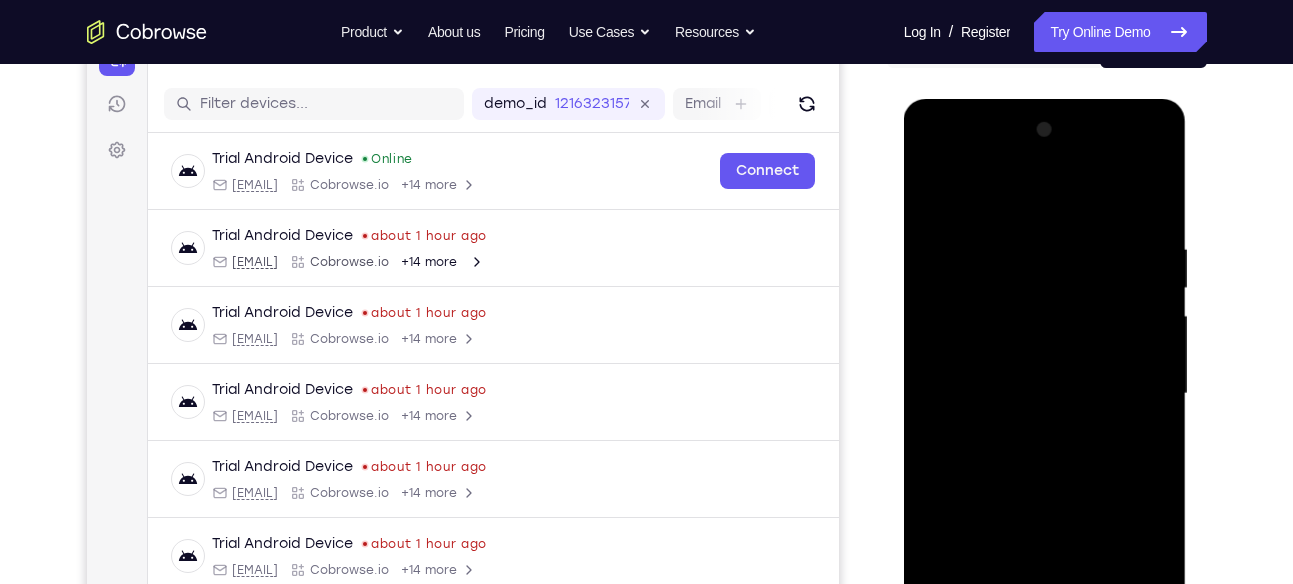 click at bounding box center (1045, 394) 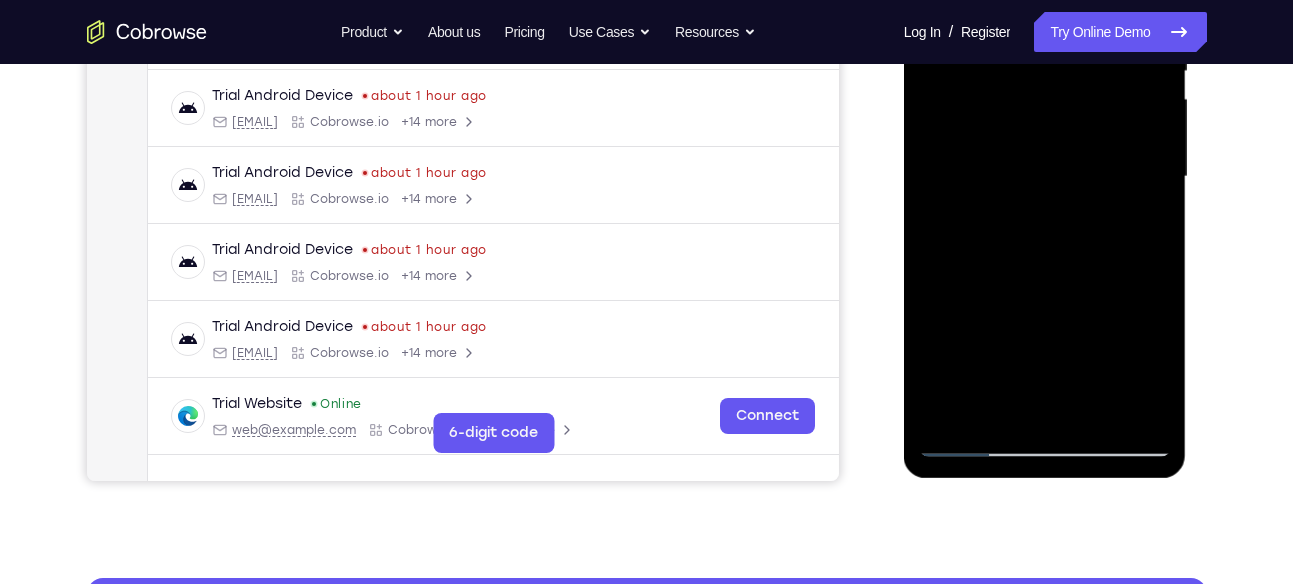 scroll, scrollTop: 479, scrollLeft: 0, axis: vertical 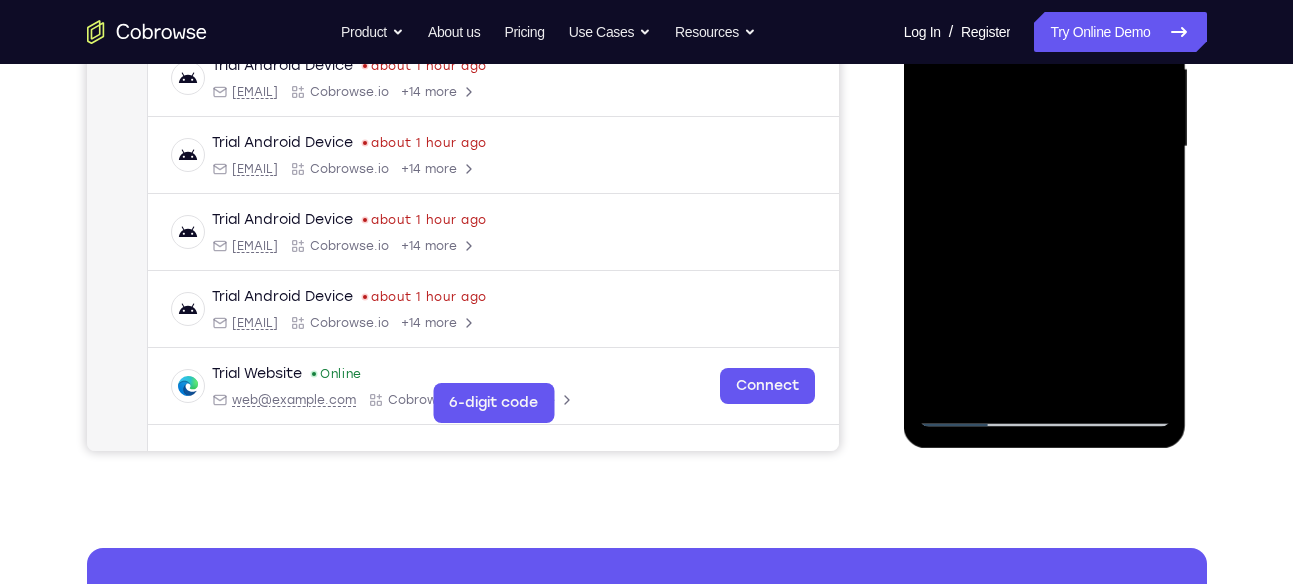 click at bounding box center [1045, 147] 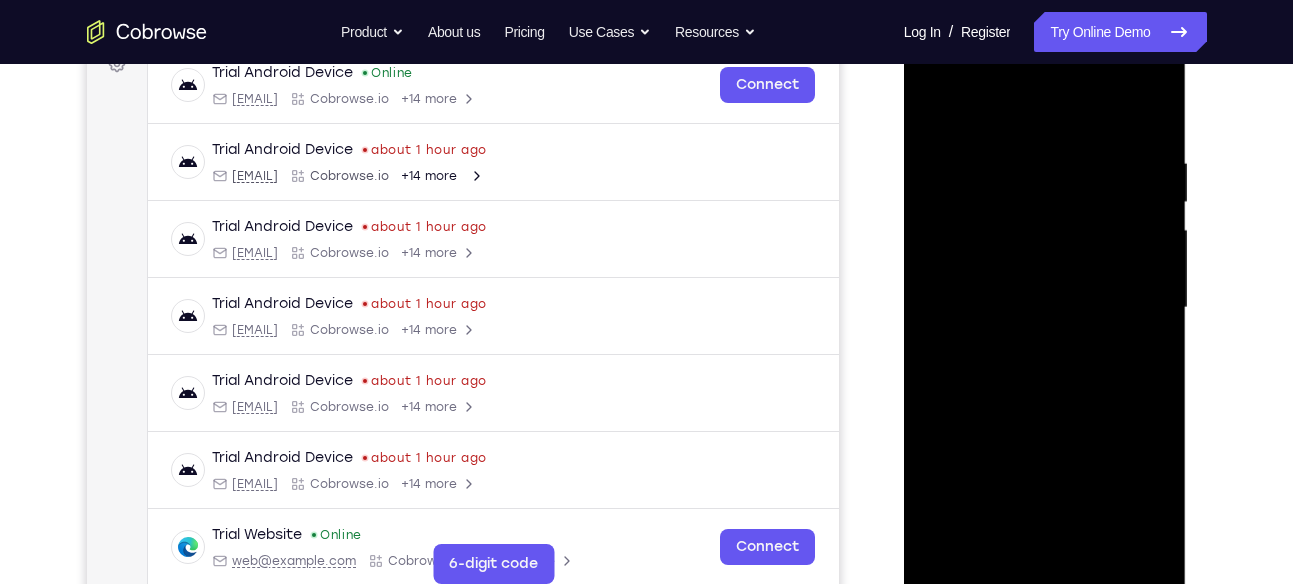 scroll, scrollTop: 317, scrollLeft: 0, axis: vertical 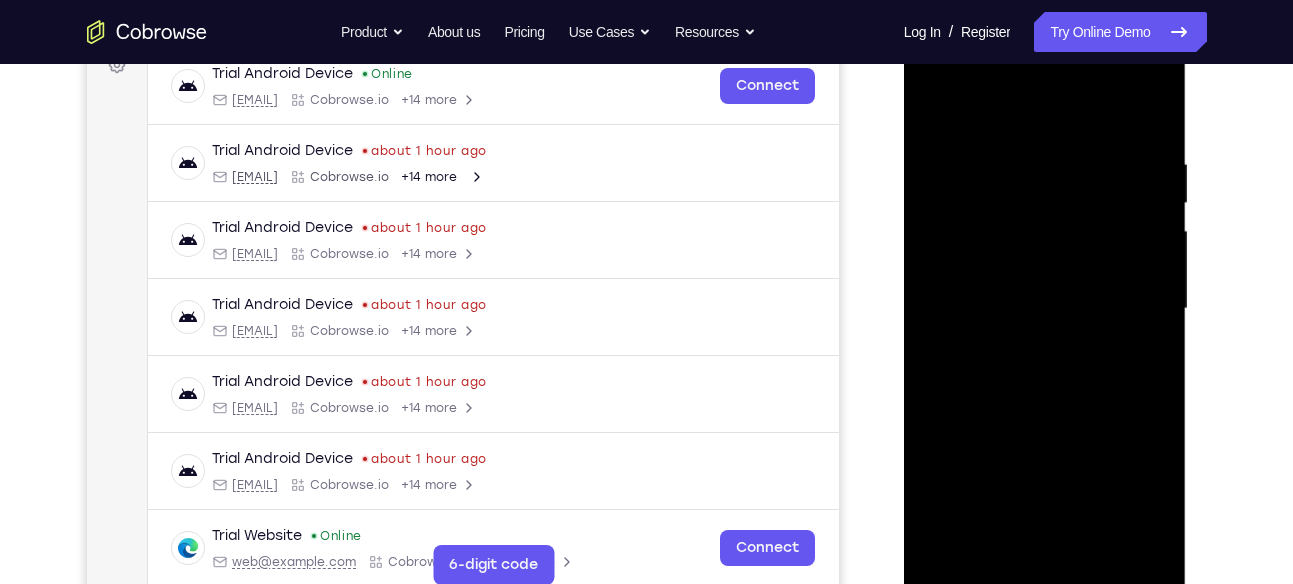 click at bounding box center (1045, 309) 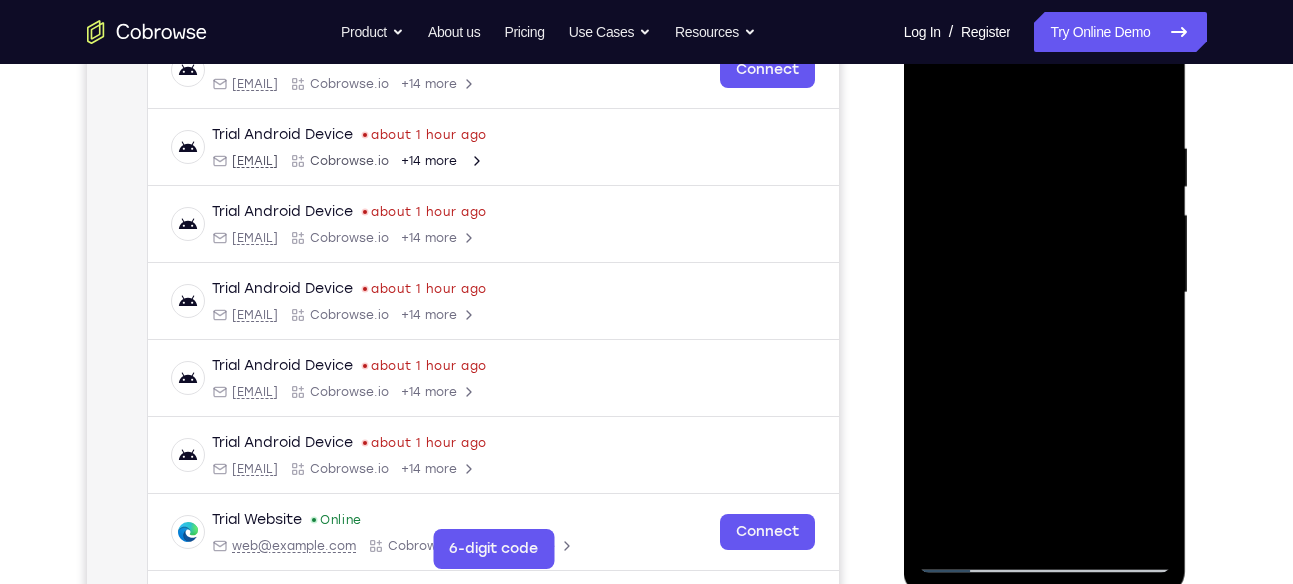 scroll, scrollTop: 326, scrollLeft: 0, axis: vertical 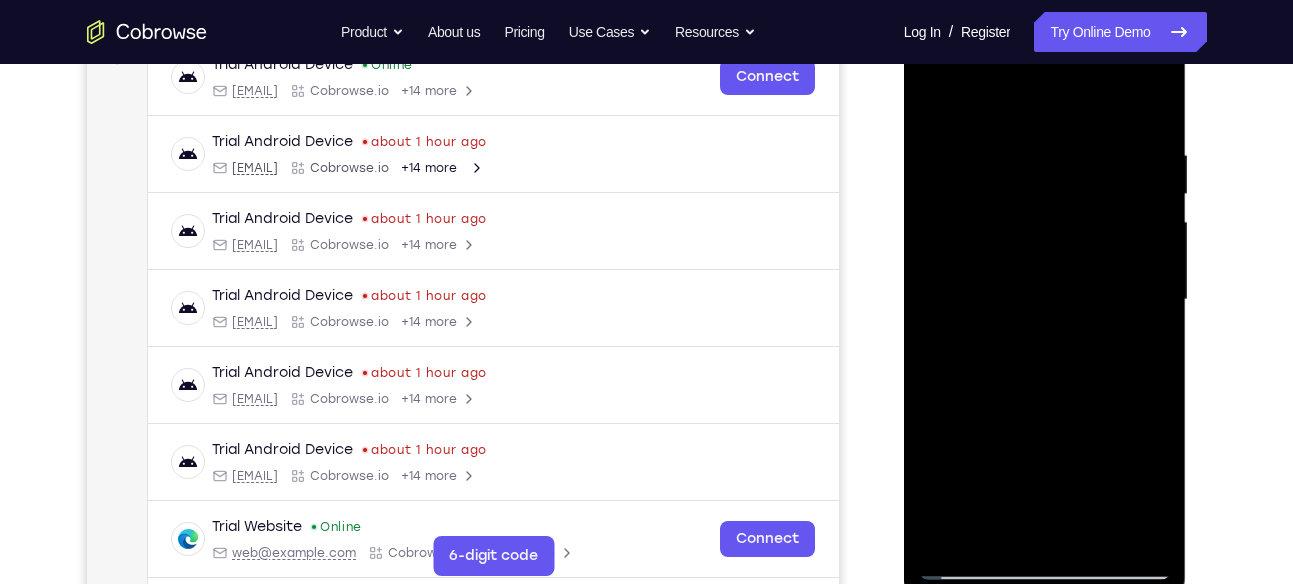 click at bounding box center (1045, 300) 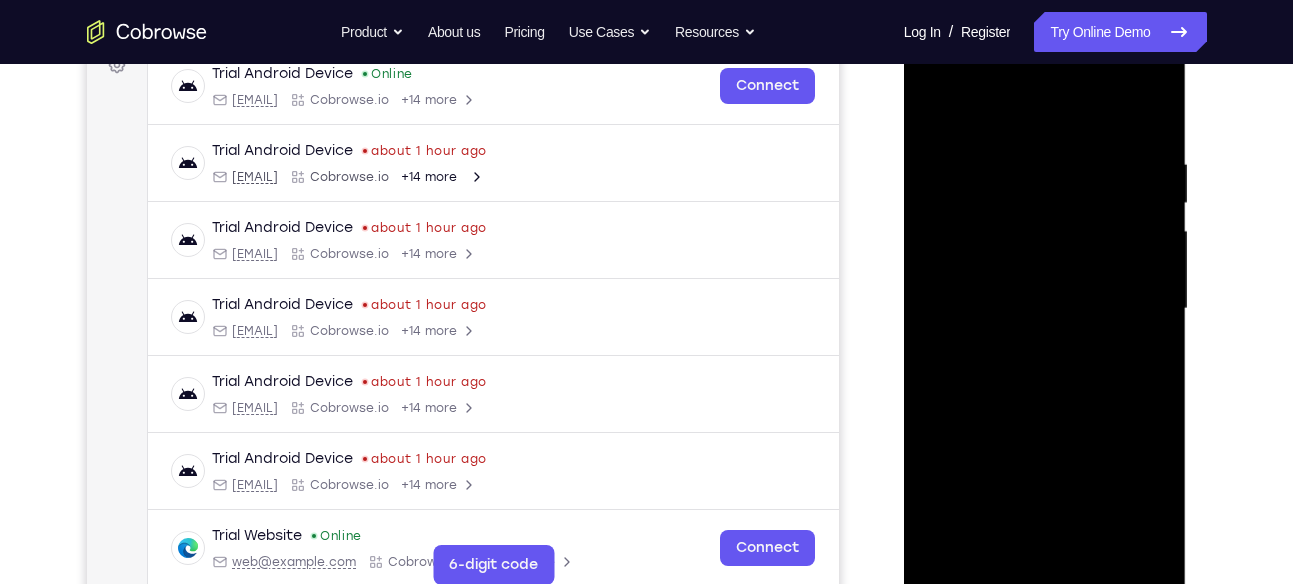 click at bounding box center [1045, 309] 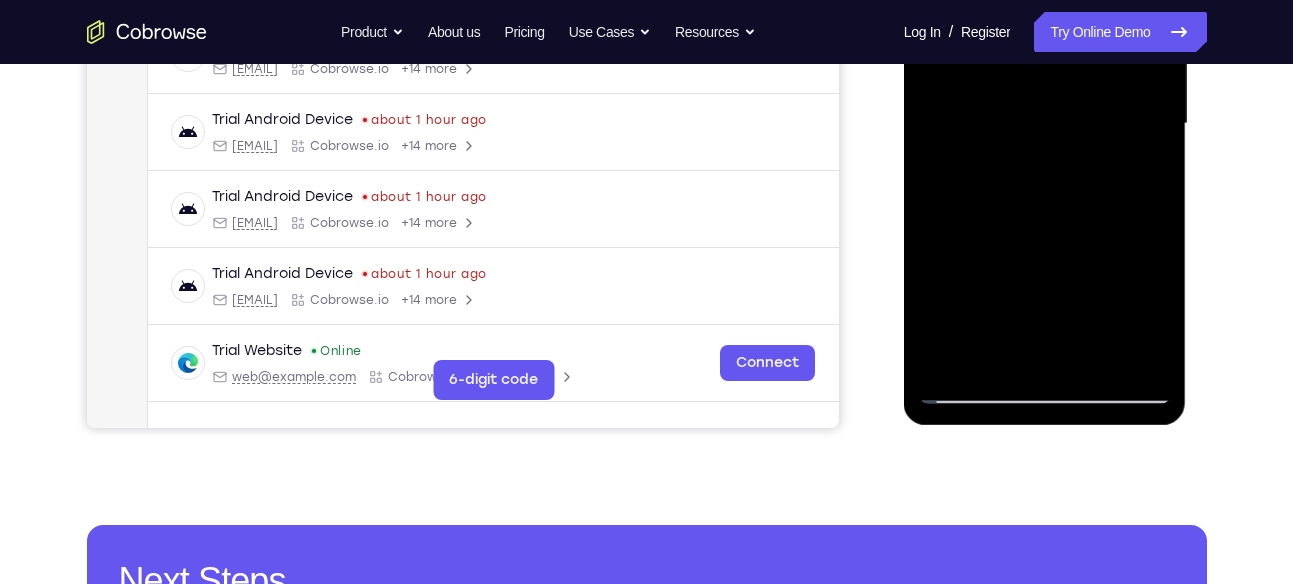 scroll, scrollTop: 501, scrollLeft: 0, axis: vertical 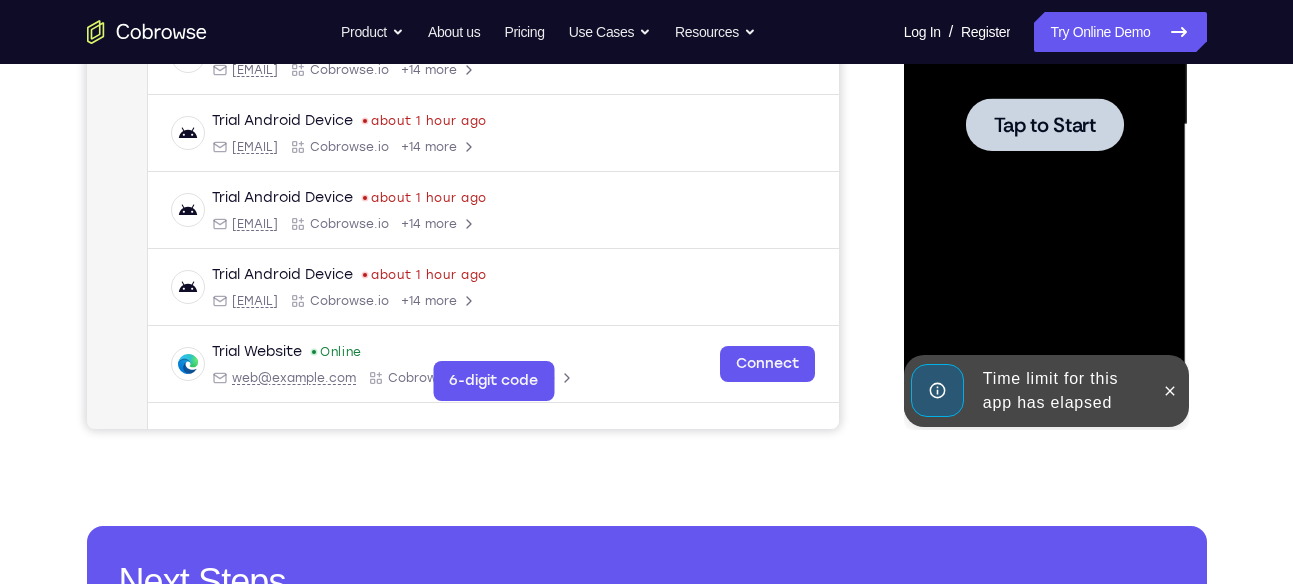 click at bounding box center (1045, 125) 